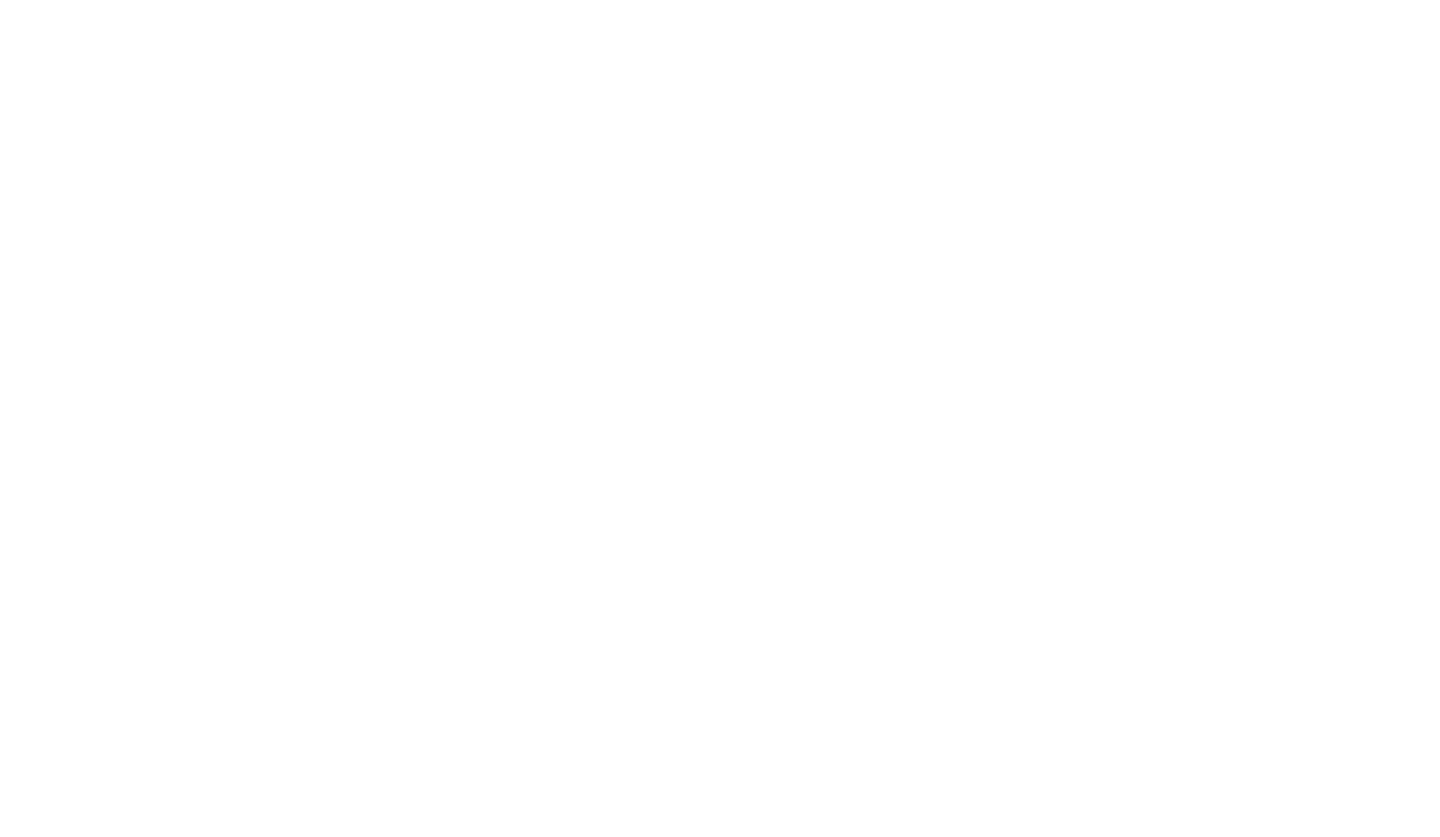 scroll, scrollTop: 0, scrollLeft: 0, axis: both 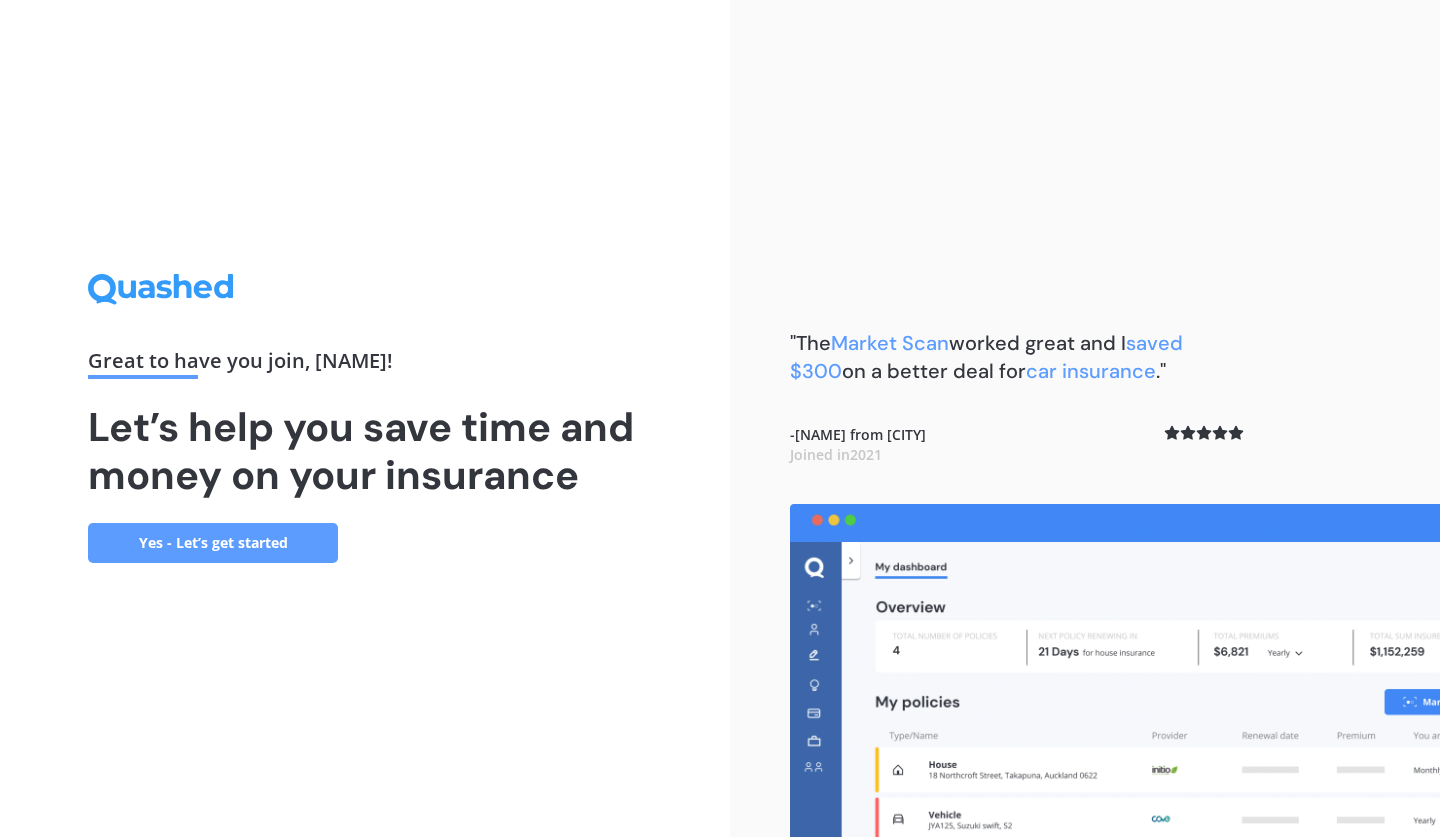 click on "Yes - Let’s get started" at bounding box center (213, 543) 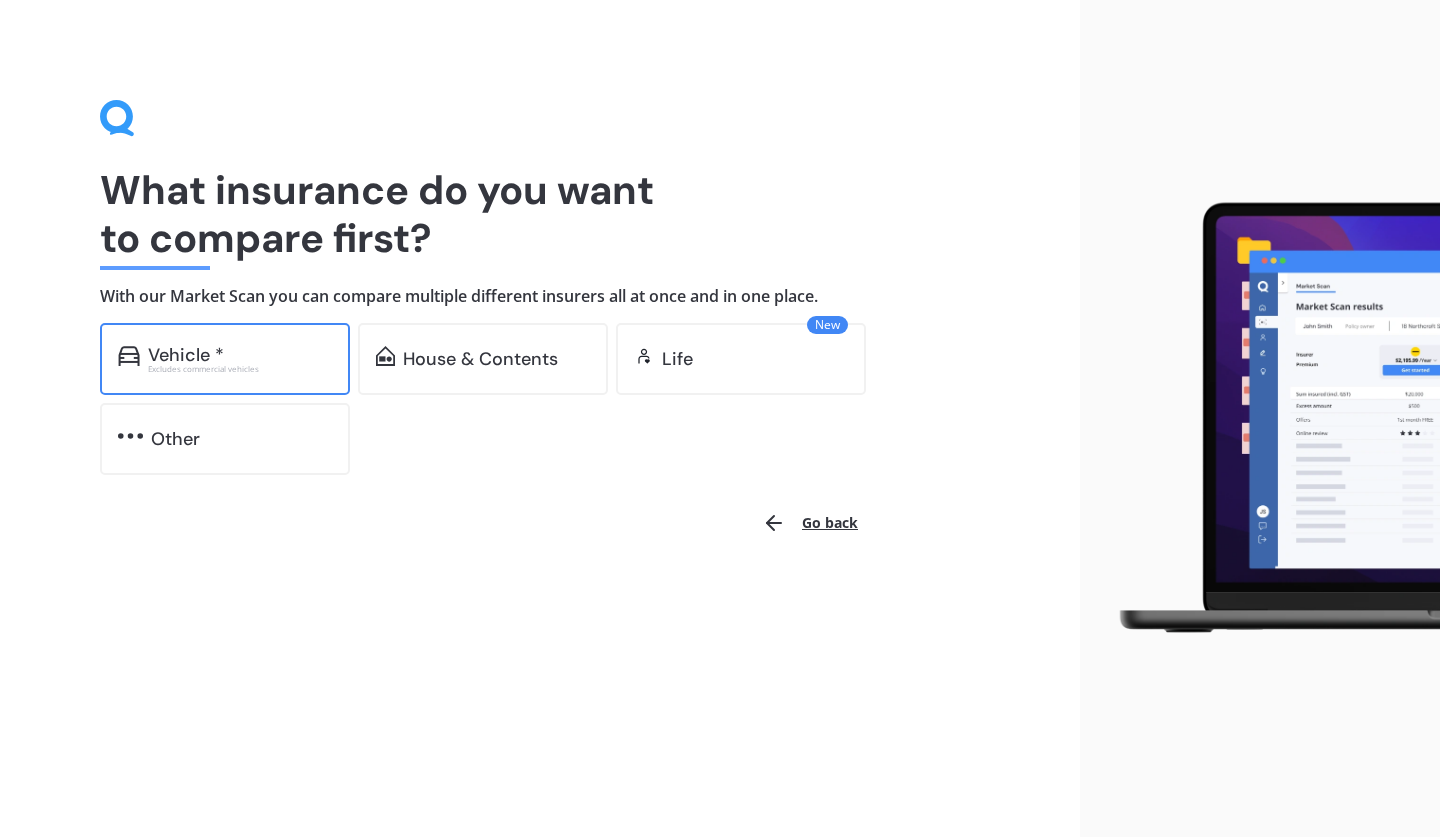 click on "Vehicle *" at bounding box center [240, 355] 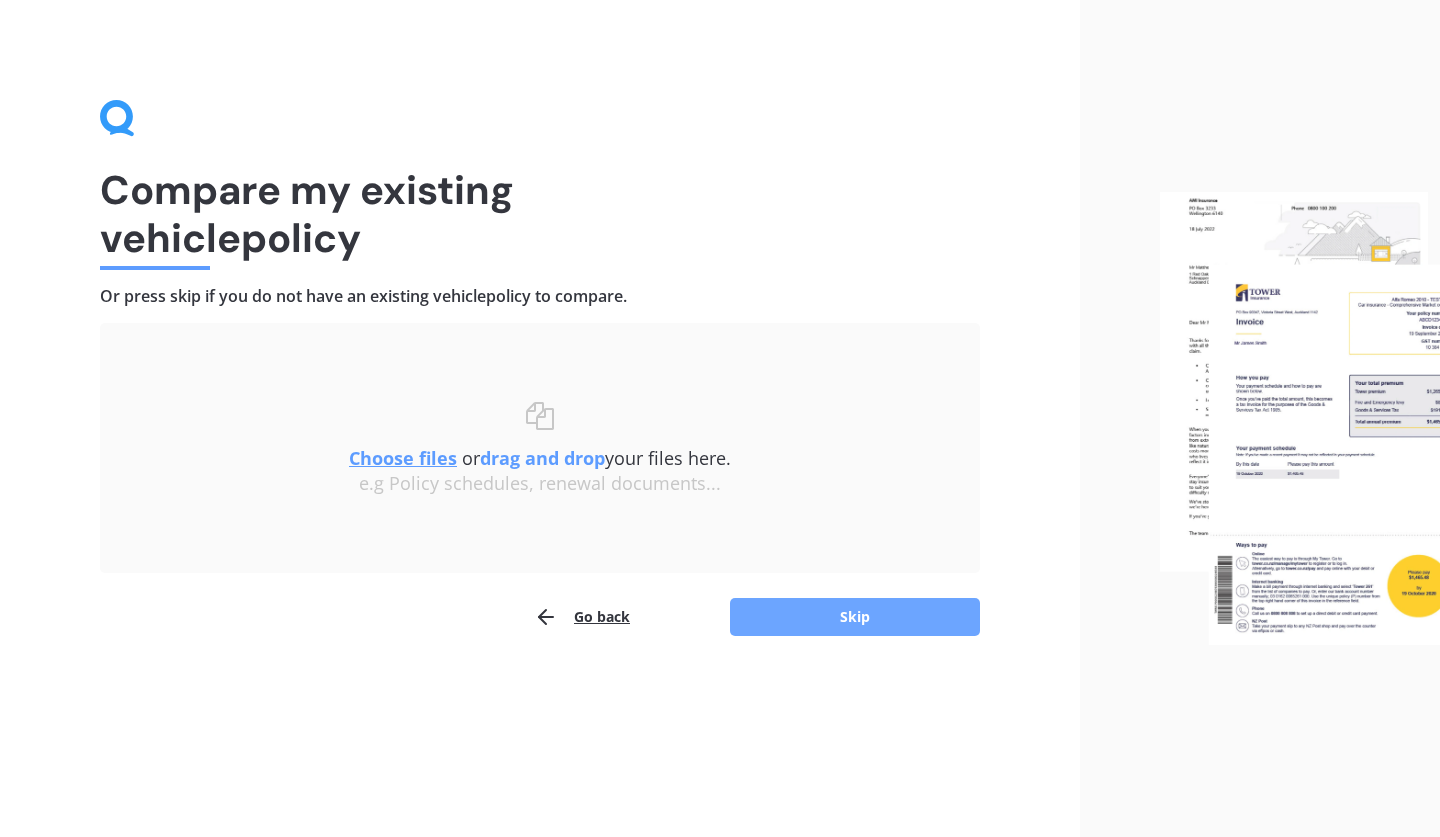 click on "Skip" at bounding box center [855, 617] 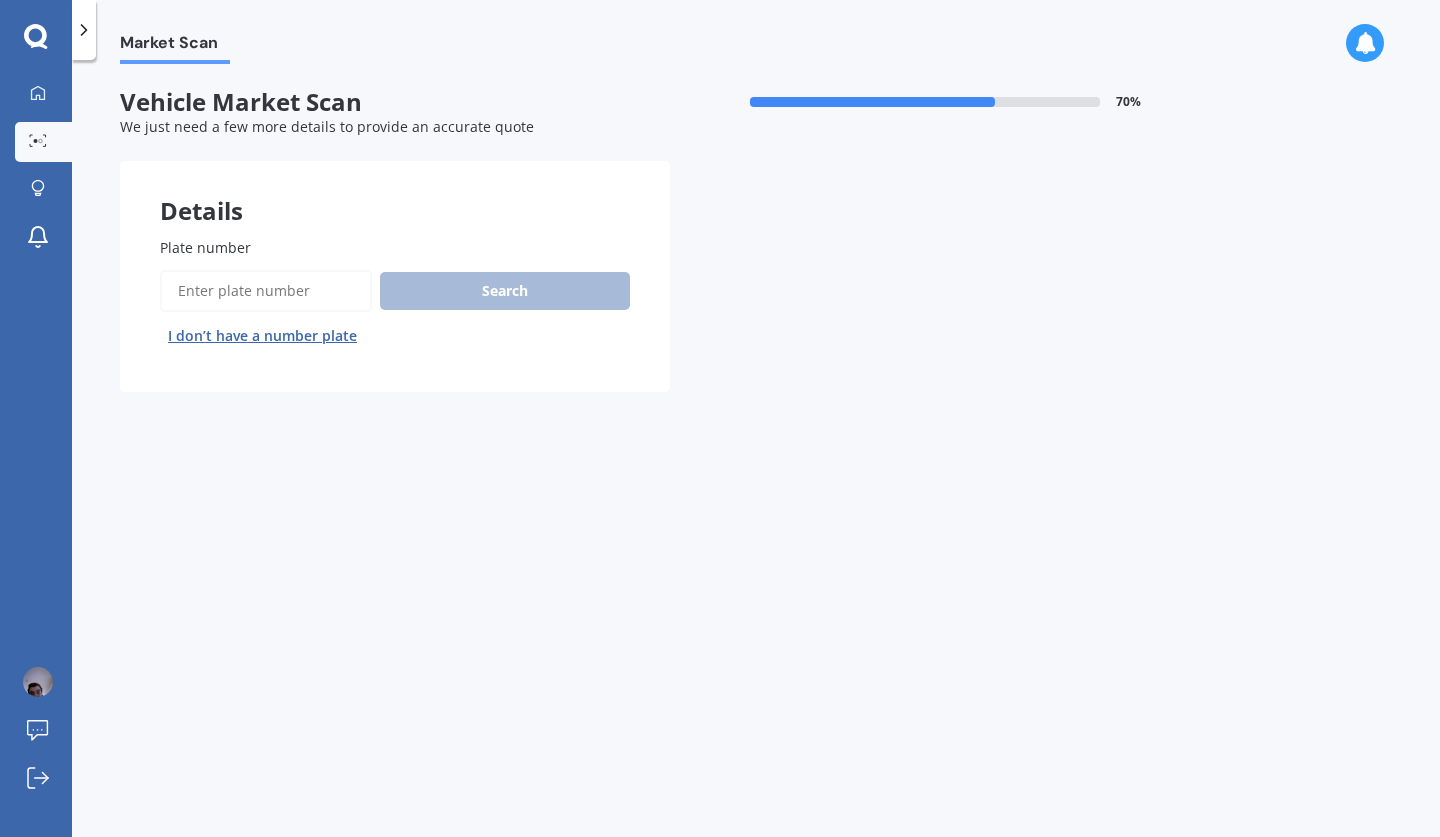 click on "Plate number" at bounding box center (266, 291) 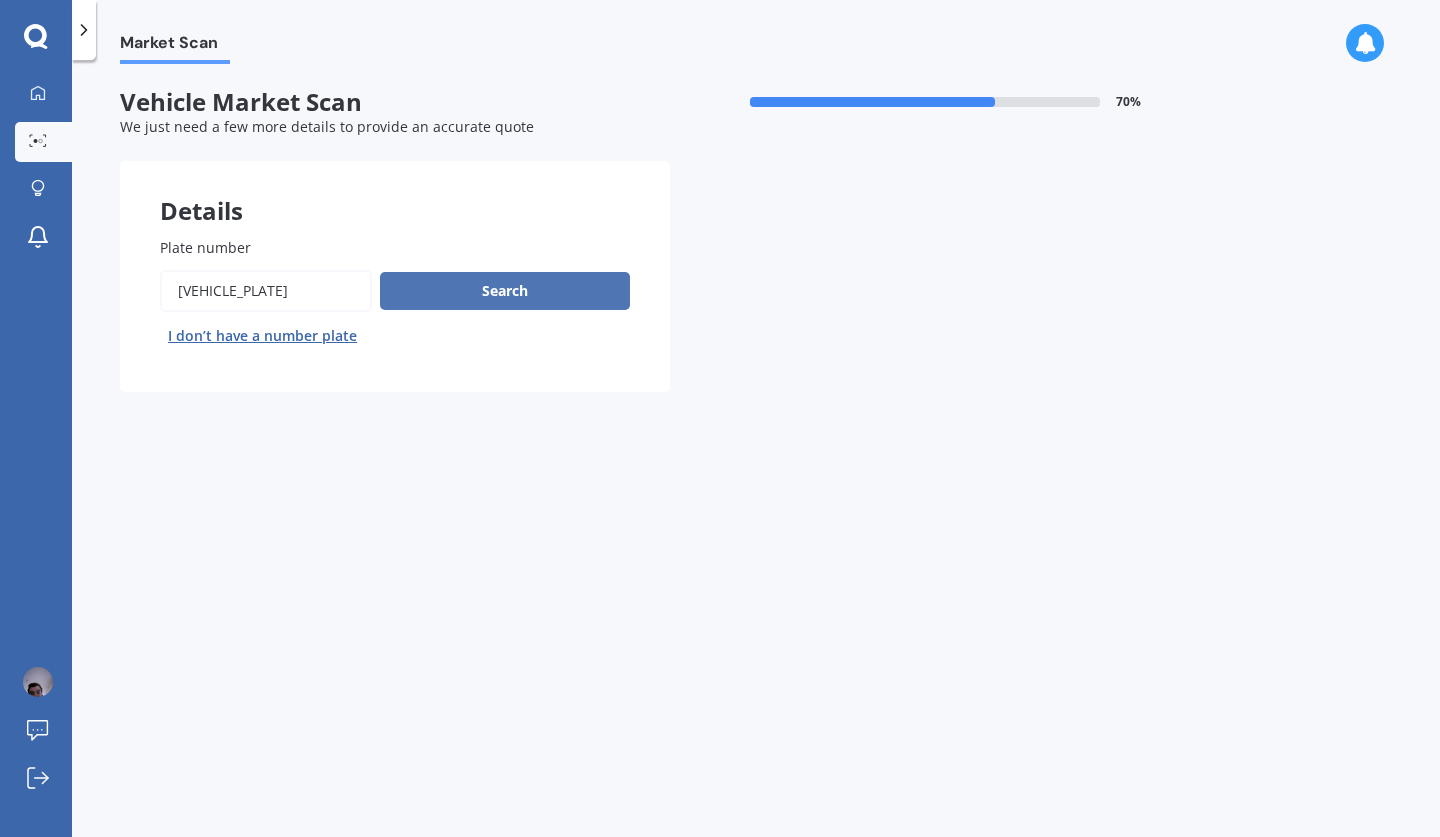 type on "[VEHICLE_PLATE]" 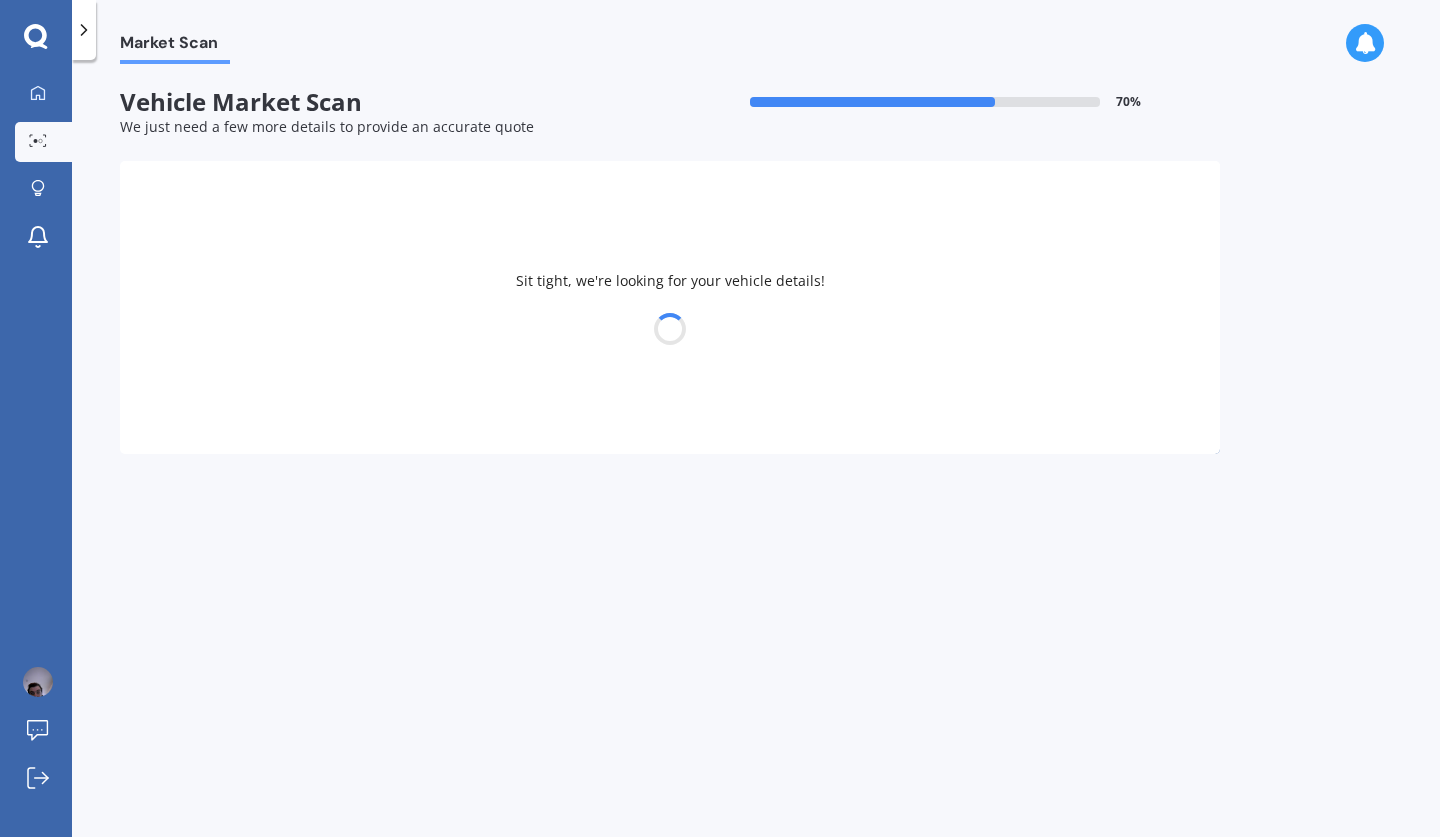 select on "TOYOTA" 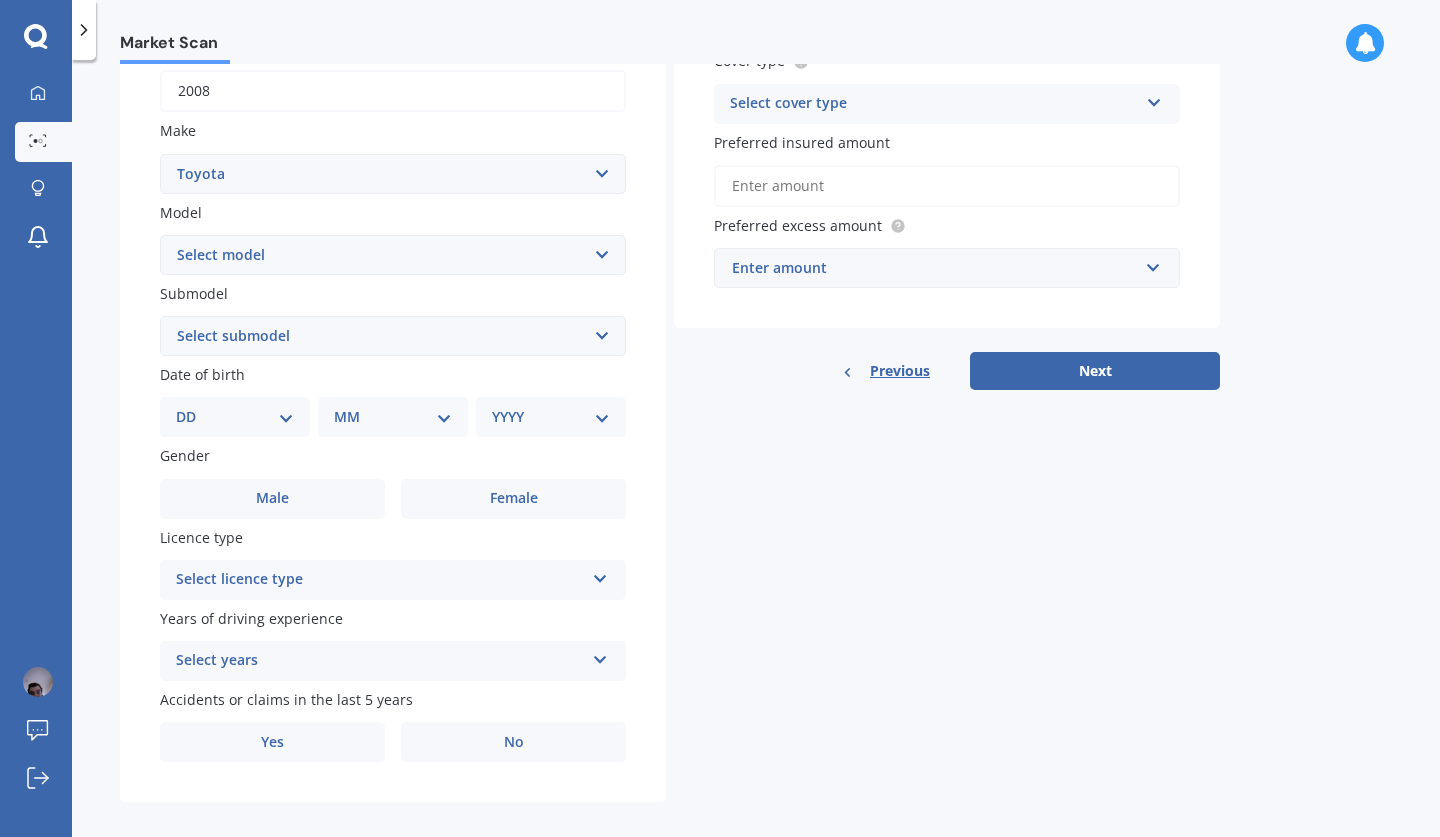 scroll, scrollTop: 345, scrollLeft: 0, axis: vertical 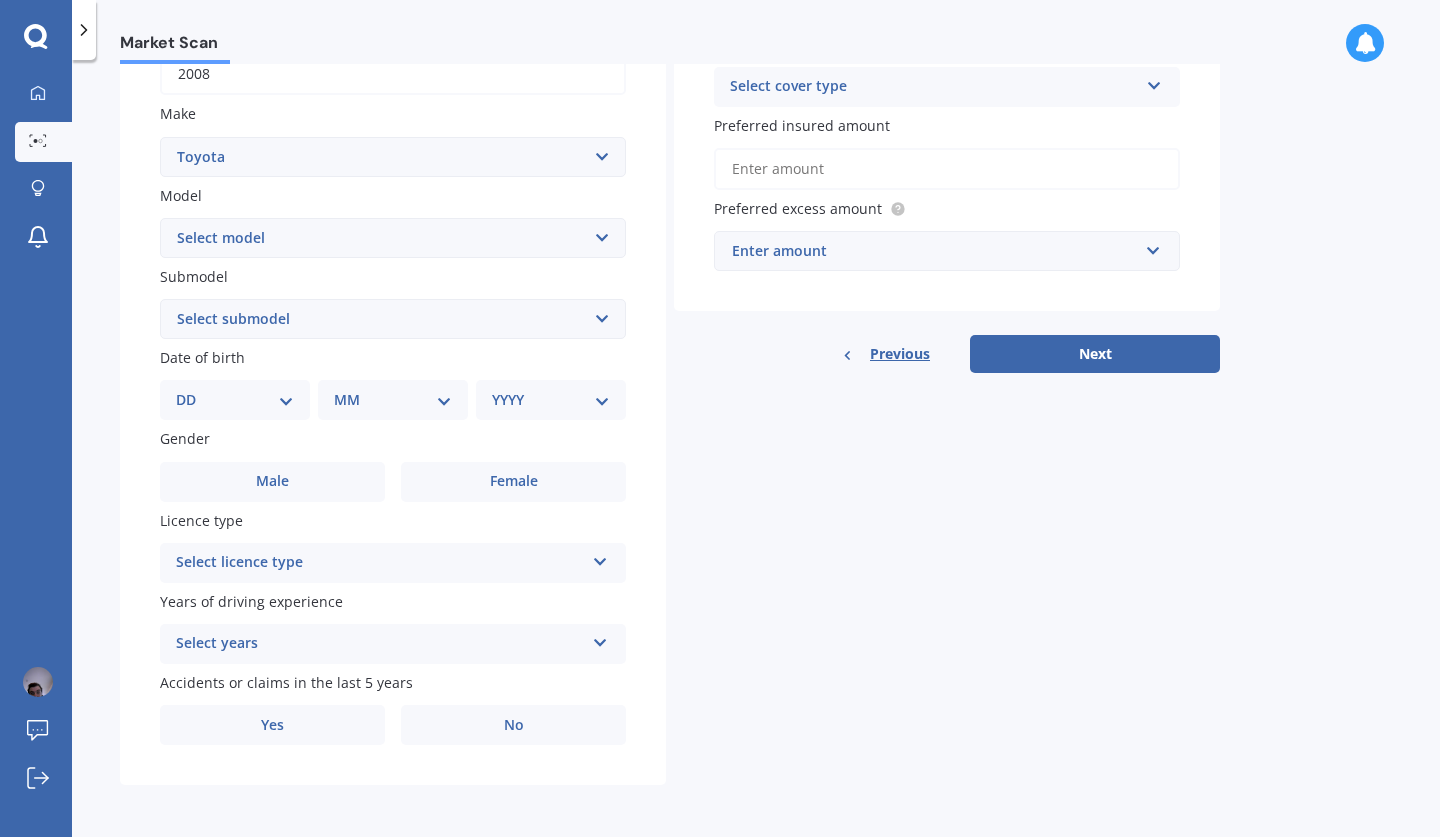 click on "DD 01 02 03 04 05 06 07 08 09 10 11 12 13 14 15 16 17 18 19 20 21 22 23 24 25 26 27 28 29 30 31" at bounding box center [235, 400] 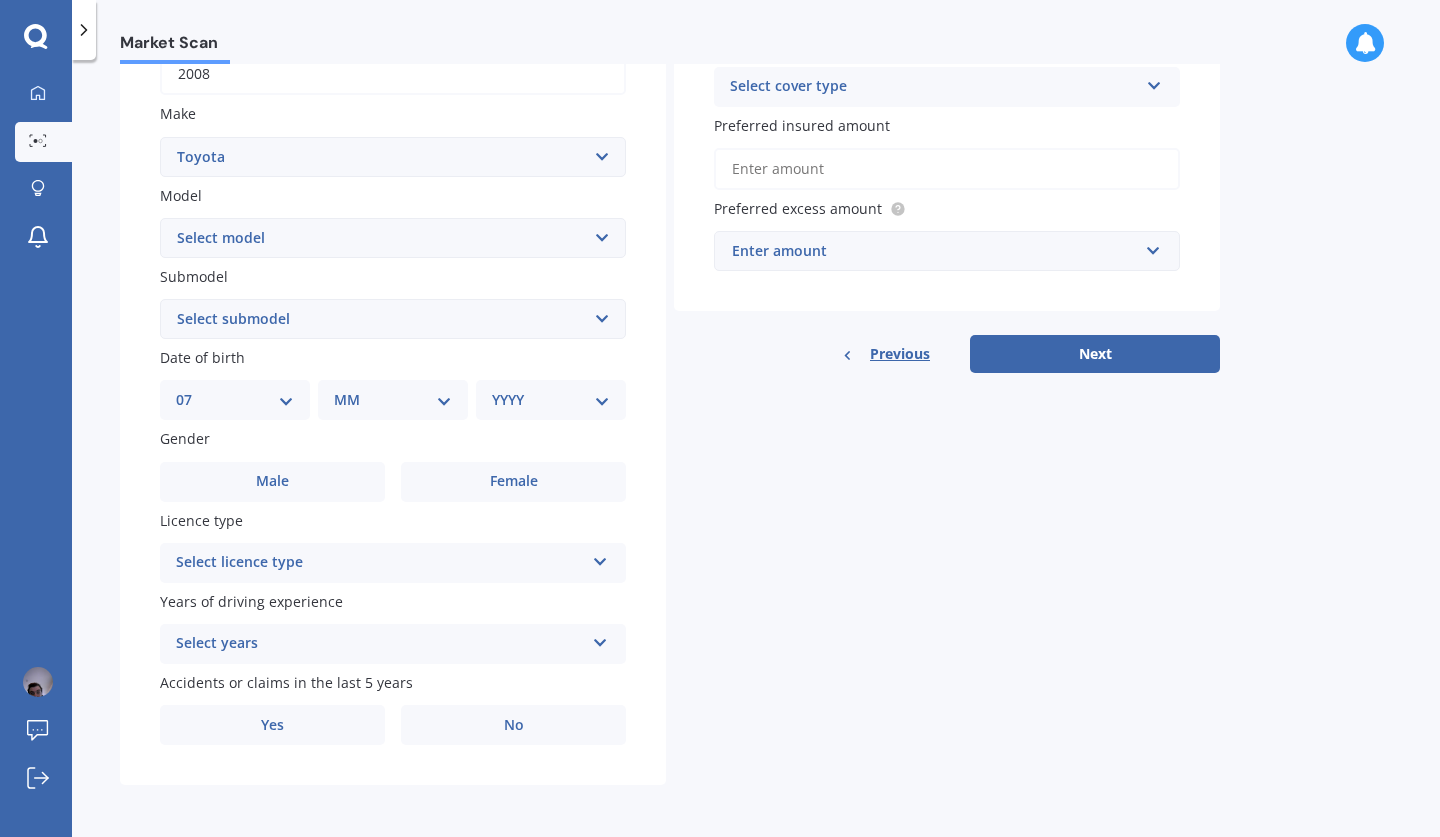 click on "DD 01 02 03 04 05 06 07 08 09 10 11 12 13 14 15 16 17 18 19 20 21 22 23 24 25 26 27 28 29 30 31" at bounding box center [235, 400] 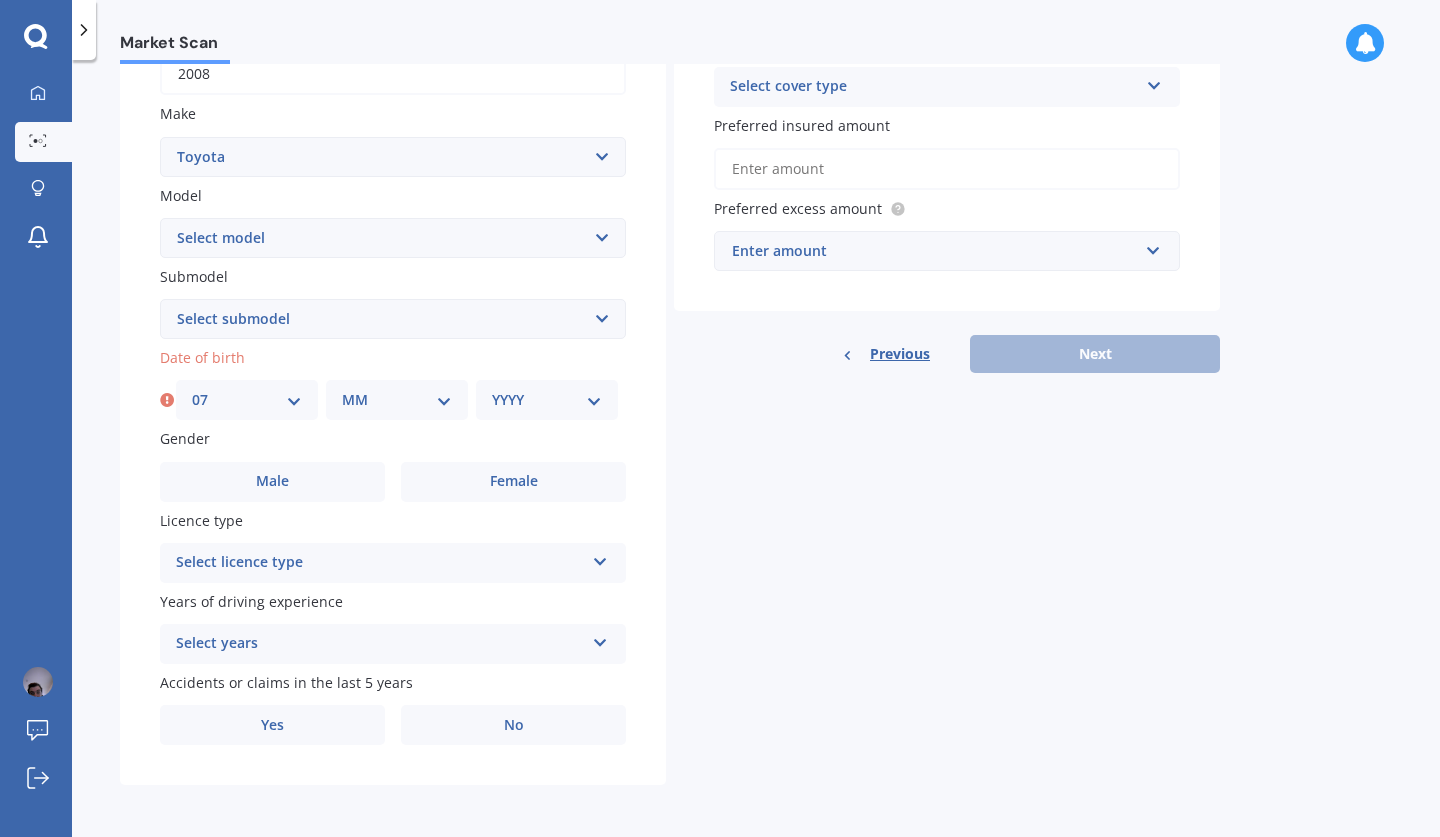 click on "MM 01 02 03 04 05 06 07 08 09 10 11 12" at bounding box center [397, 400] 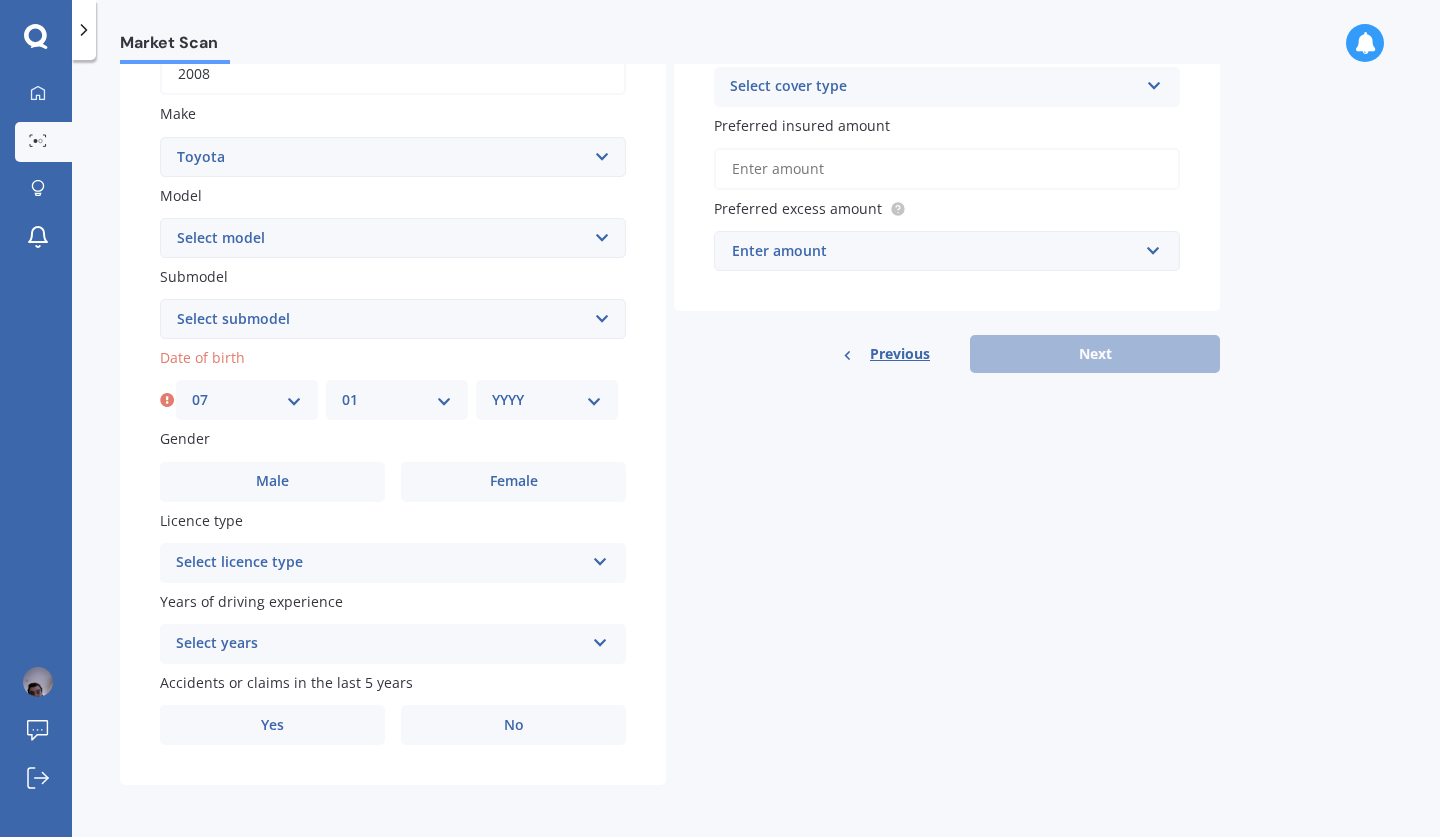 click on "MM 01 02 03 04 05 06 07 08 09 10 11 12" at bounding box center (397, 400) 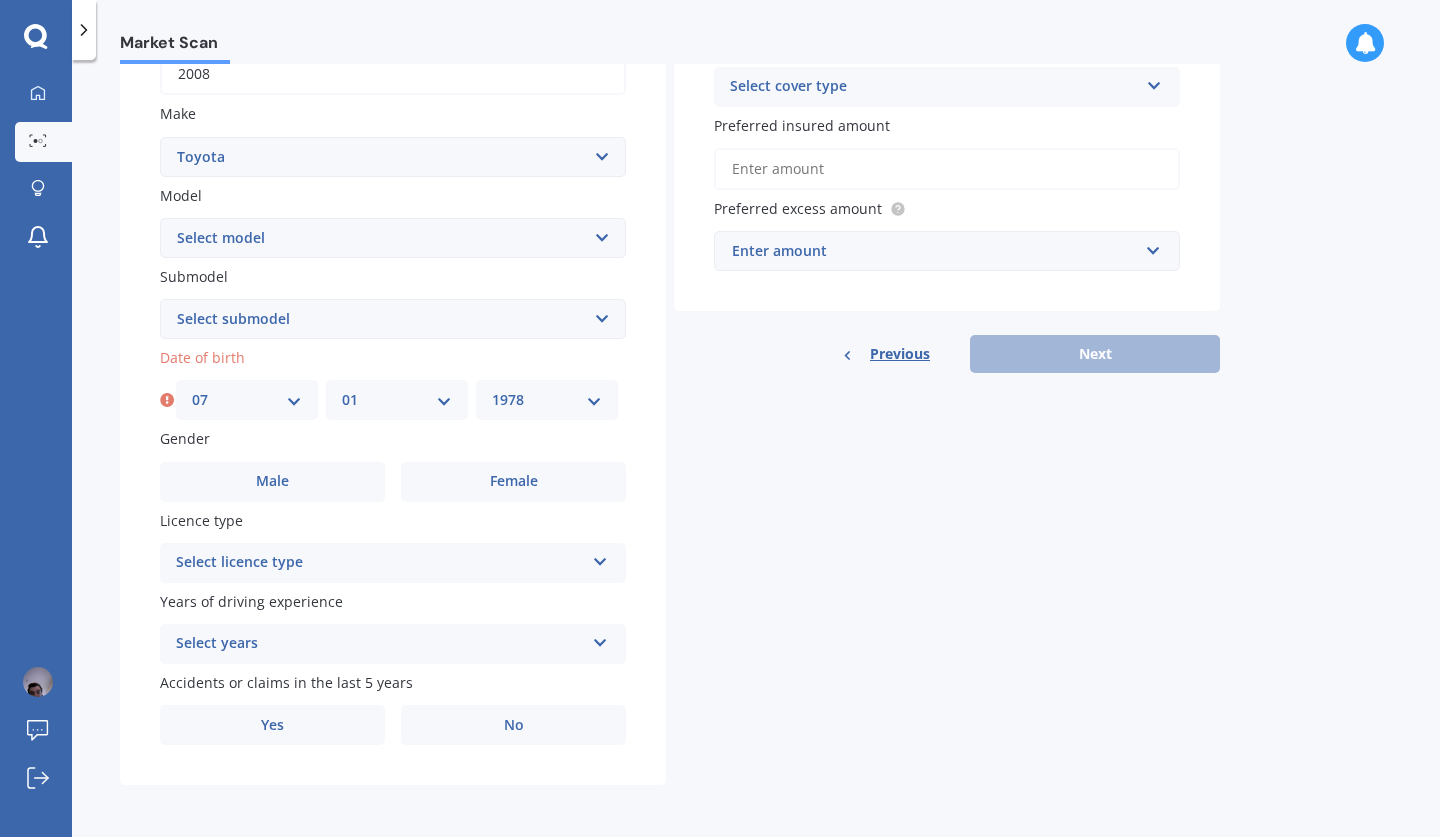 click on "YYYY 2025 2024 2023 2022 2021 2020 2019 2018 2017 2016 2015 2014 2013 2012 2011 2010 2009 2008 2007 2006 2005 2004 2003 2002 2001 2000 1999 1998 1997 1996 1995 1994 1993 1992 1991 1990 1989 1988 1987 1986 1985 1984 1983 1982 1981 1980 1979 1978 1977 1976 1975 1974 1973 1972 1971 1970 1969 1968 1967 1966 1965 1964 1963 1962 1961 1960 1959 1958 1957 1956 1955 1954 1953 1952 1951 1950 1949 1948 1947 1946 1945 1944 1943 1942 1941 1940 1939 1938 1937 1936 1935 1934 1933 1932 1931 1930 1929 1928 1927 1926" at bounding box center (547, 400) 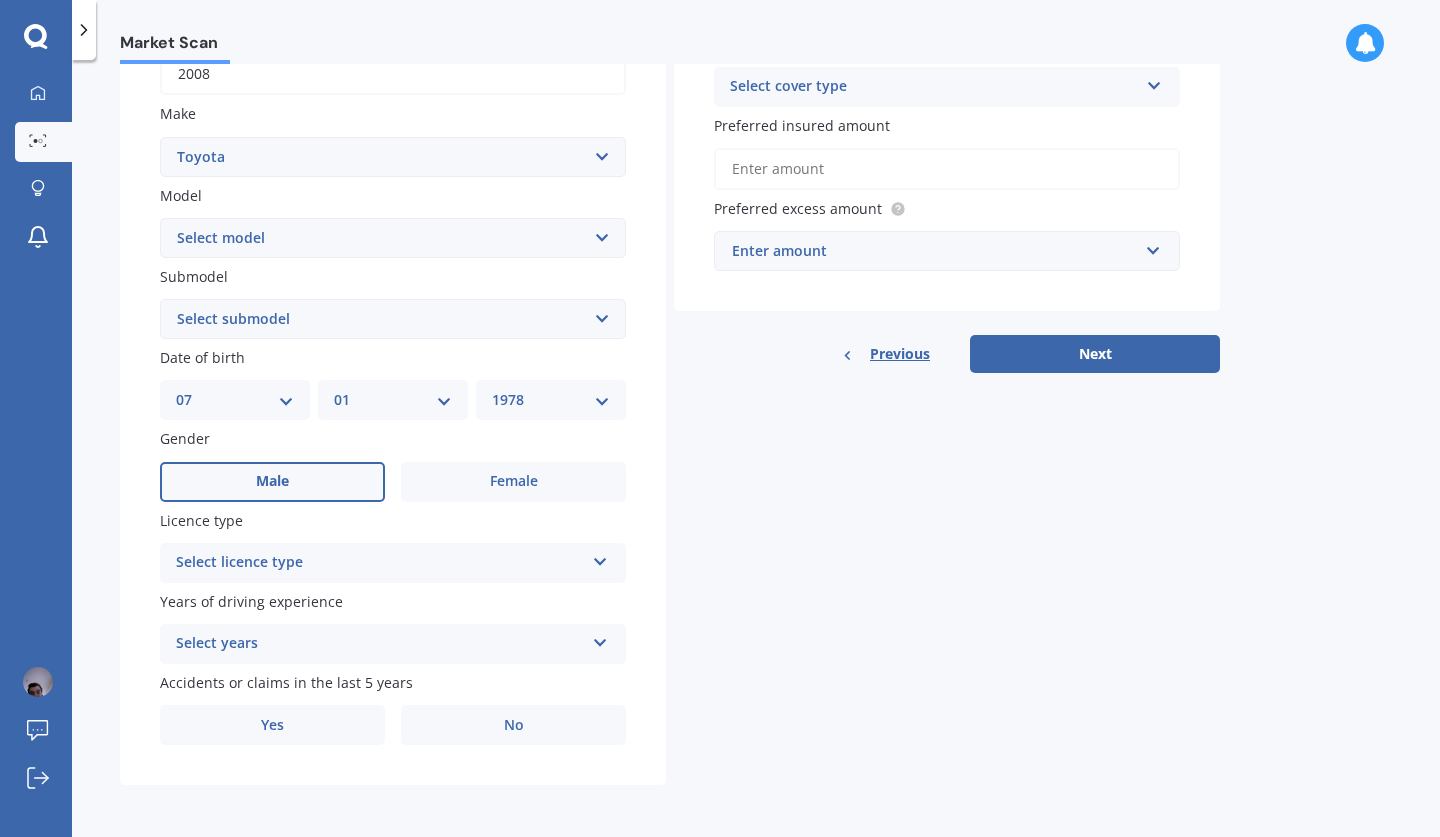 click on "Male" at bounding box center (272, 482) 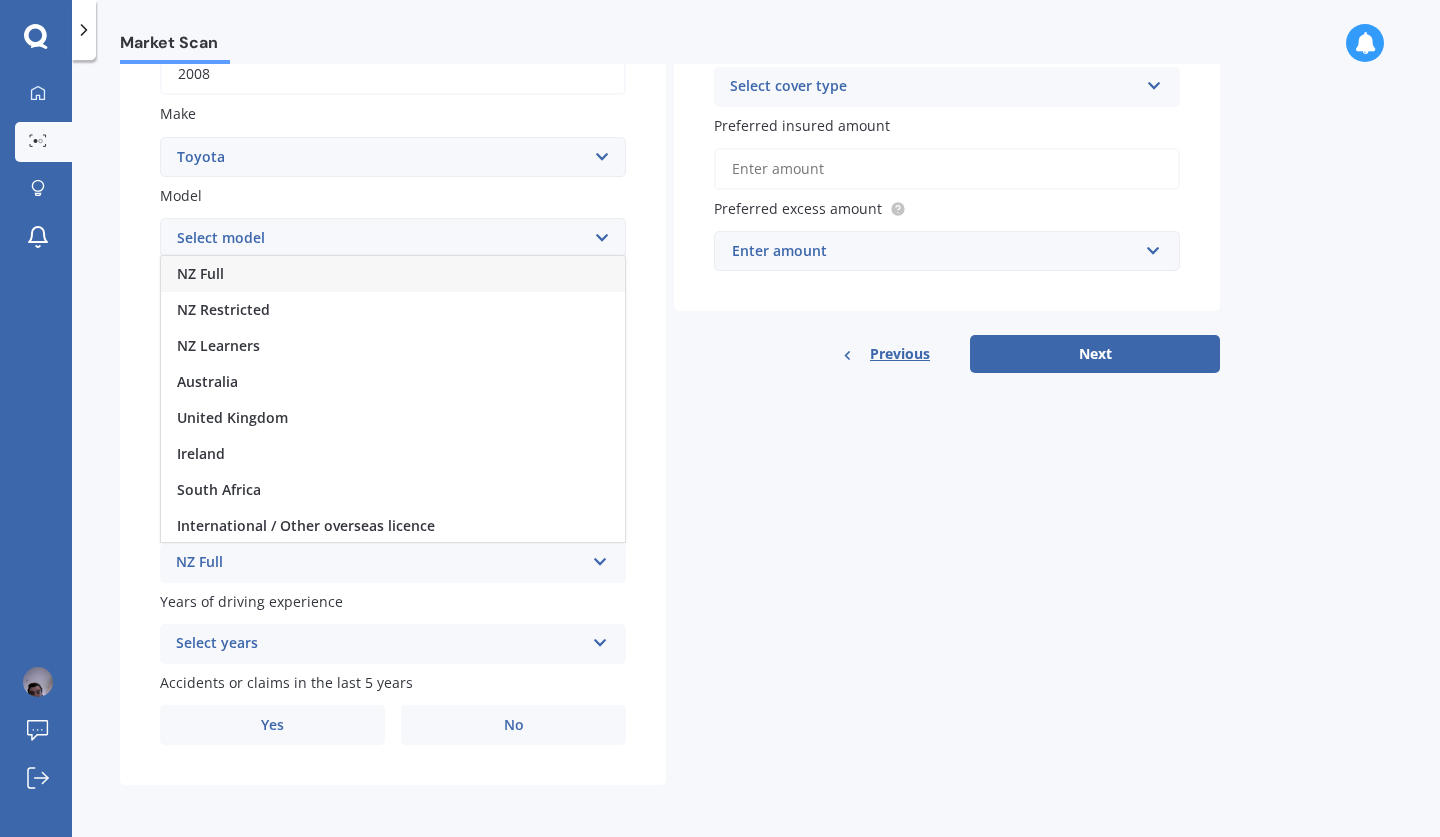 click on "NZ Full" at bounding box center [393, 274] 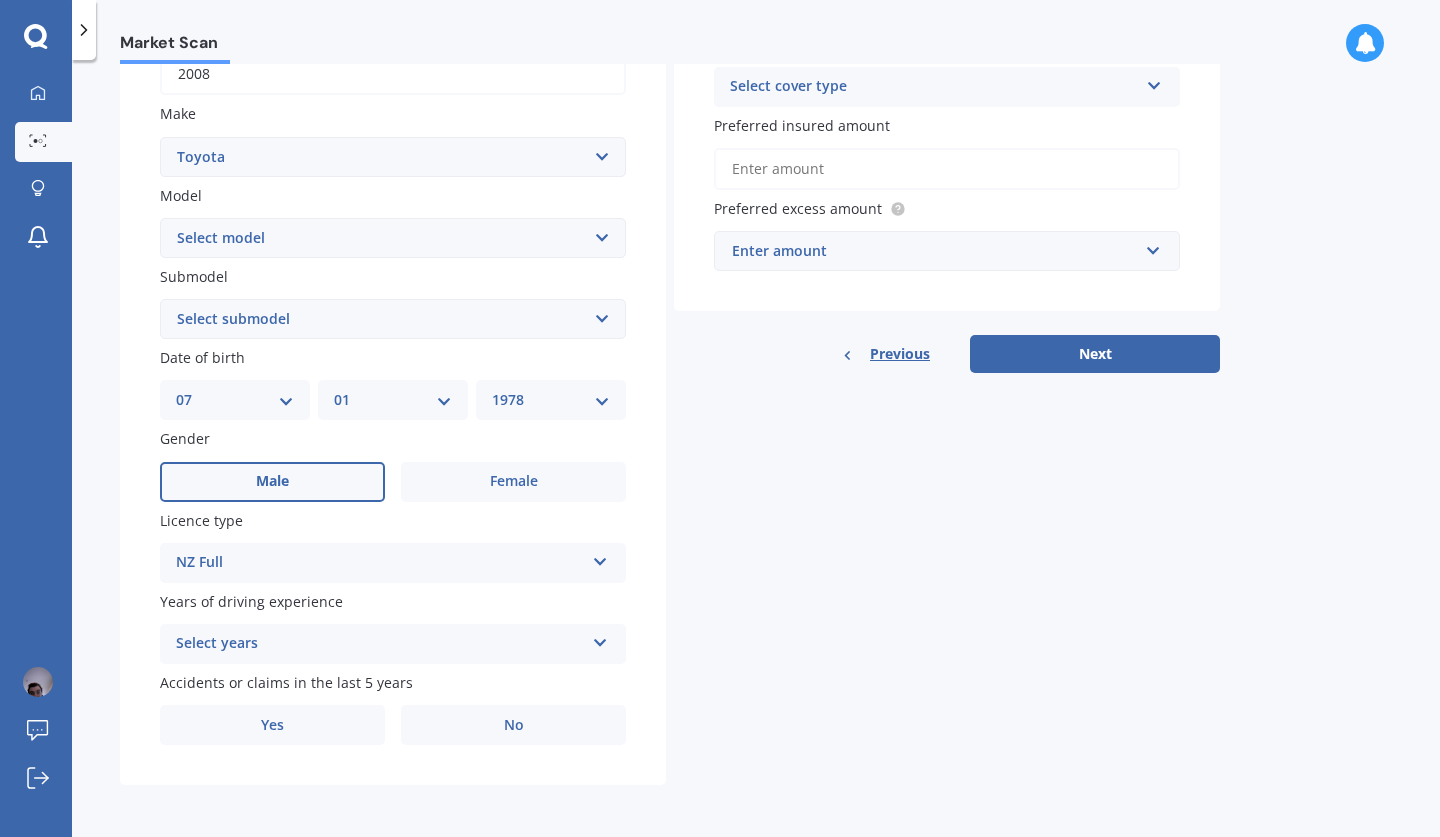 click on "Select years" at bounding box center (380, 644) 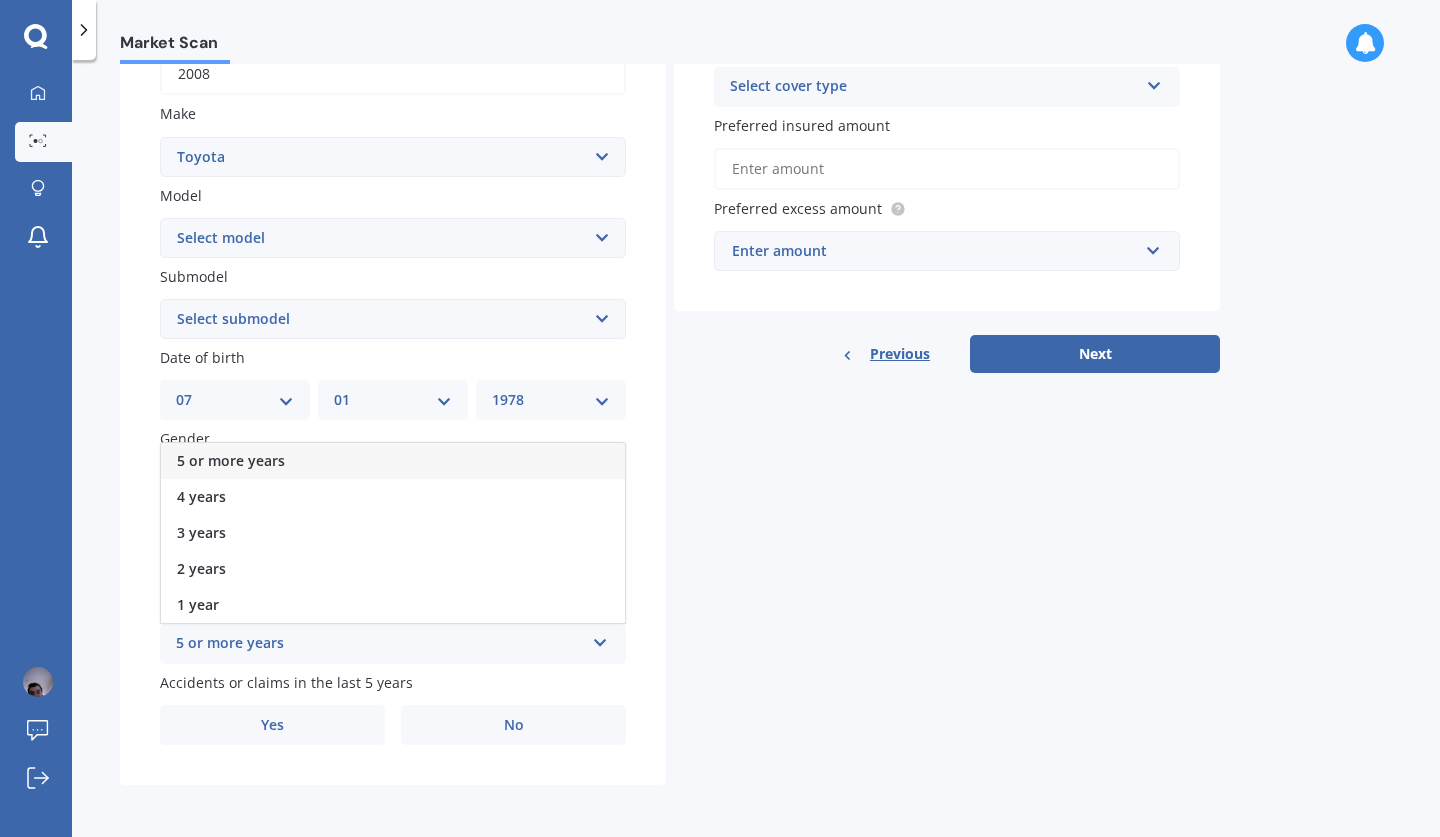 click on "5 or more years" at bounding box center (393, 461) 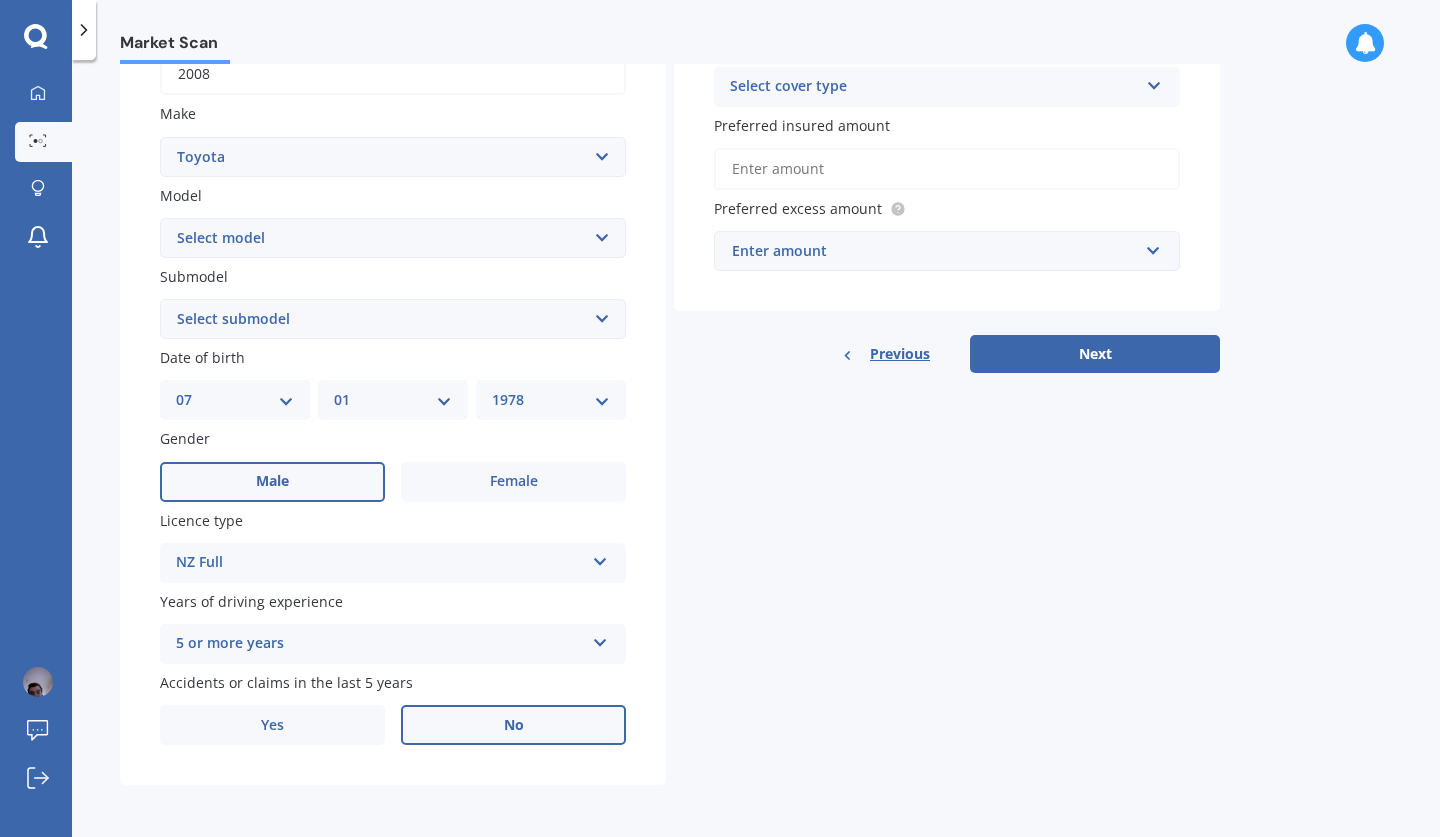 click on "No" at bounding box center (513, 725) 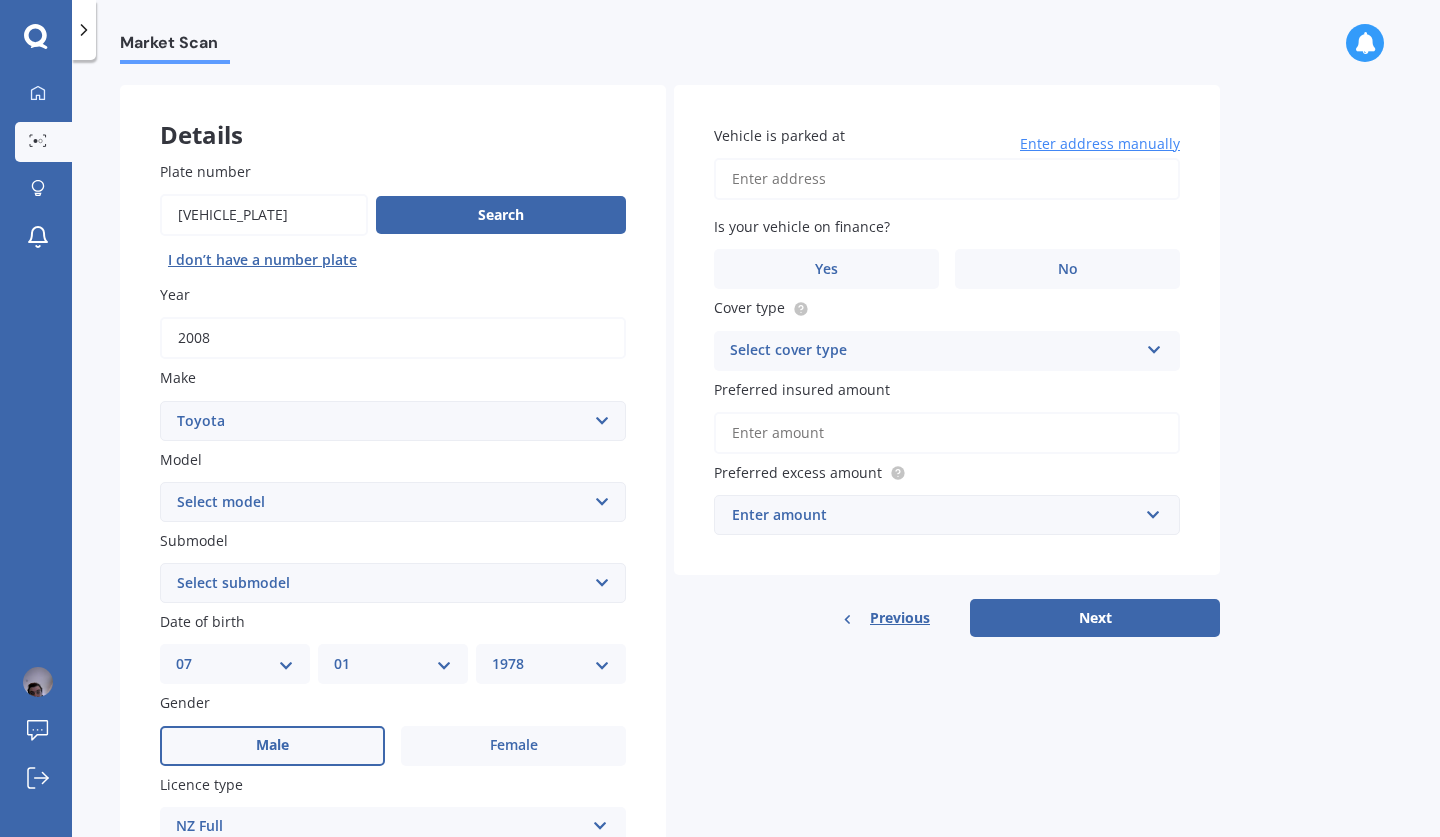 scroll, scrollTop: 0, scrollLeft: 0, axis: both 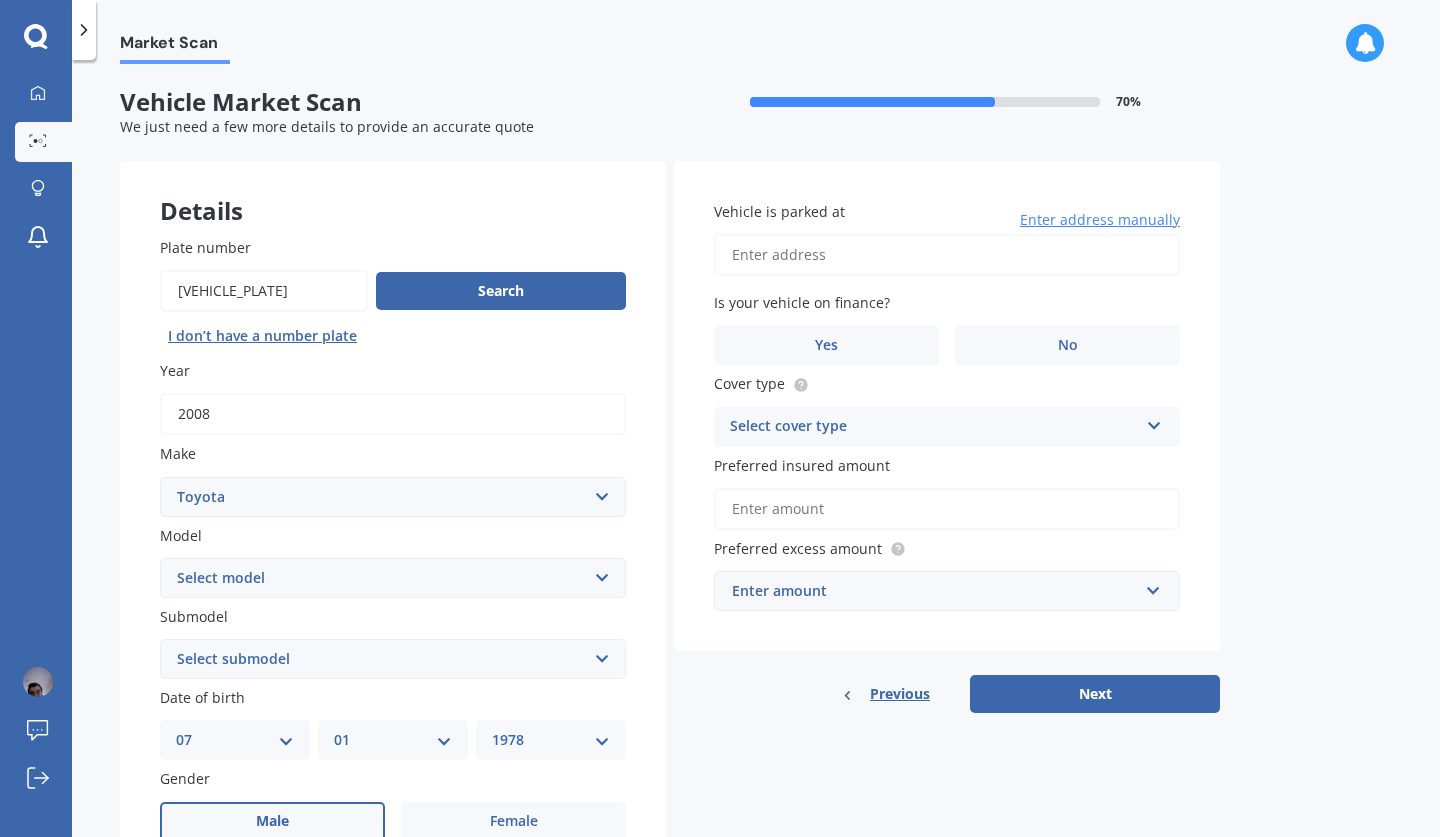 click on "Vehicle is parked at" at bounding box center (947, 255) 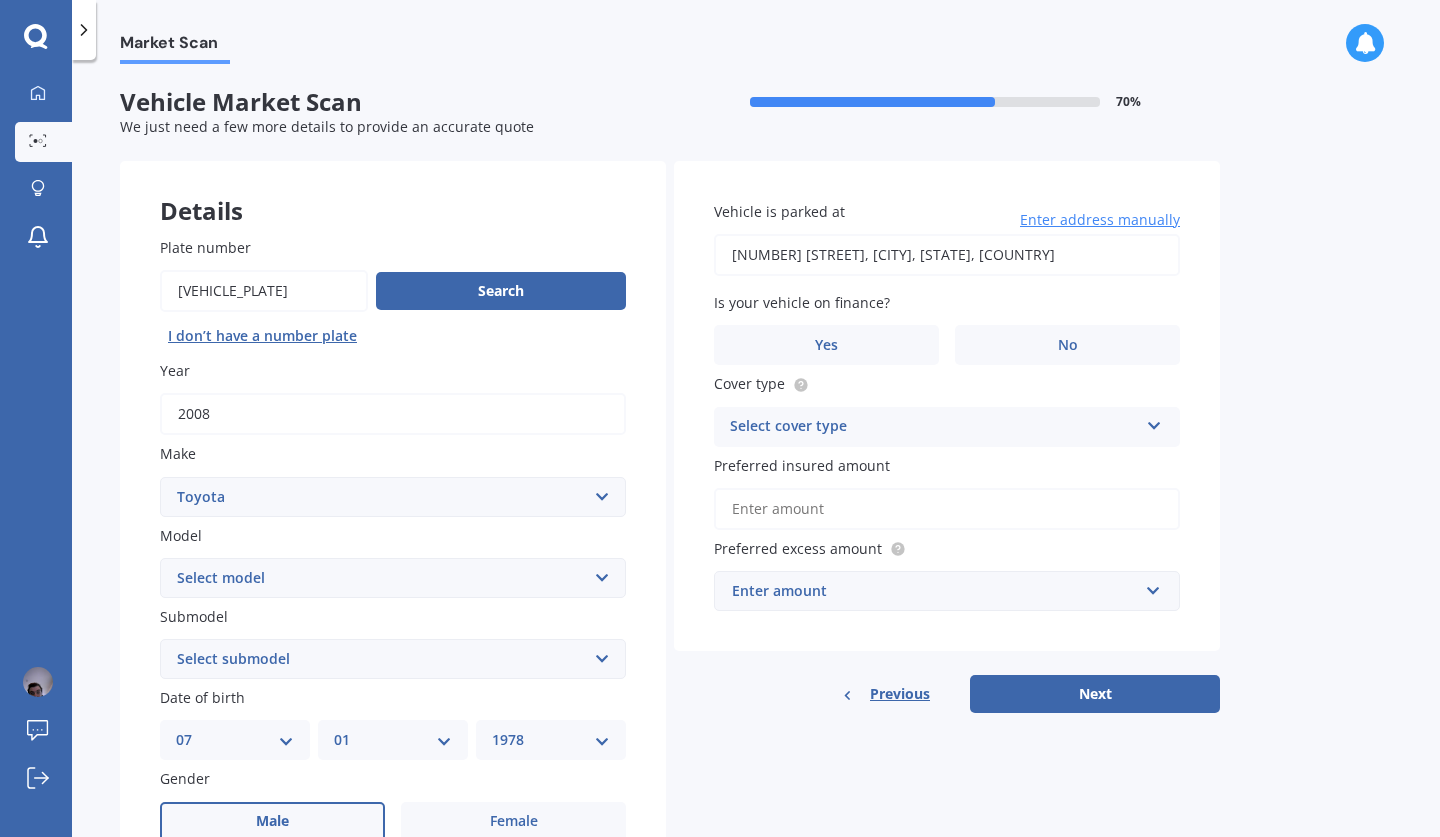 type on "[NUMBER] [STREET], [CITY], [CITY] [POSTAL_CODE]" 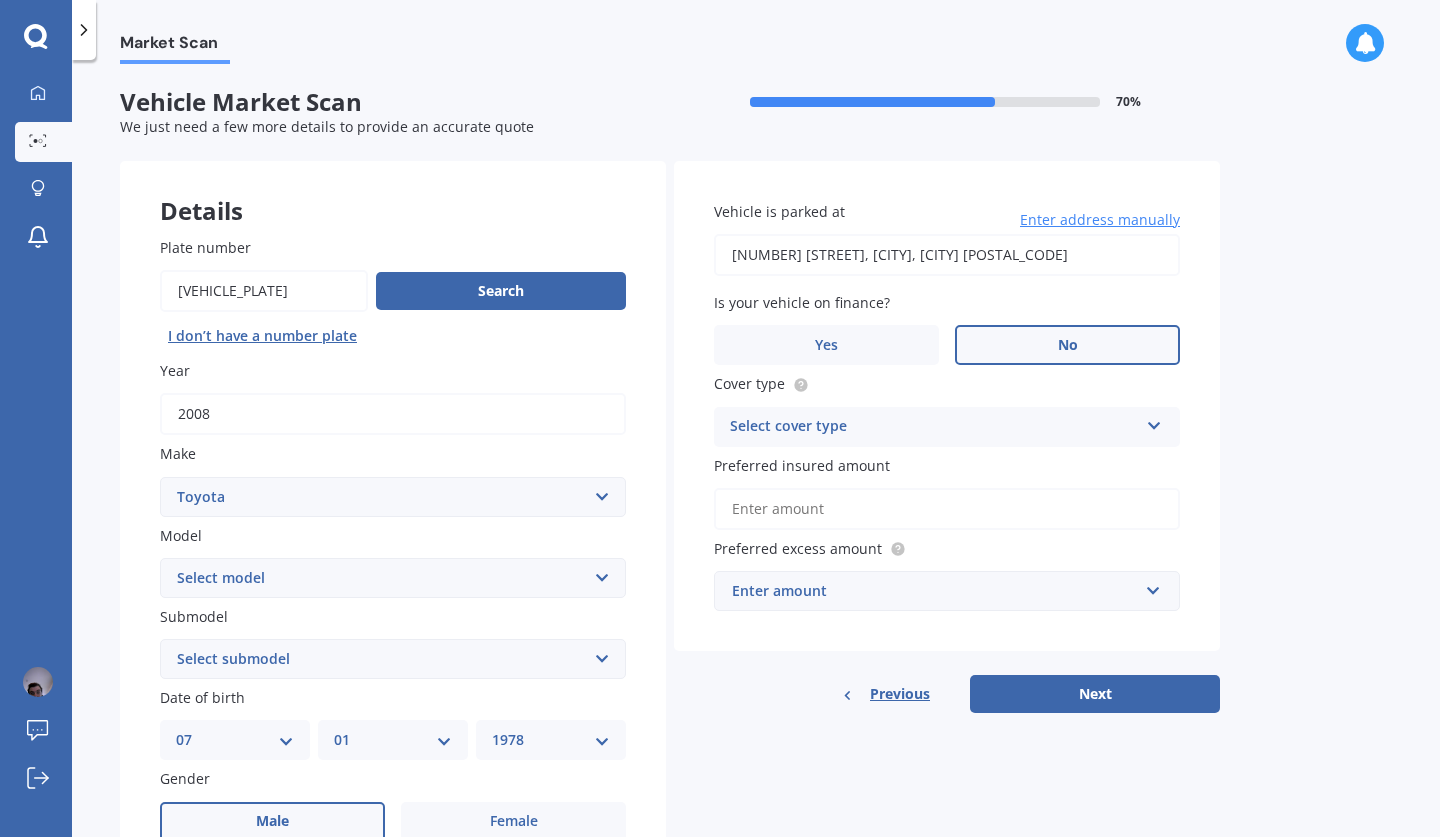 click on "No" at bounding box center [1067, 345] 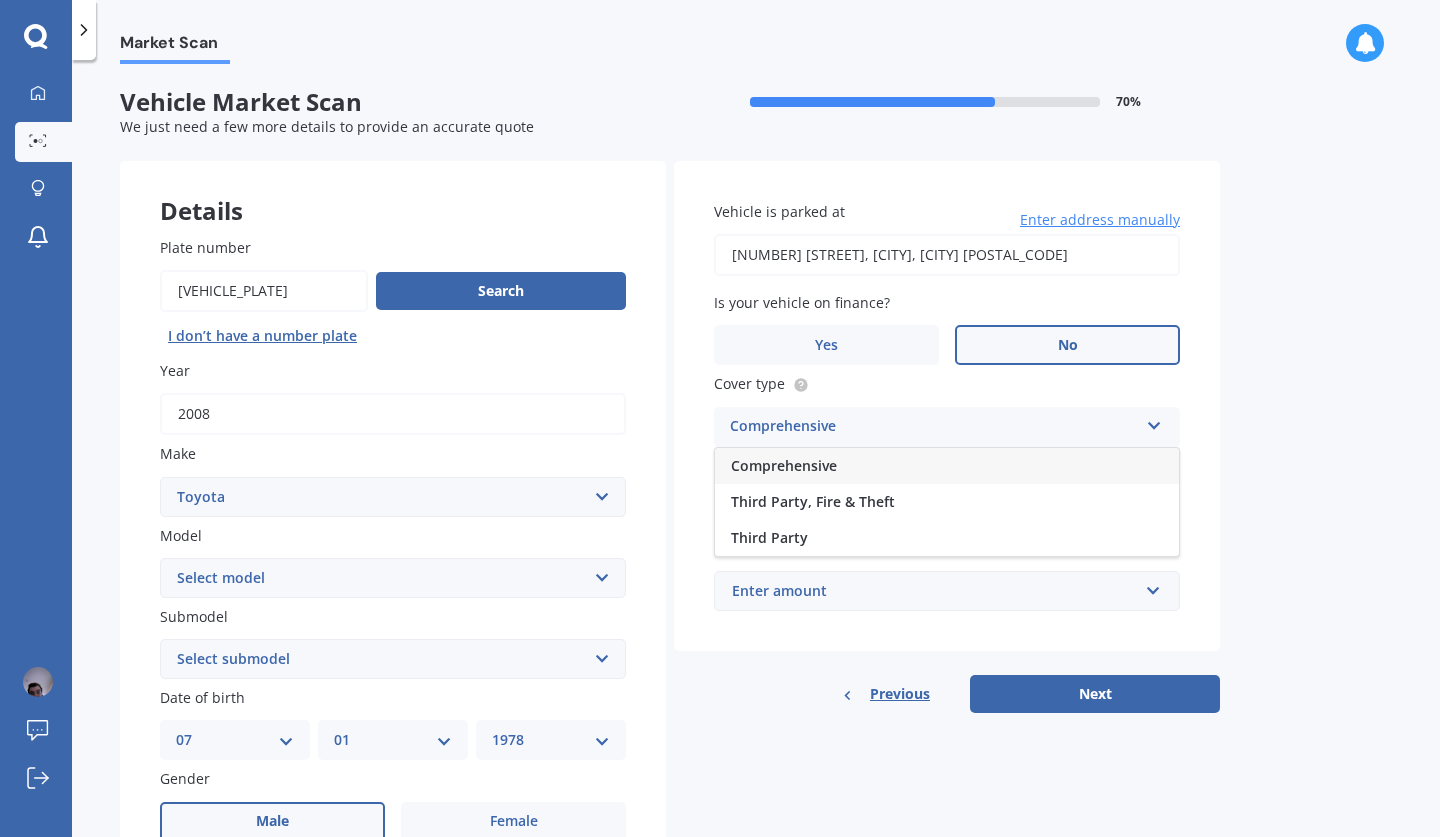 click on "Comprehensive" at bounding box center (947, 466) 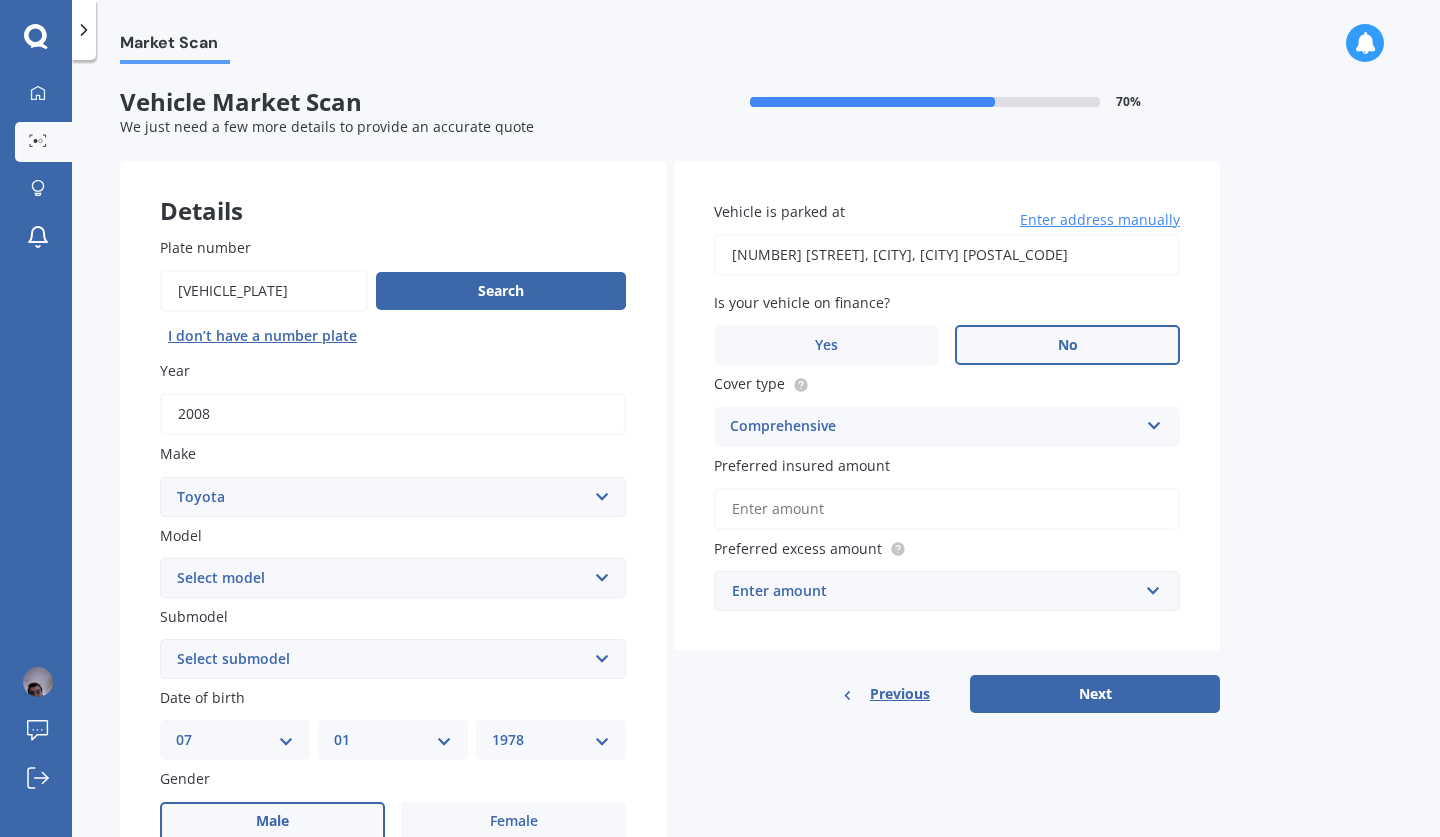 click on "Preferred insured amount" at bounding box center (947, 509) 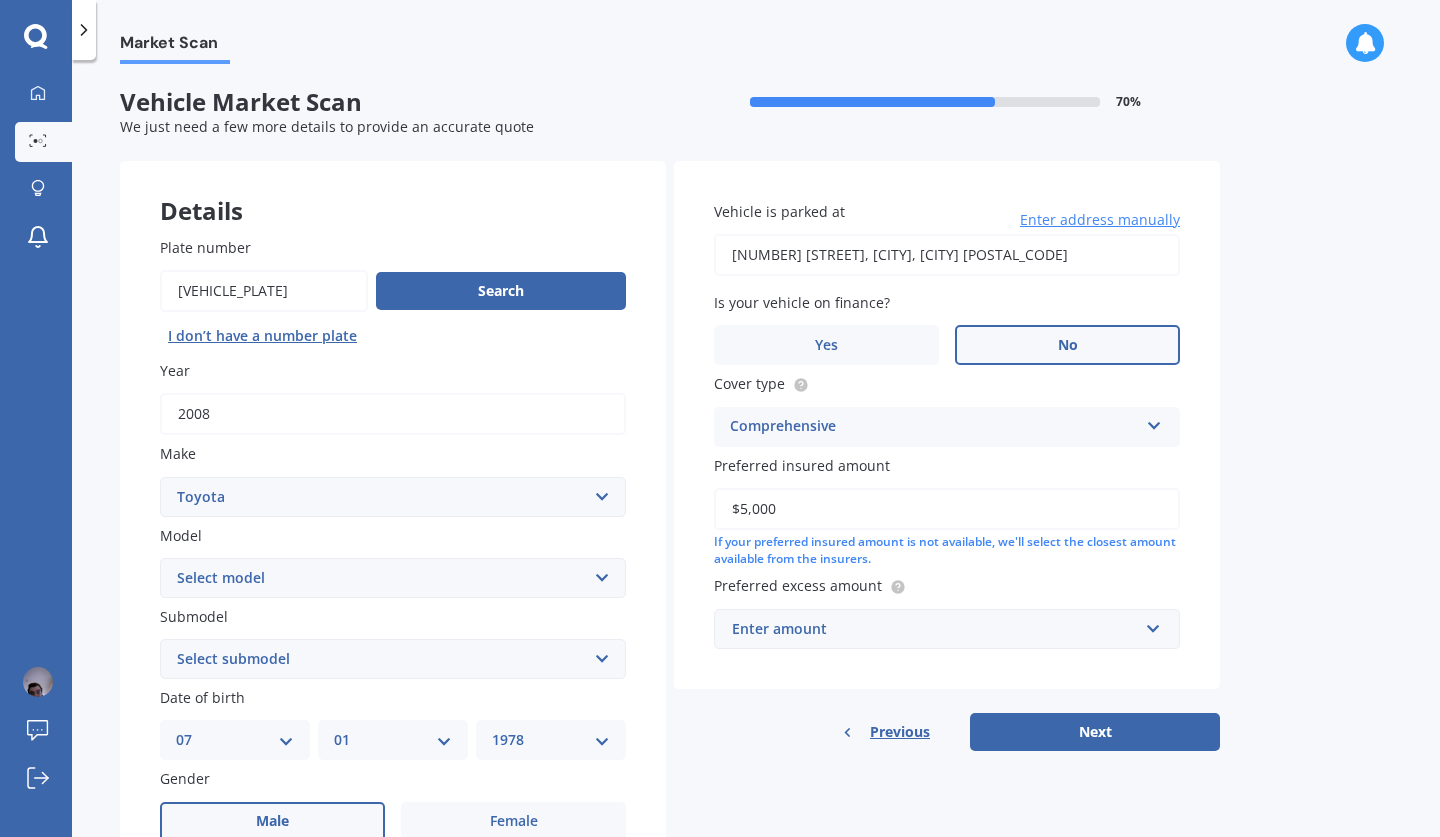 click on "Market Scan Vehicle Market Scan 70 % We just need a few more details to provide an accurate quote Details Plate number Search I don’t have a number plate Year [YEAR] Make Select make AC ALFA ROMEO ASTON MARTIN AUDI AUSTIN BEDFORD Bentley BMW BYD CADILLAC CAN-AM CHERY CHEVROLET CHRYSLER Citroen CRUISEAIR CUPRA DAEWOO DAIHATSU DAIMLER DAMON DIAHATSU DODGE EXOCET FACTORY FIVE FERRARI FIAT Fiord FLEETWOOD FORD FOTON FRASER GEELY GENESIS GEORGIE BOY GMC GREAT WALL GWM HAVAL HILLMAN HINO HOLDEN HOLIDAY RAMBLER HONDA HUMMER HYUNDAI INFINITI ISUZU IVECO JAC JAECOO JAGUAR JEEP KGM KIA LADA LAMBORGHINI LANCIA LANDROVER LDV LEAPMOTOR LEXUS LINCOLN LOTUS LUNAR M.G M.G. MAHINDRA MASERATI MAZDA MCLAREN MERCEDES AMG Mercedes Benz MERCEDES-AMG MERCURY MINI Mitsubishi MORGAN MORRIS NEWMAR Nissan OMODA OPEL OXFORD PEUGEOT Plymouth Polestar PONTIAC PORSCHE PROTON RAM Range Rover Rayne RENAULT ROLLS ROYCE ROVER SAAB SATURN SEAT SHELBY SKODA SMART SSANGYONG SUBARU SUZUKI TATA TESLA TIFFIN Toyota TRIUMPH TVR Vauxhall VOLKSWAGEN ZX" at bounding box center (756, 452) 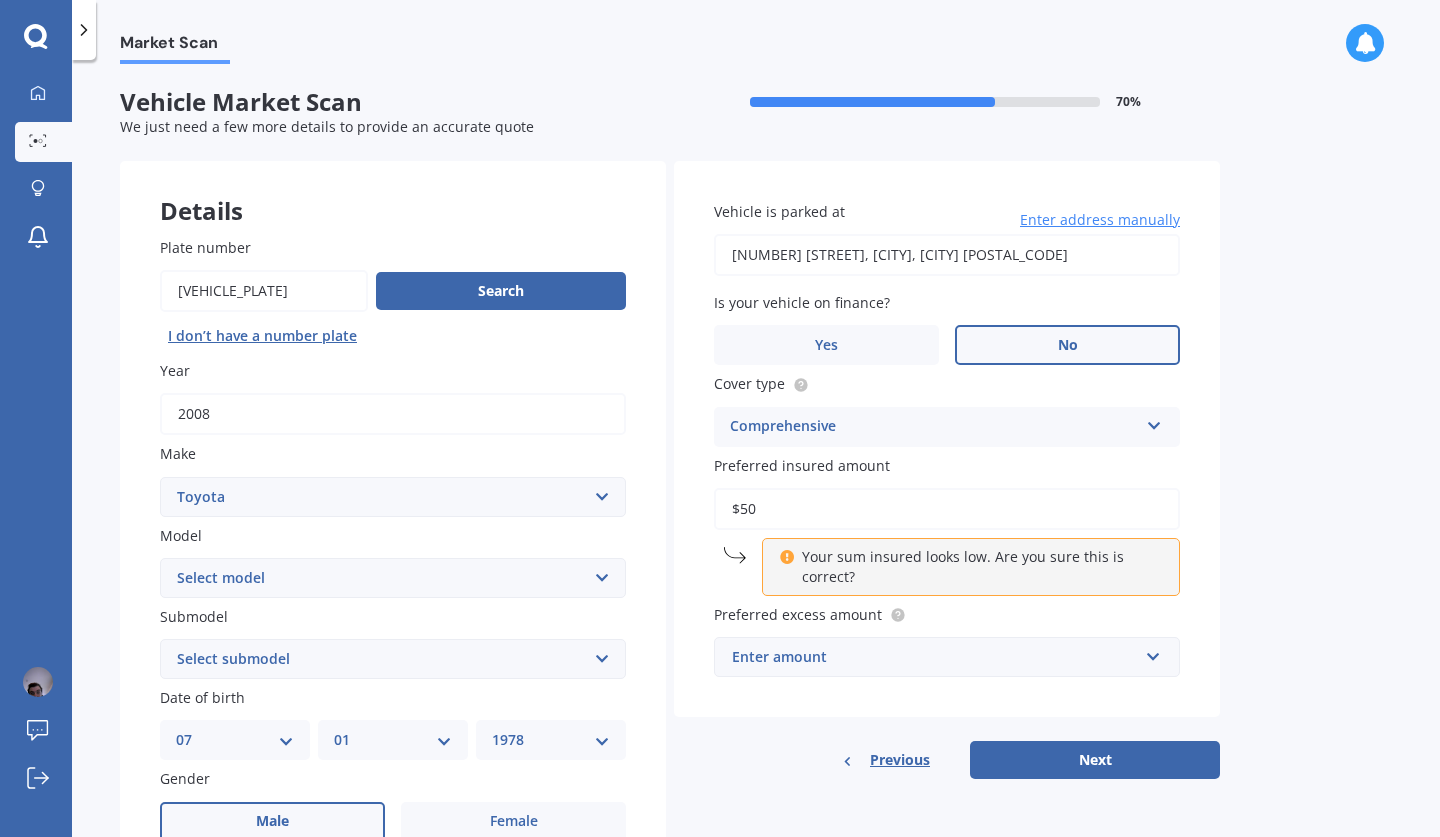 type on "$5" 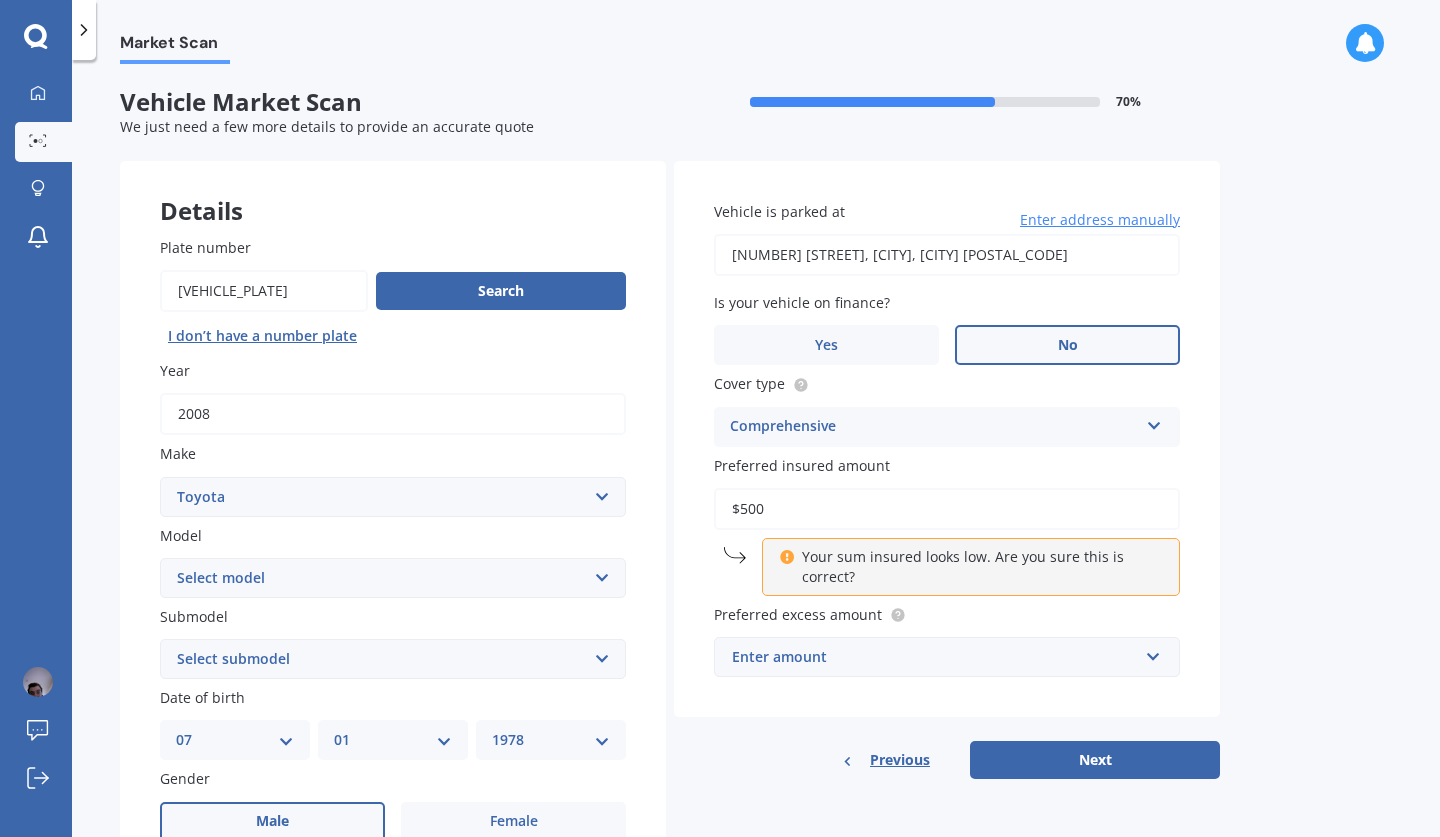 type on "$5,000" 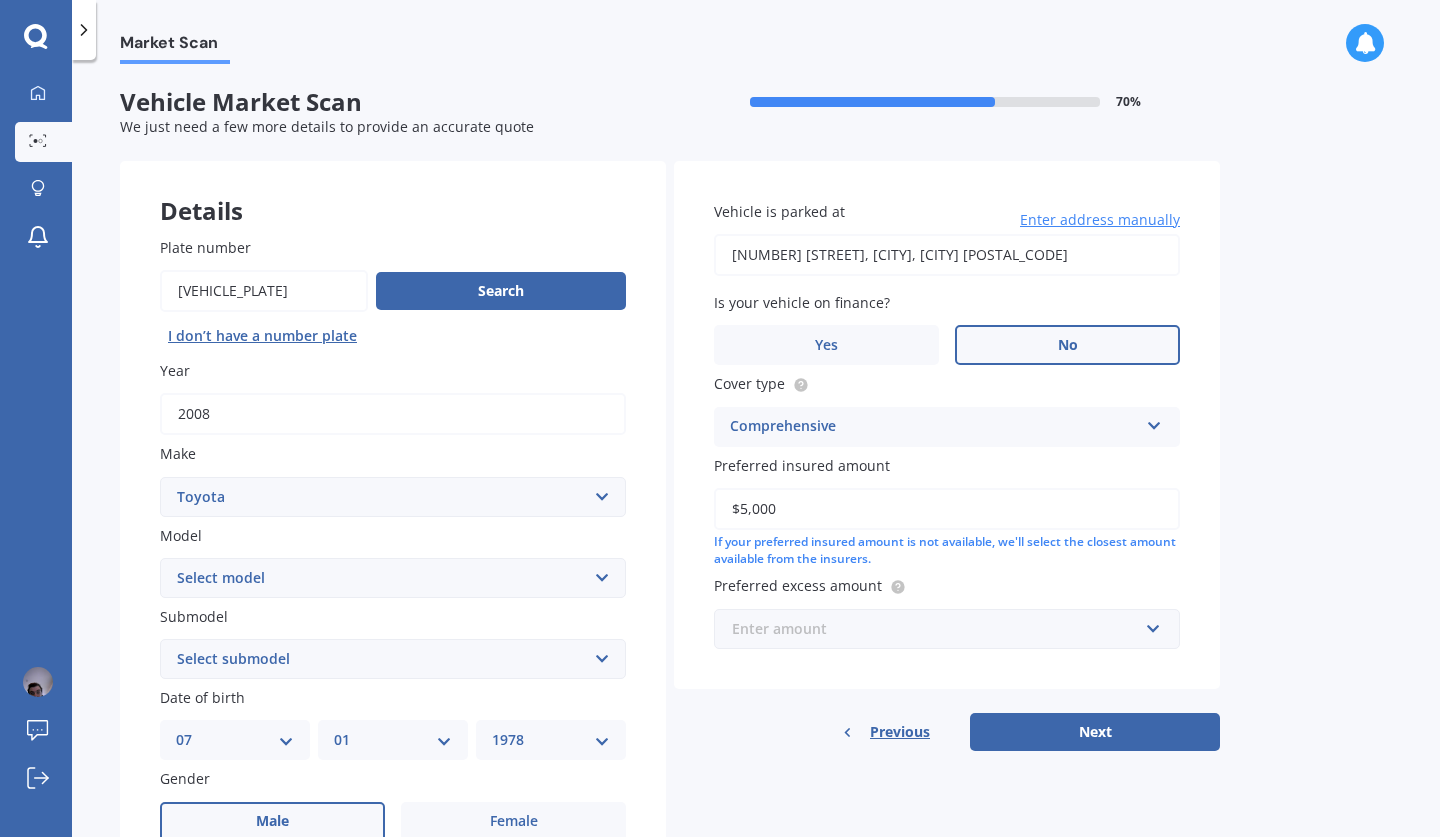 click at bounding box center [940, 629] 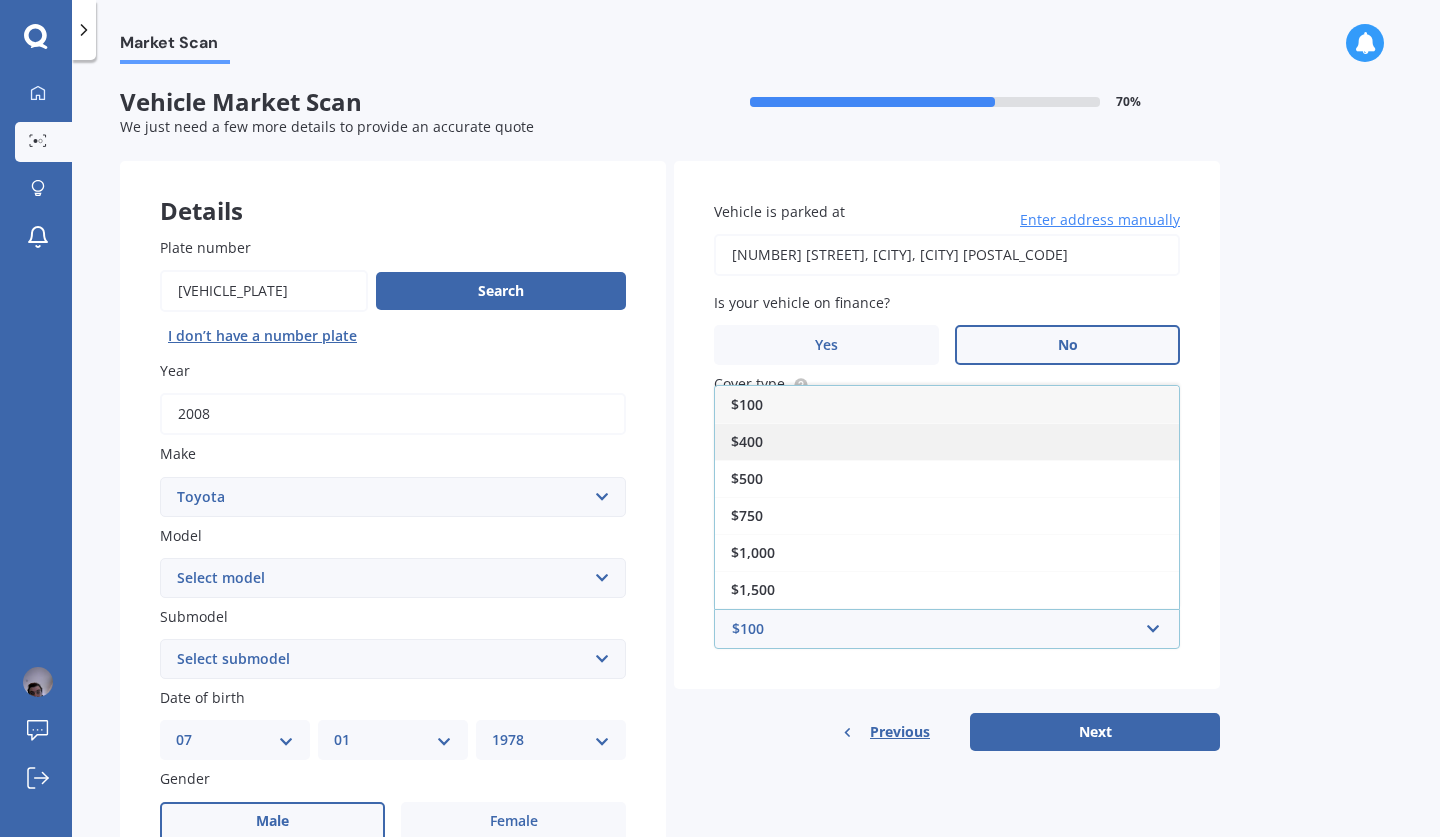 click on "$400" at bounding box center (947, 441) 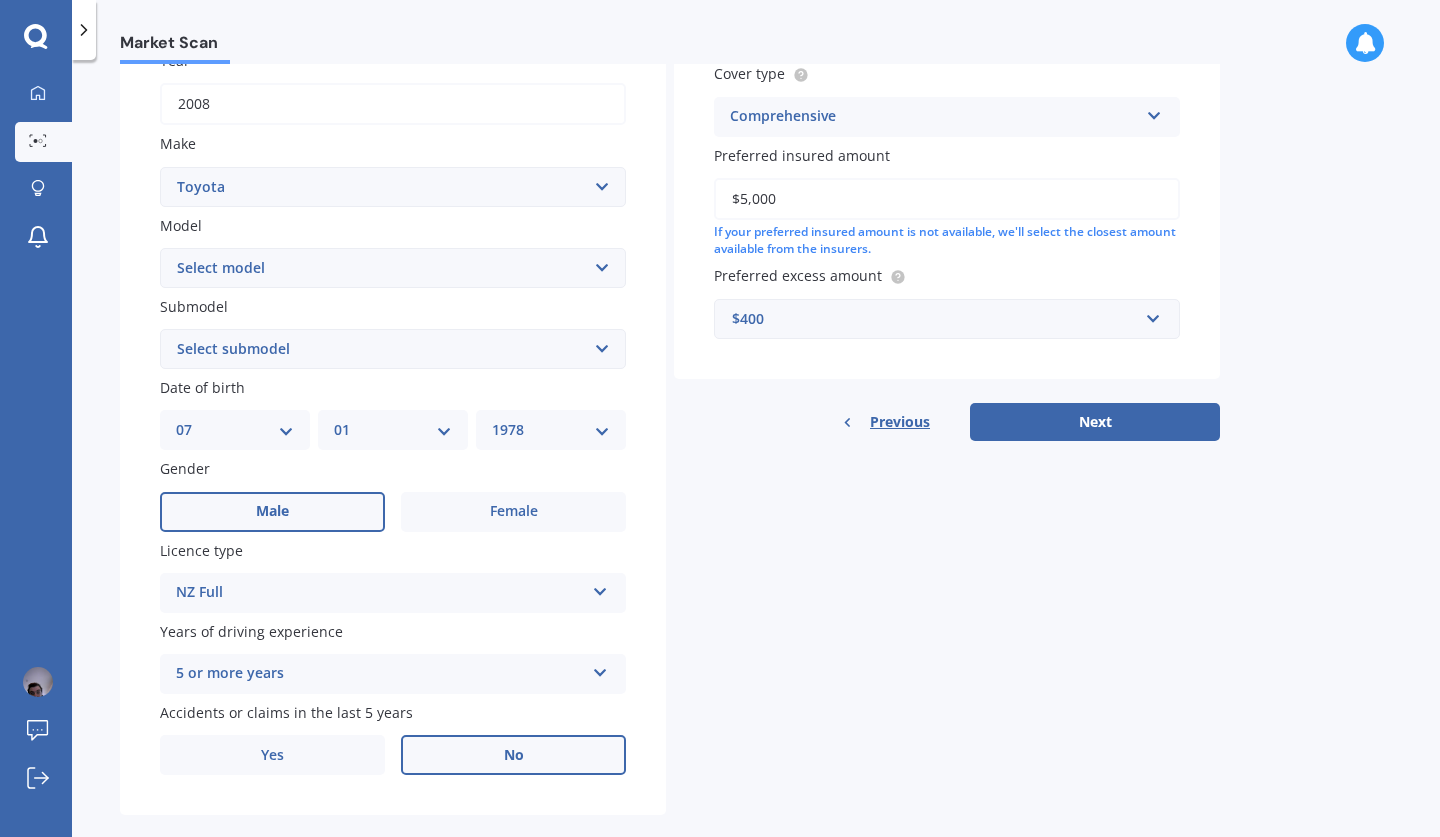 scroll, scrollTop: 345, scrollLeft: 0, axis: vertical 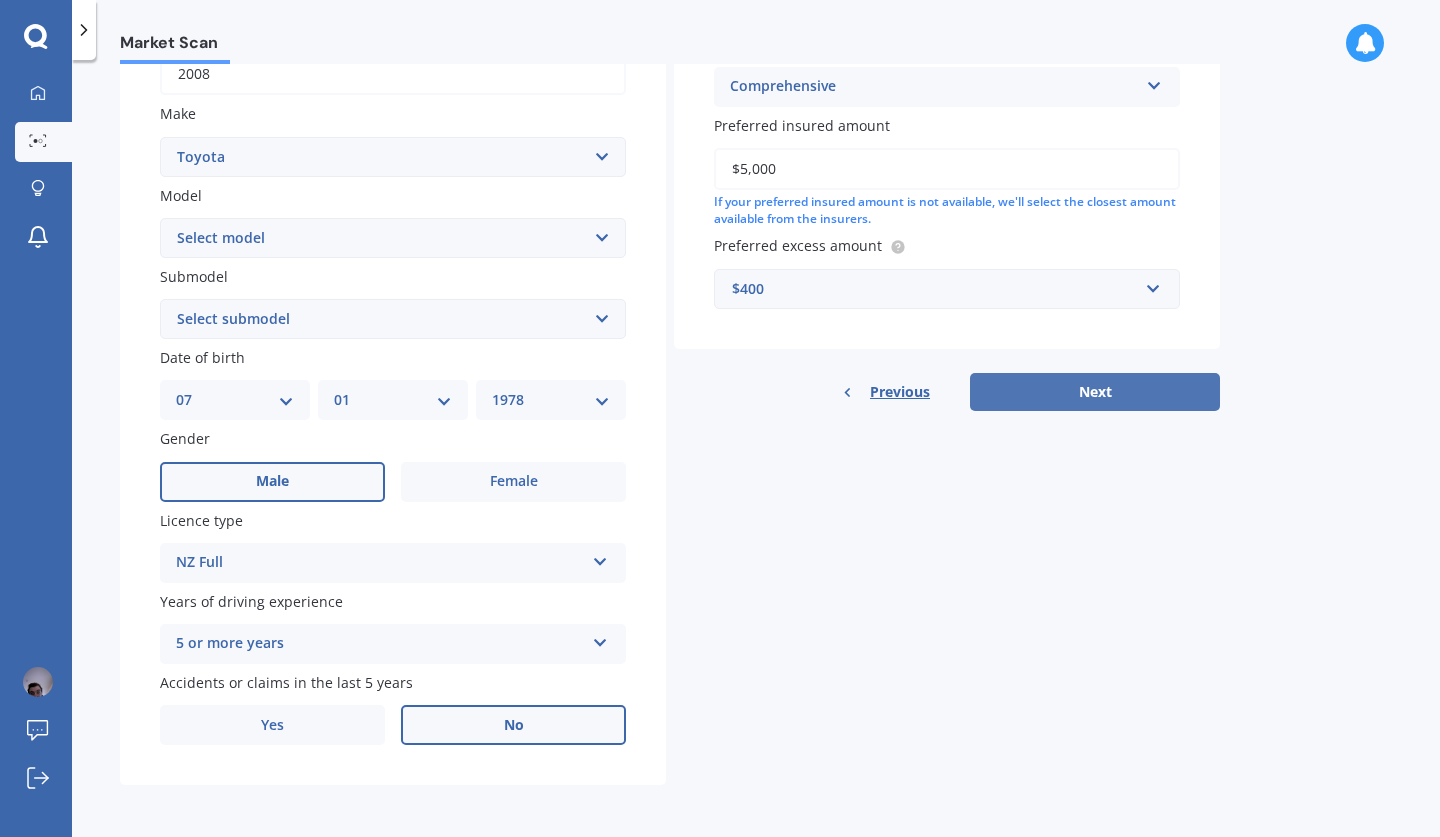 click on "Next" at bounding box center [1095, 392] 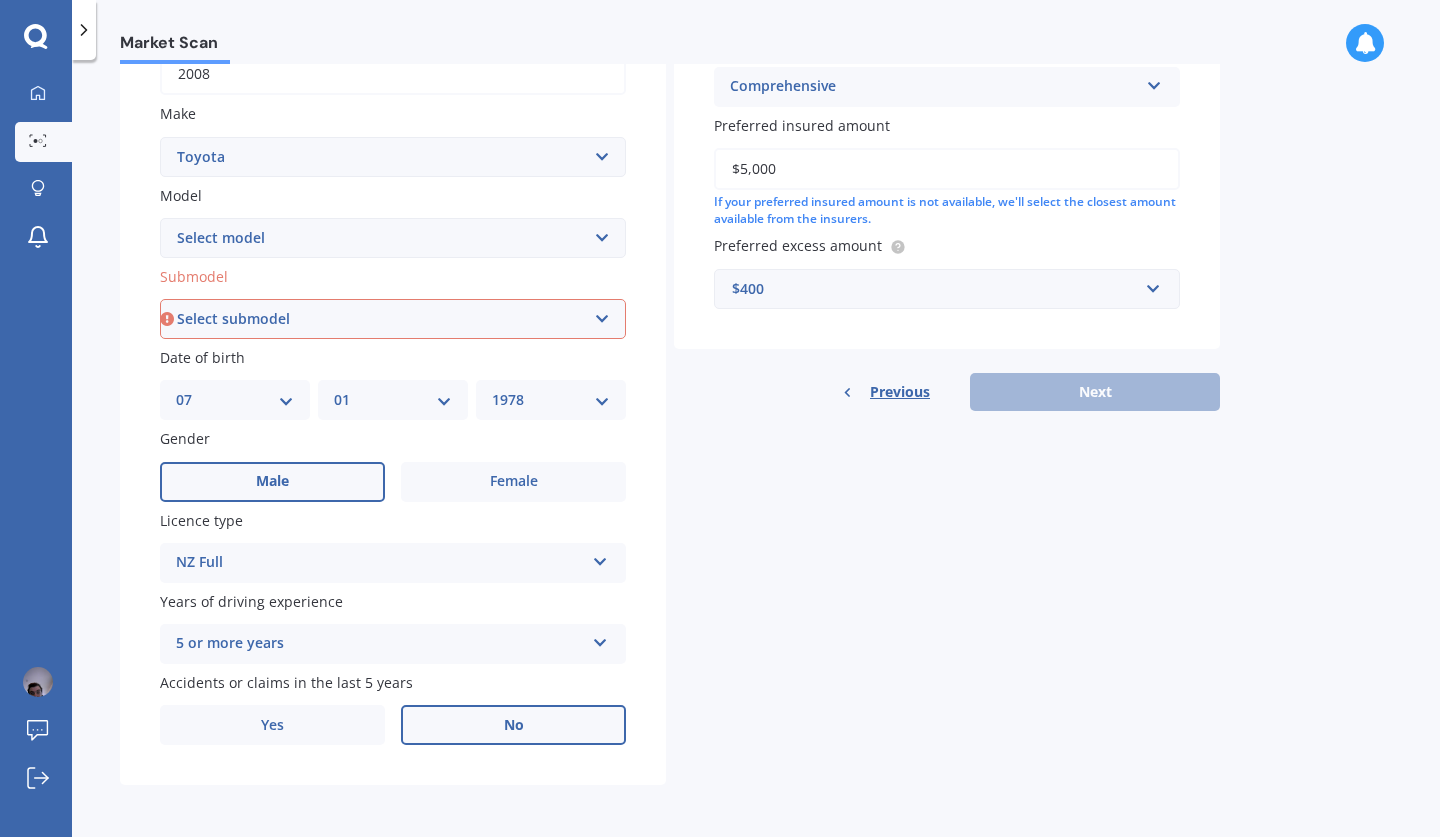 click on "Select submodel AT-X V6 3.5 Sedan Grande V6 3.5 Sedan Sportivo SX6 V6 3.5 Sedan Touring V6 3.5 Sedan" at bounding box center (393, 319) 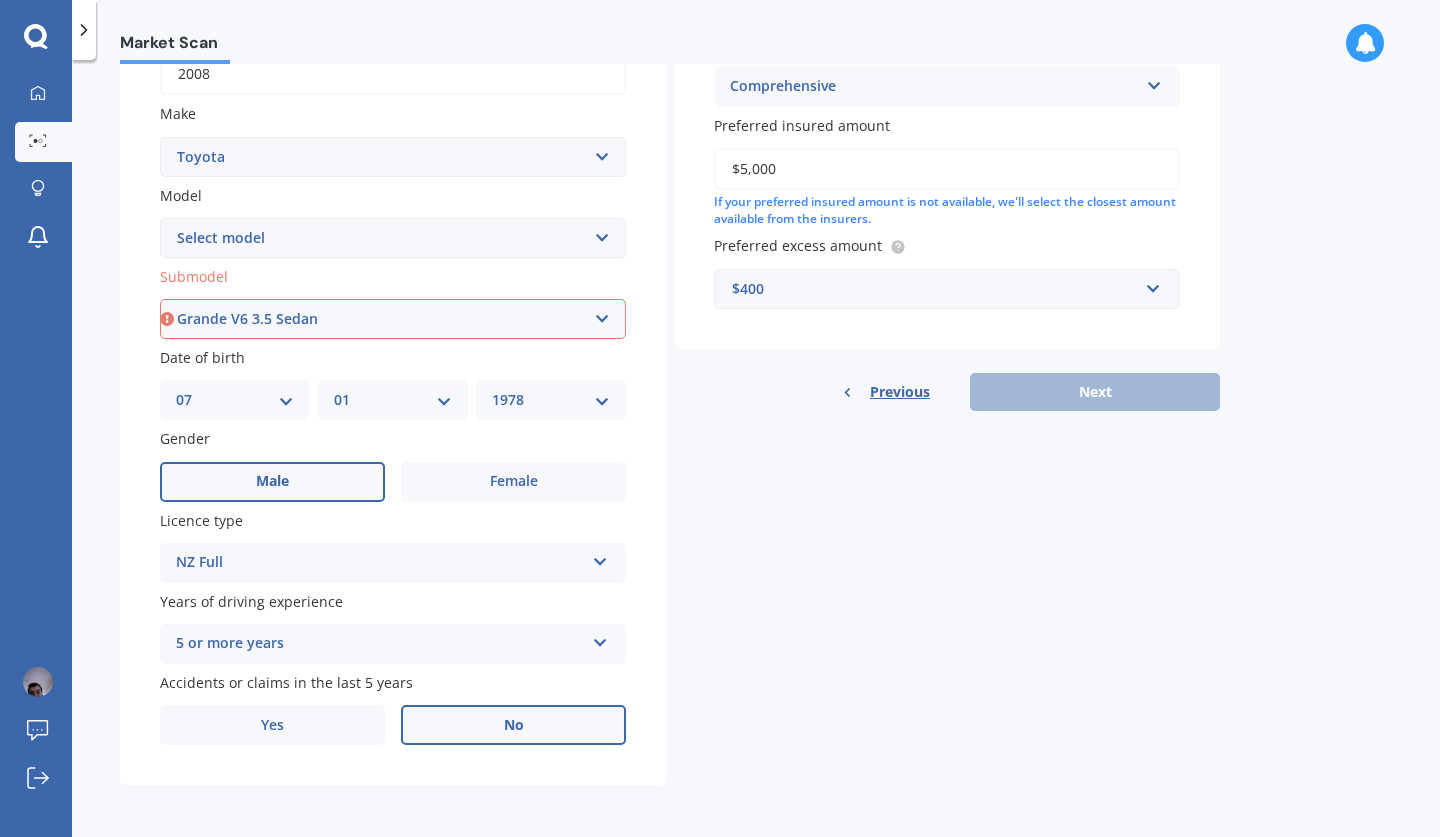 click on "Select submodel AT-X V6 3.5 Sedan Grande V6 3.5 Sedan Sportivo SX6 V6 3.5 Sedan Touring V6 3.5 Sedan" at bounding box center [393, 319] 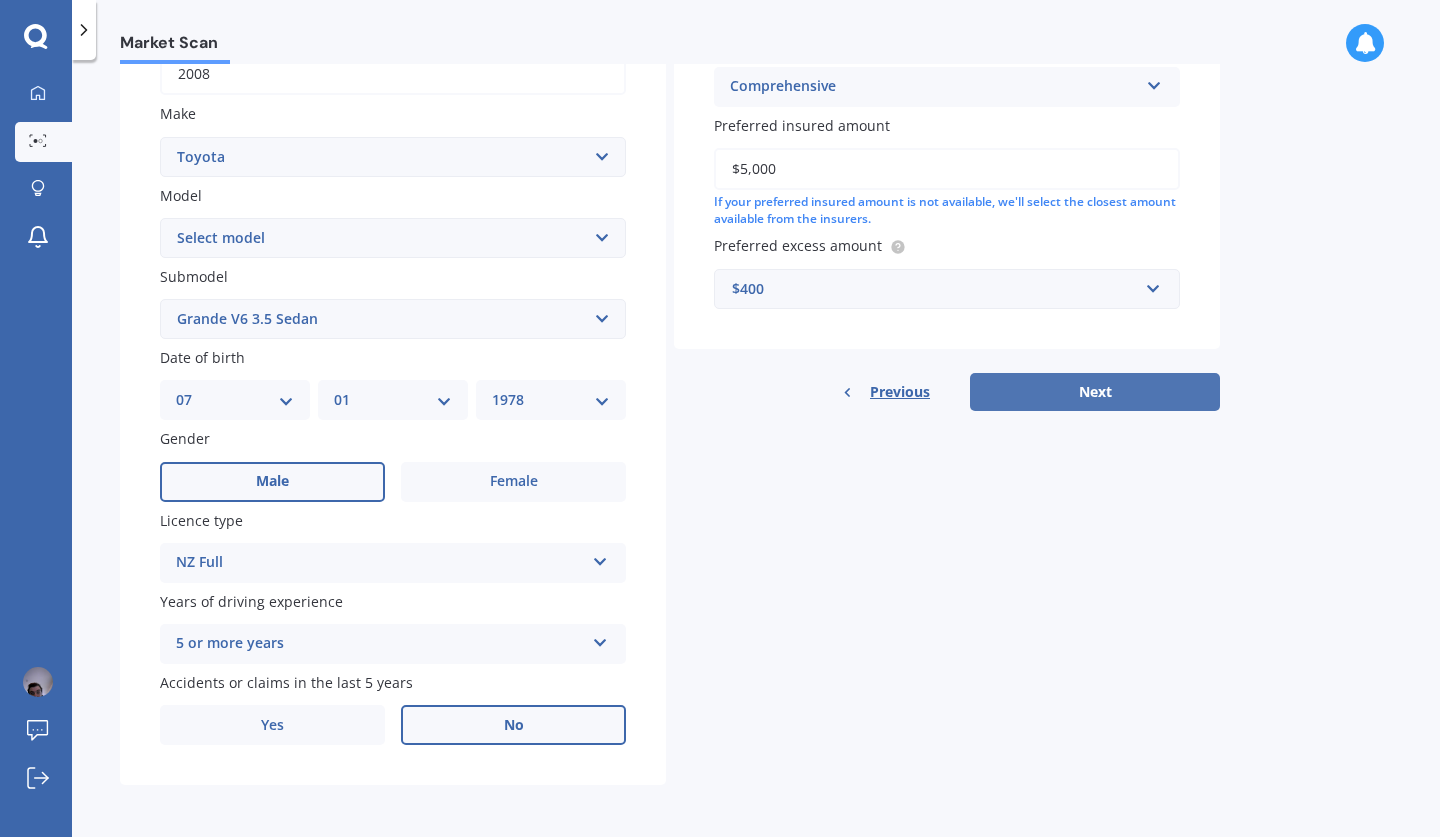 click on "Next" at bounding box center [1095, 392] 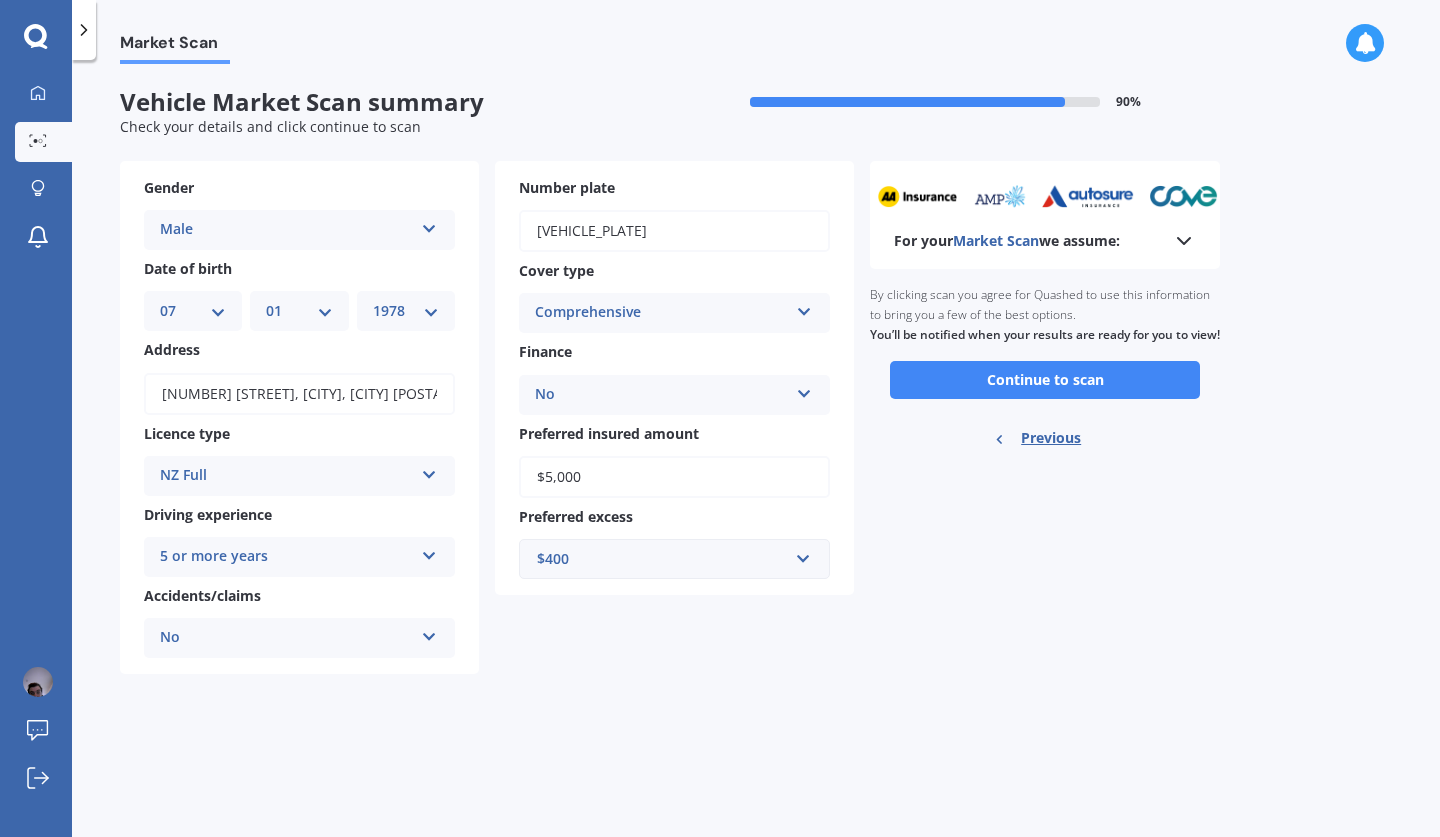 scroll, scrollTop: 0, scrollLeft: 0, axis: both 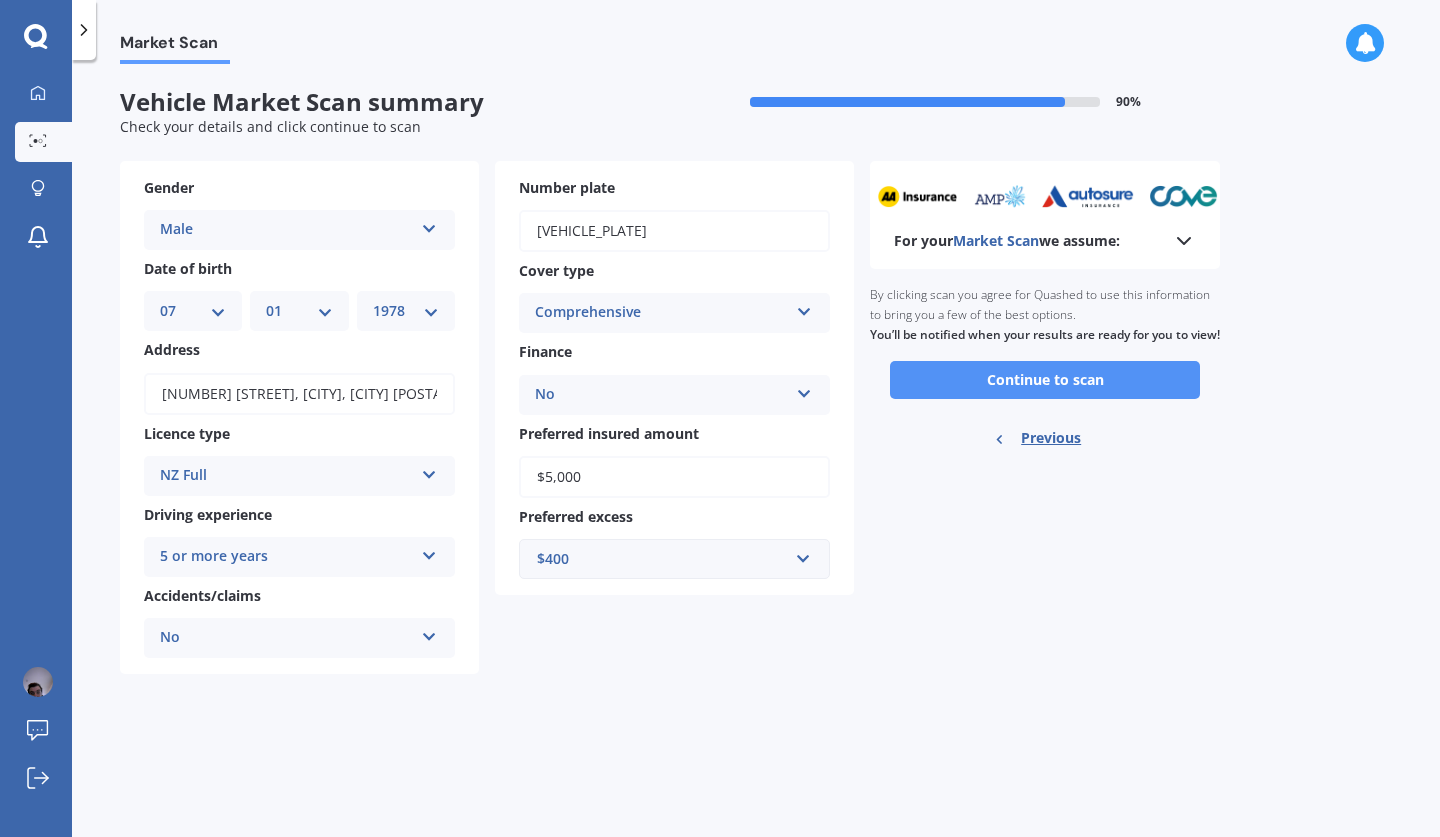 click on "Continue to scan" at bounding box center [1045, 380] 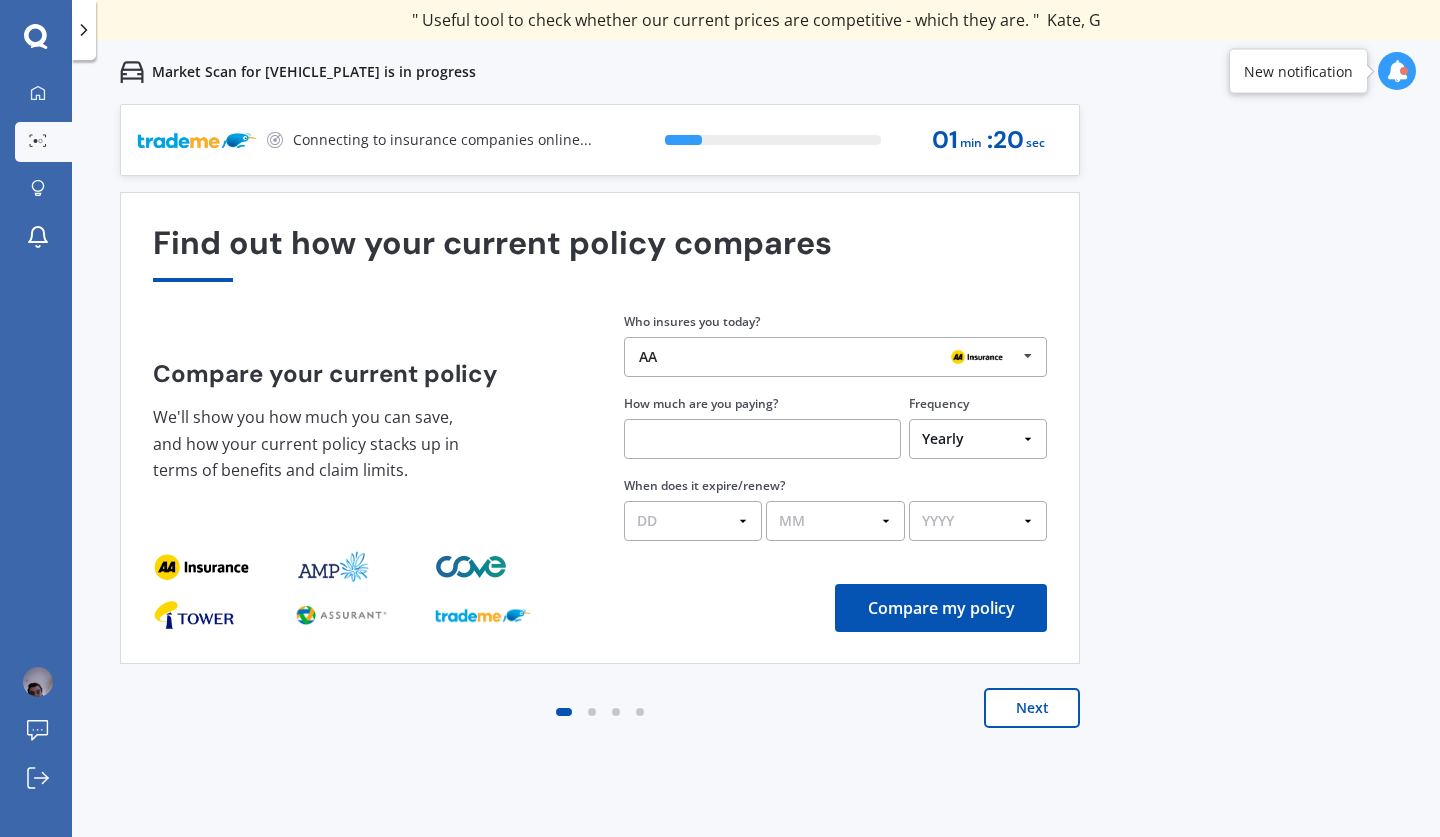 click on "AA" at bounding box center (828, 357) 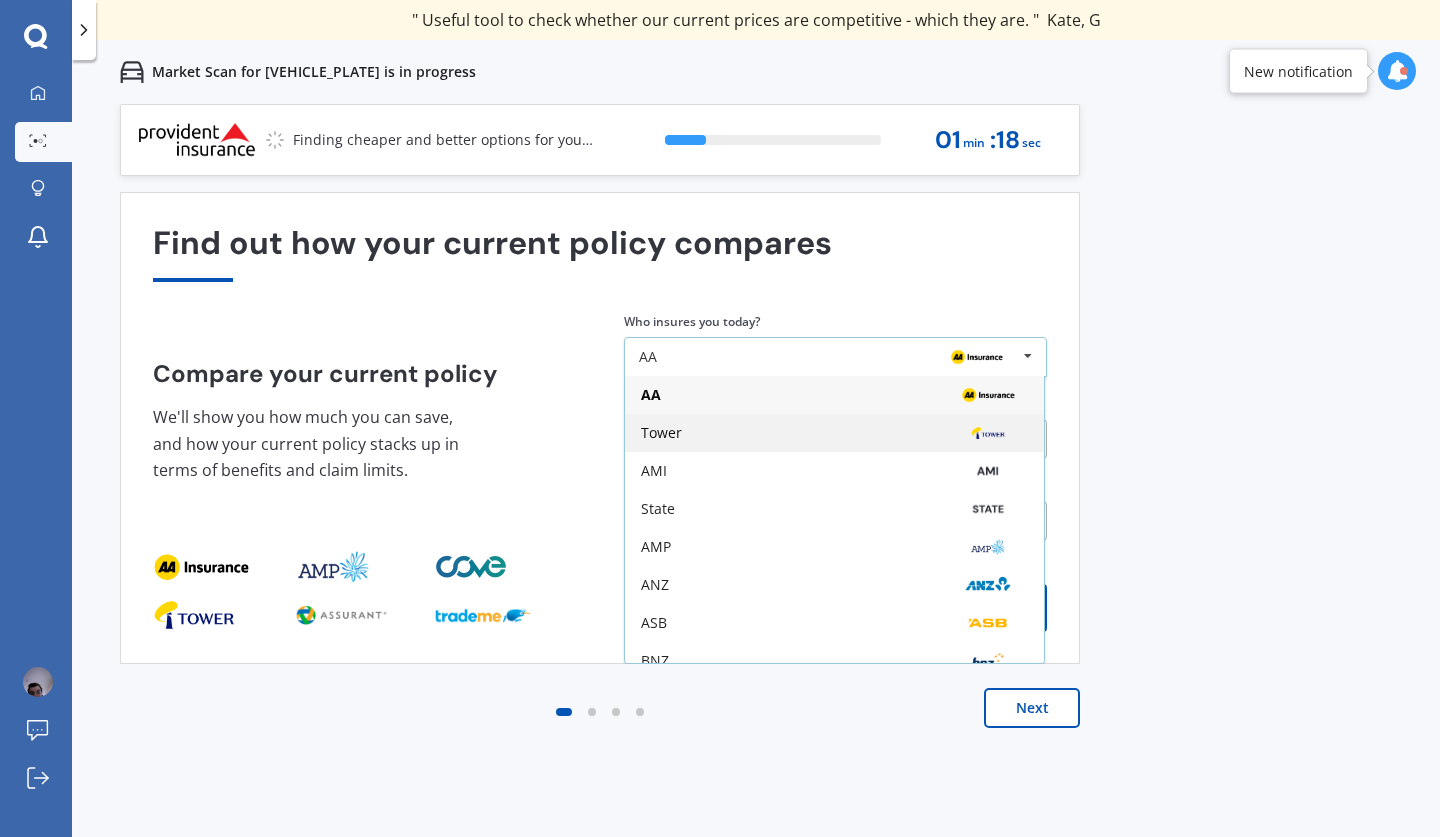 click on "Tower" at bounding box center [834, 433] 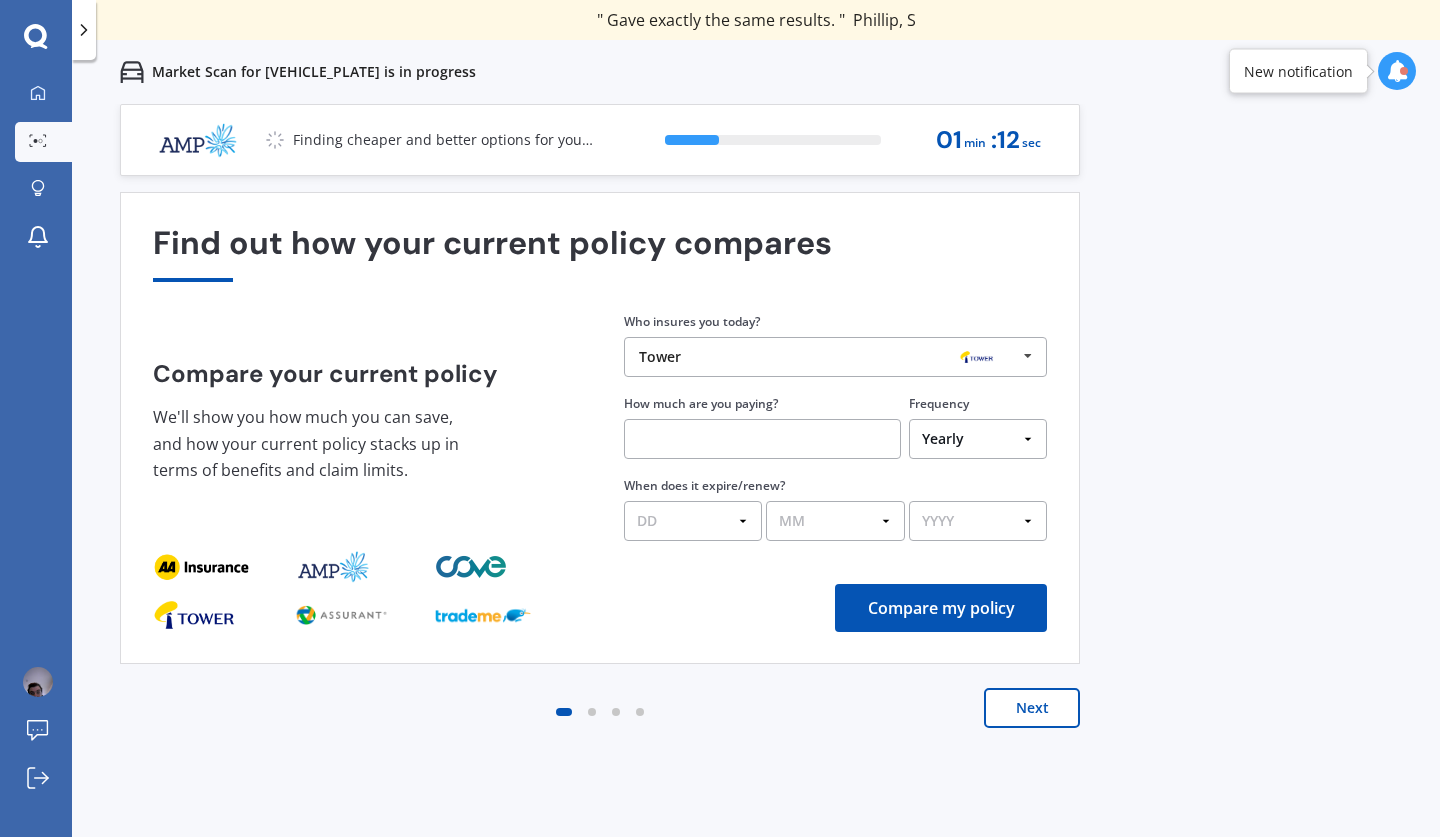click at bounding box center (762, 439) 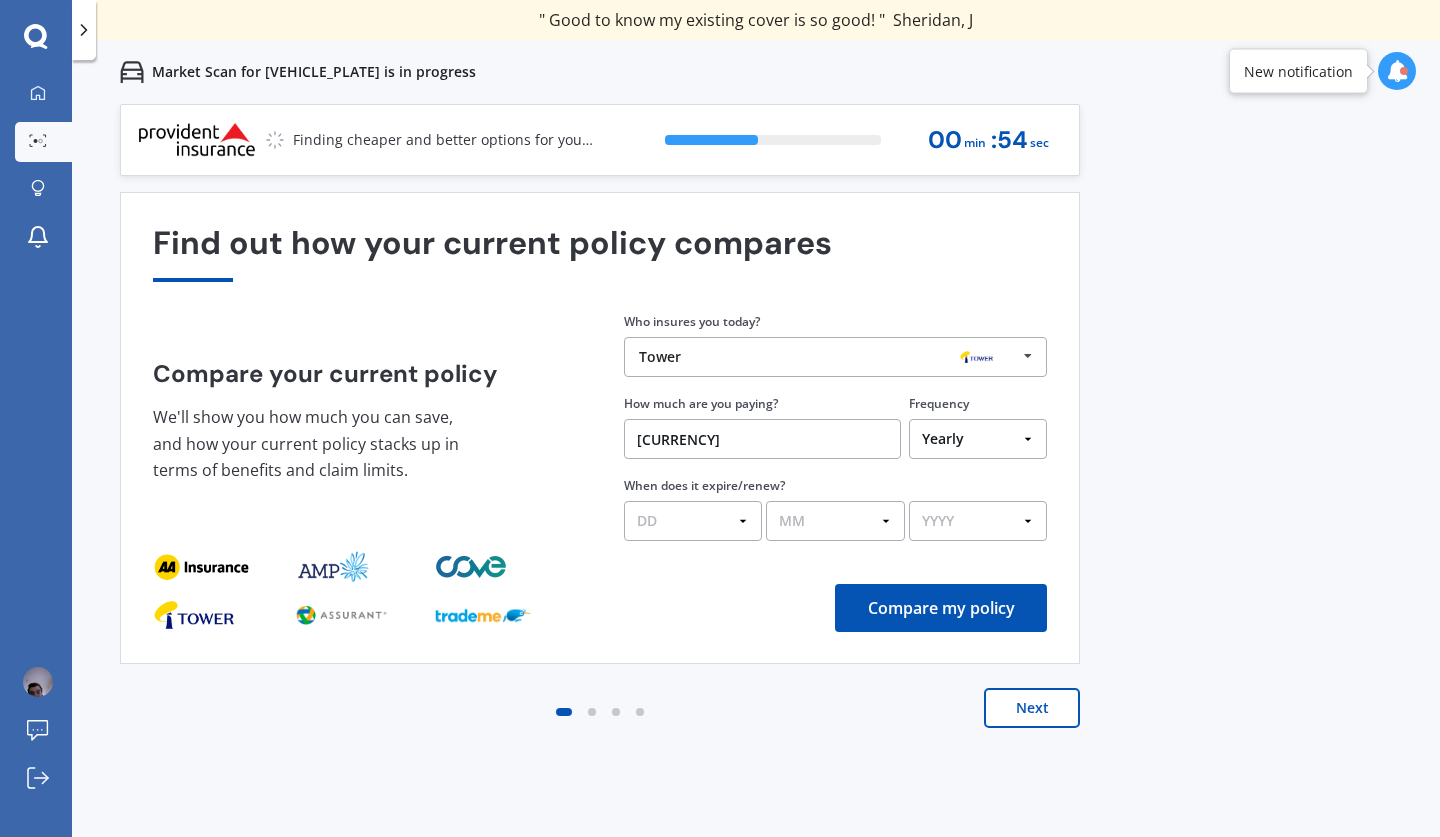 type on "[CURRENCY]" 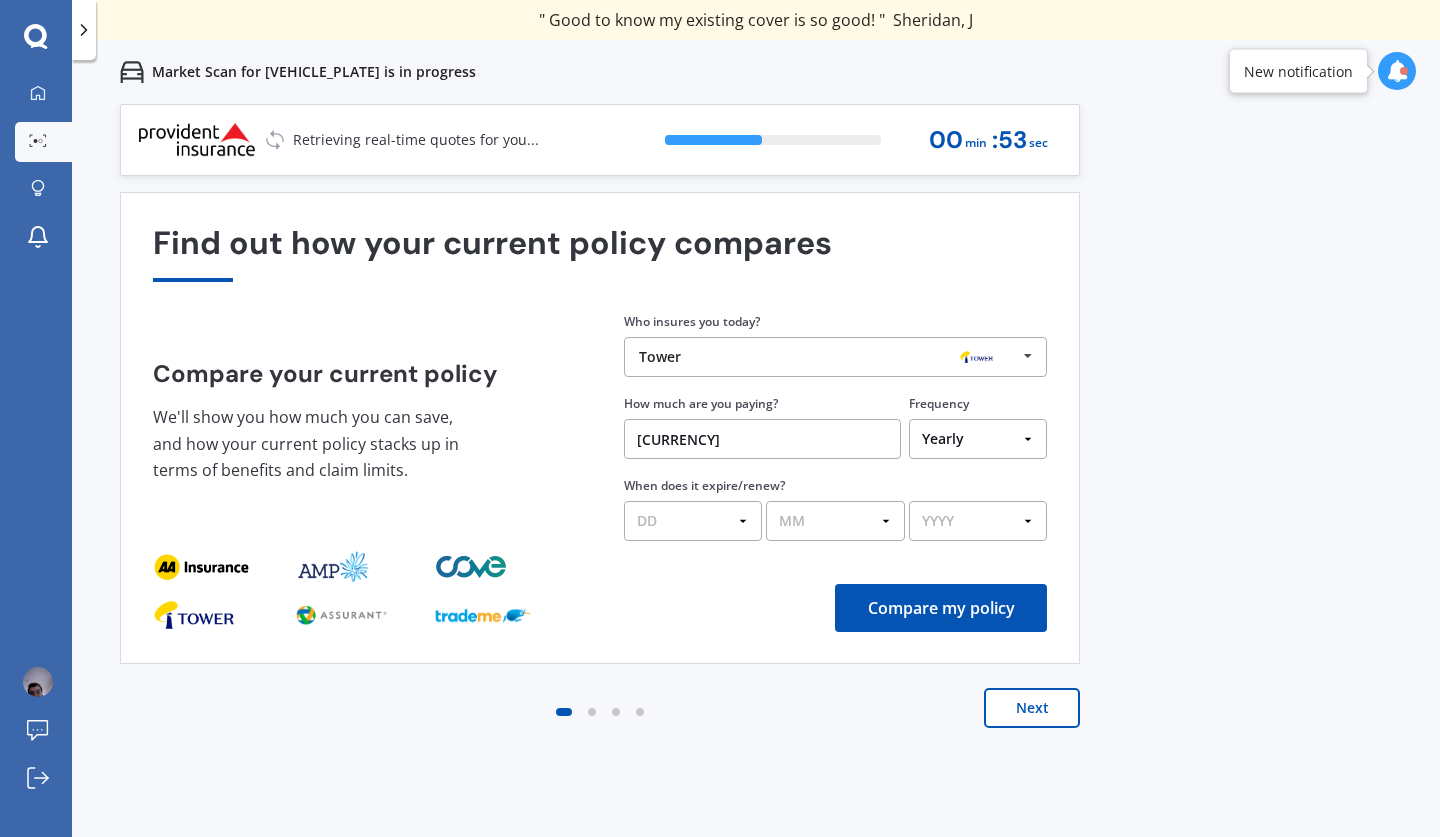 click on "Next" at bounding box center [1032, 708] 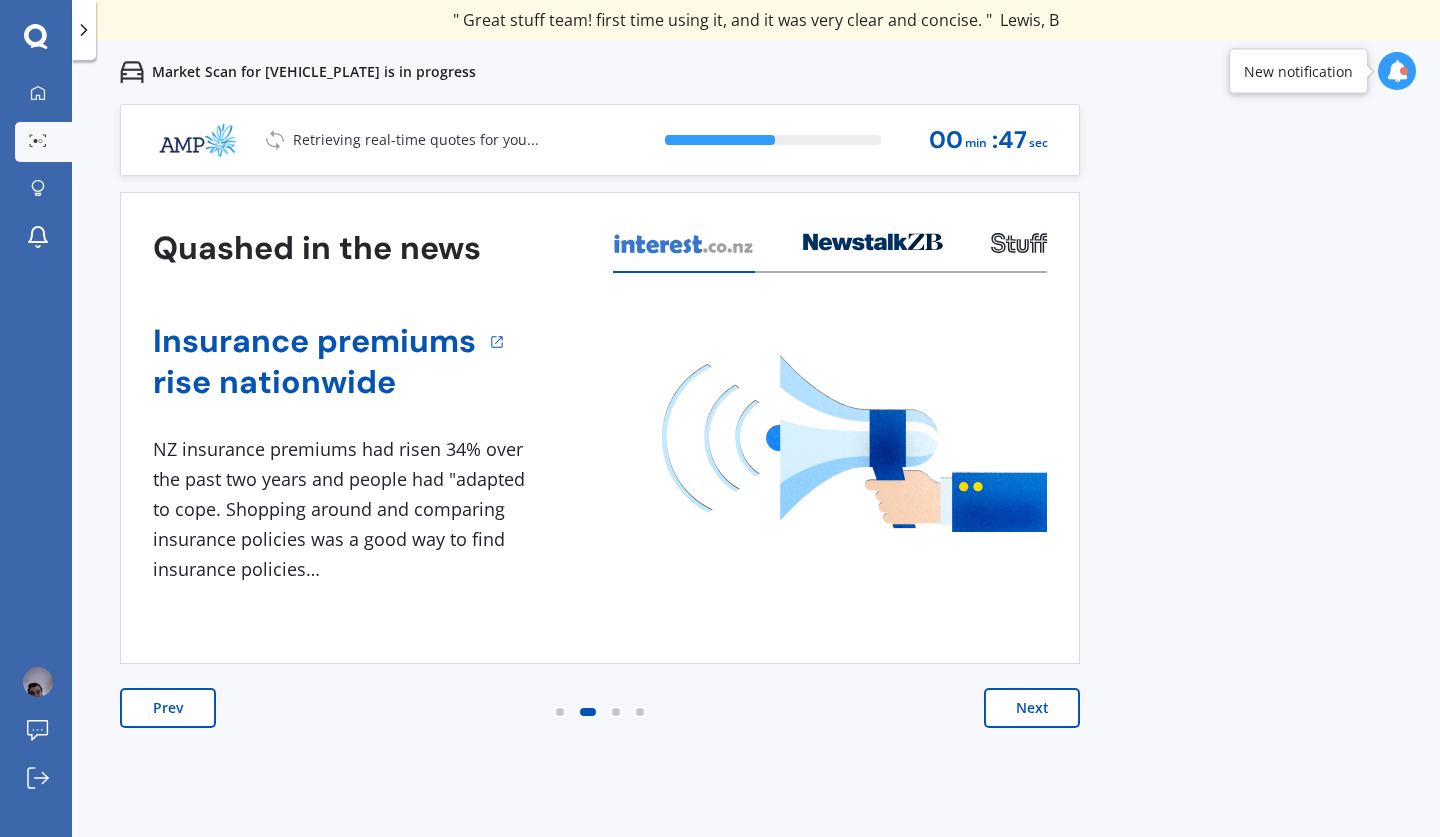 click on "Next" at bounding box center [1032, 708] 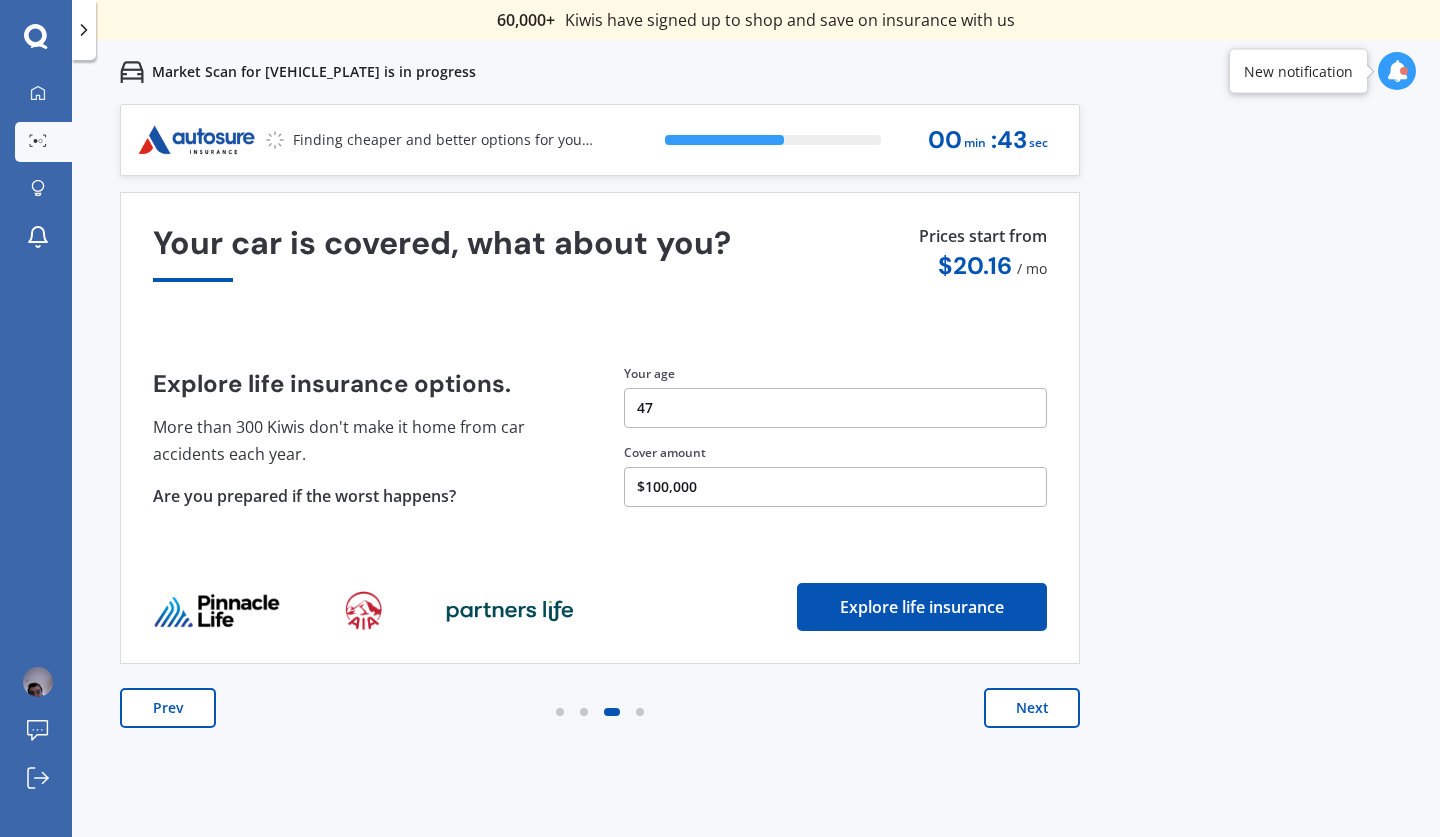 click on "Next" at bounding box center (1032, 708) 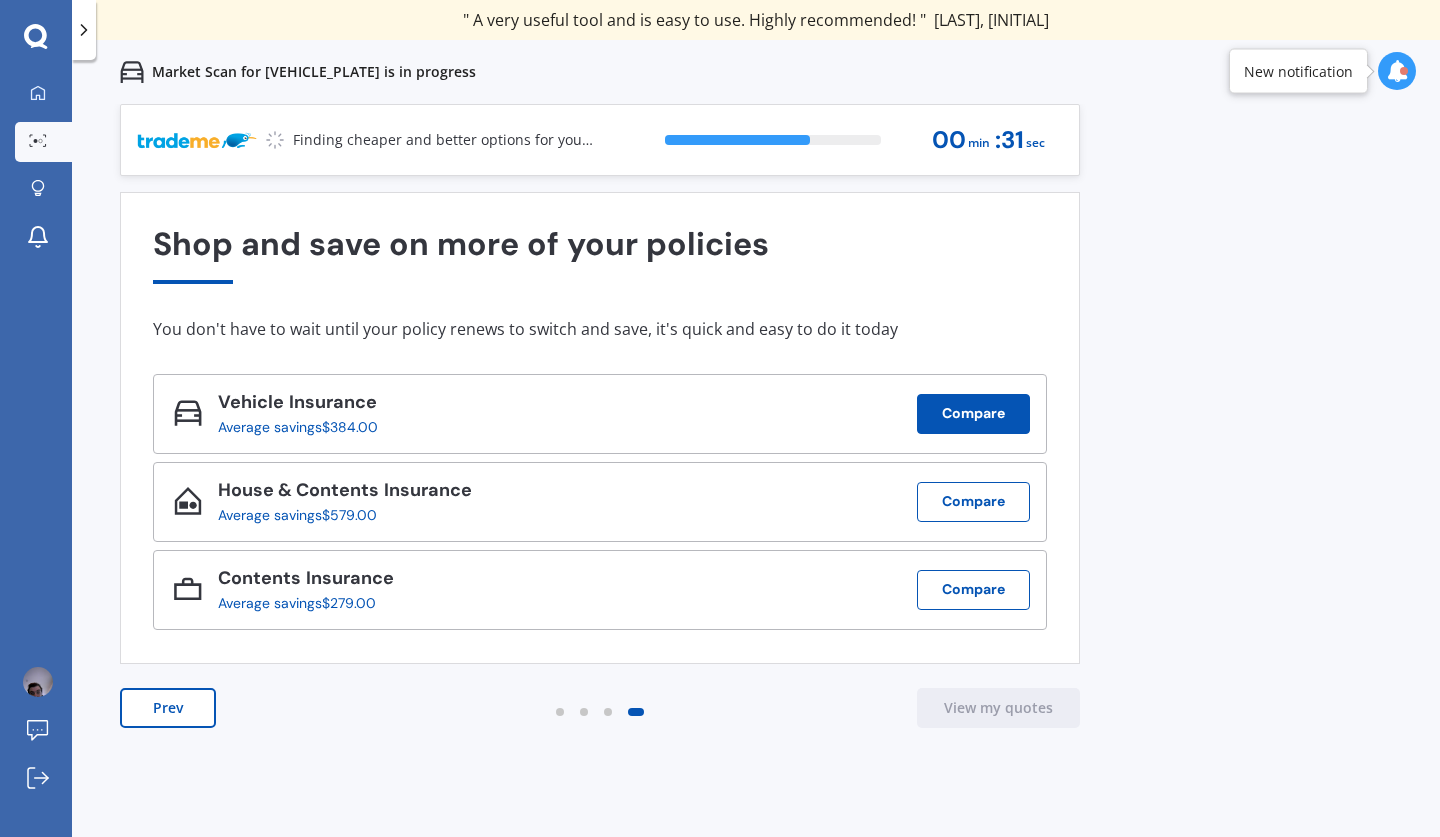 click on "Compare" at bounding box center (973, 414) 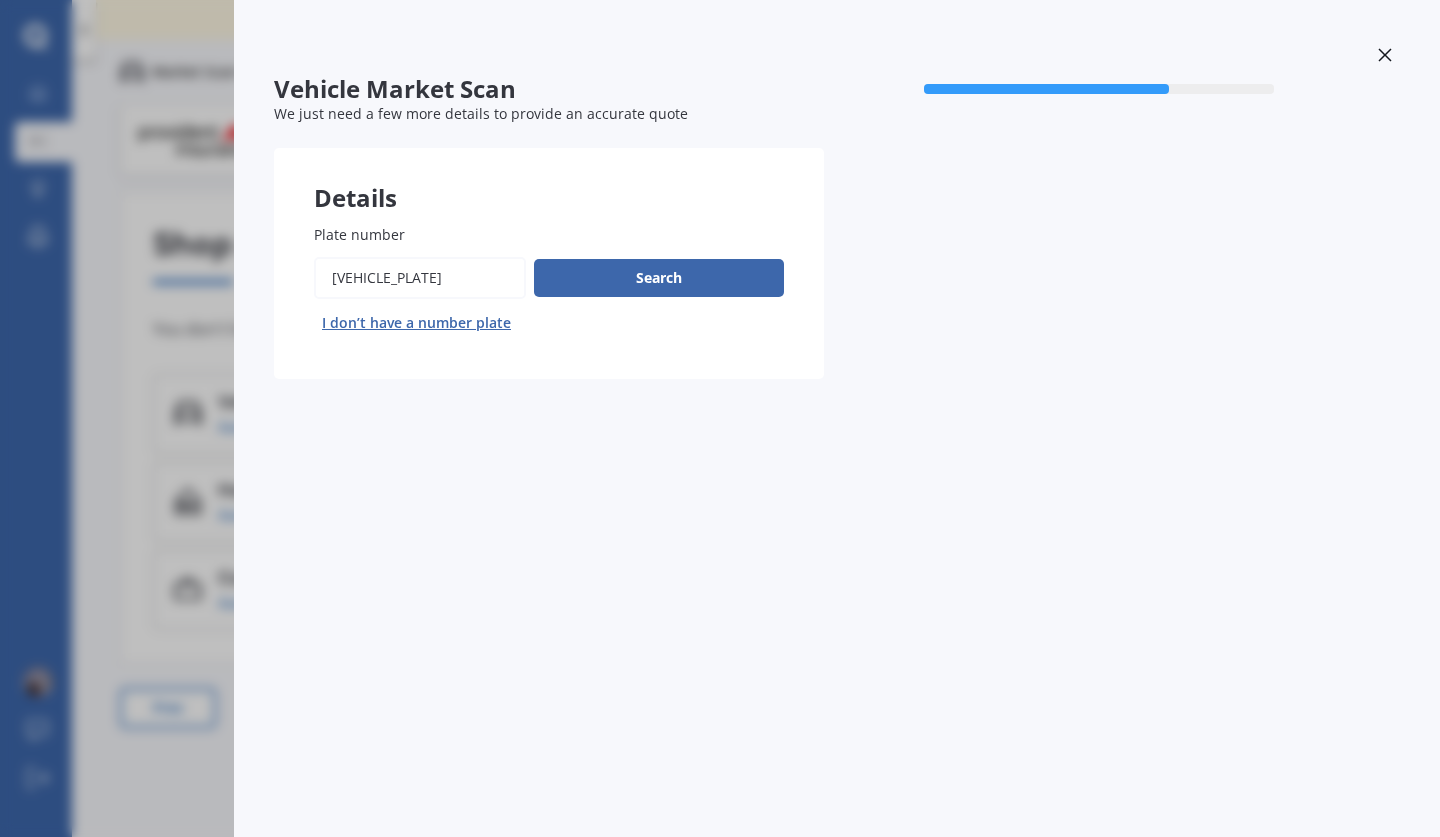 click on "Plate number" at bounding box center (420, 278) 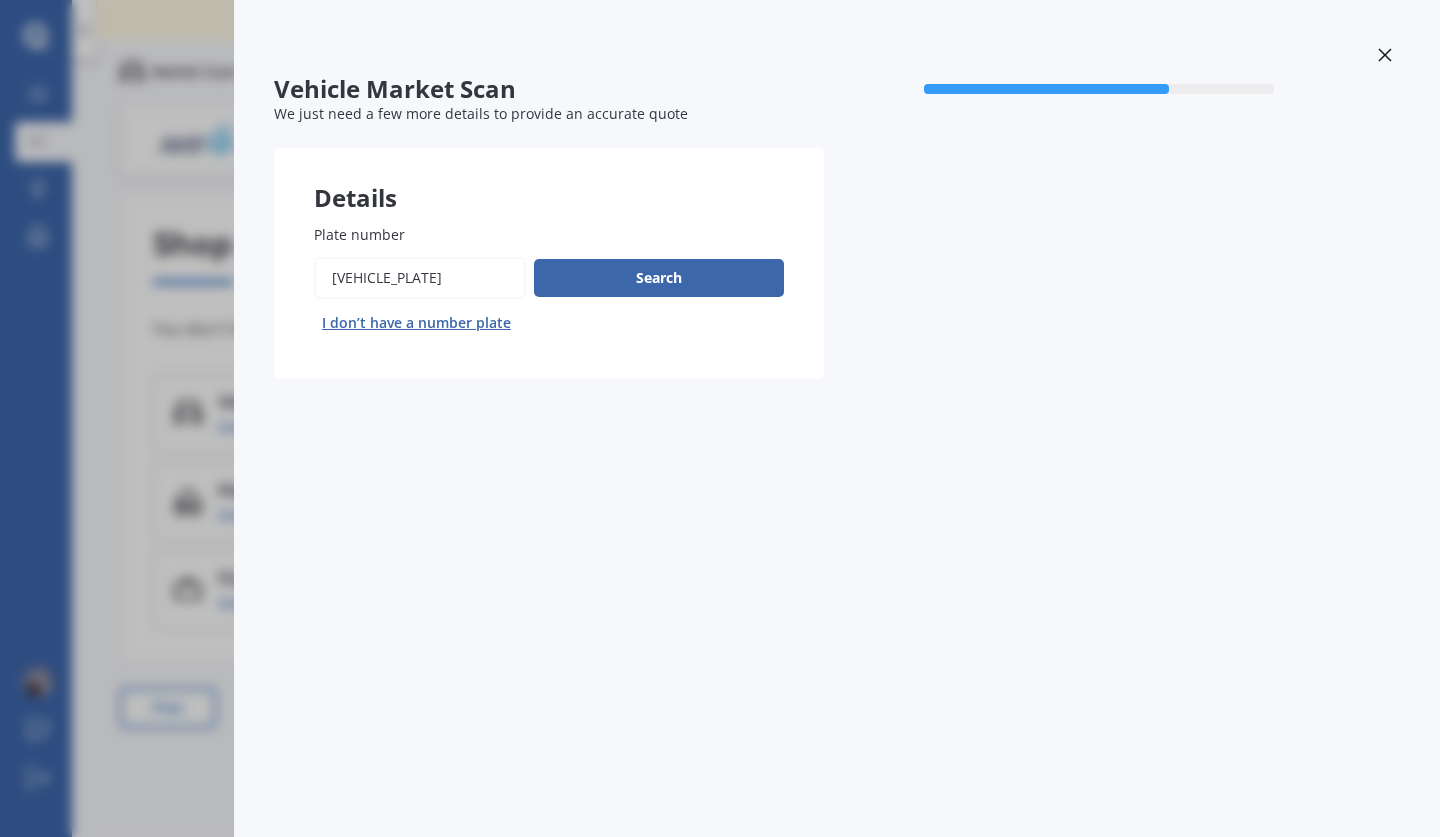 click 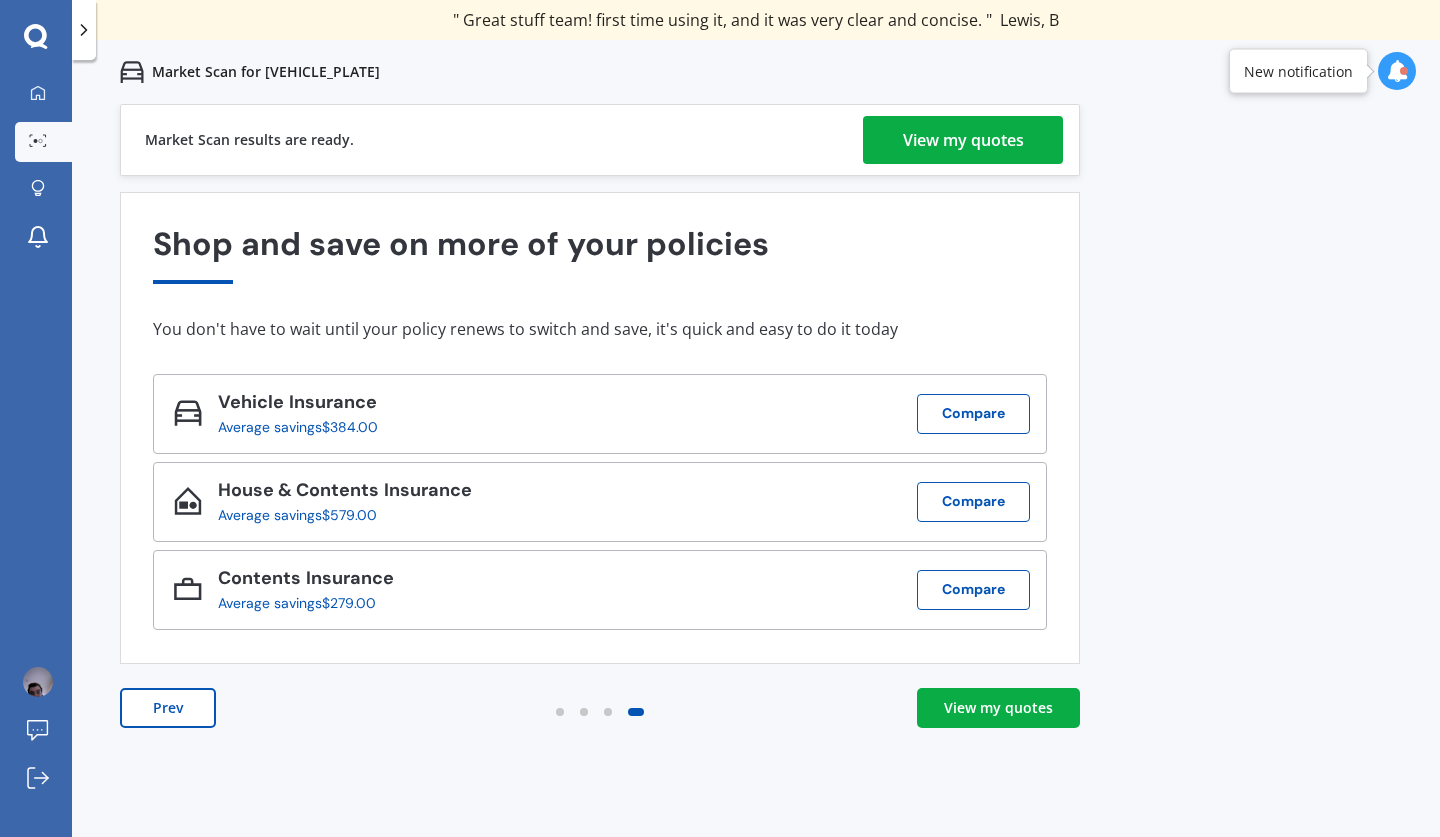 click on "View my quotes" at bounding box center (963, 140) 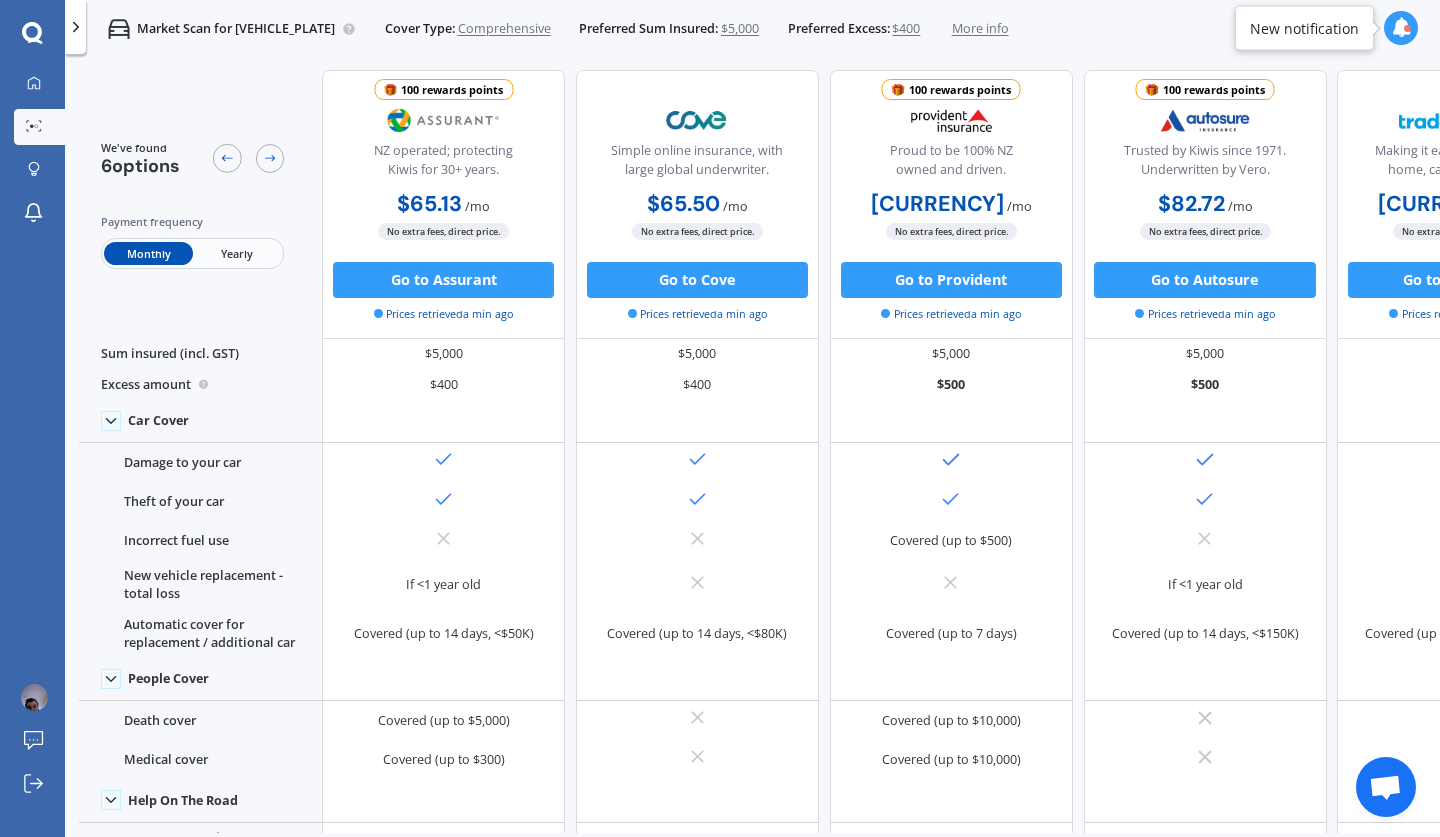 scroll, scrollTop: 0, scrollLeft: 0, axis: both 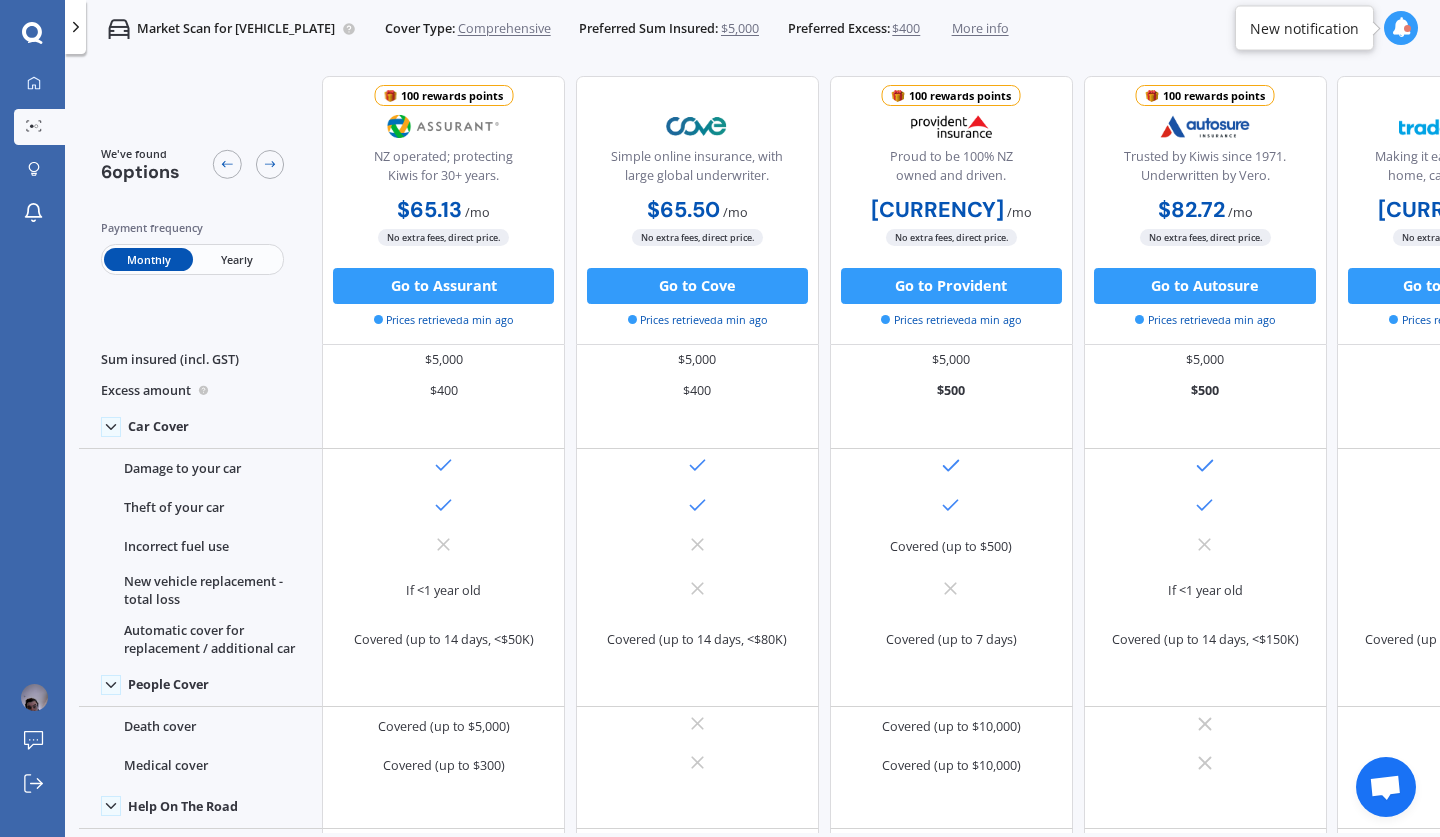 click 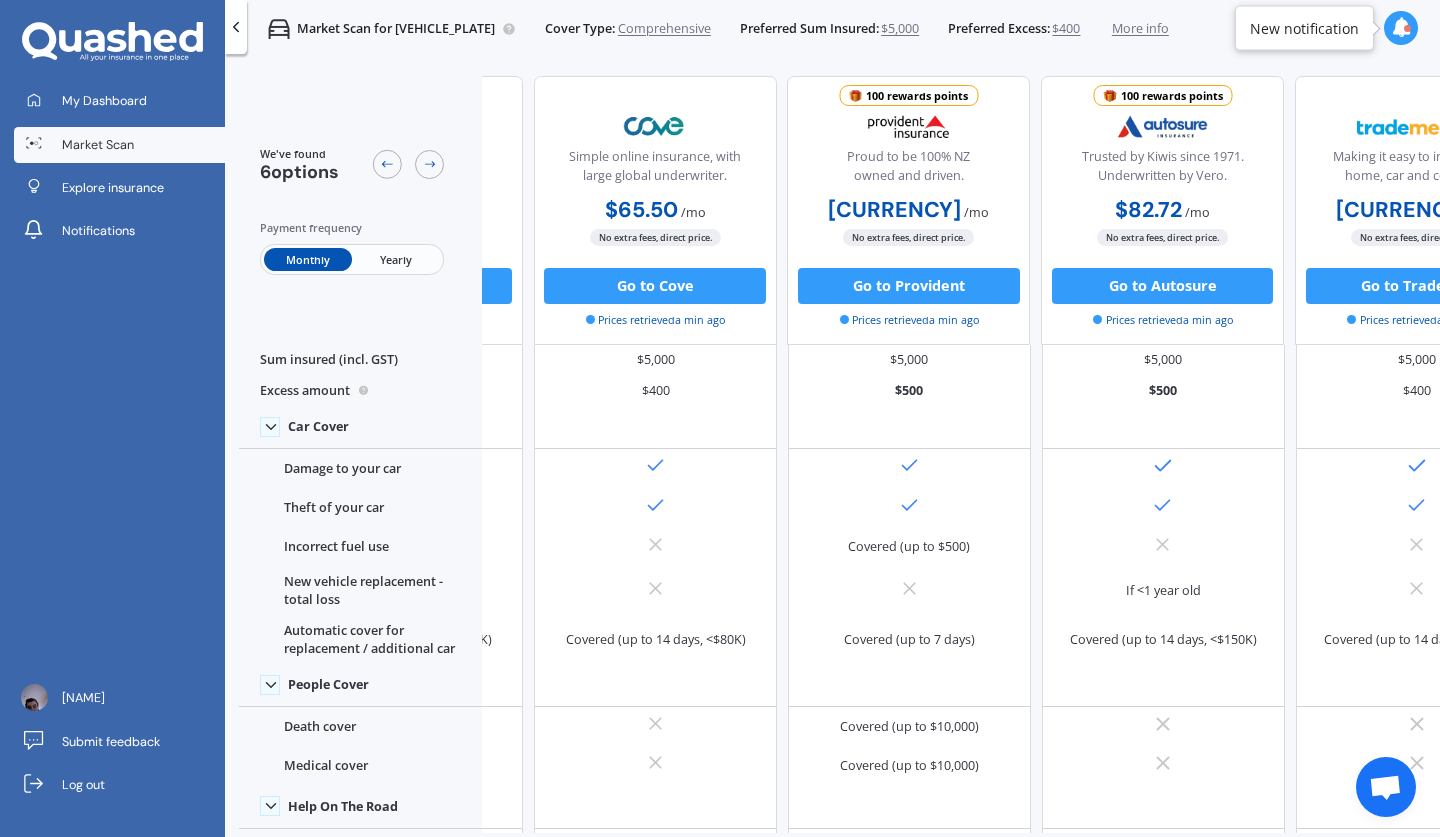 scroll, scrollTop: 0, scrollLeft: 0, axis: both 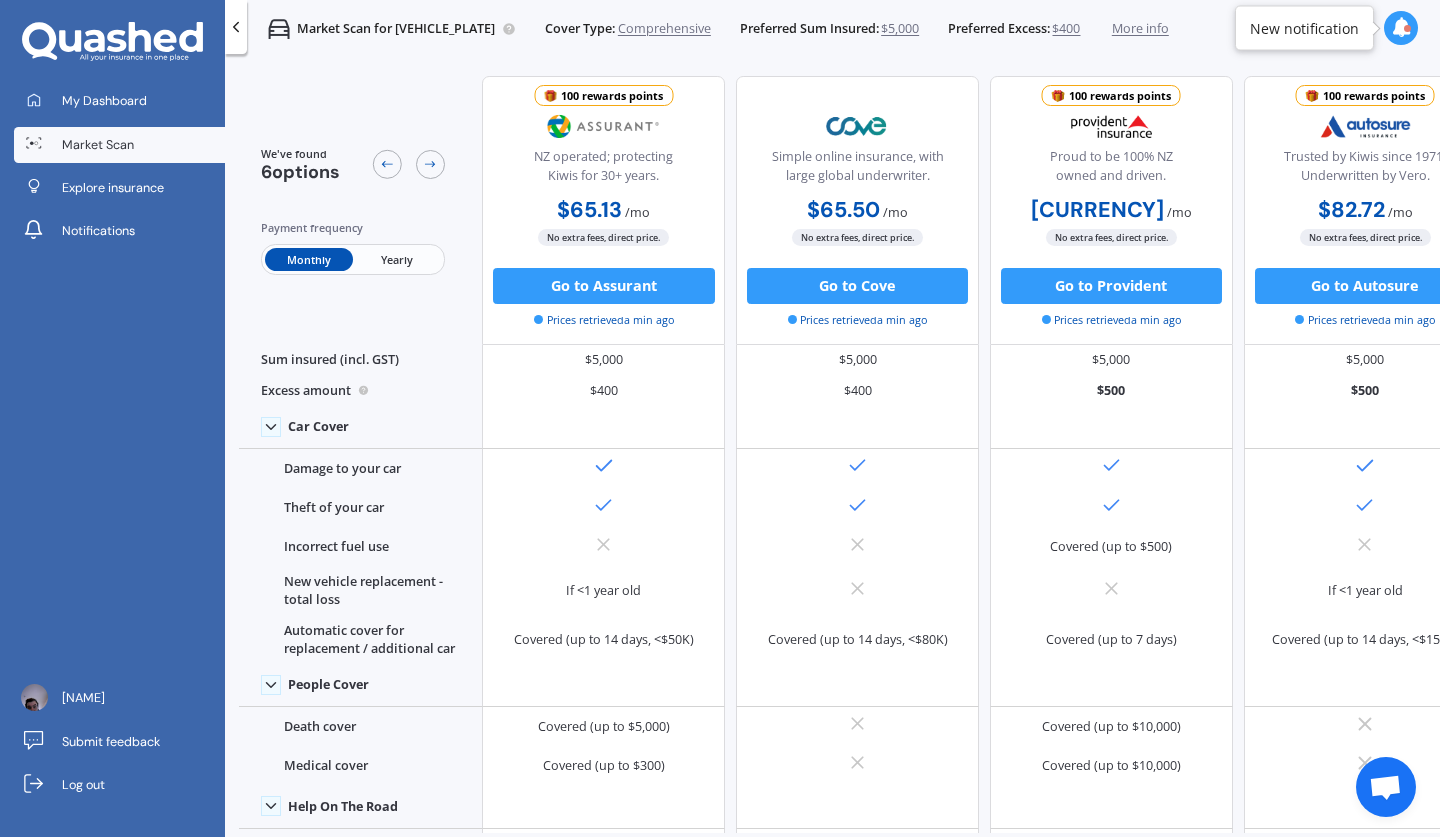 click 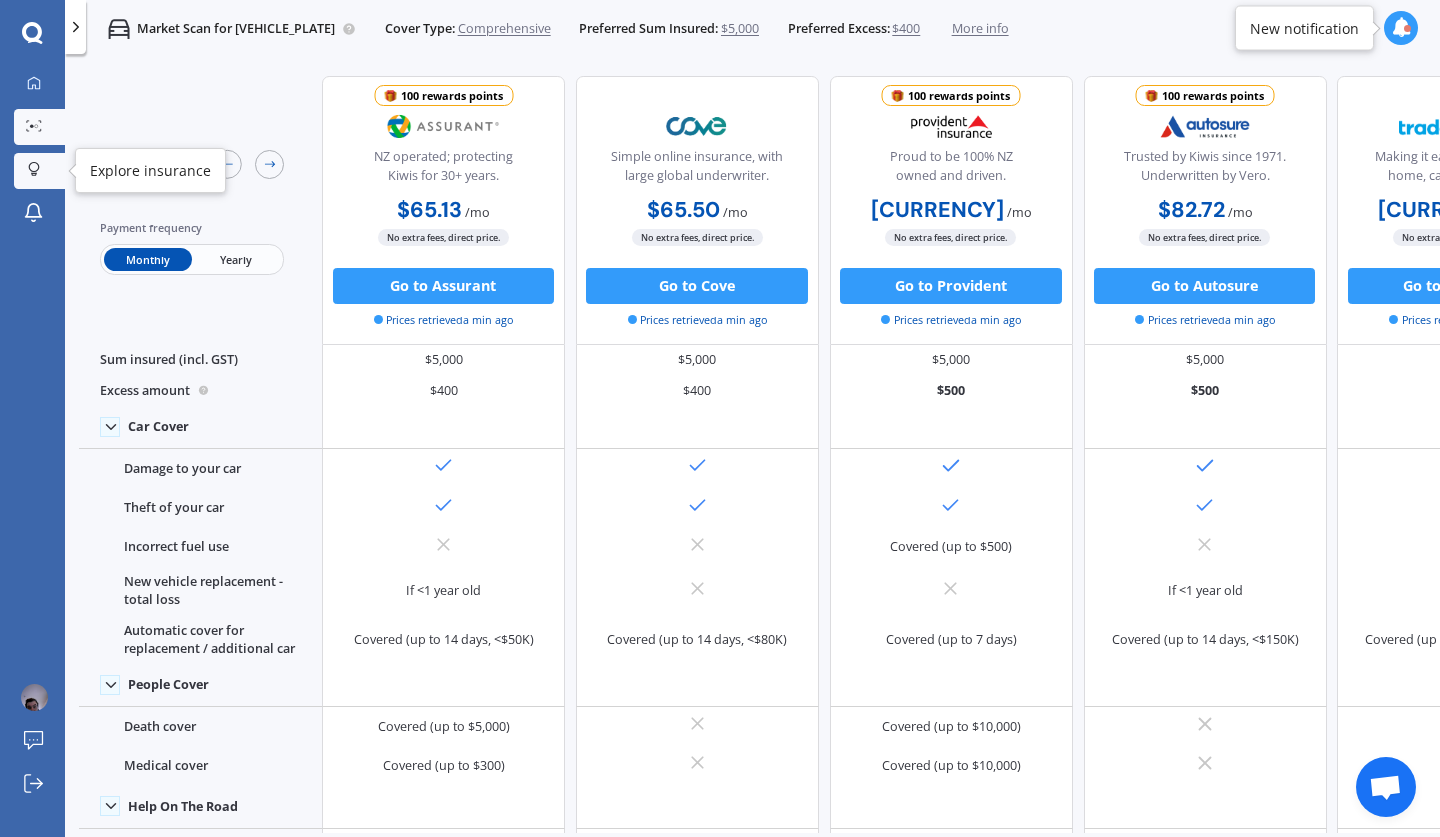 click 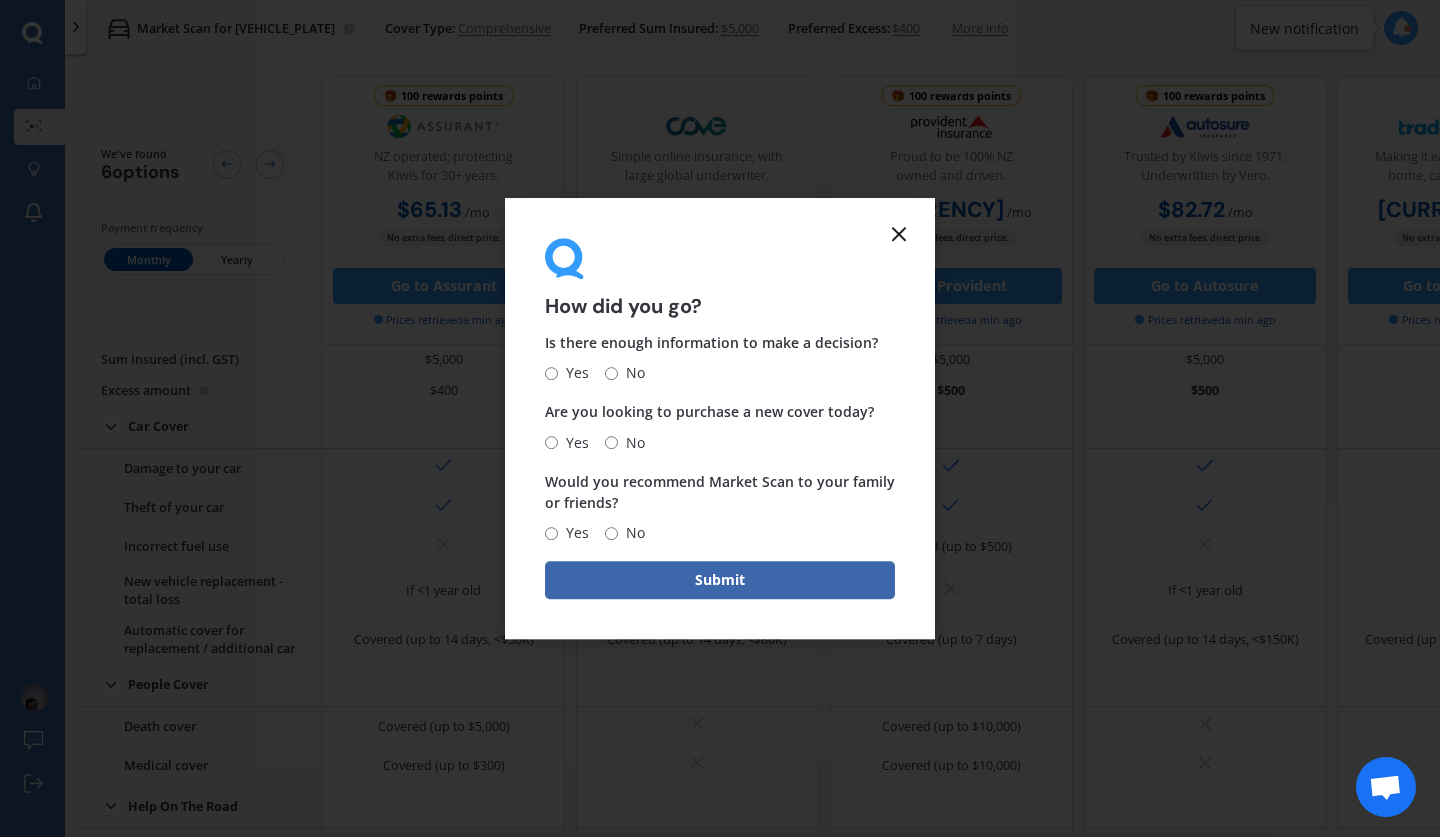 click on "Yes" at bounding box center [551, 373] 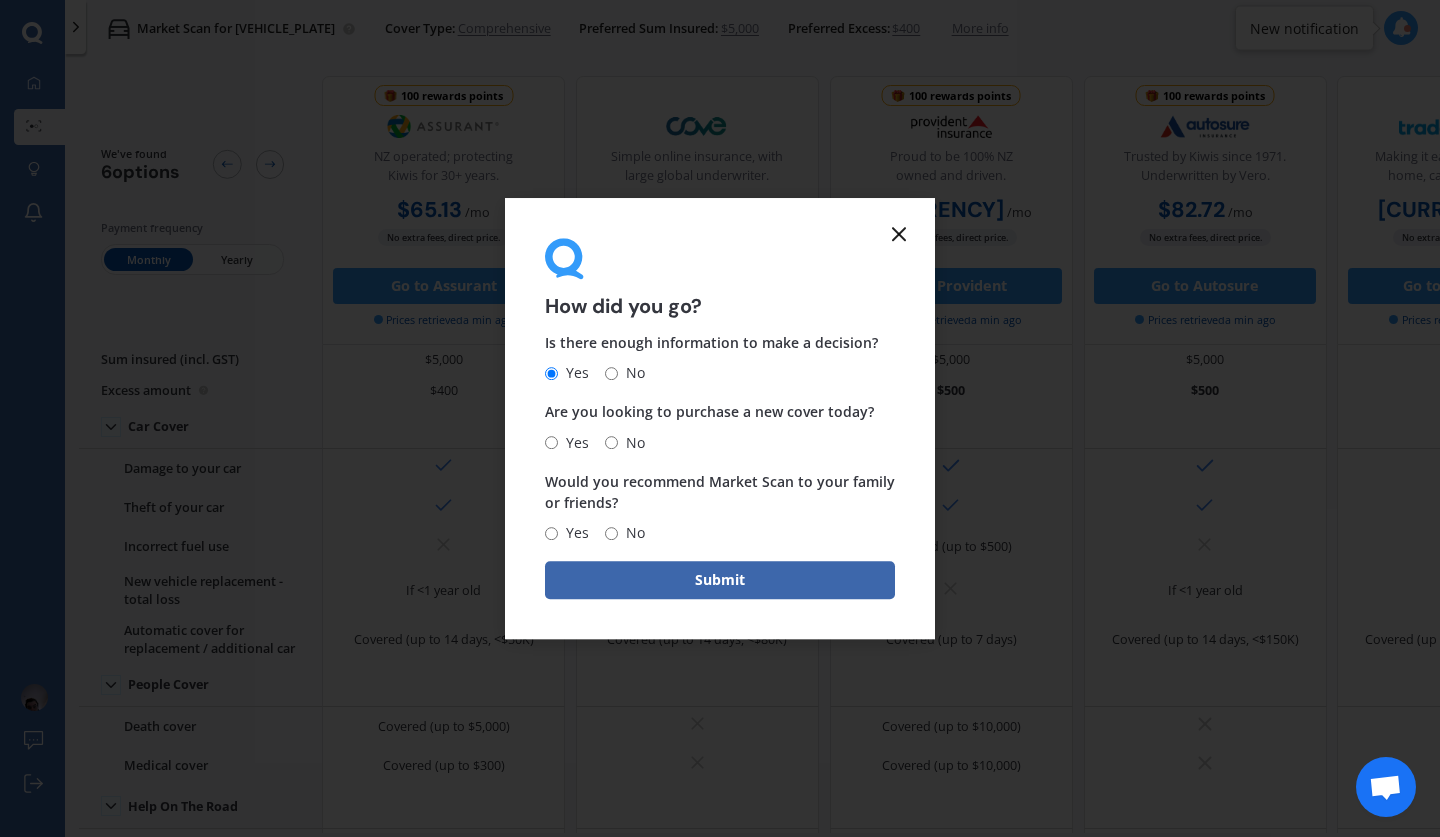 click on "Yes" at bounding box center [551, 442] 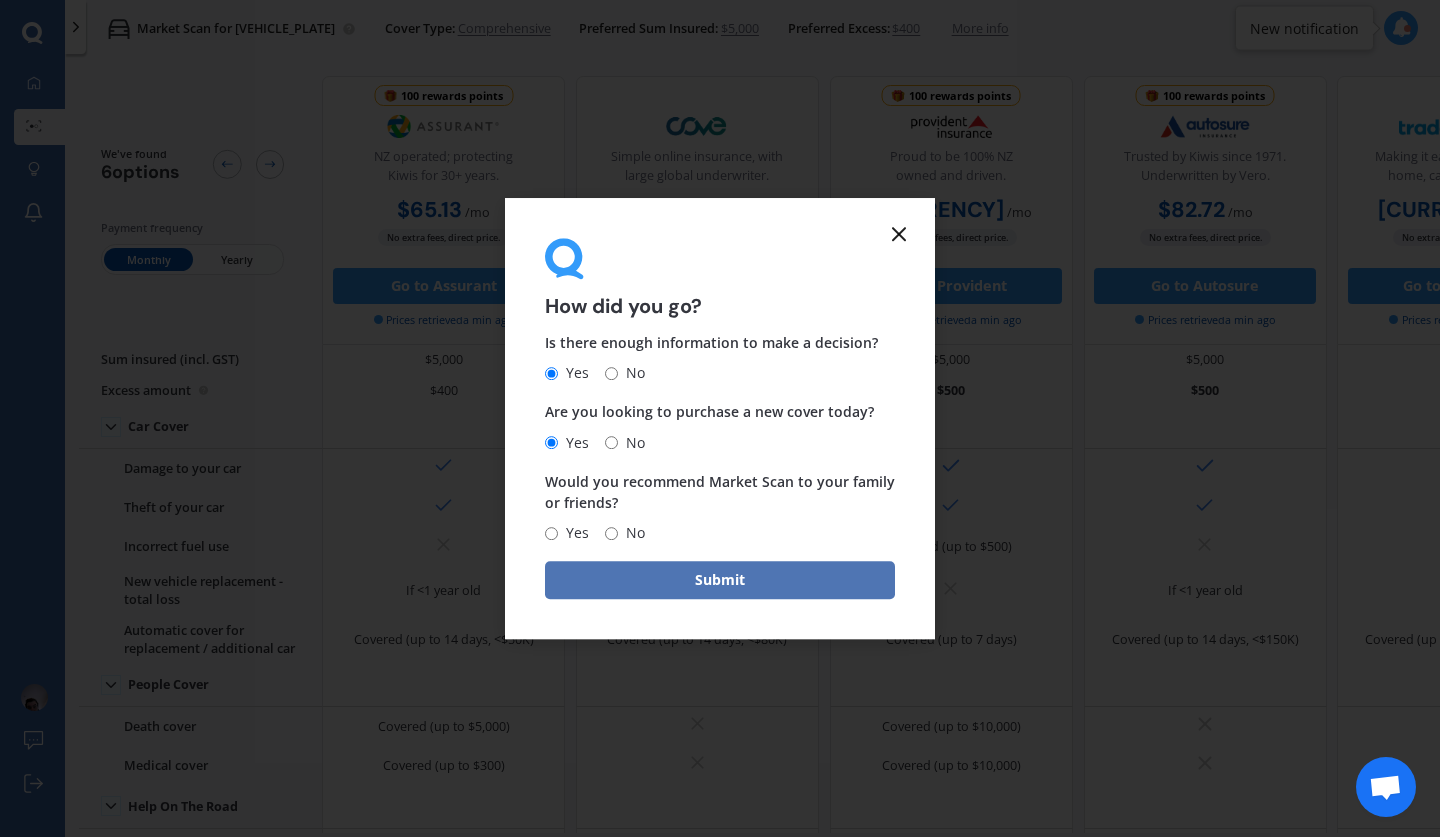 click on "Submit" at bounding box center [720, 580] 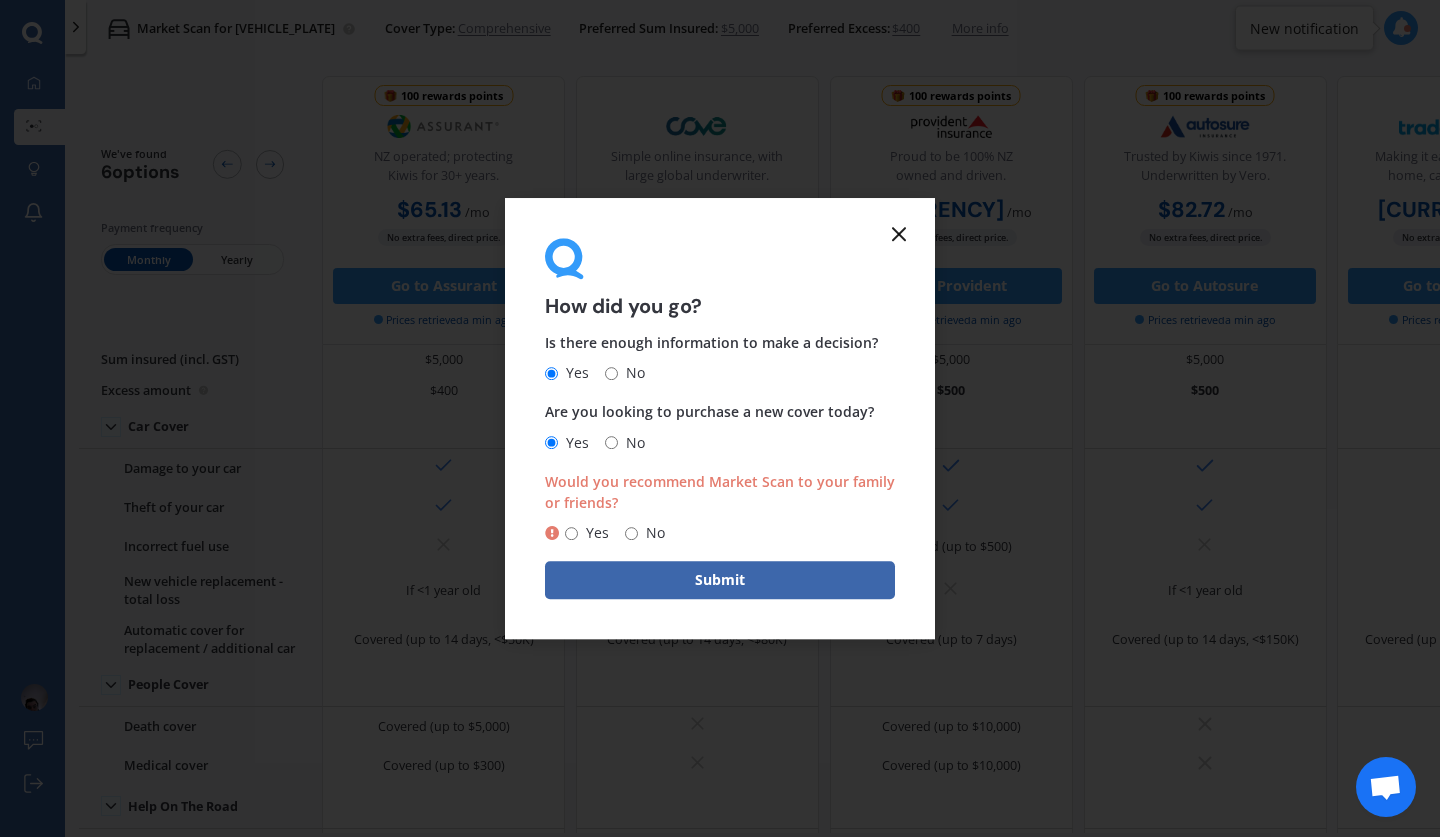 click on "Yes" at bounding box center [571, 533] 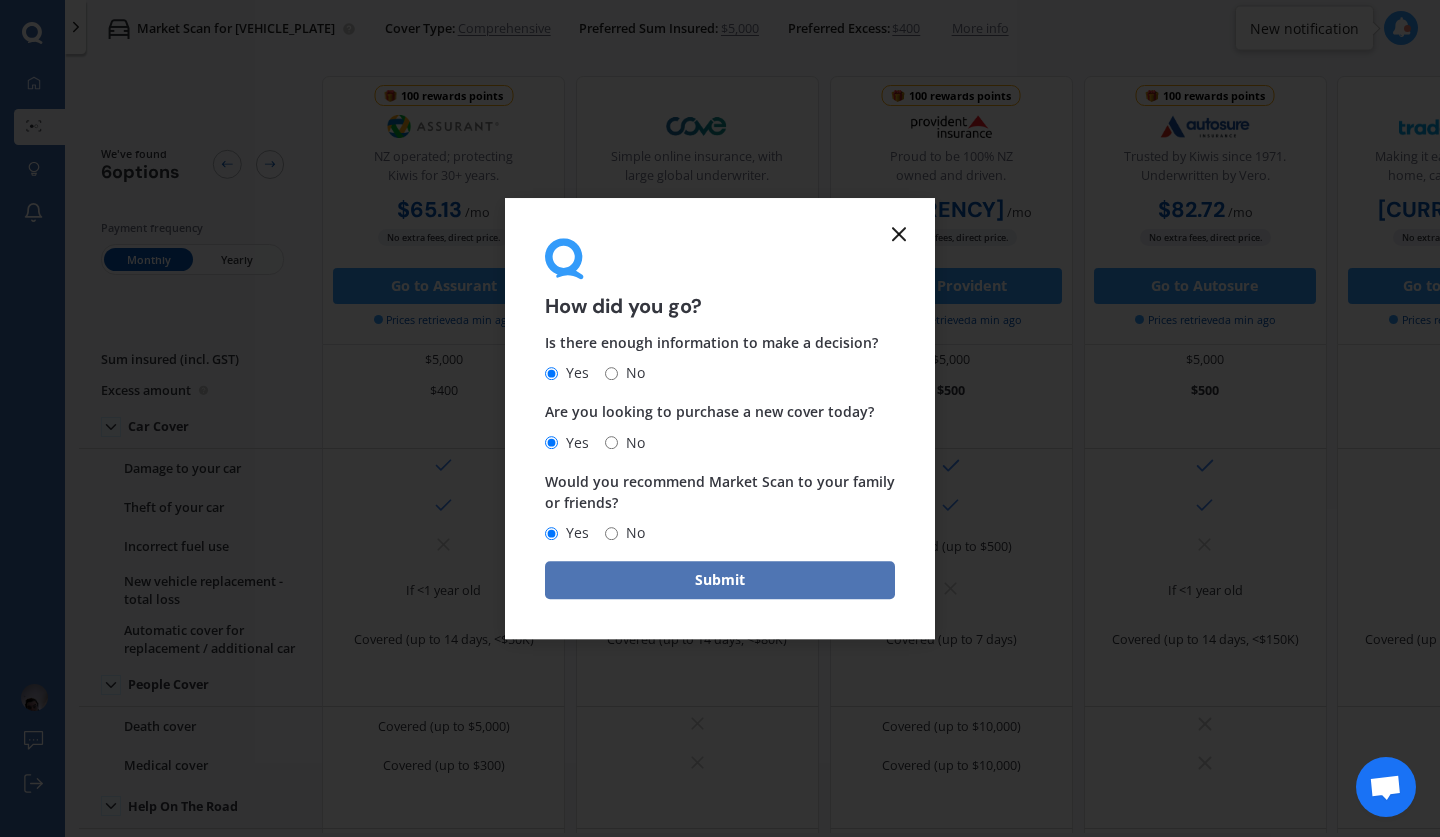 click on "Submit" at bounding box center (720, 580) 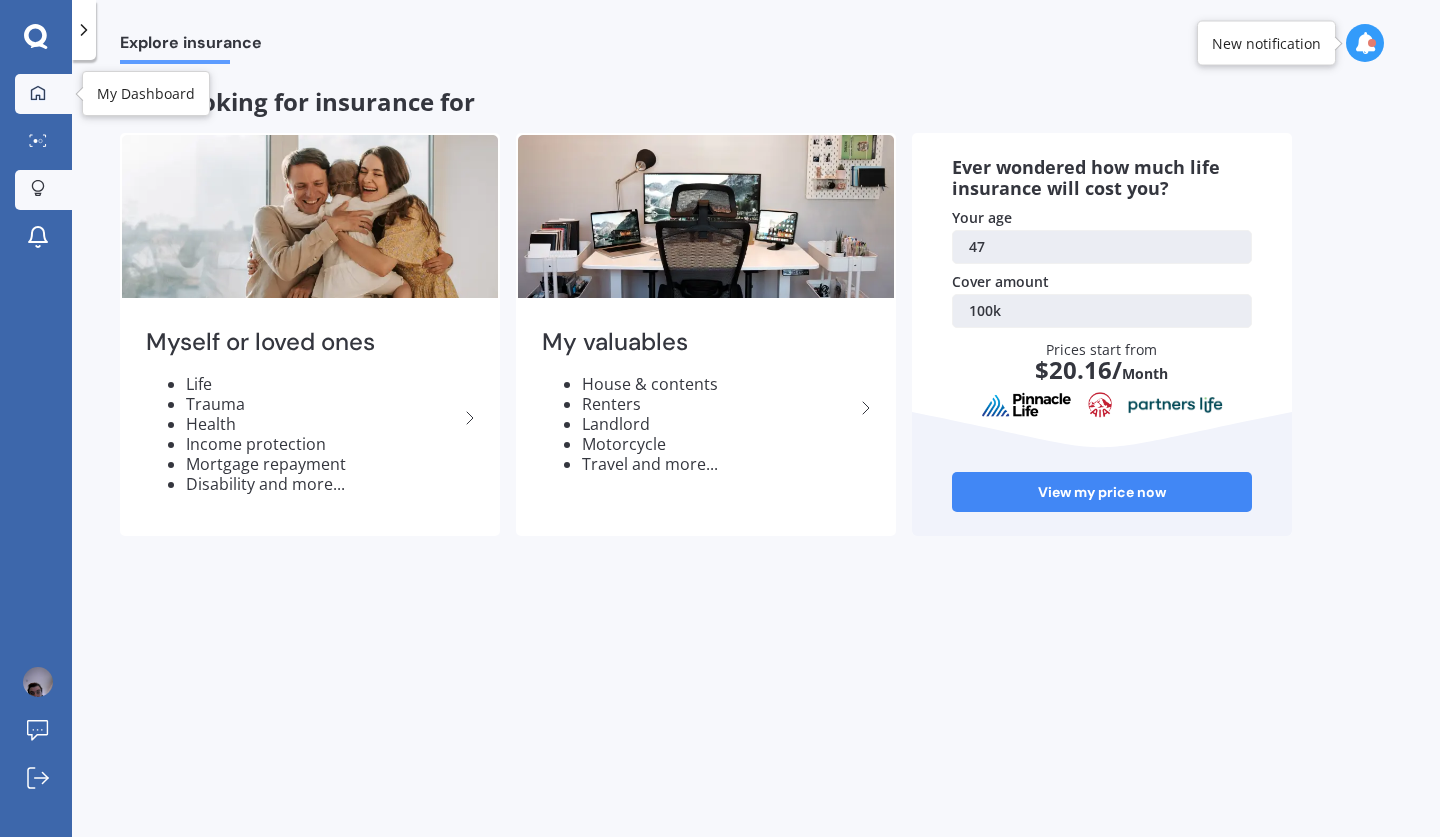 click 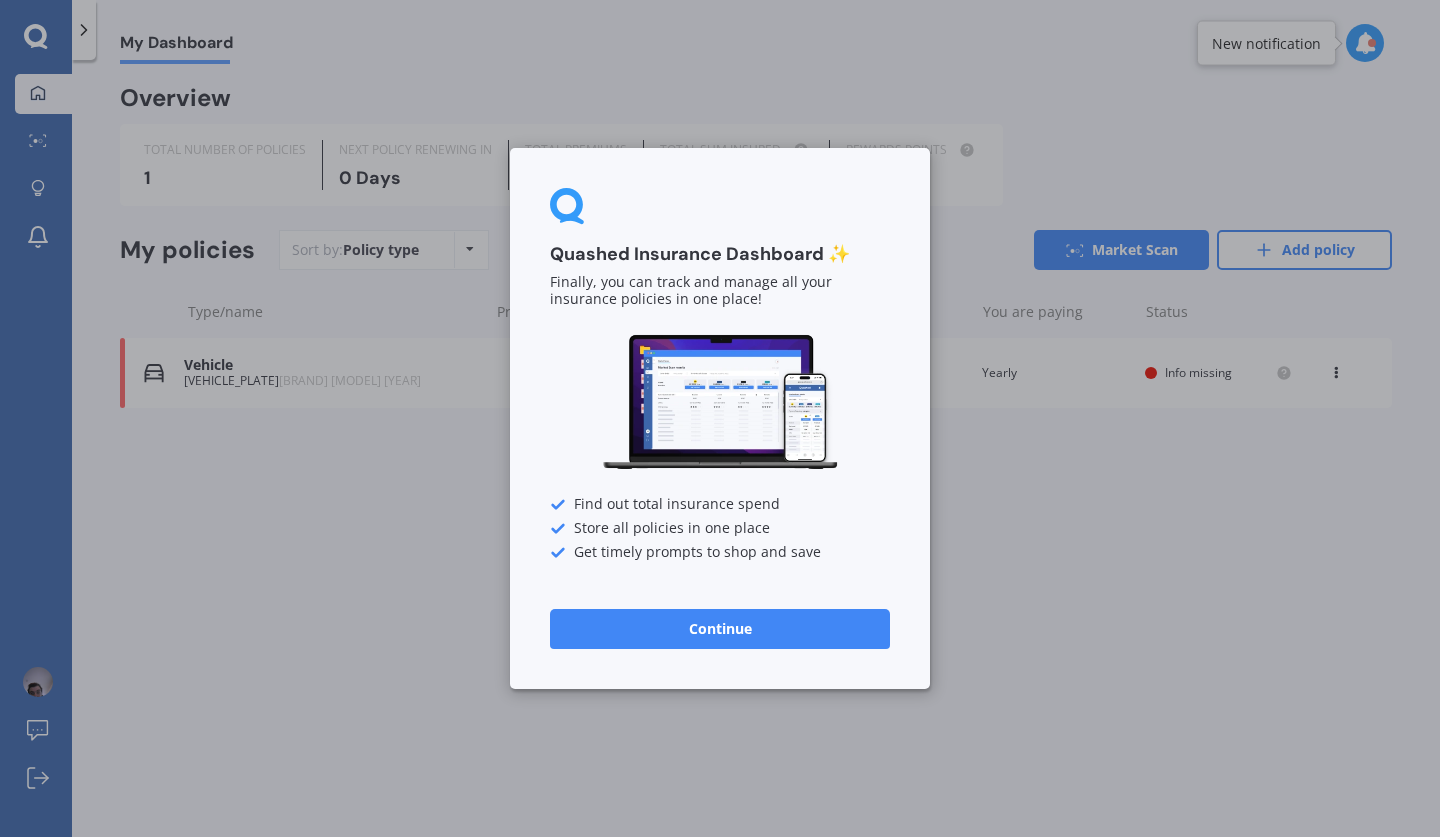 click on "Continue" at bounding box center [720, 629] 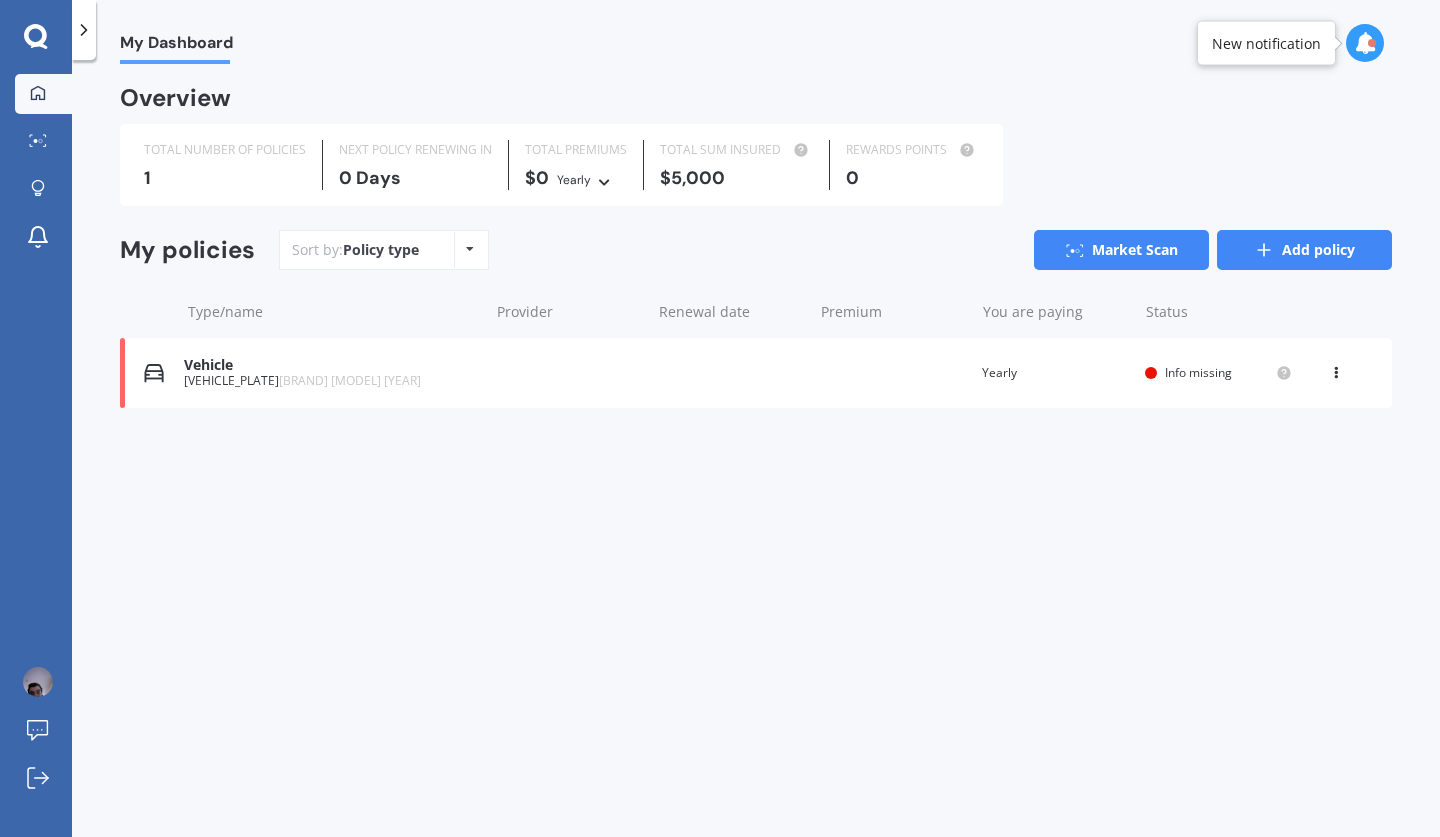click on "Add policy" at bounding box center (1304, 250) 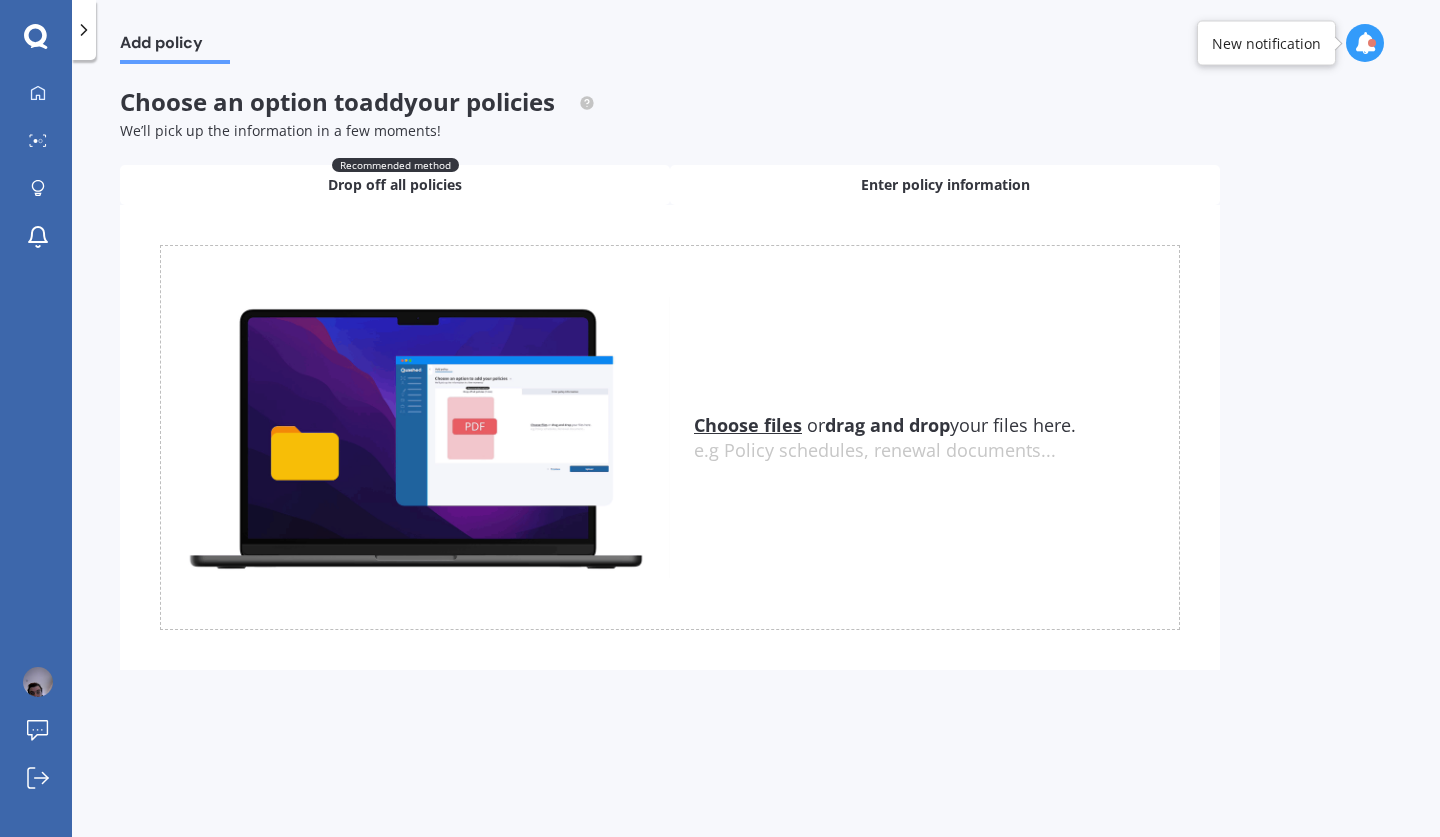 click on "Enter policy information" at bounding box center (945, 185) 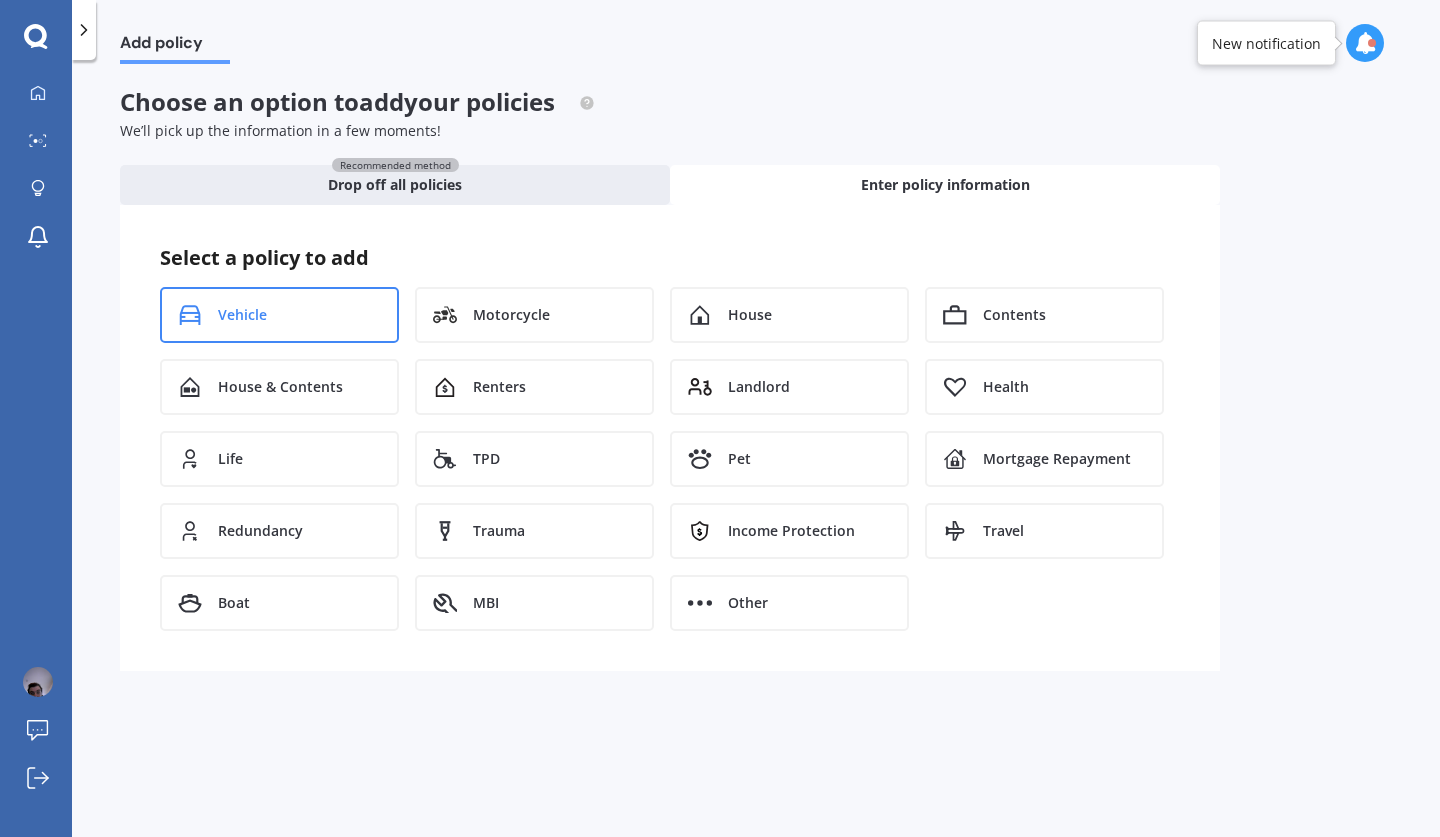 click on "Vehicle" at bounding box center (279, 315) 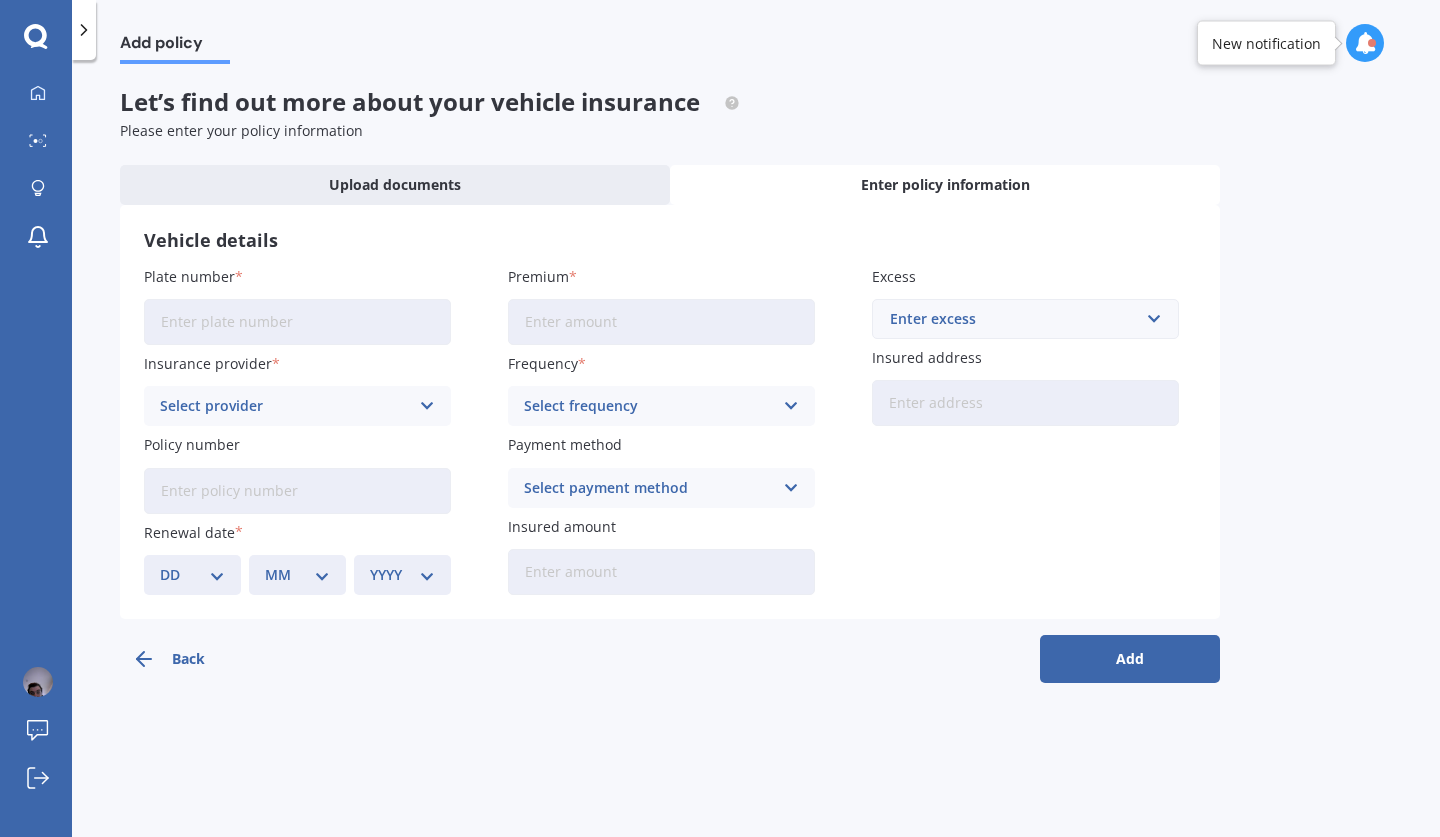 click on "Plate number" at bounding box center (297, 322) 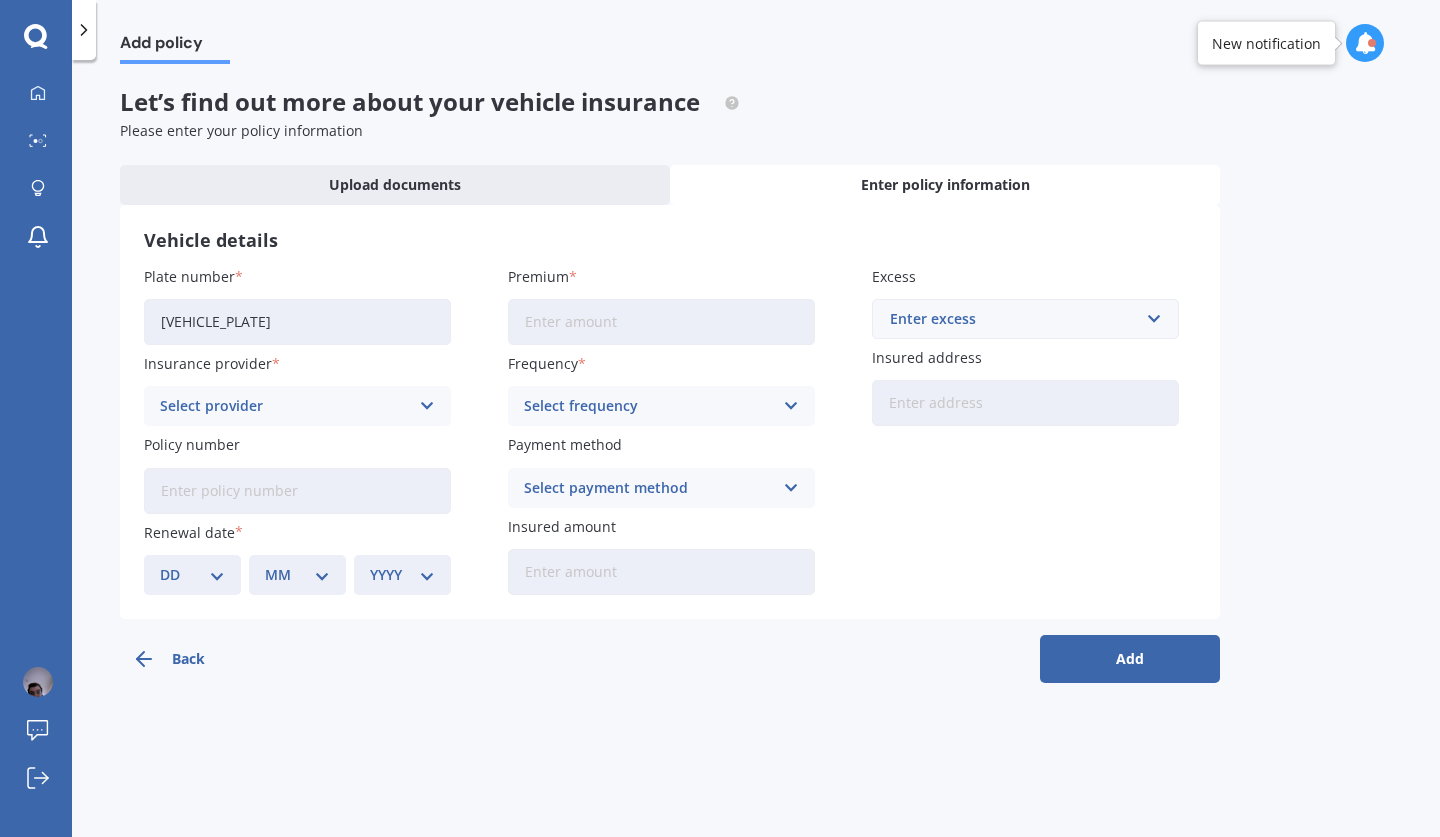 type on "[VEHICLE_PLATE]" 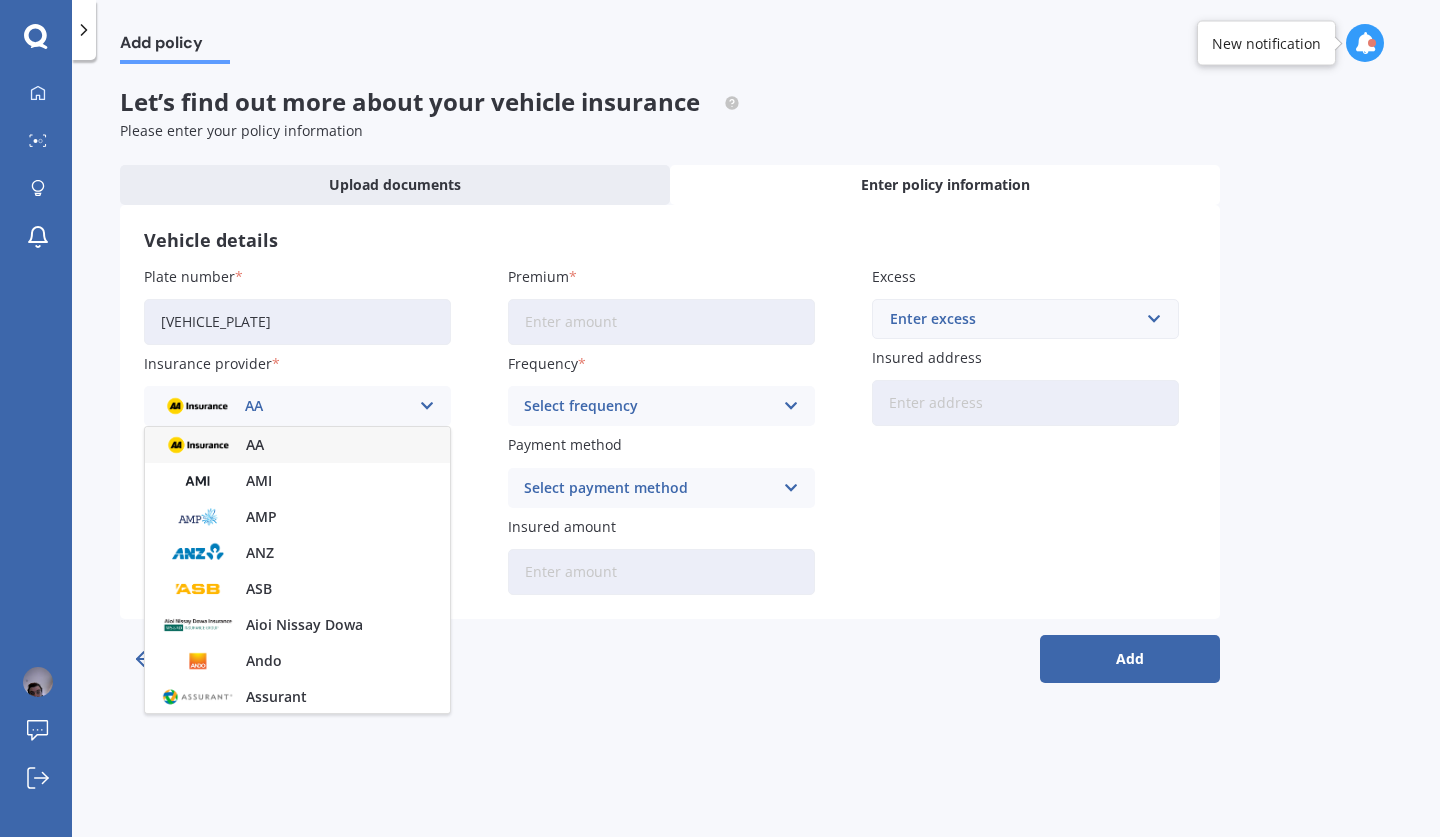 click on "AA" at bounding box center (297, 445) 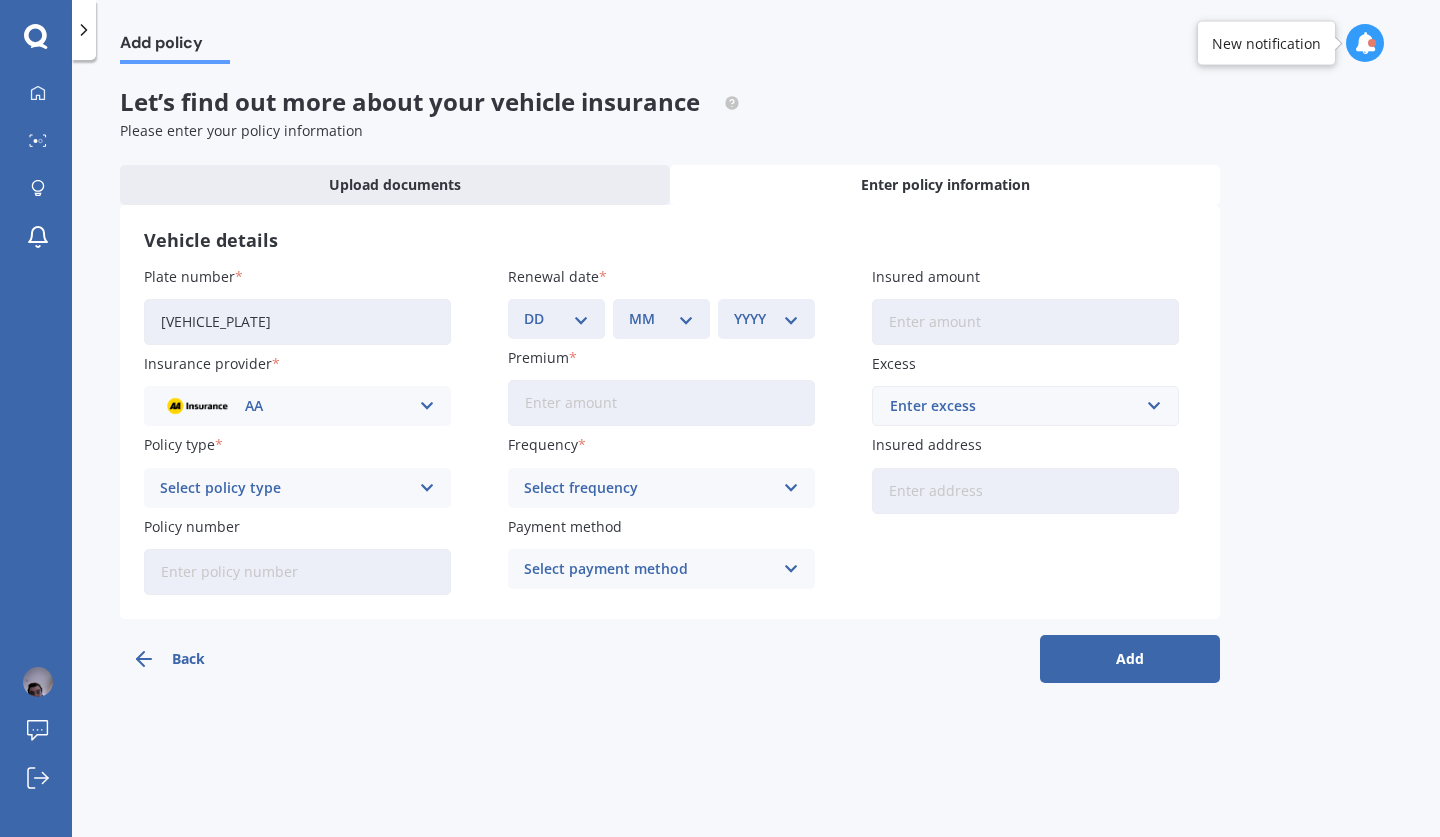 click on "Select policy type" at bounding box center (284, 488) 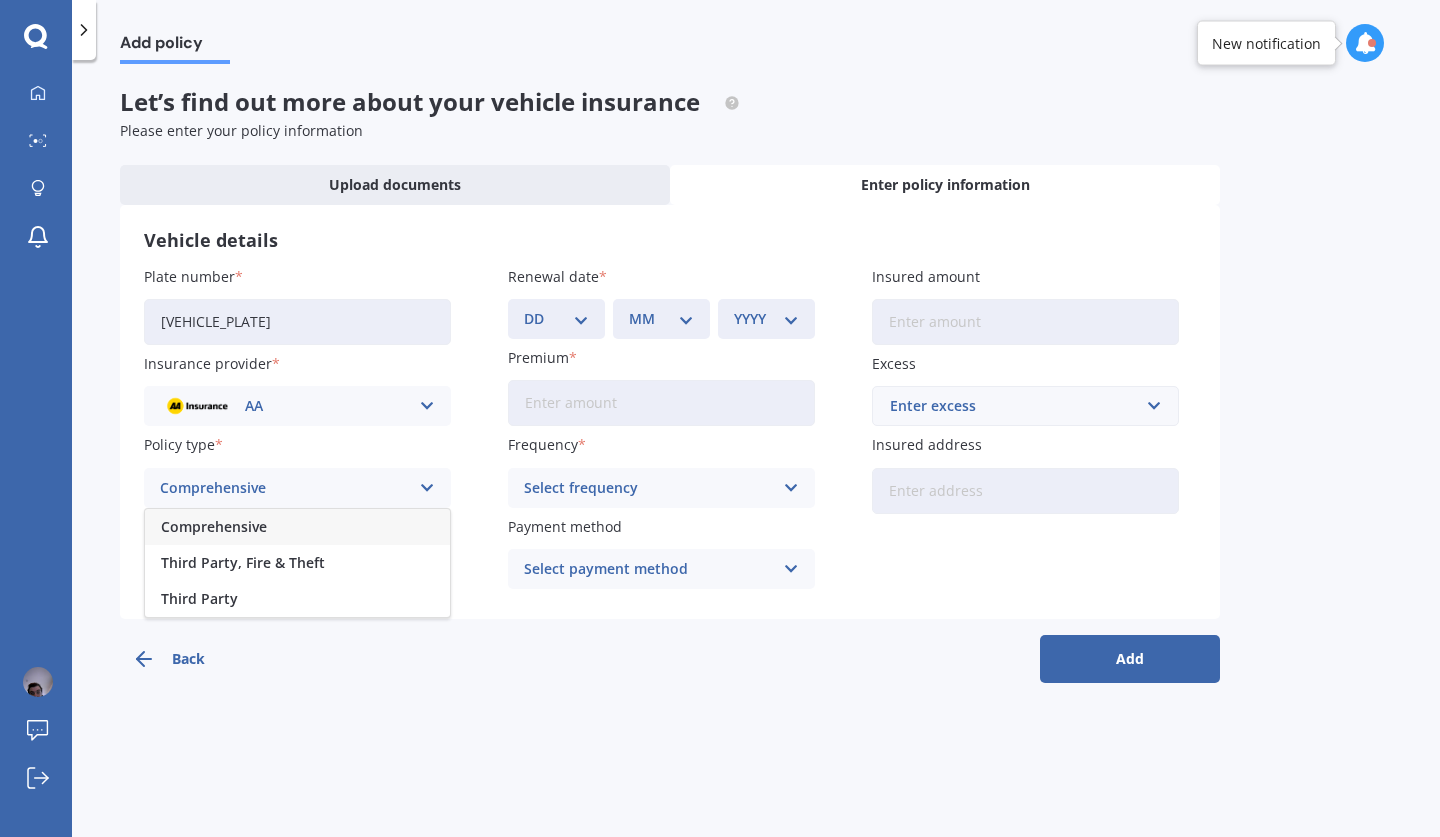 click on "Comprehensive" at bounding box center (297, 527) 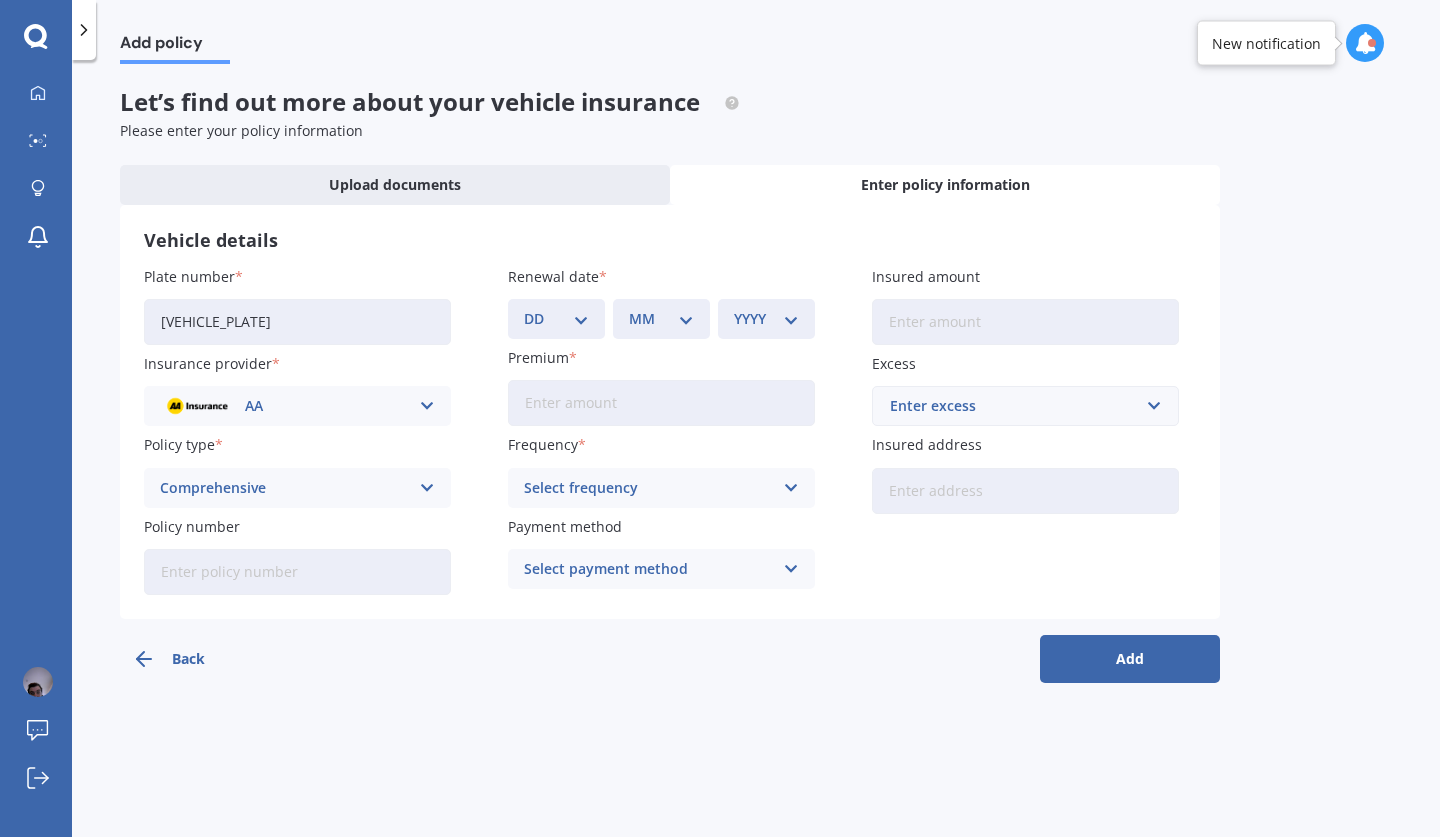 click on "DD 01 02 03 04 05 06 07 08 09 10 11 12 13 14 15 16 17 18 19 20 21 22 23 24 25 26 27 28 29 30 31" at bounding box center [556, 319] 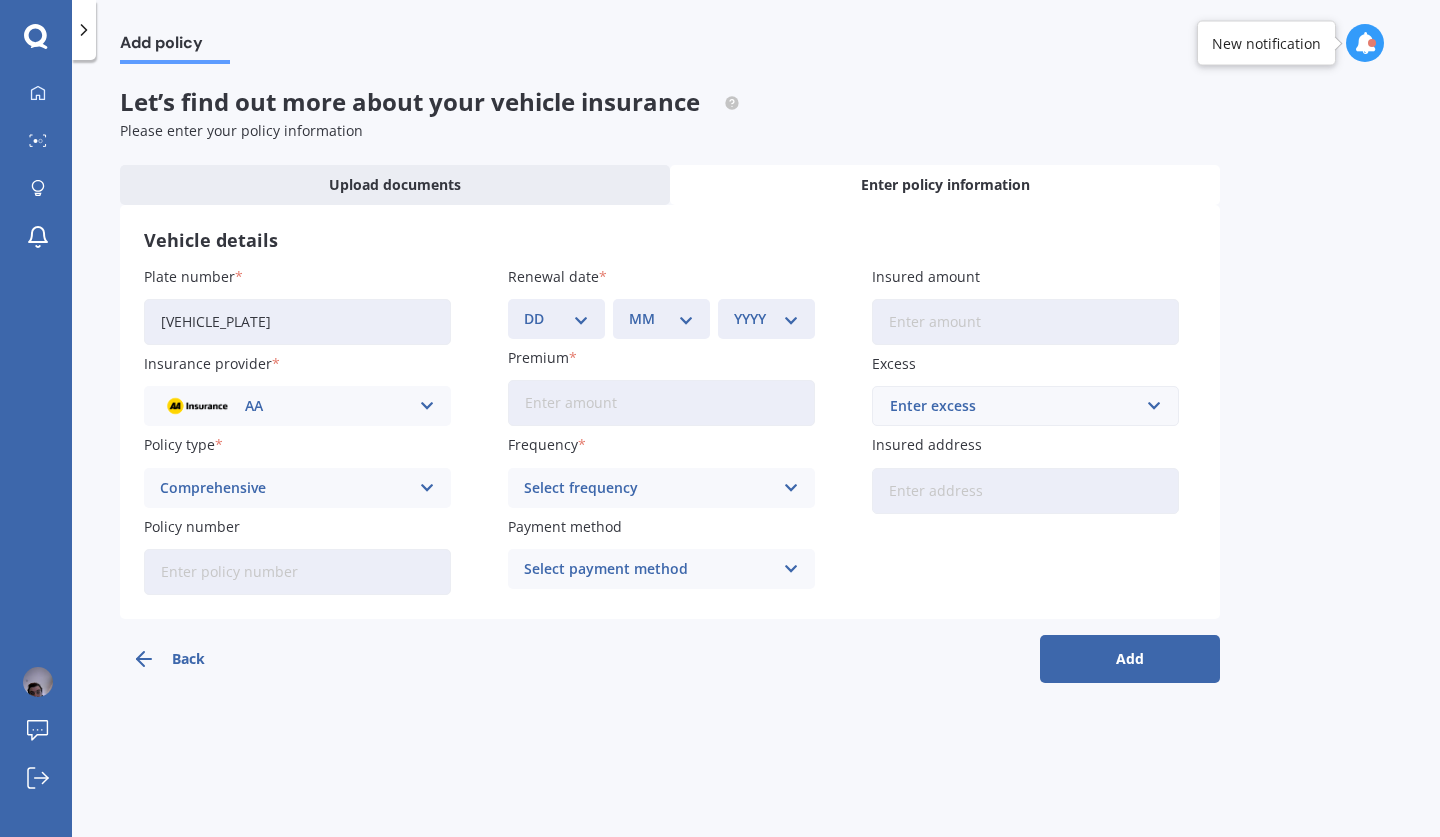 click on "Vehicle details Plate number [VEHICLE_PLATE] Insurance provider AA AA AMI AMP ANZ ASB Aioi Nissay Dowa Ando Assurant Autosure BNZ Co-Operative Bank Cove FMG Initio Kiwibank Lantern Lumley MAS NAC NZI Other Provident SBS Star Insure State Swann TSB Tower Trade Me Insurance Vero Westpac YOUI Policy type Comprehensive Comprehensive Third Party, Fire & Theft Third Party Policy number Renewal date [DAY] [MONTH] [YEAR]" at bounding box center [670, 412] 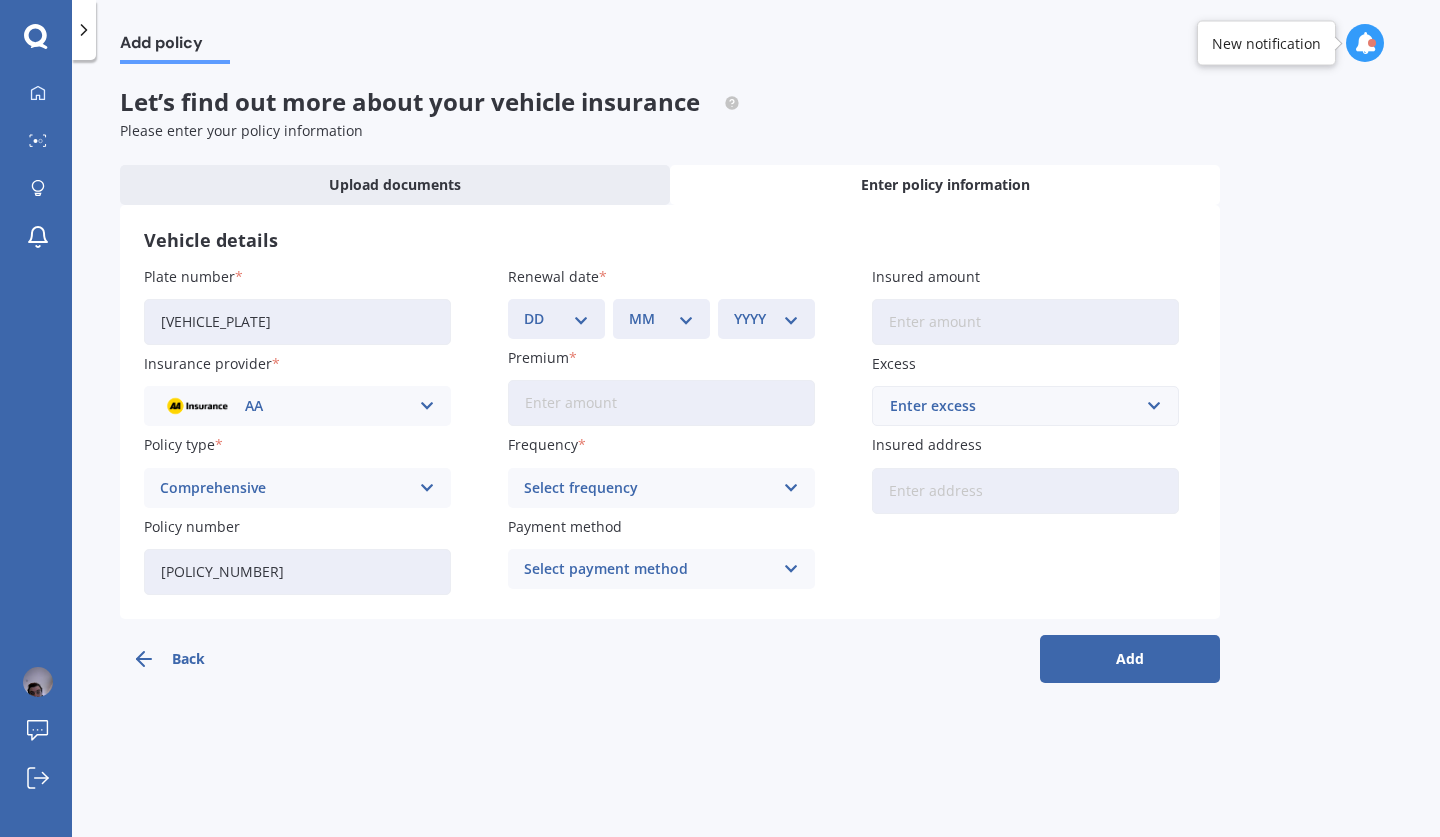 type on "[POLICY_NUMBER]" 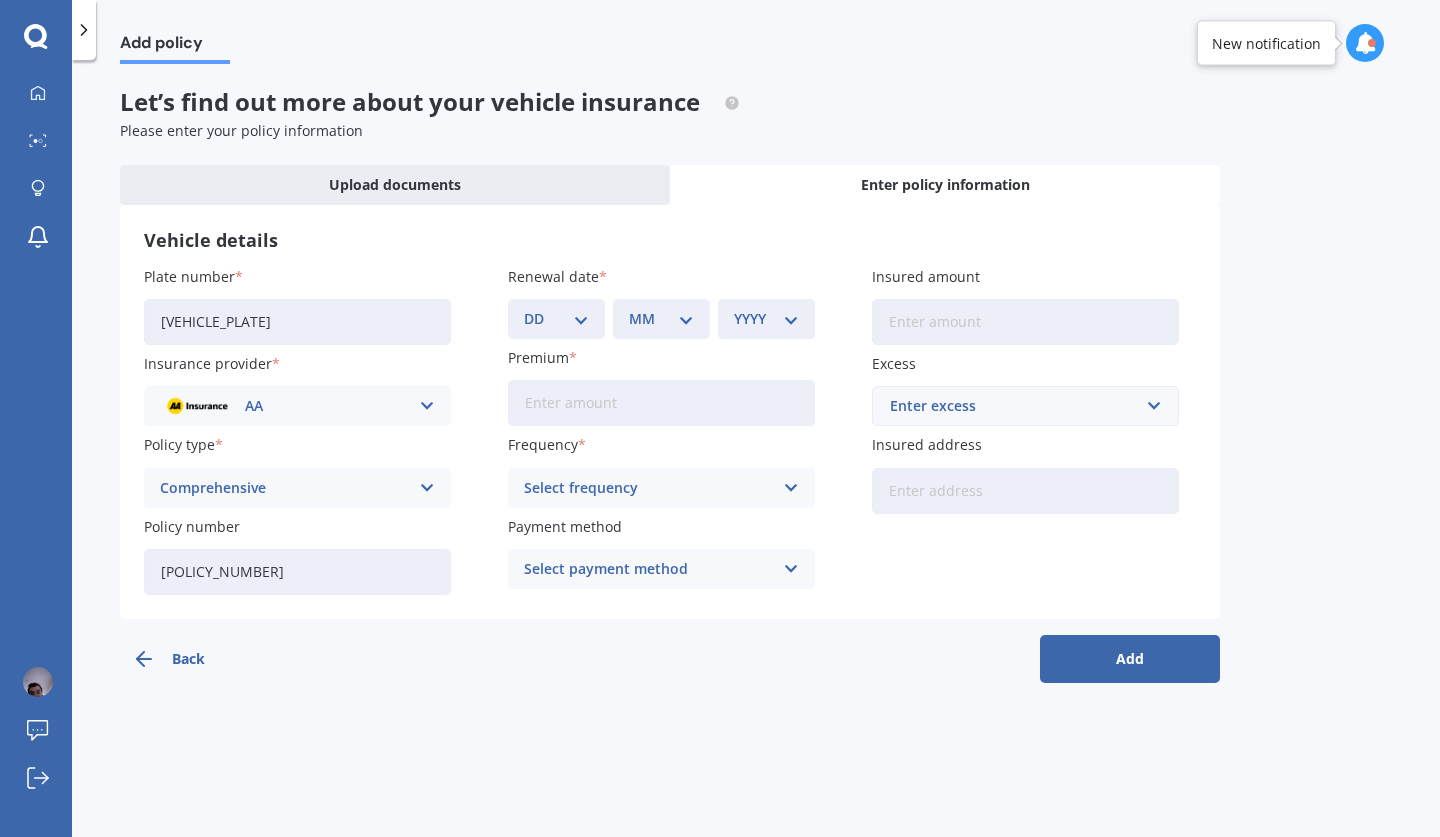 drag, startPoint x: 593, startPoint y: 413, endPoint x: 578, endPoint y: 333, distance: 81.394104 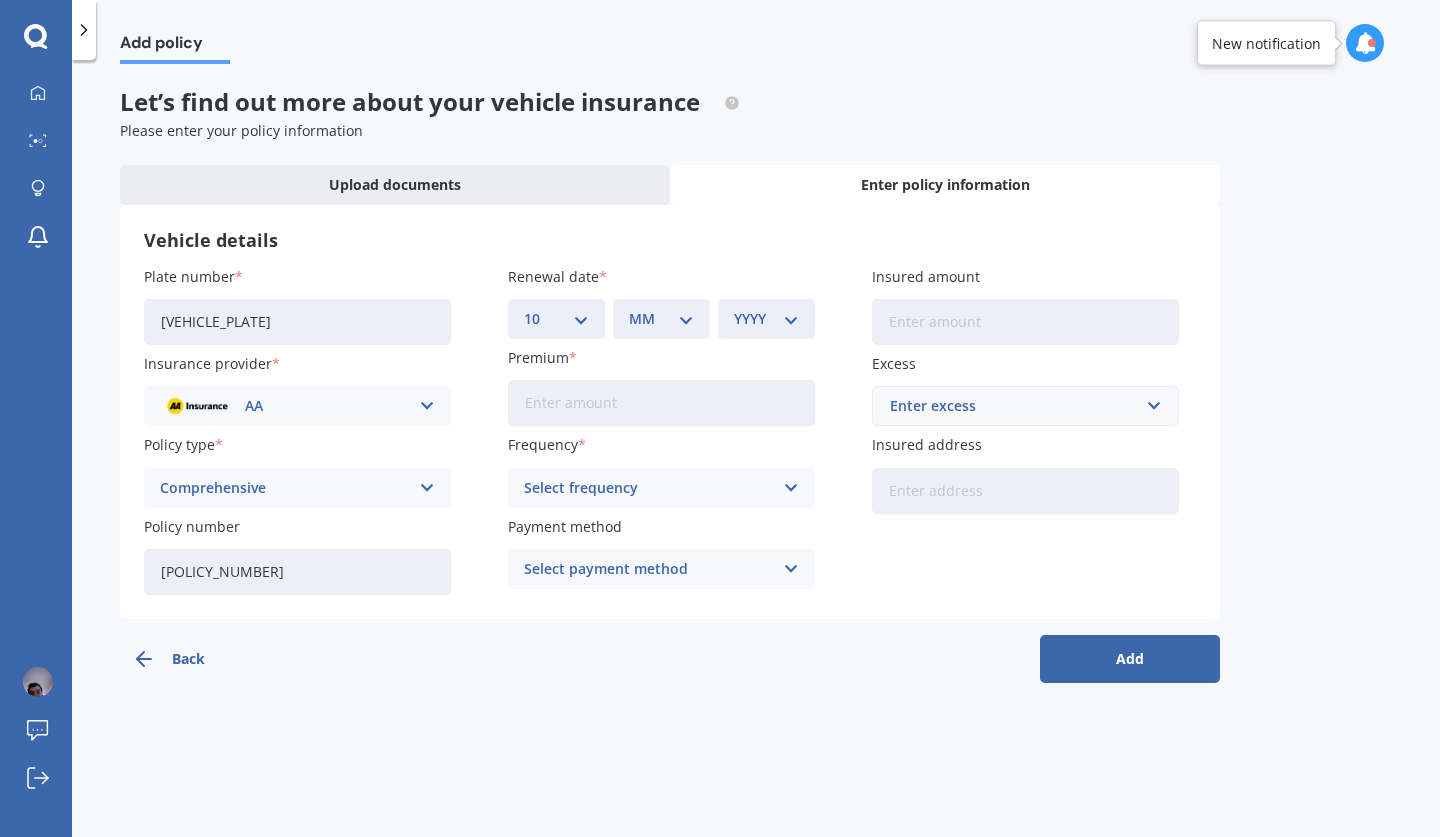 click on "DD 01 02 03 04 05 06 07 08 09 10 11 12 13 14 15 16 17 18 19 20 21 22 23 24 25 26 27 28 29 30 31" at bounding box center [556, 319] 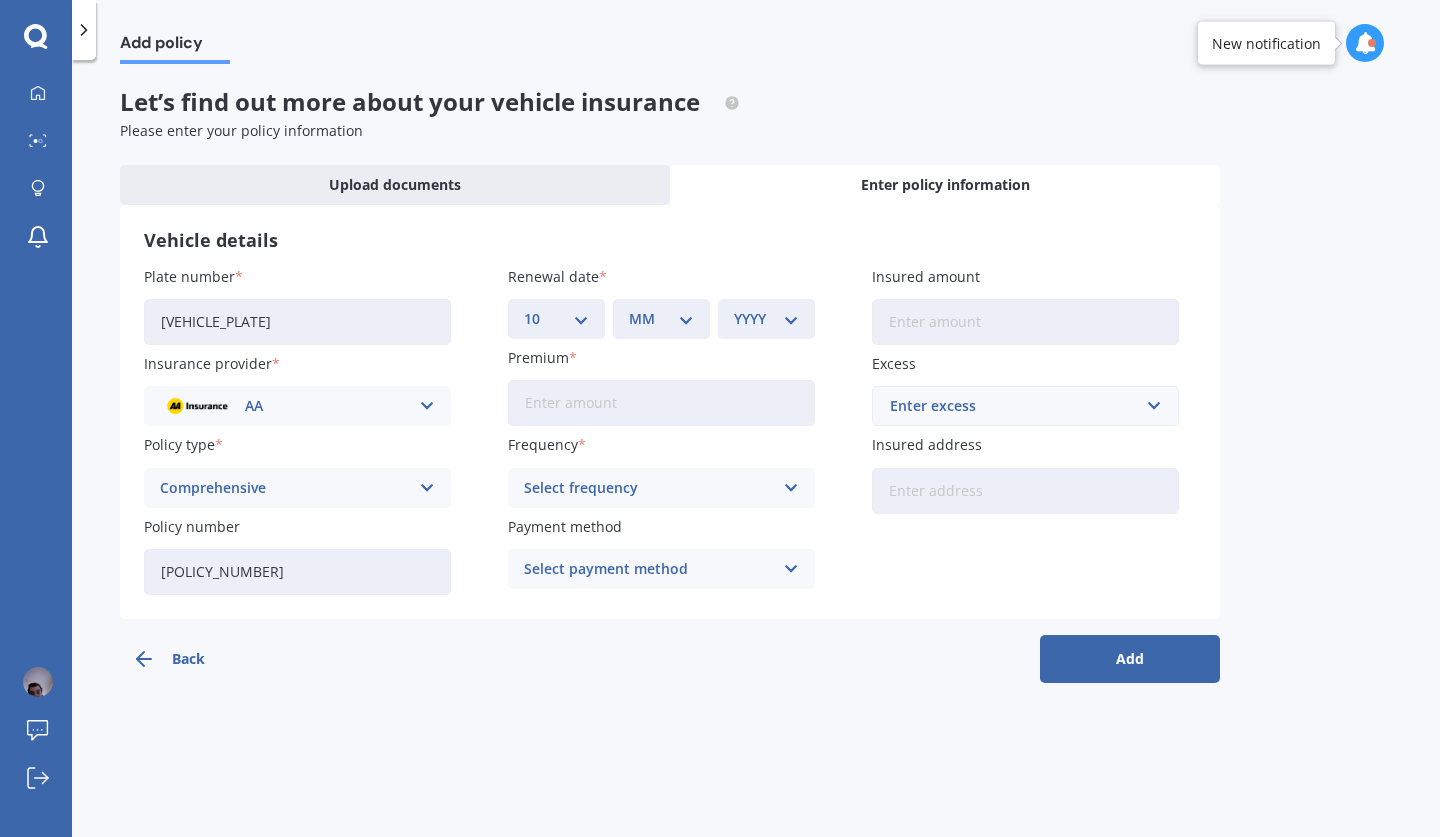 click on "MM 01 02 03 04 05 06 07 08 09 10 11 12" at bounding box center (661, 319) 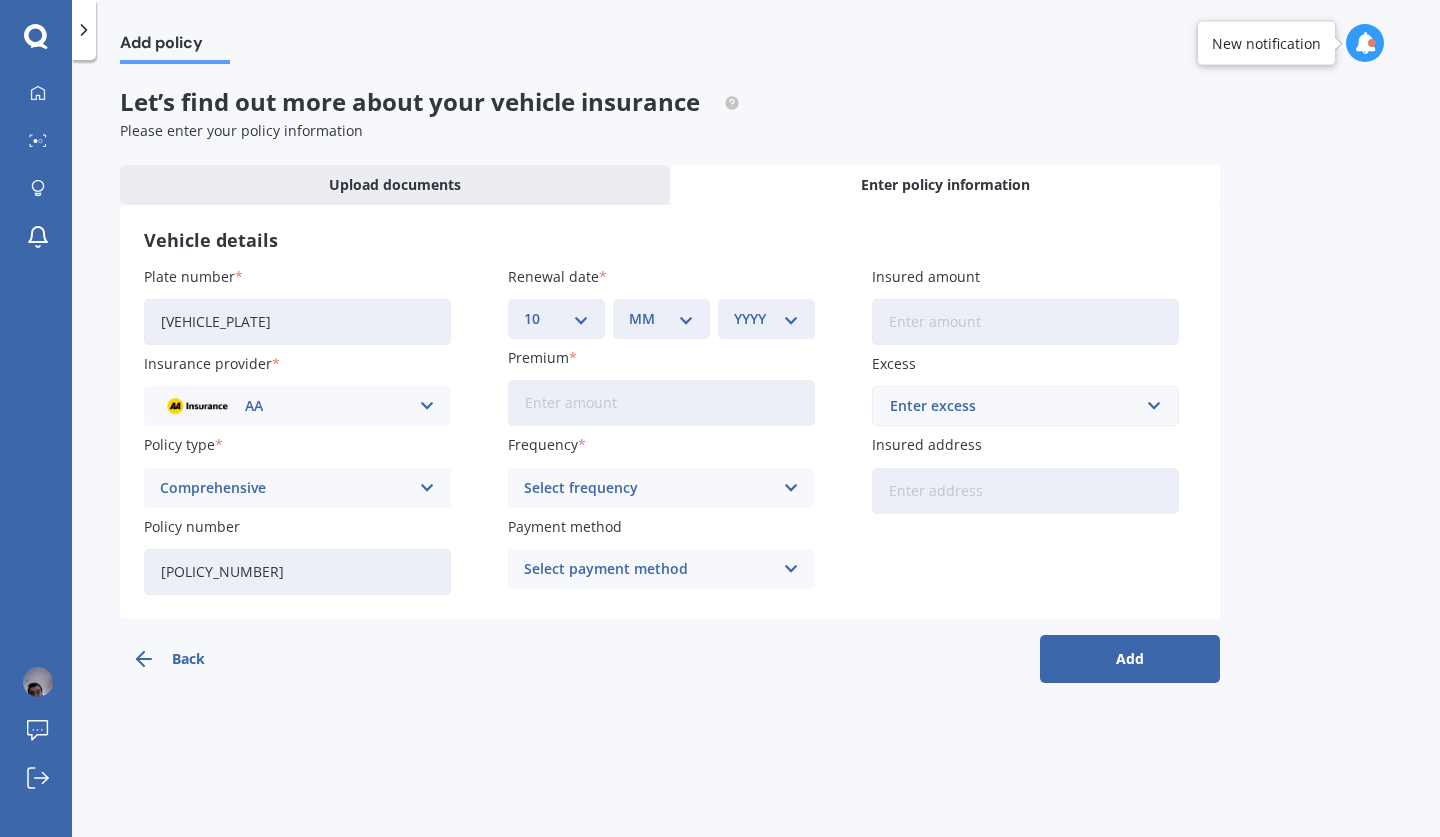 select on "07" 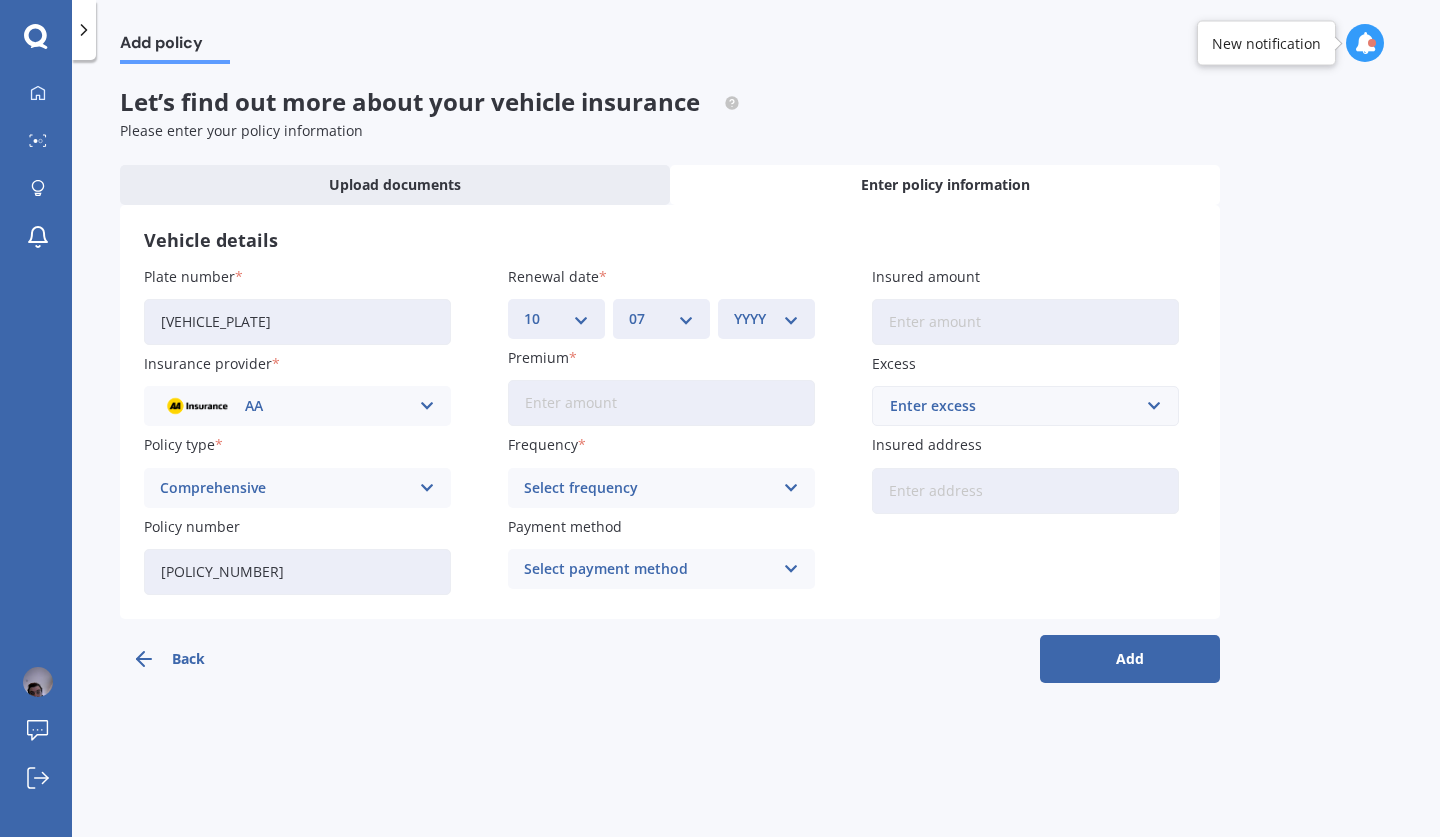 click on "MM 01 02 03 04 05 06 07 08 09 10 11 12" at bounding box center [661, 319] 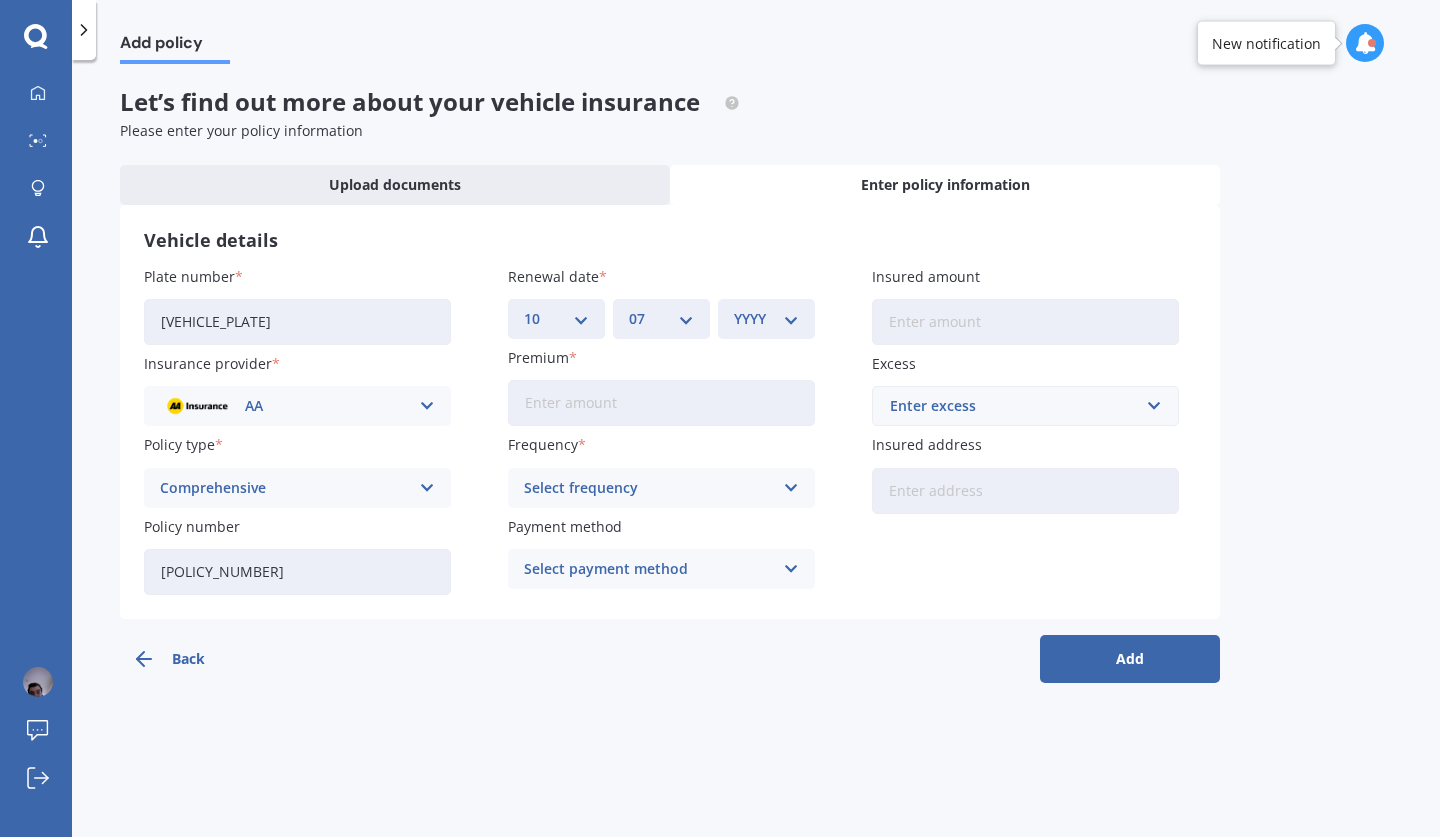 click on "YYYY 2027 2026 2025 2024 2023 2022 2021 2020 2019 2018 2017 2016 2015 2014 2013 2012 2011 2010 2009 2008 2007 2006 2005 2004 2003 2002 2001 2000 1999 1998 1997 1996 1995 1994 1993 1992 1991 1990 1989 1988 1987 1986 1985 1984 1983 1982 1981 1980 1979 1978 1977 1976 1975 1974 1973 1972 1971 1970 1969 1968 1967 1966 1965 1964 1963 1962 1961 1960 1959 1958 1957 1956 1955 1954 1953 1952 1951 1950 1949 1948 1947 1946 1945 1944 1943 1942 1941 1940 1939 1938 1937 1936 1935 1934 1933 1932 1931 1930 1929 1928" at bounding box center [766, 319] 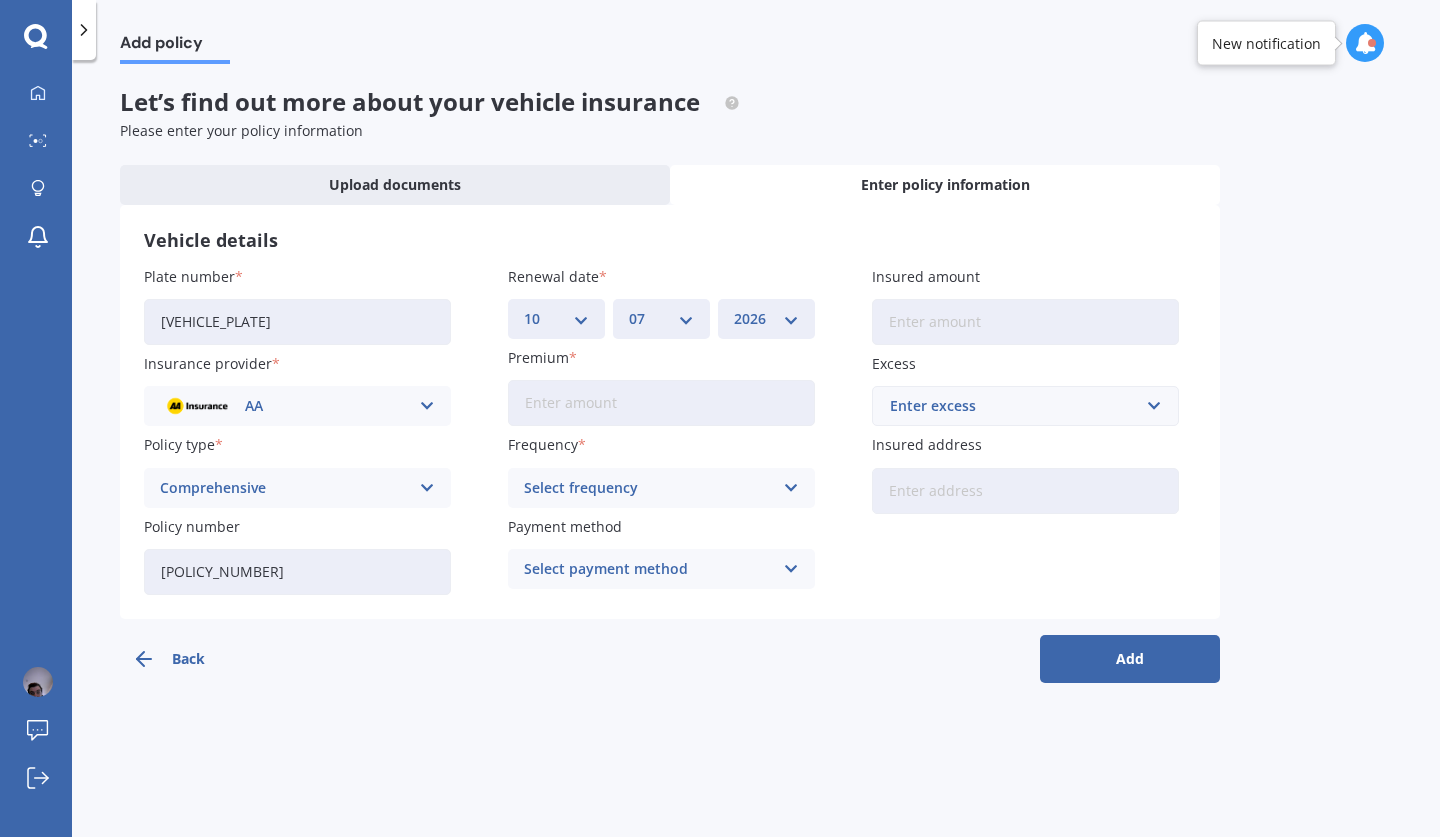 click on "YYYY 2027 2026 2025 2024 2023 2022 2021 2020 2019 2018 2017 2016 2015 2014 2013 2012 2011 2010 2009 2008 2007 2006 2005 2004 2003 2002 2001 2000 1999 1998 1997 1996 1995 1994 1993 1992 1991 1990 1989 1988 1987 1986 1985 1984 1983 1982 1981 1980 1979 1978 1977 1976 1975 1974 1973 1972 1971 1970 1969 1968 1967 1966 1965 1964 1963 1962 1961 1960 1959 1958 1957 1956 1955 1954 1953 1952 1951 1950 1949 1948 1947 1946 1945 1944 1943 1942 1941 1940 1939 1938 1937 1936 1935 1934 1933 1932 1931 1930 1929 1928" at bounding box center (766, 319) 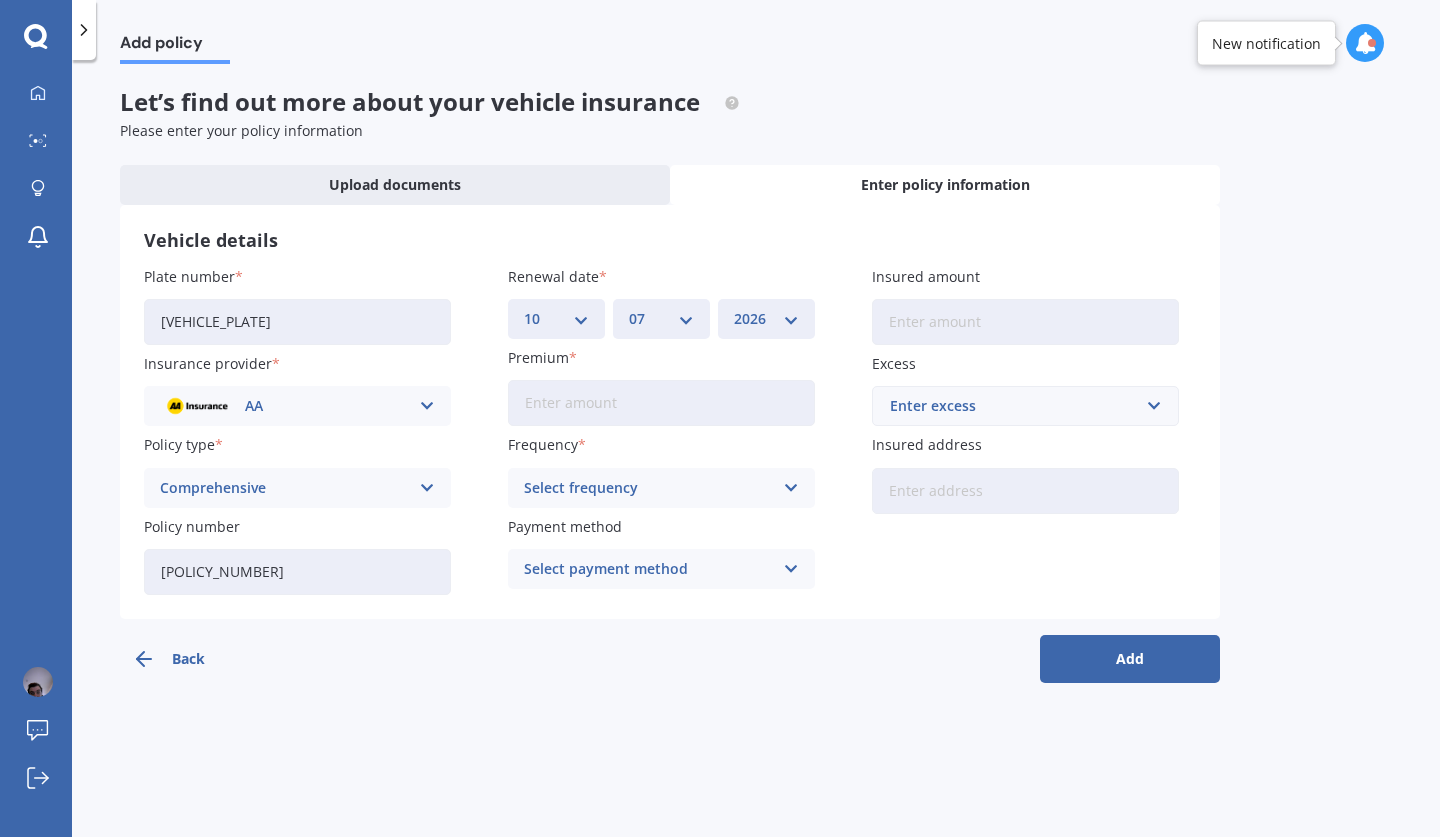 click on "Premium" at bounding box center [661, 403] 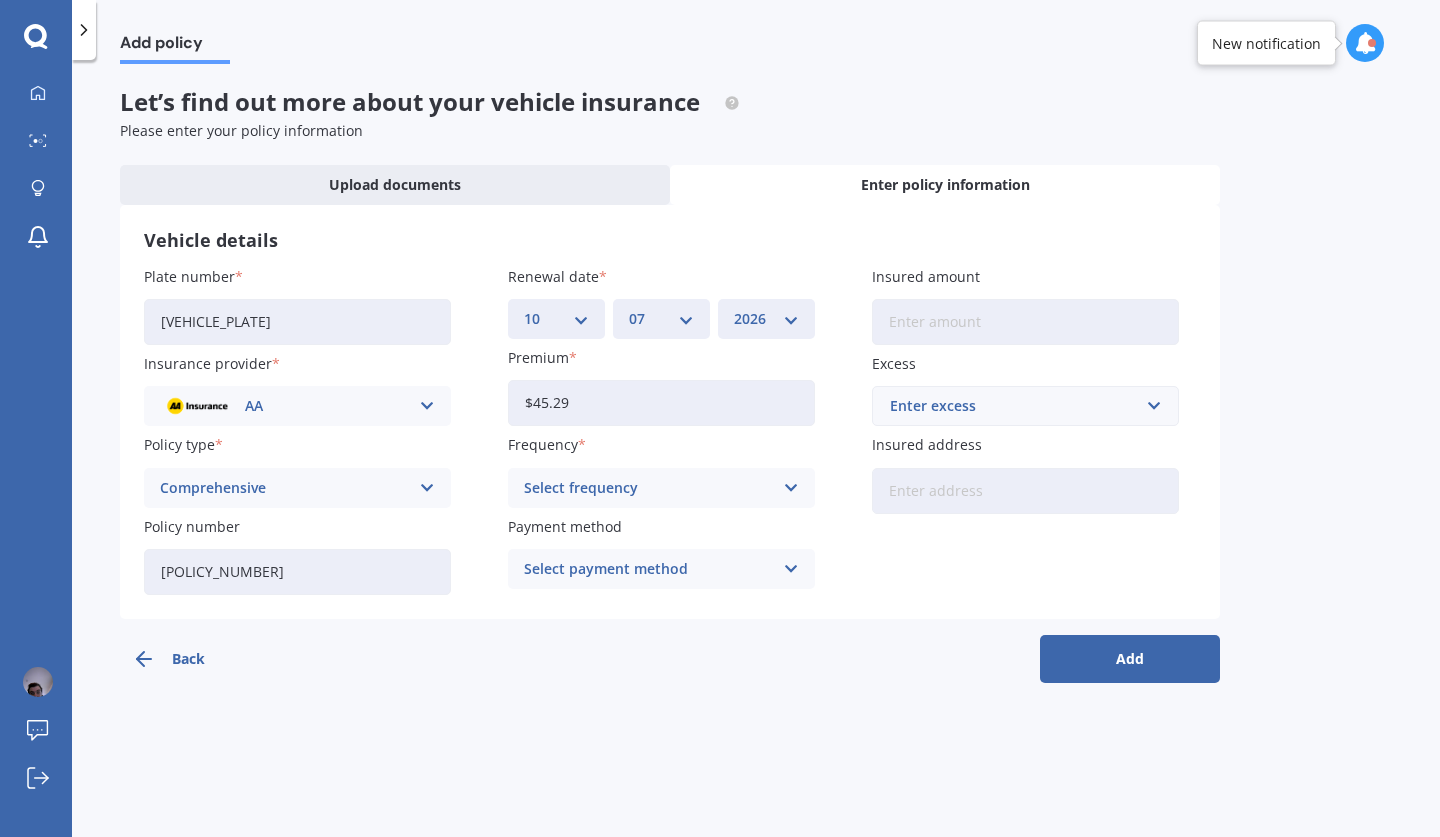 type on "$45.29" 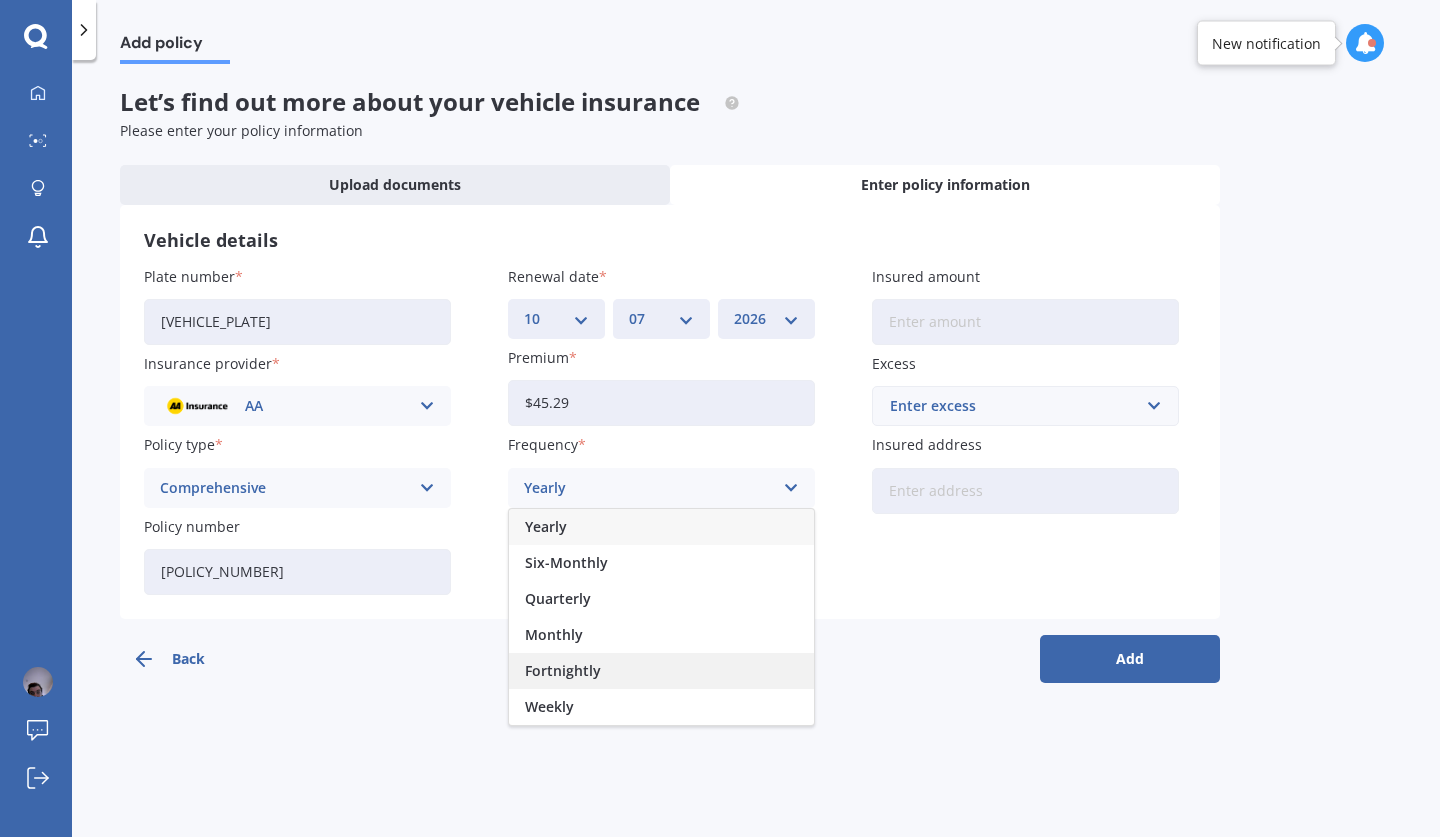 click on "Fortnightly" at bounding box center [661, 671] 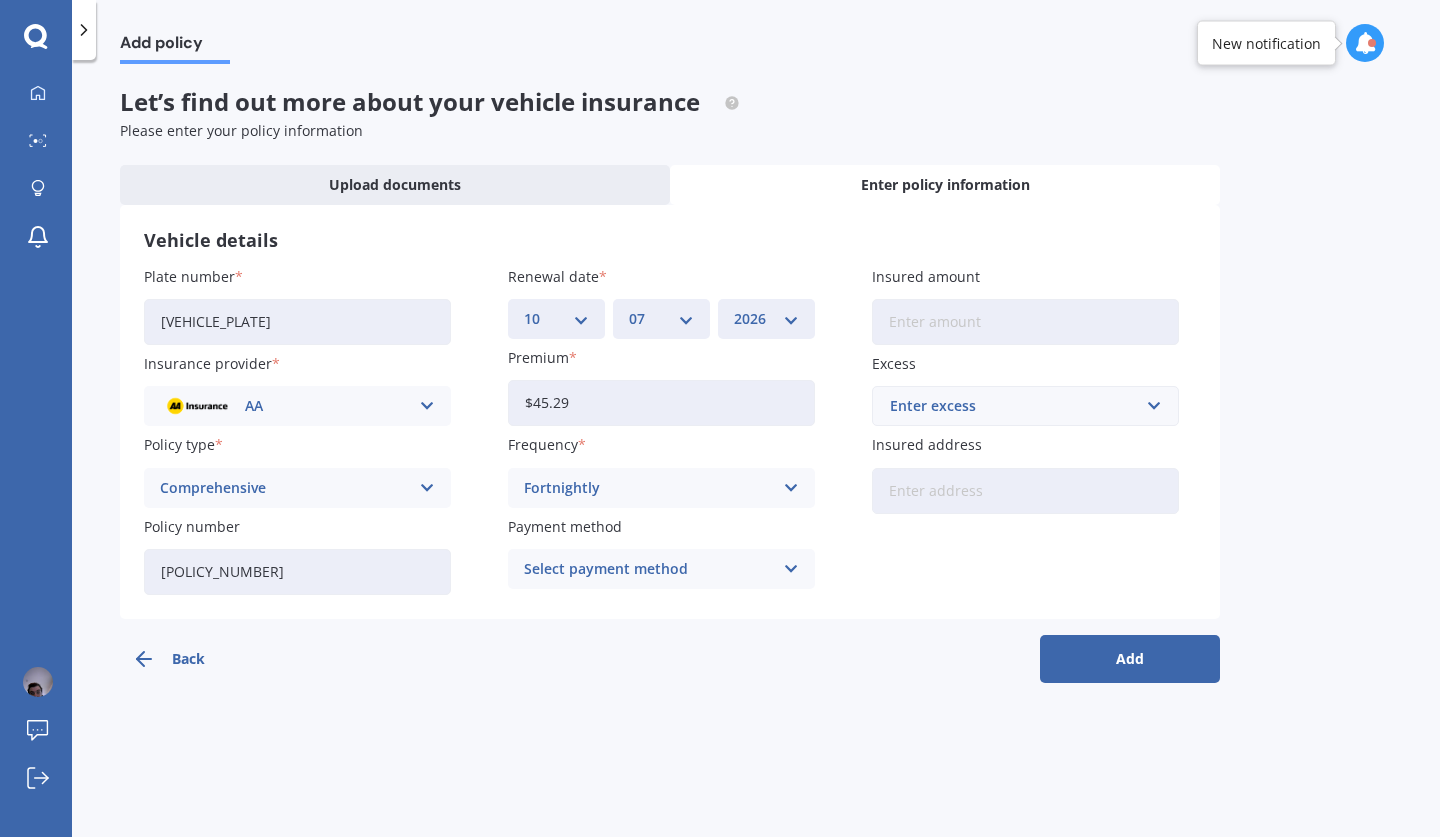 click on "Select payment method" at bounding box center (648, 569) 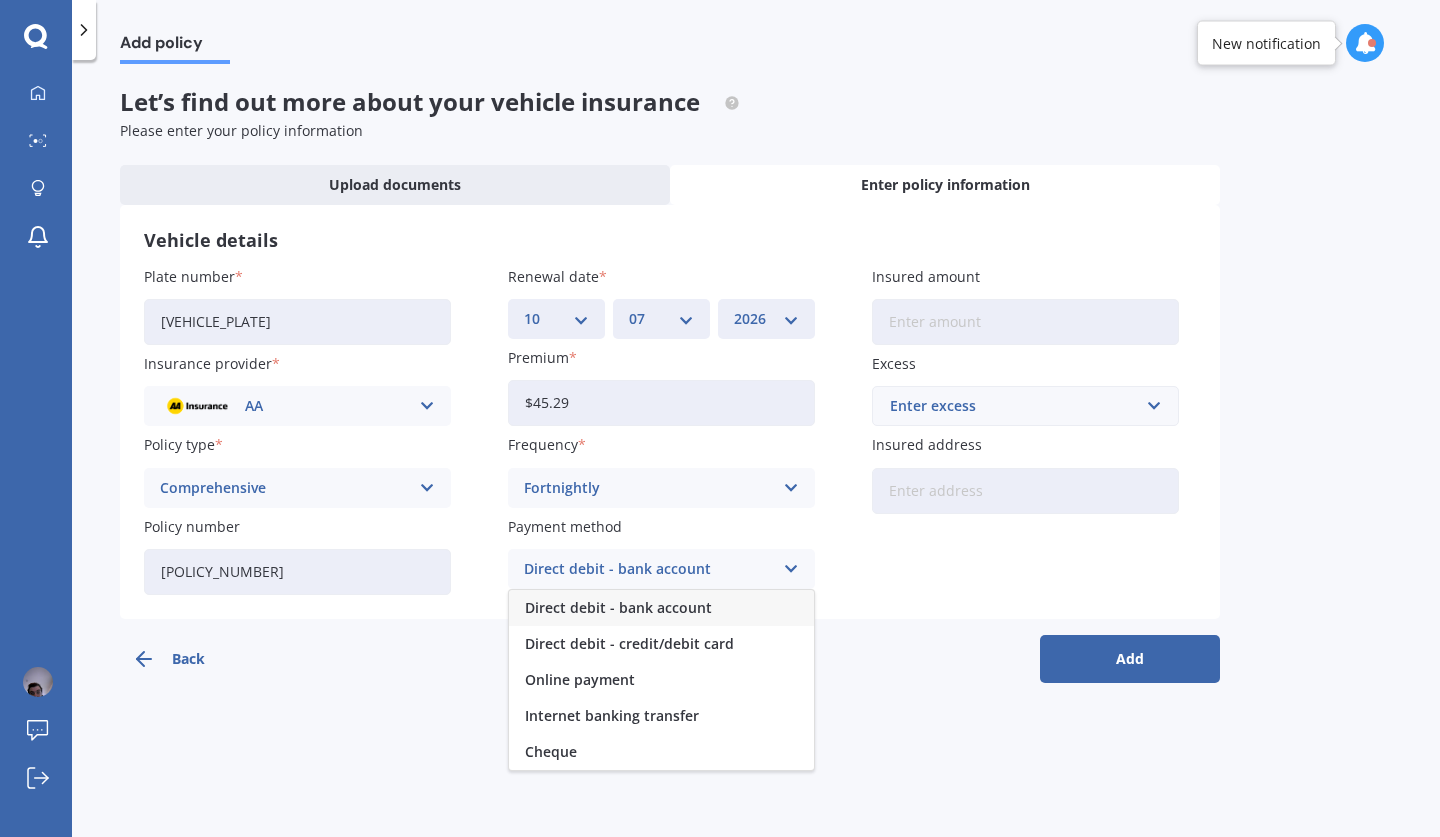 click on "Direct debit - bank account" at bounding box center (618, 608) 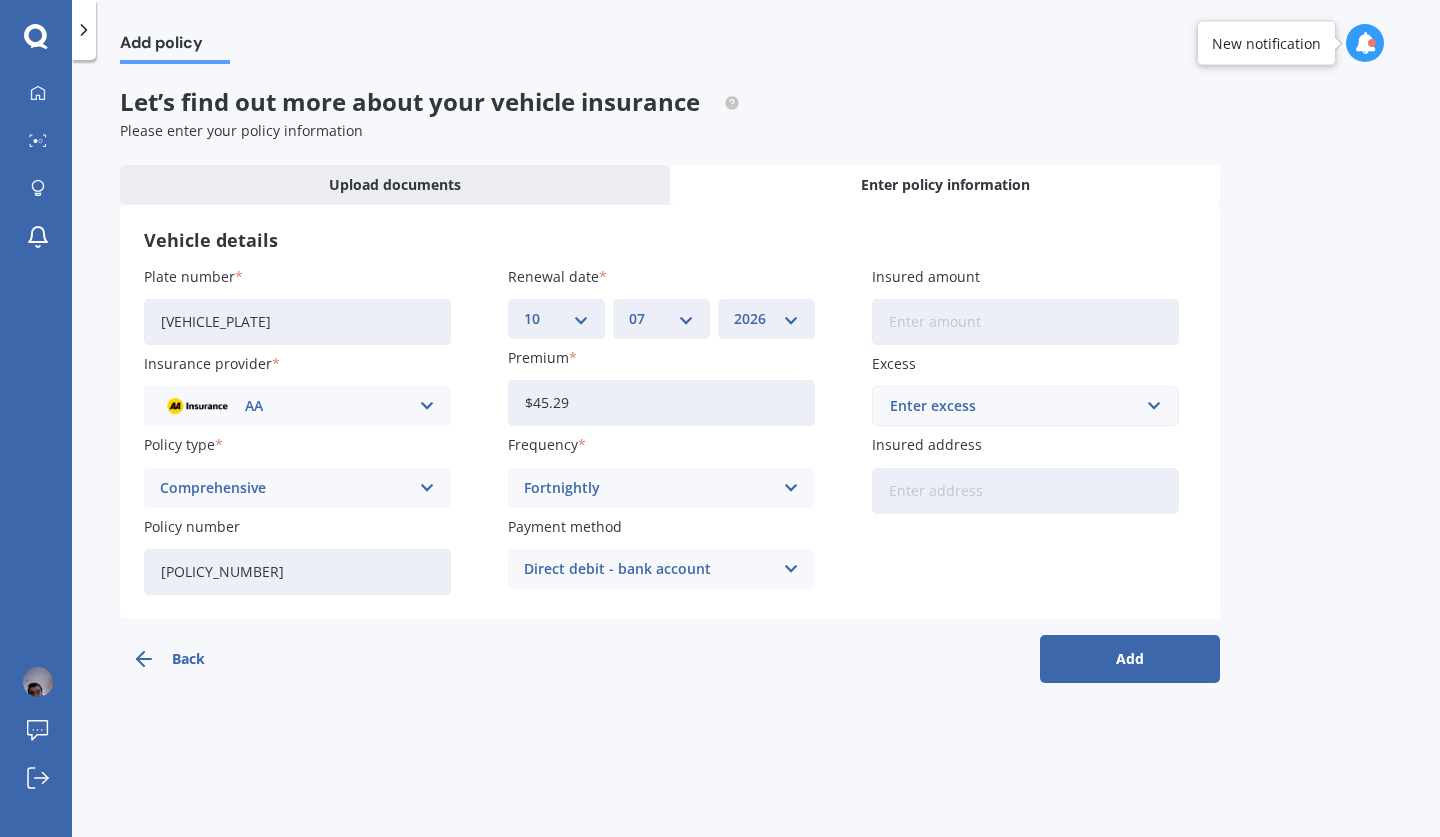 click on "Insured amount" at bounding box center [1025, 322] 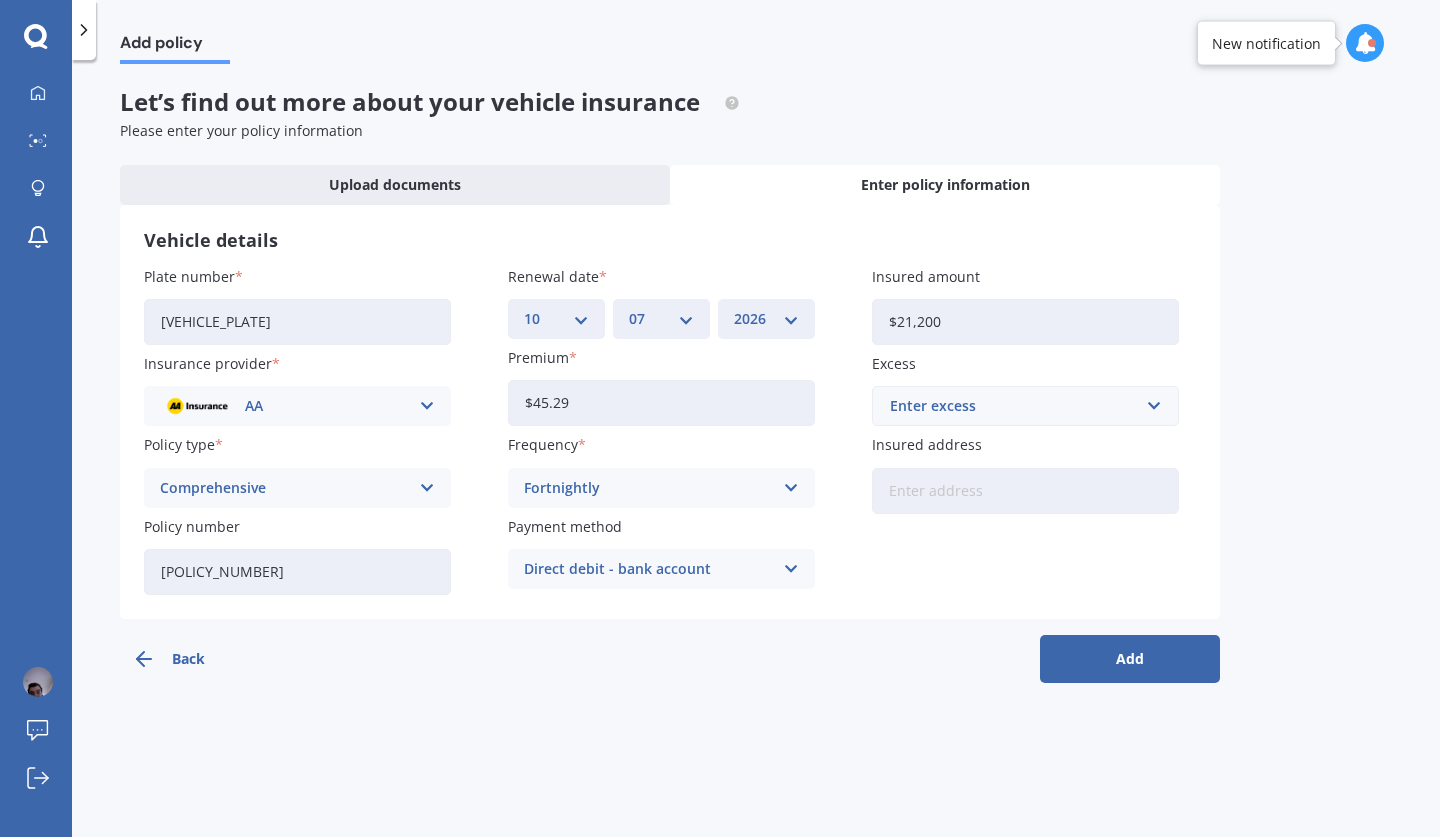 type on "$21,200" 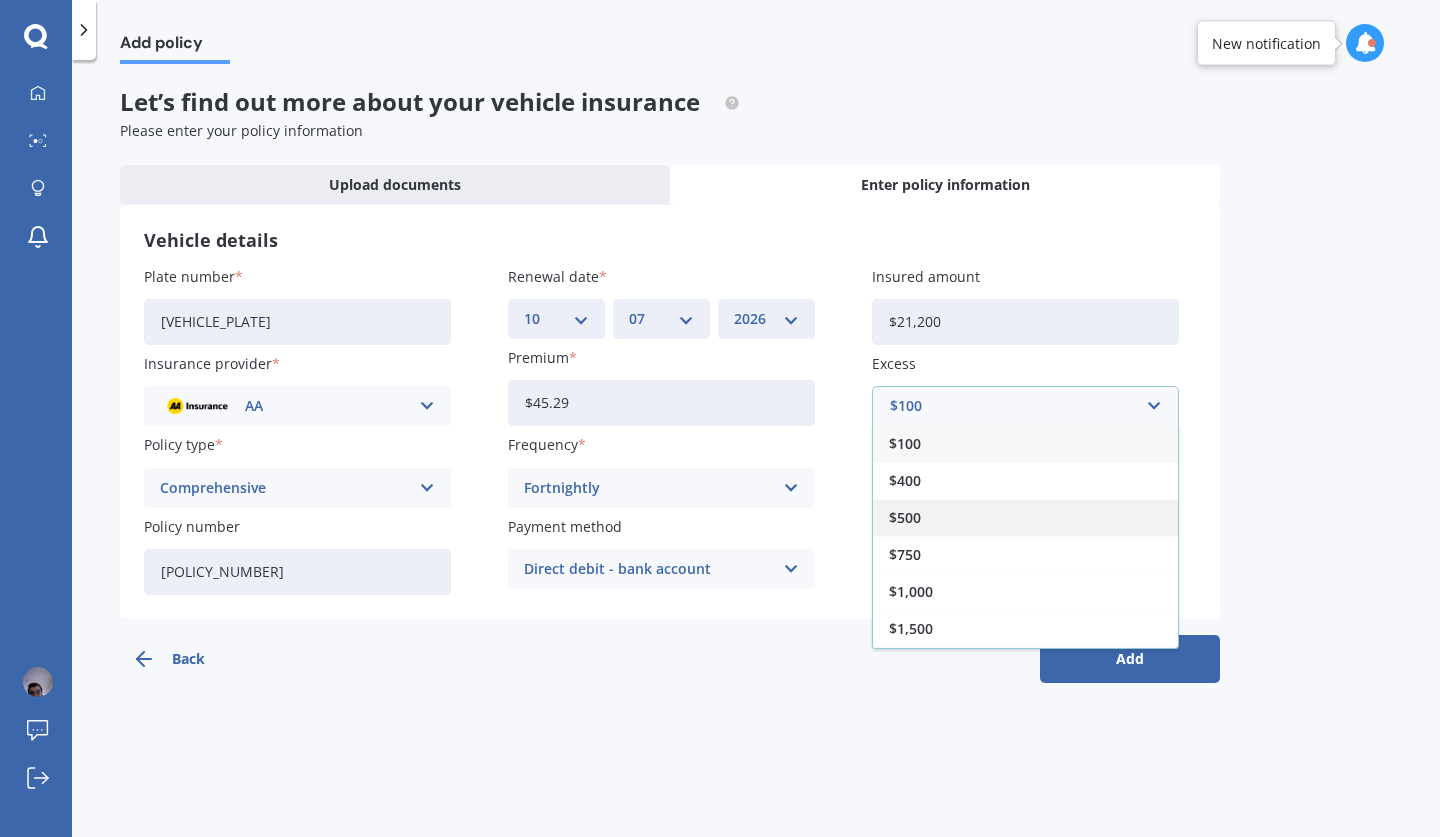click on "$500" at bounding box center (1025, 517) 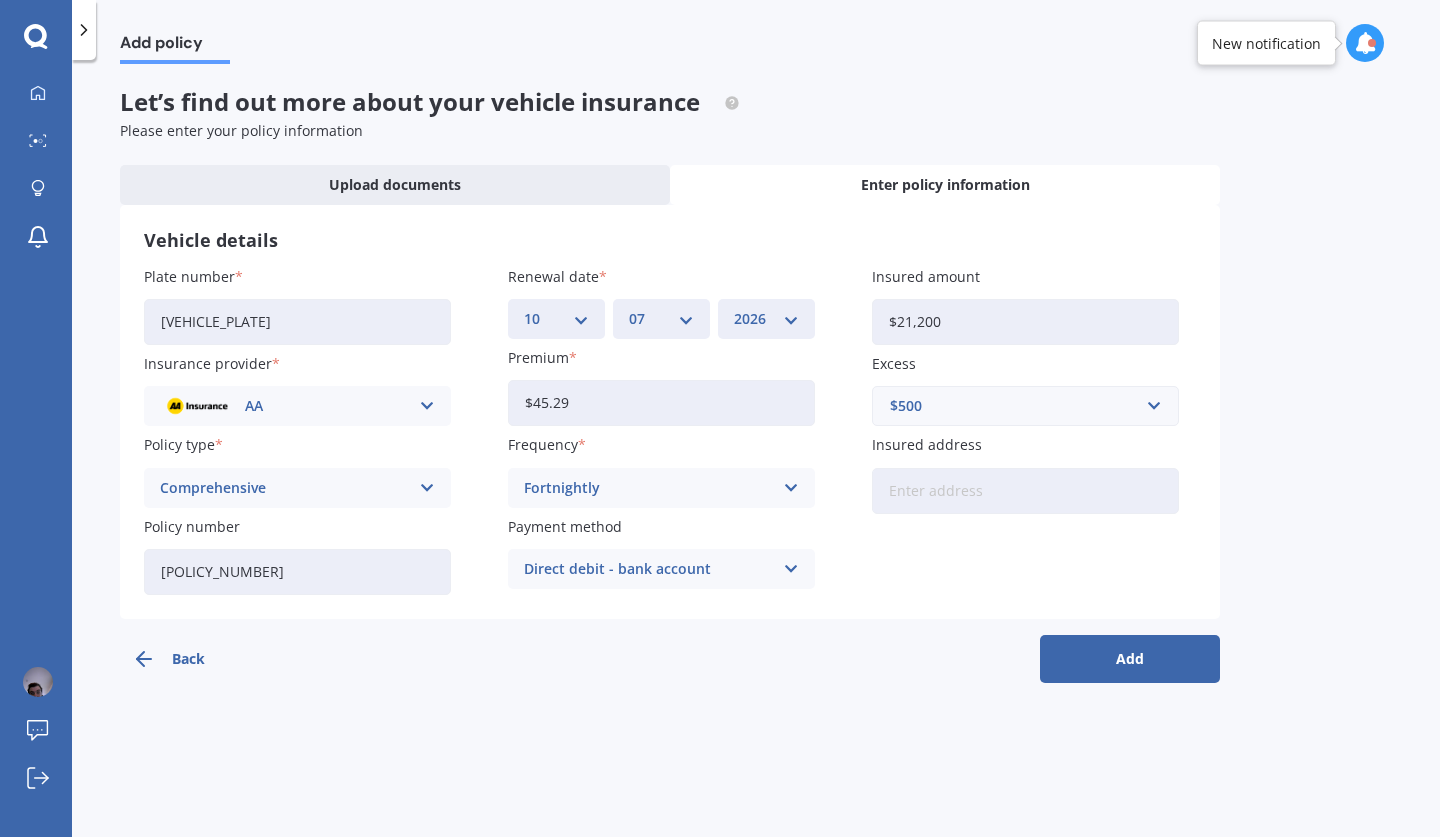 click on "Insured address" at bounding box center [1025, 491] 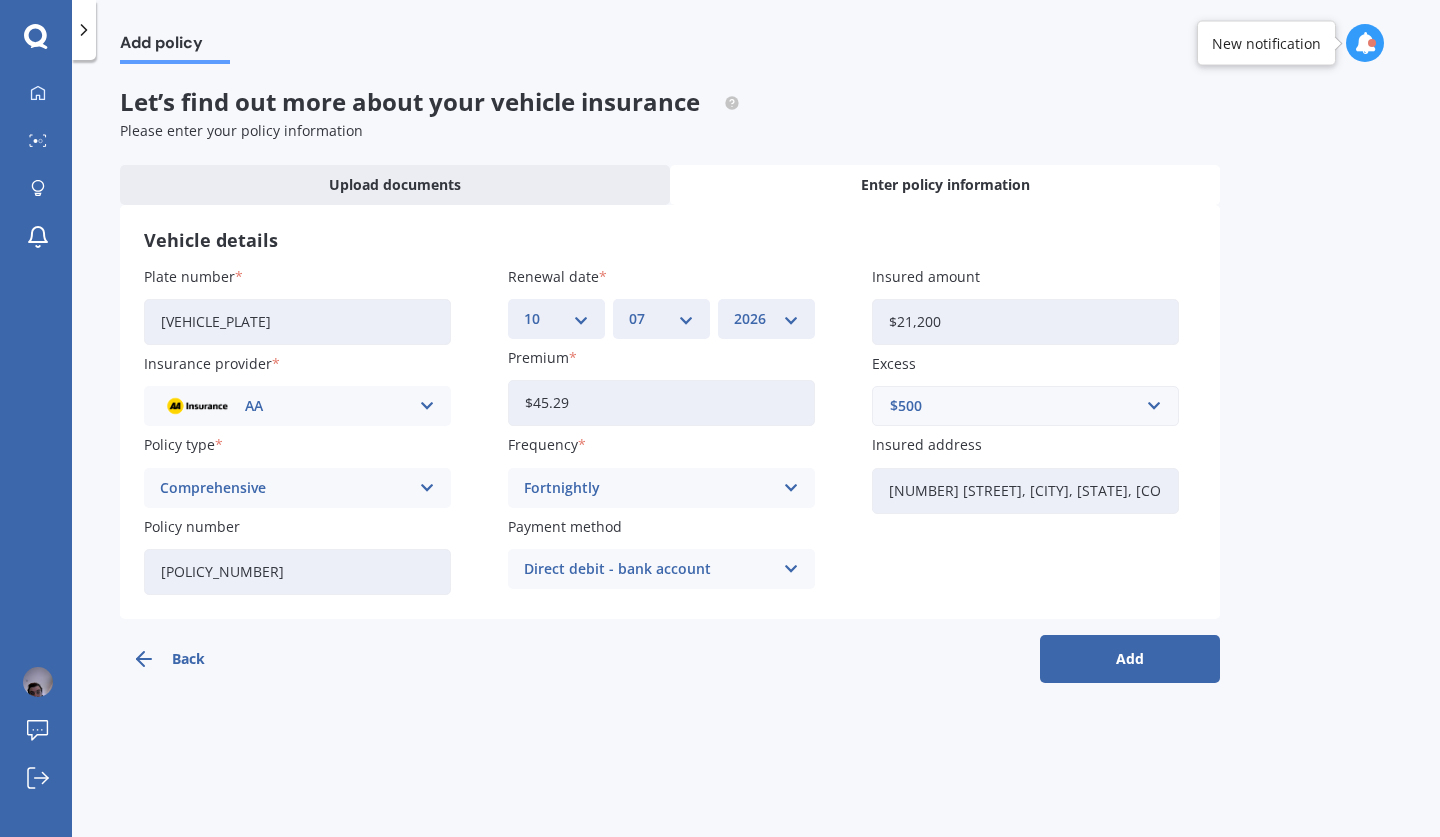 type on "[NUMBER] [STREET], [CITY], [CITY] [POSTAL_CODE]" 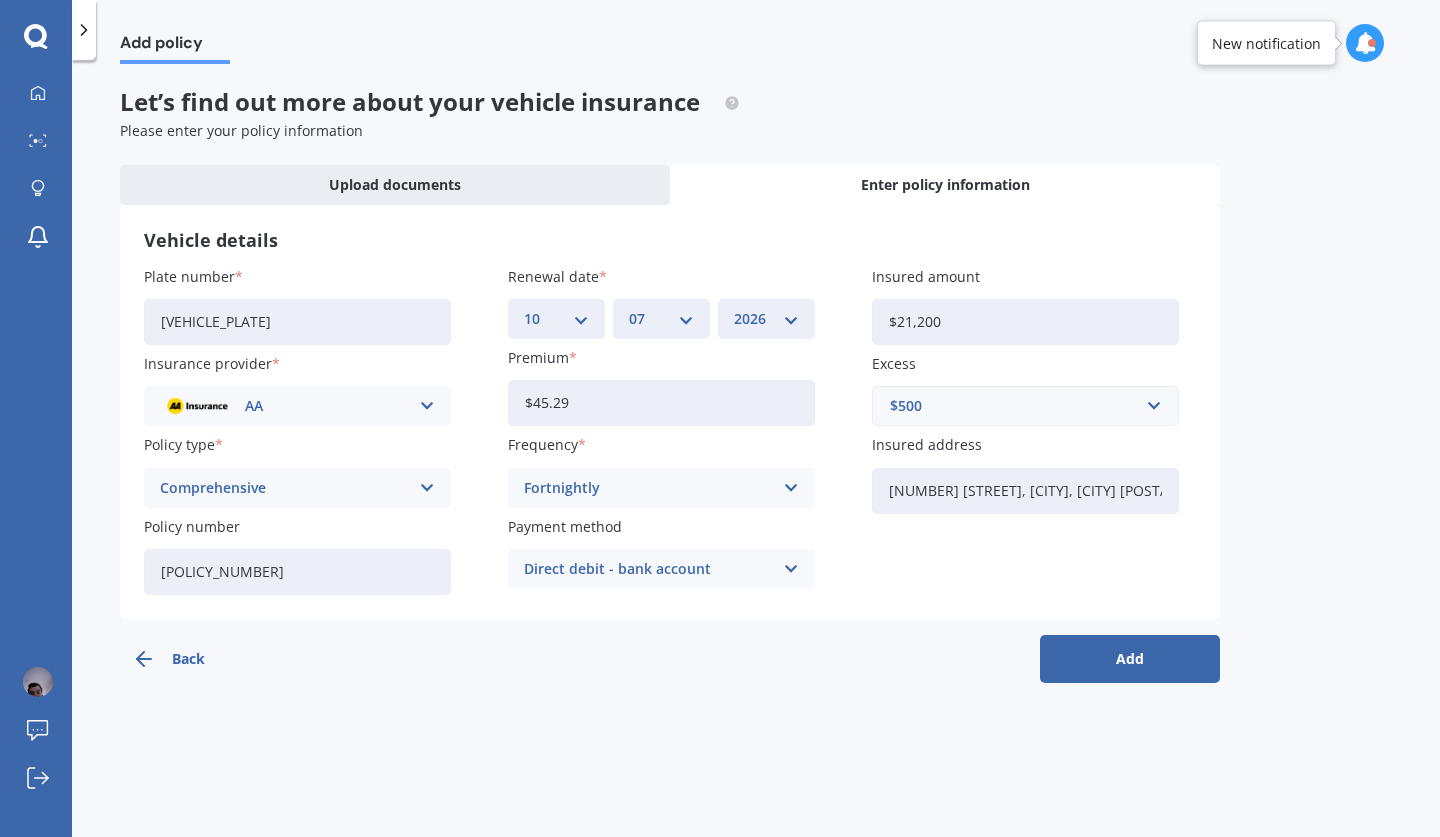 click on "Add" at bounding box center [1130, 659] 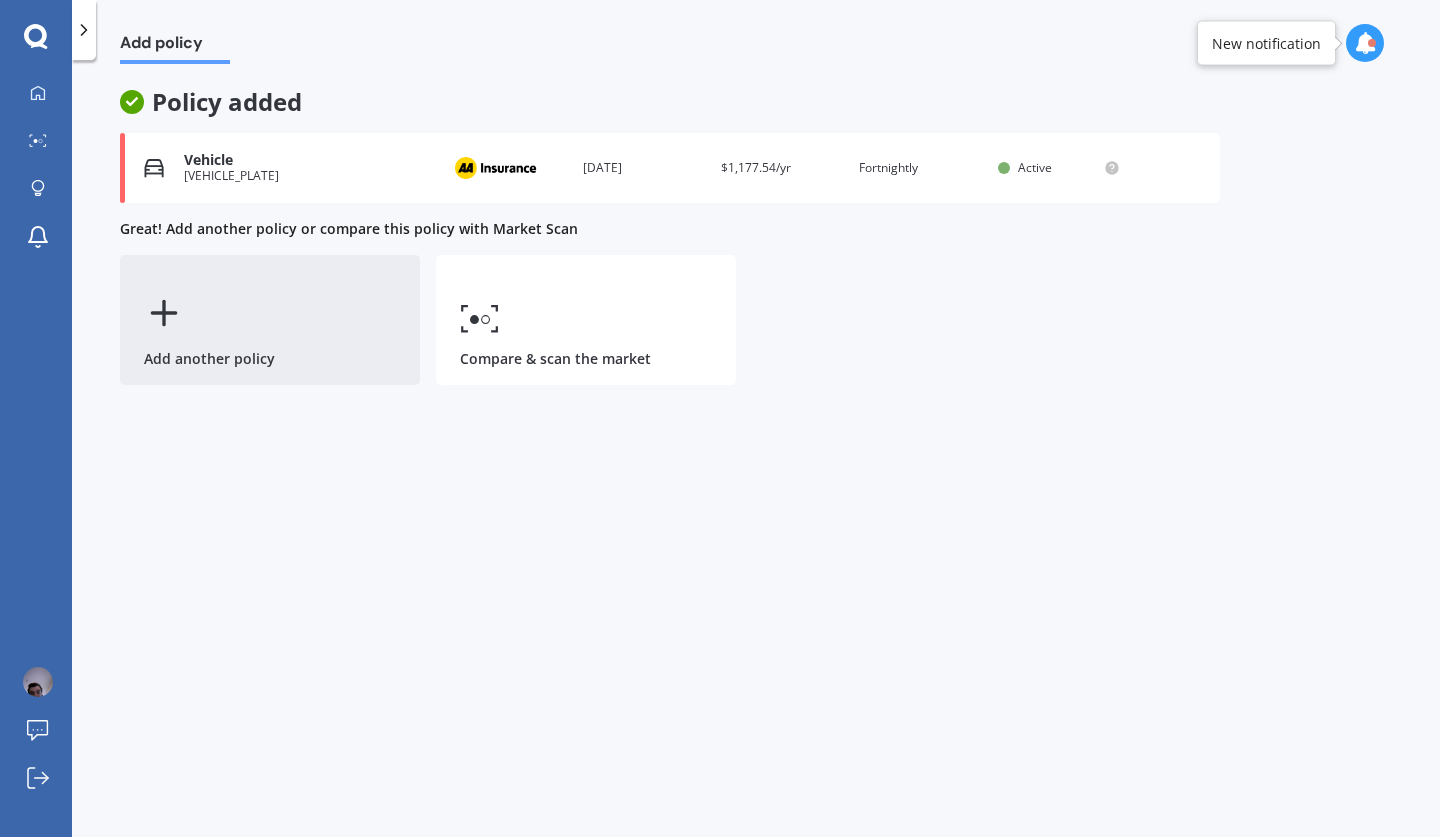click on "Add another policy" at bounding box center [270, 320] 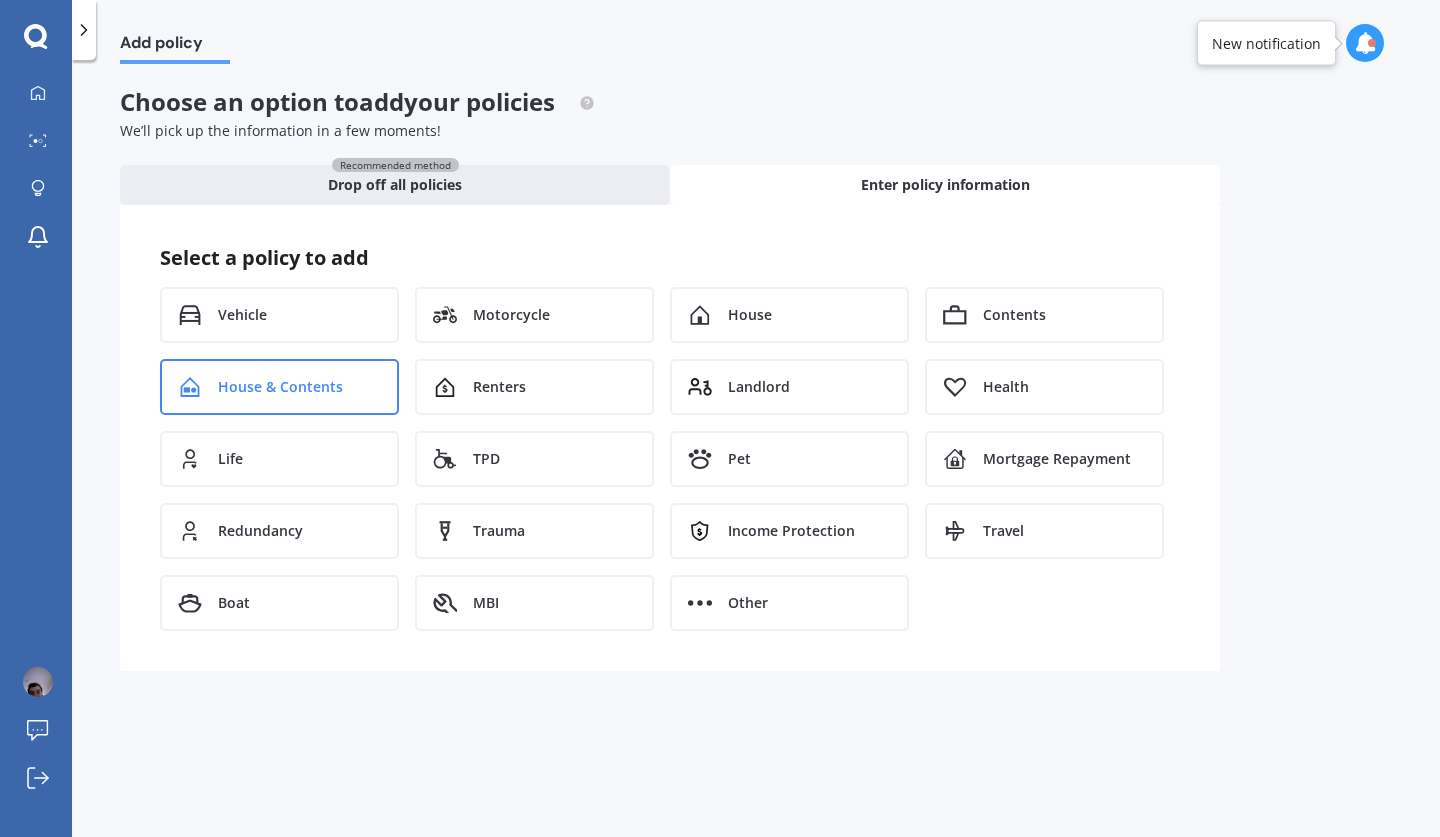 click on "House & Contents" at bounding box center (280, 387) 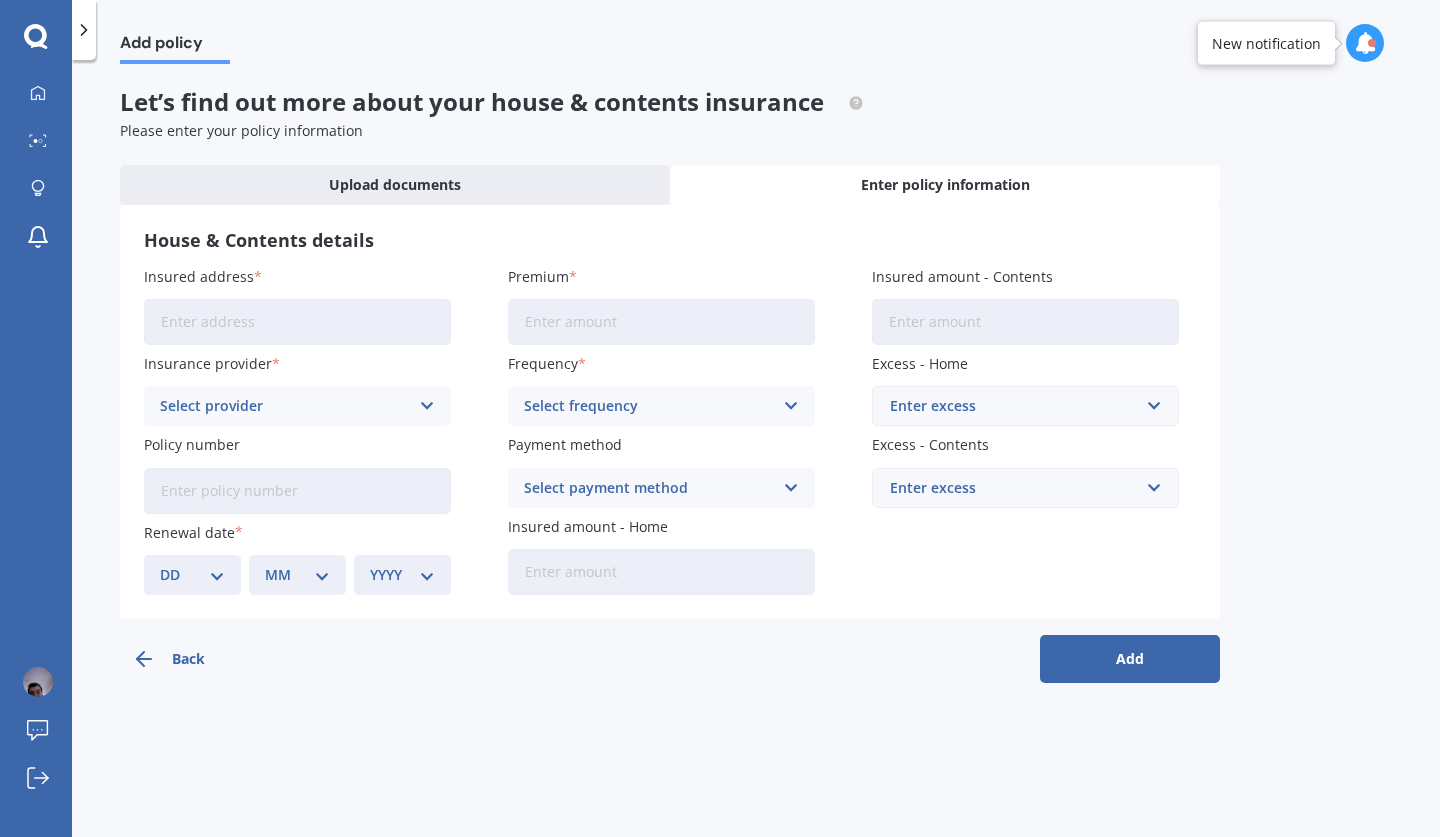 click on "Insured address" at bounding box center [297, 322] 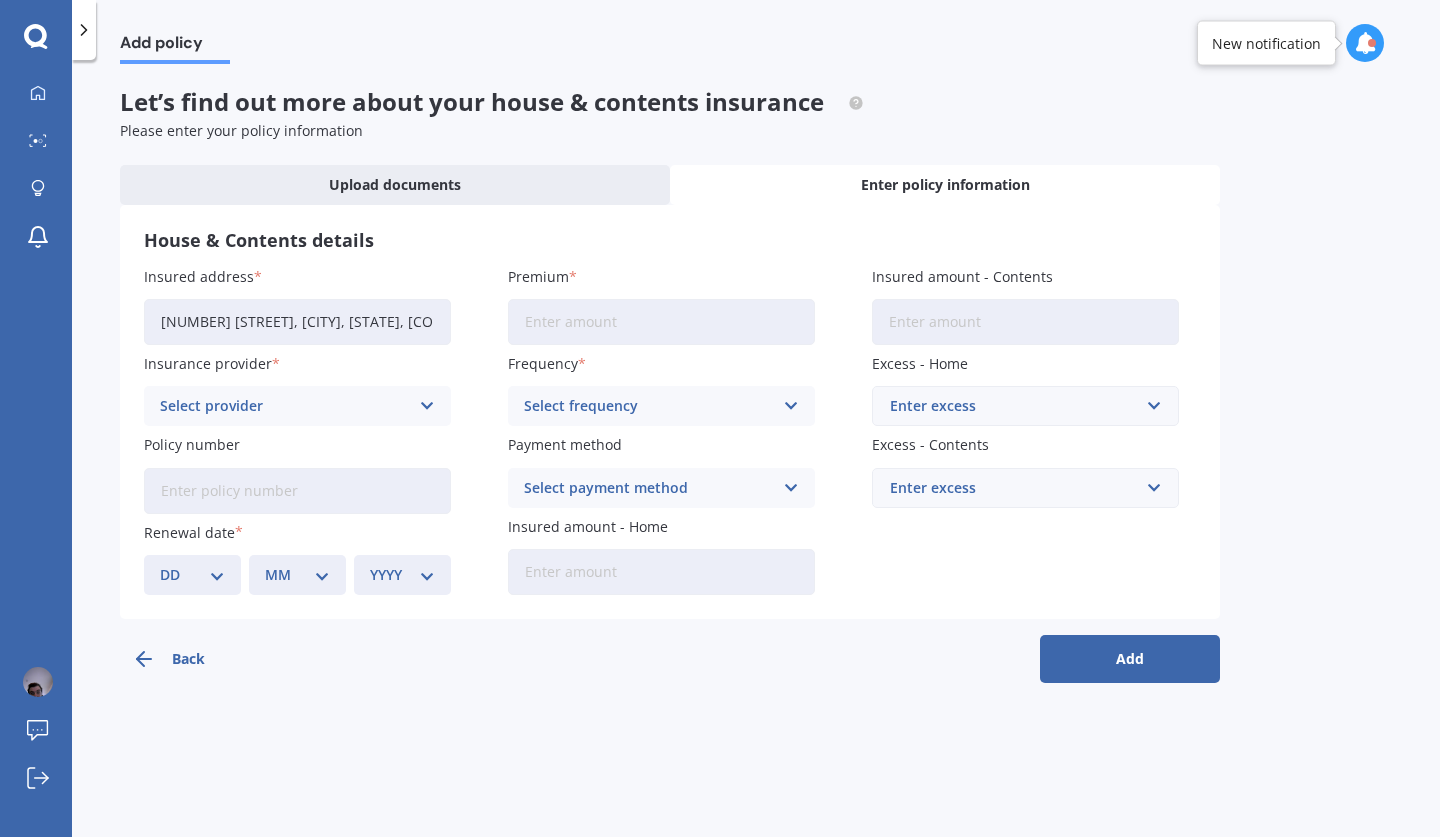 type on "[NUMBER] [STREET], [CITY], [CITY] [POSTAL_CODE]" 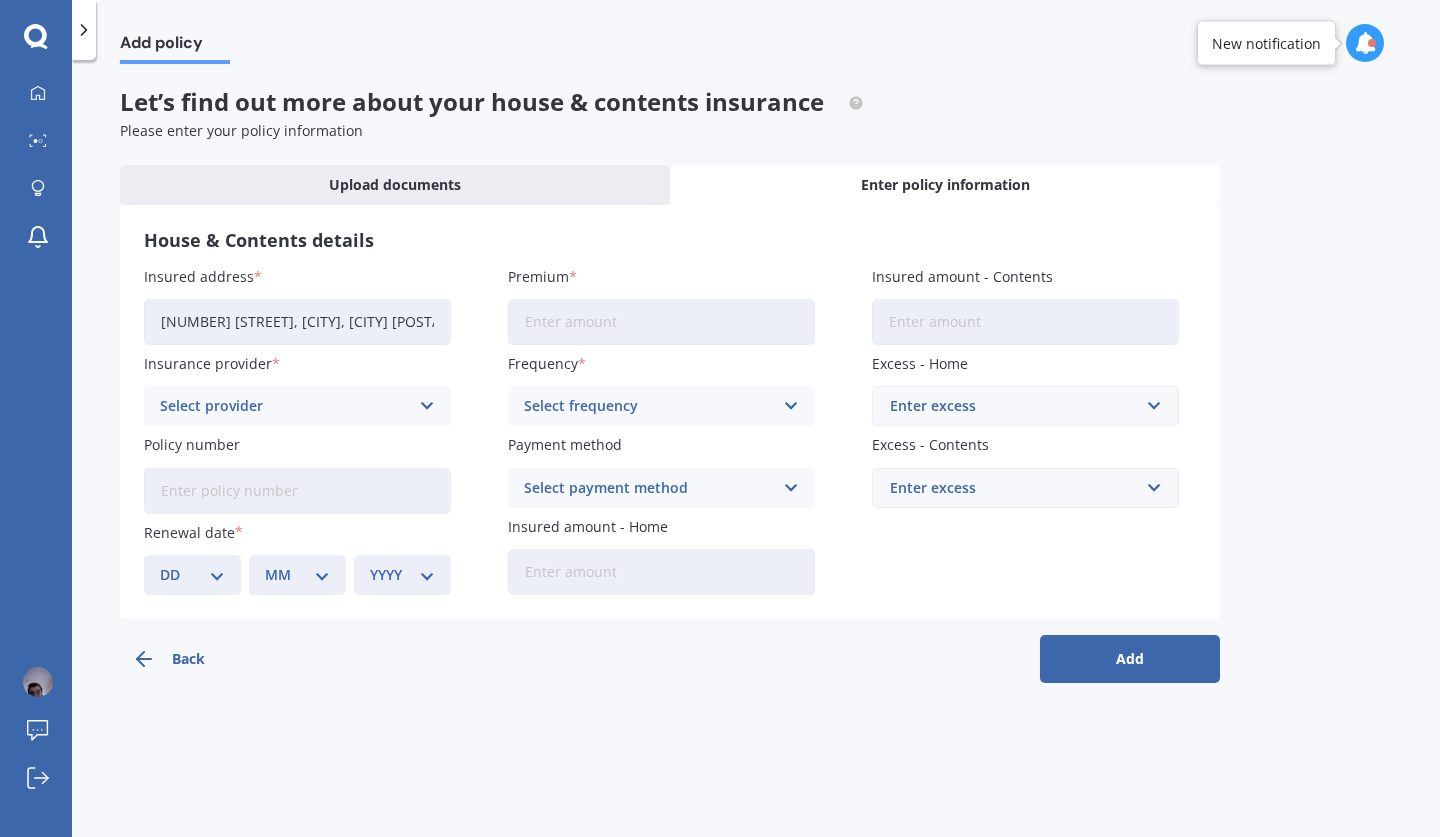 click on "Select provider" at bounding box center (284, 406) 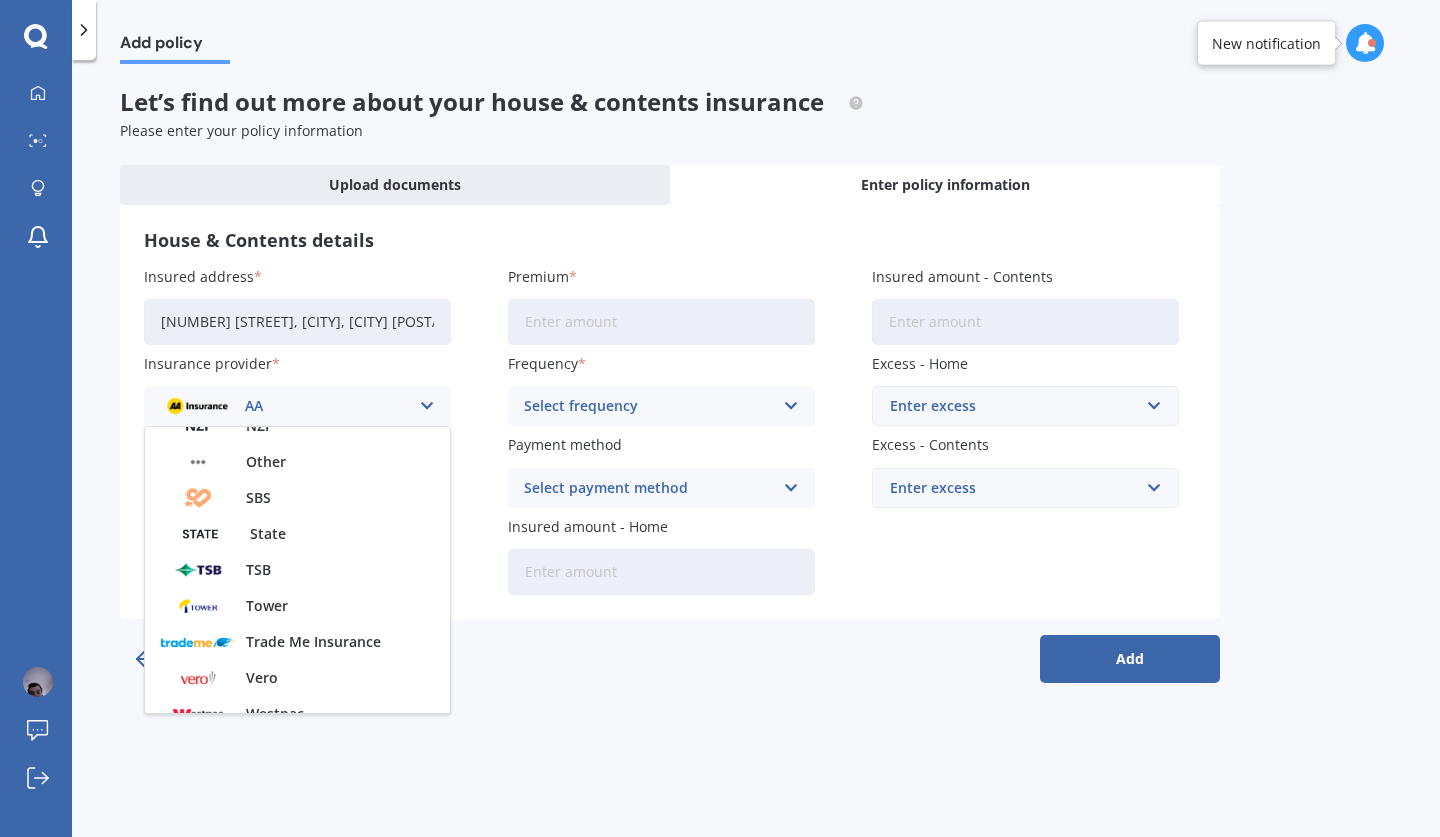 scroll, scrollTop: 488, scrollLeft: 0, axis: vertical 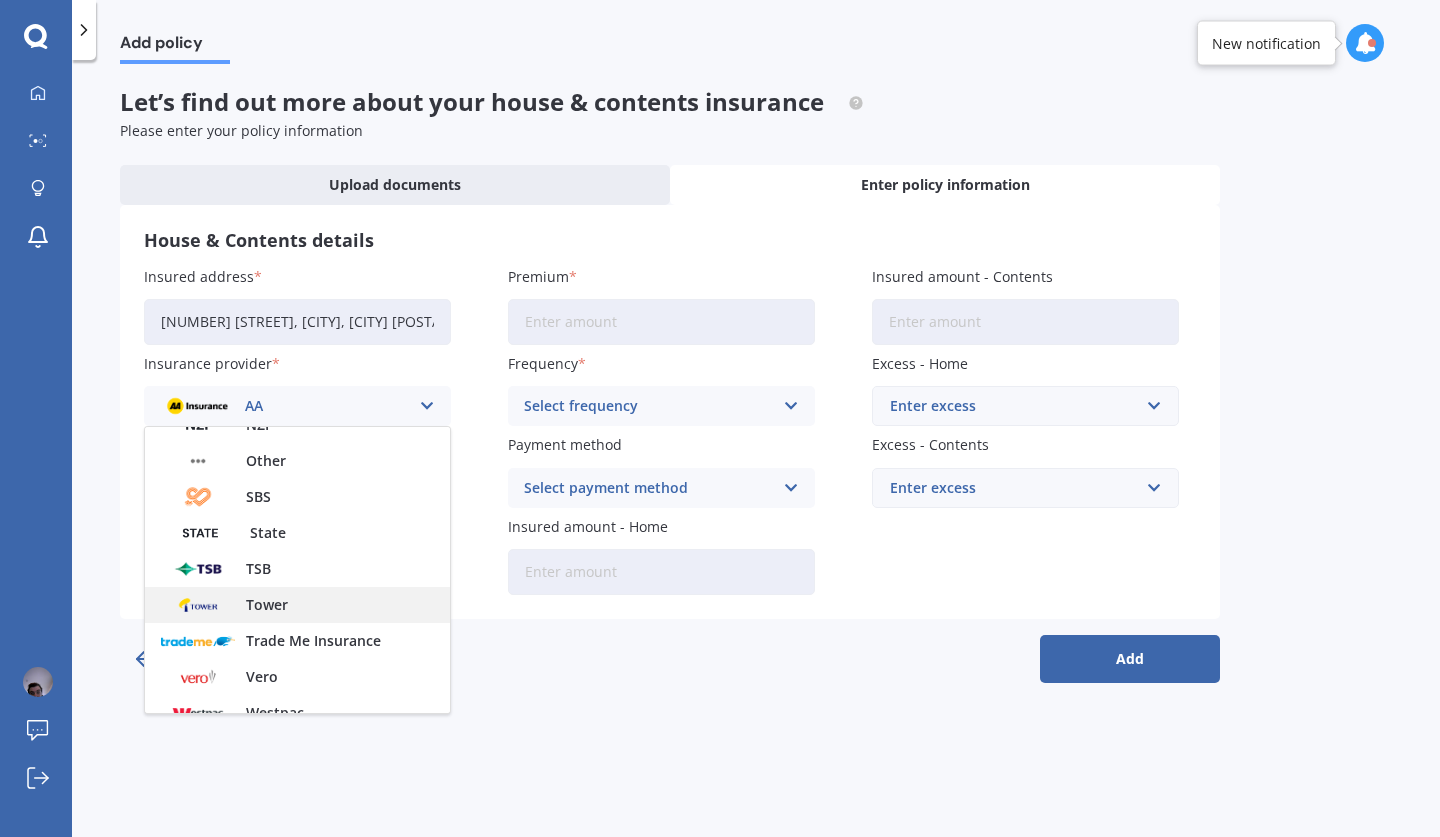 click on "Tower" at bounding box center [297, 605] 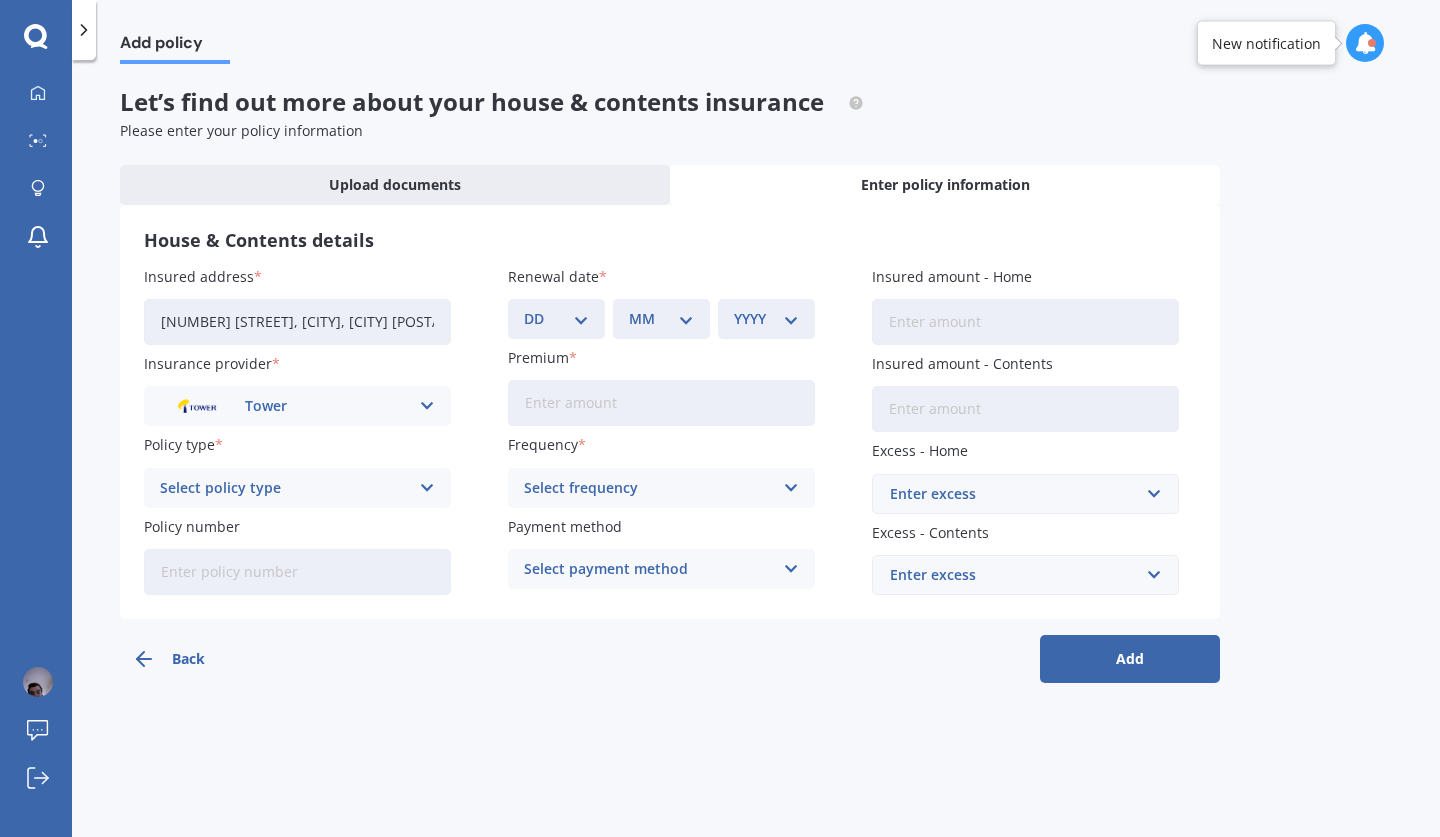 click on "Select policy type" at bounding box center [284, 488] 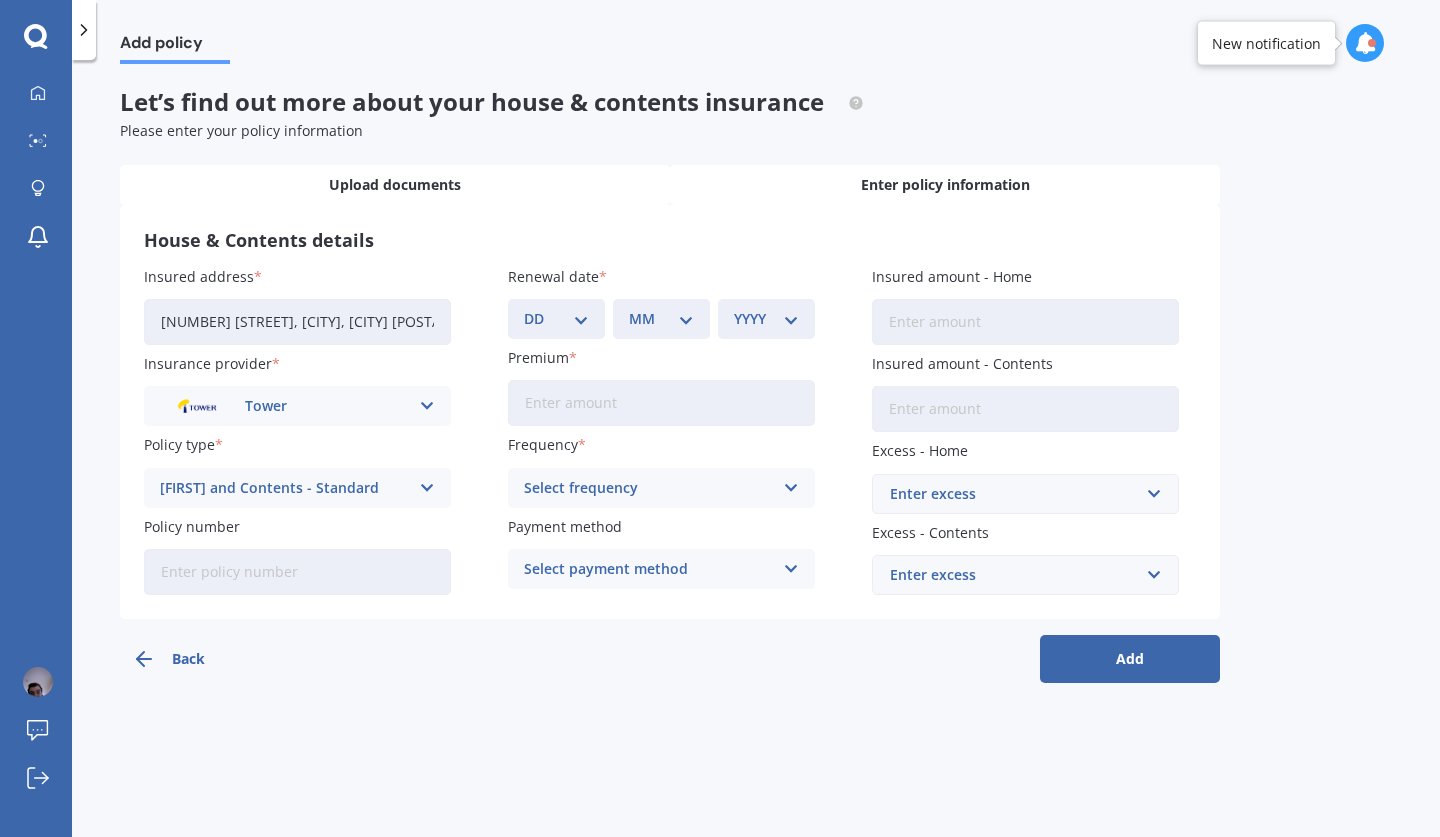 click on "Upload documents" at bounding box center (395, 185) 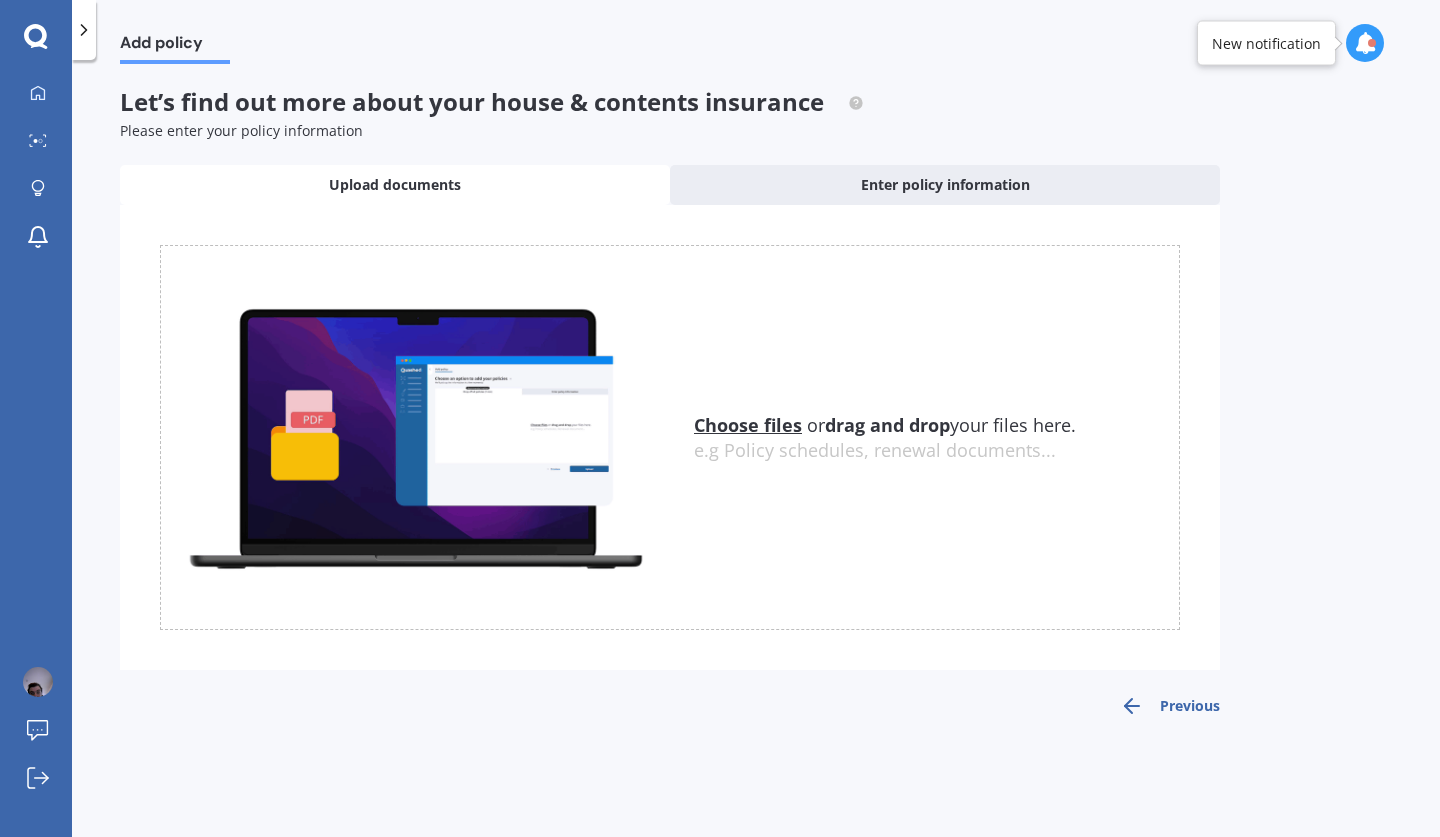 click on "Choose files" at bounding box center (748, 425) 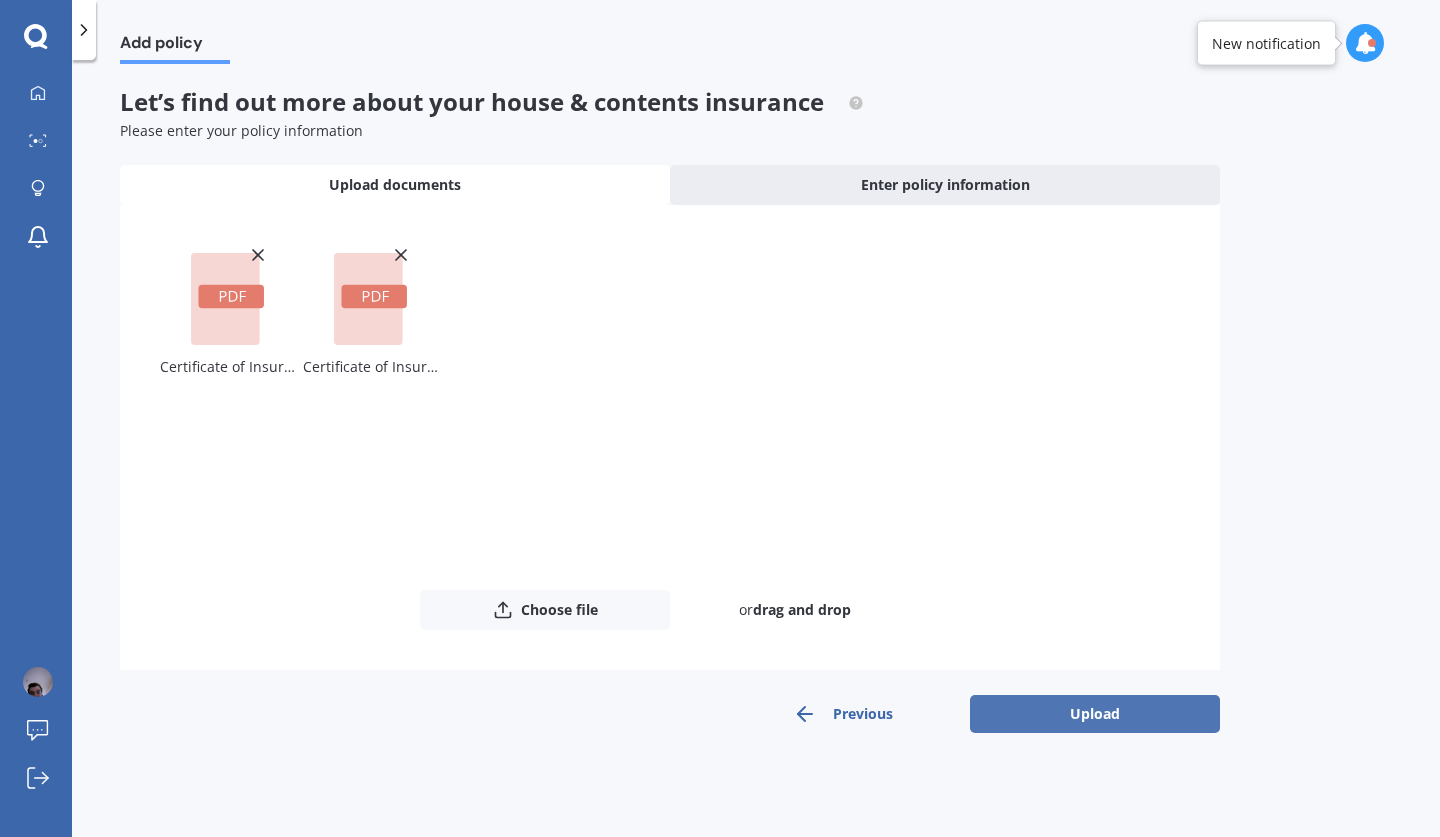 click on "Upload" at bounding box center (1095, 714) 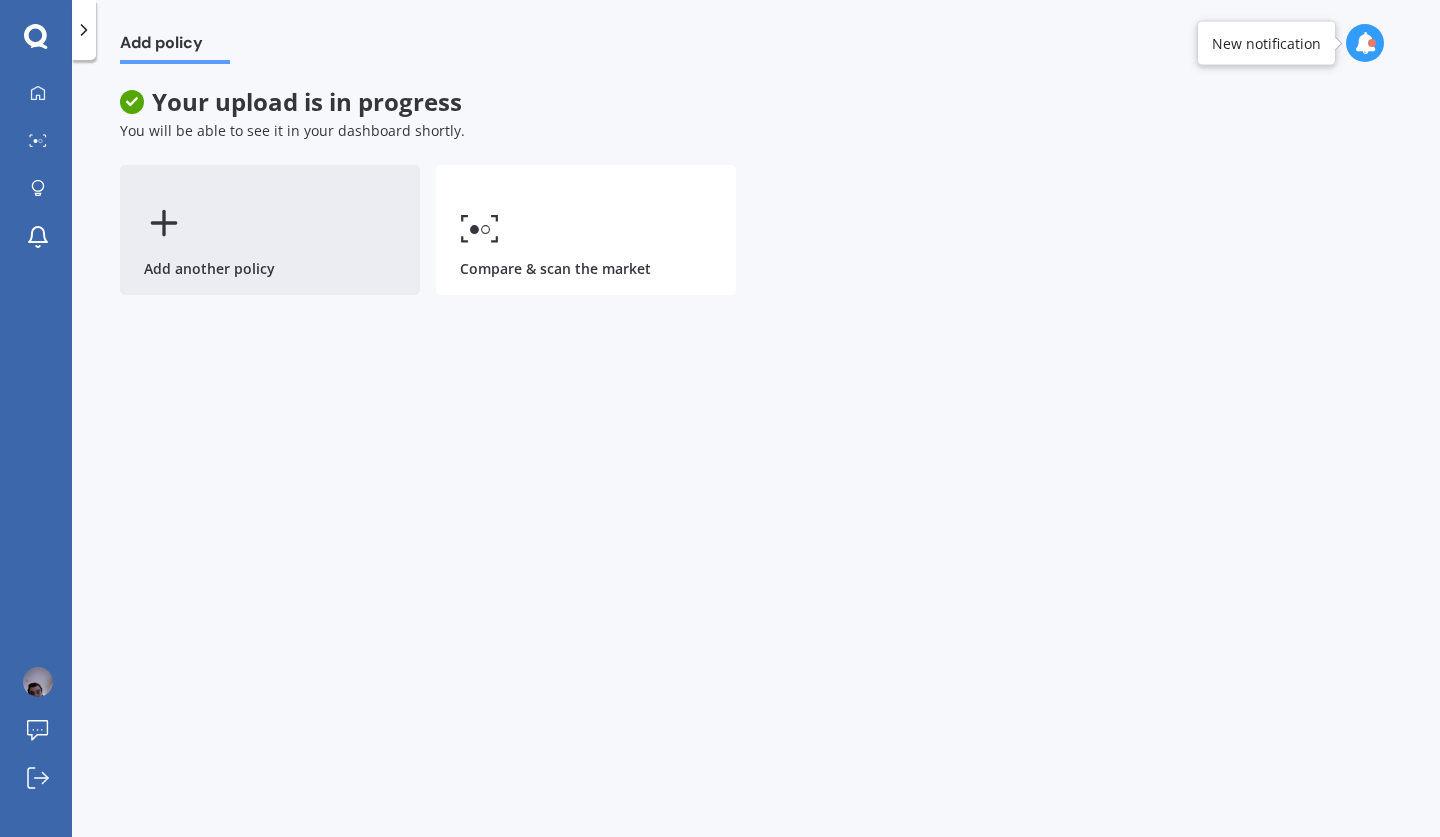 click on "Add another policy" at bounding box center [270, 230] 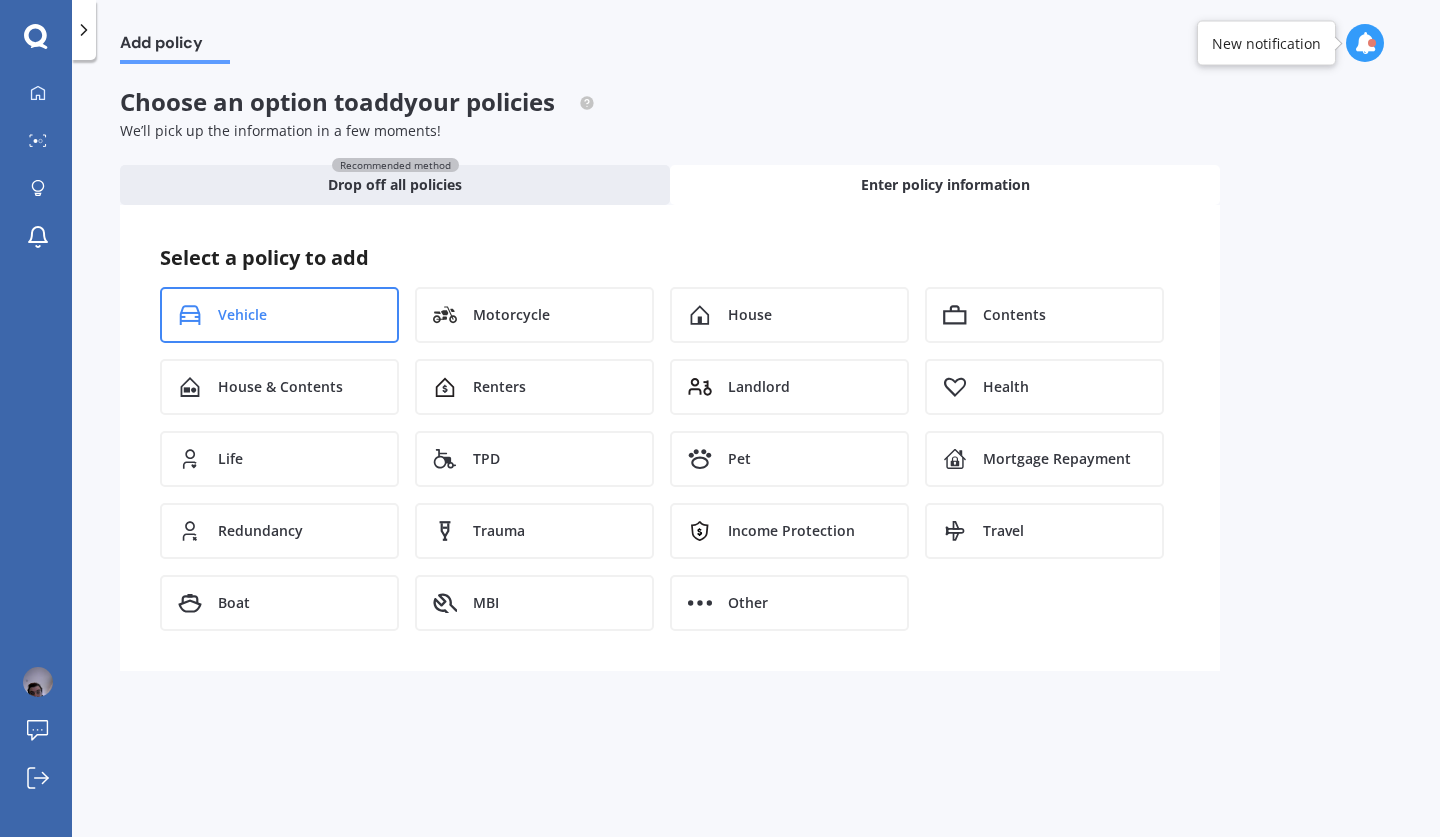 click on "Vehicle" at bounding box center [279, 315] 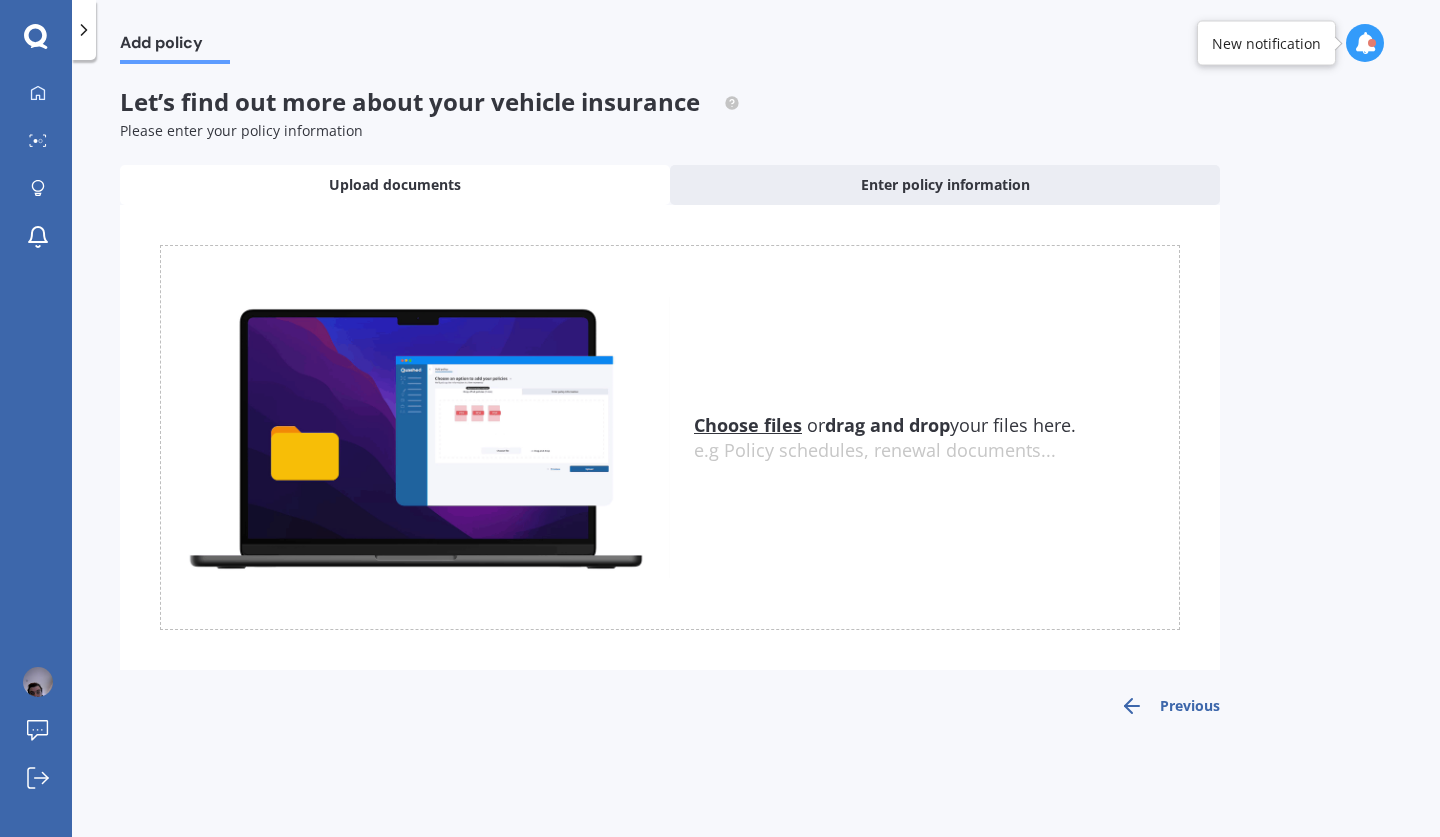 click on "Choose files" at bounding box center [748, 425] 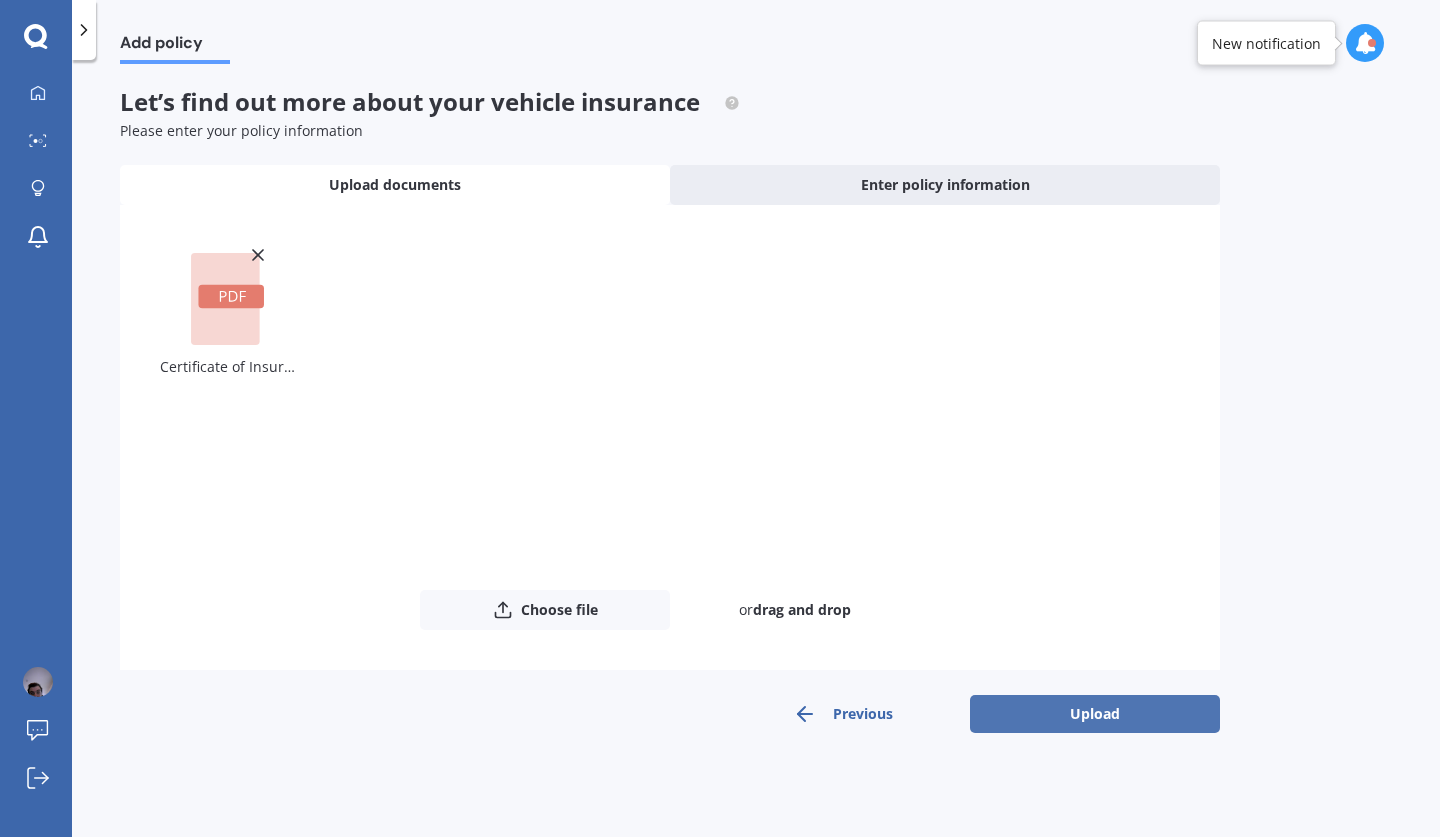 click on "Upload" at bounding box center (1095, 714) 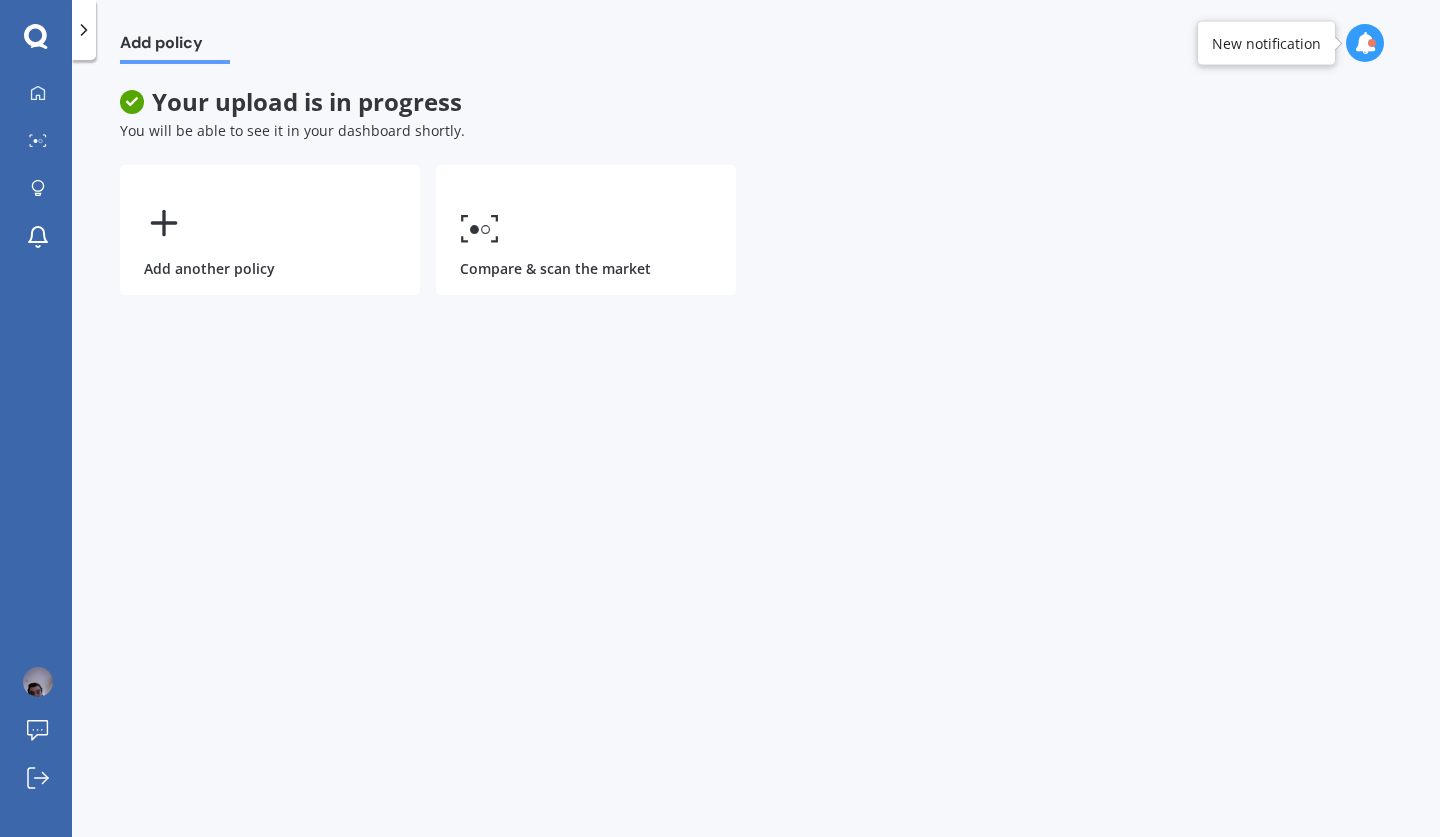 click at bounding box center [1365, 43] 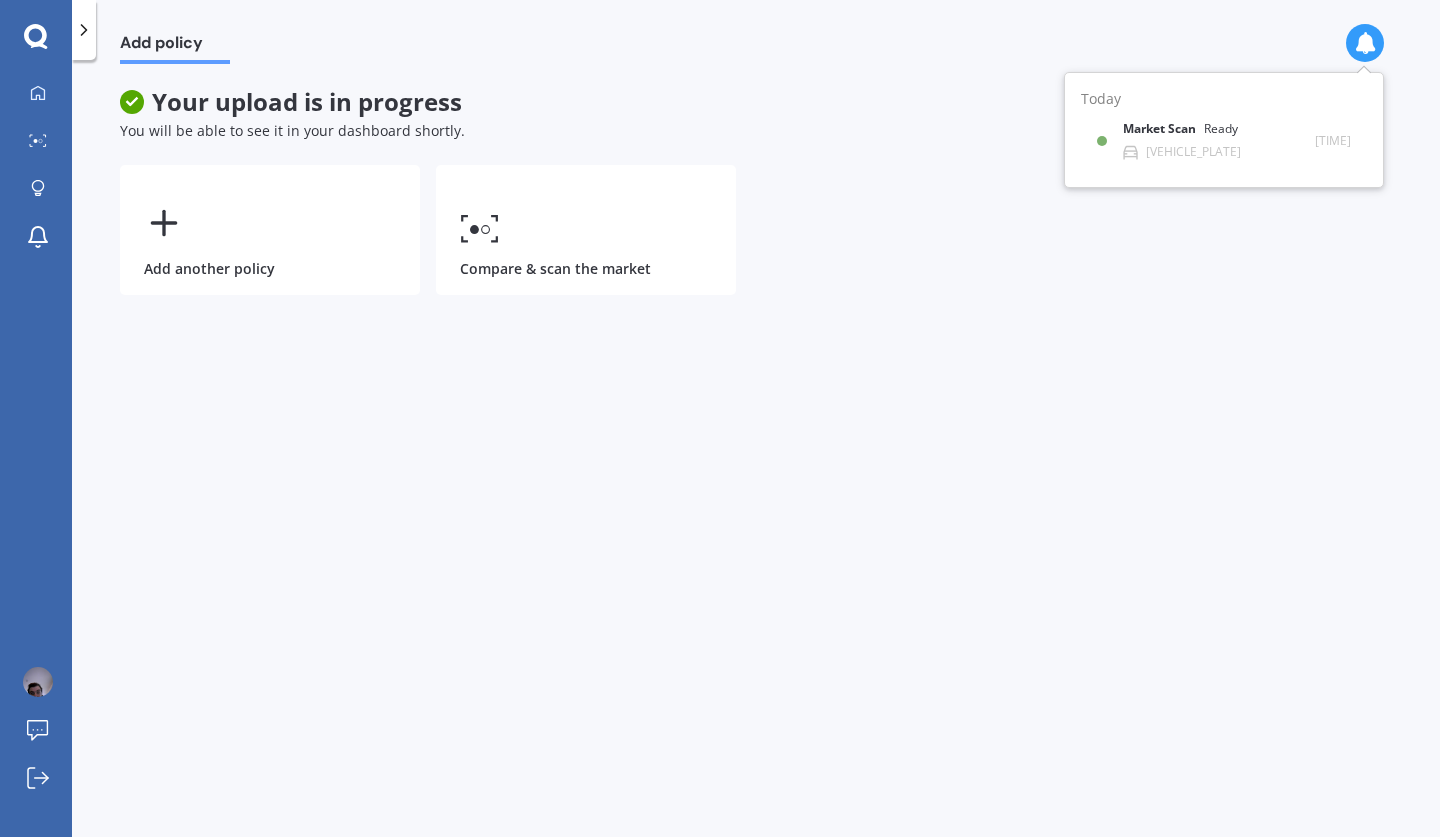 click on "Add policy" at bounding box center [756, 32] 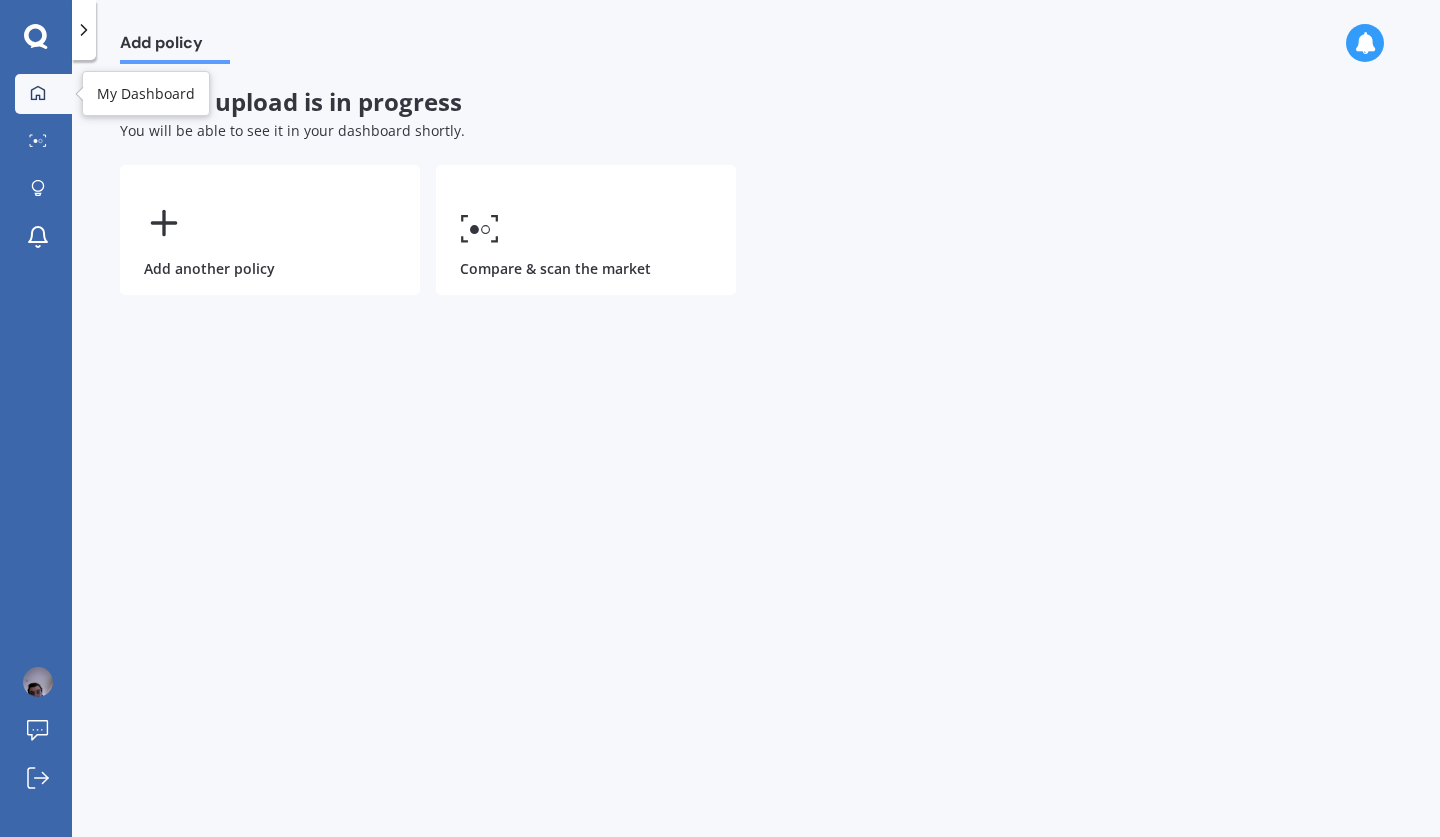 click at bounding box center (38, 94) 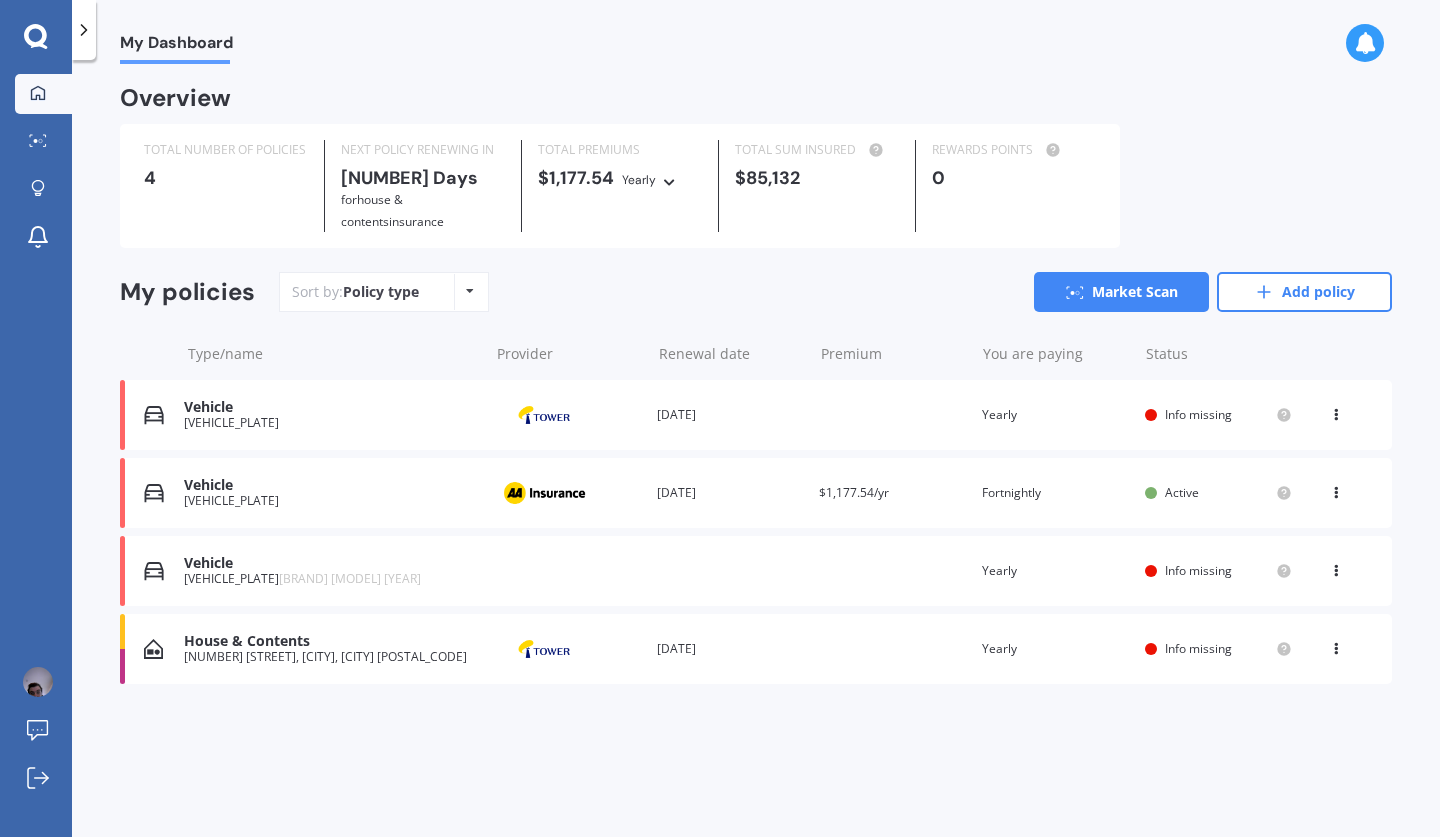 click at bounding box center (1336, 567) 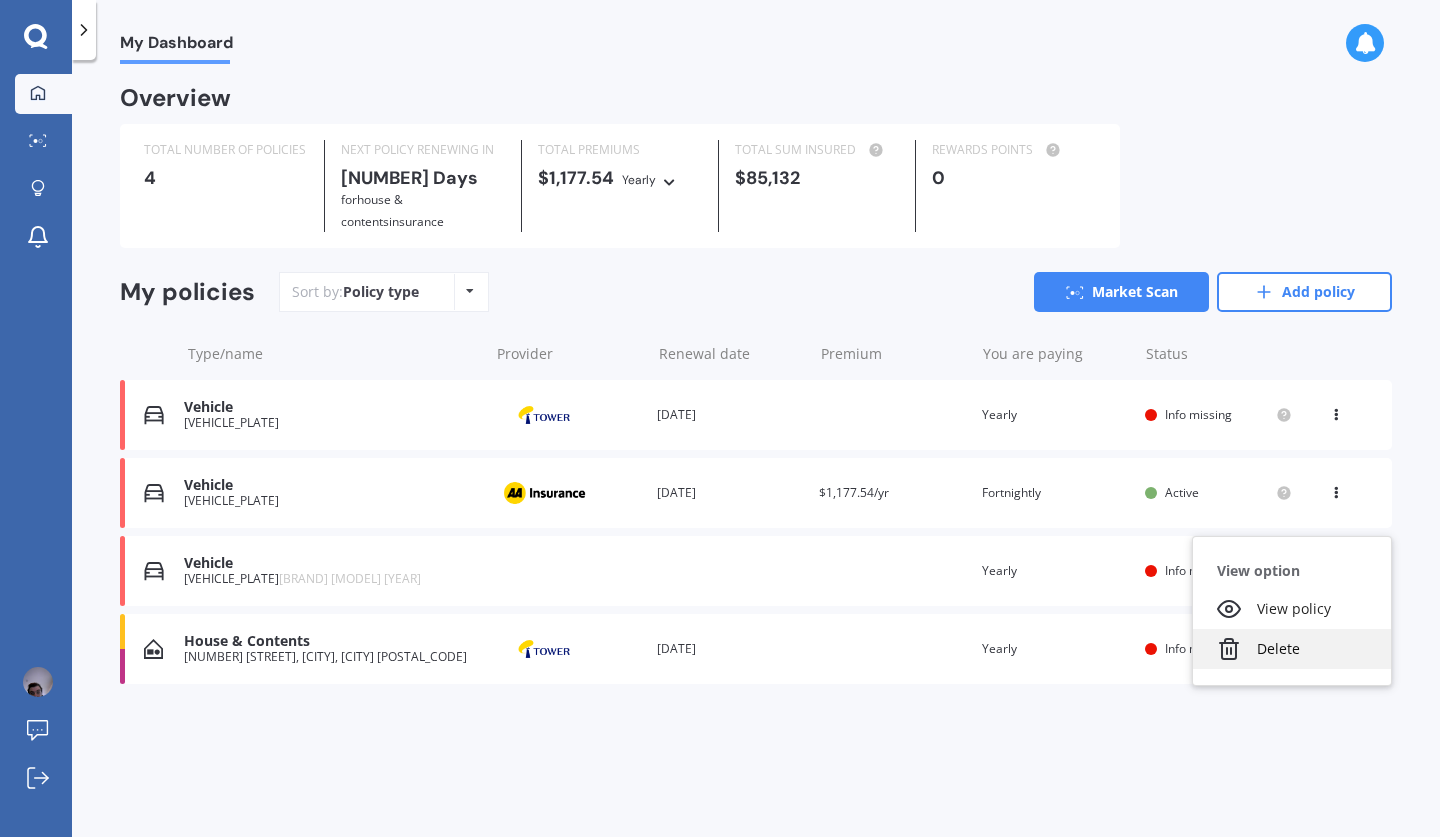 click on "Delete" at bounding box center [1292, 649] 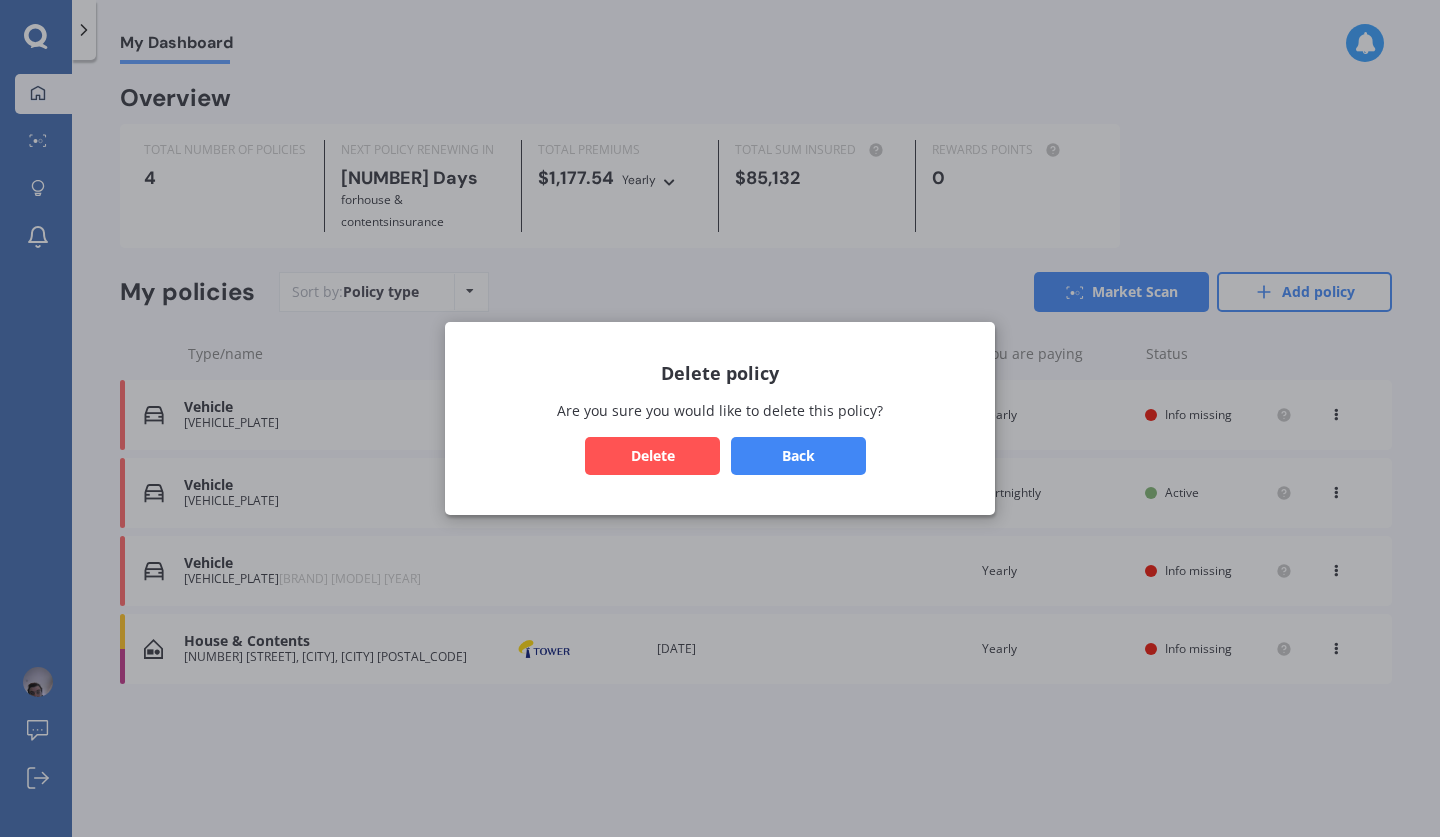 click on "Delete" at bounding box center [652, 456] 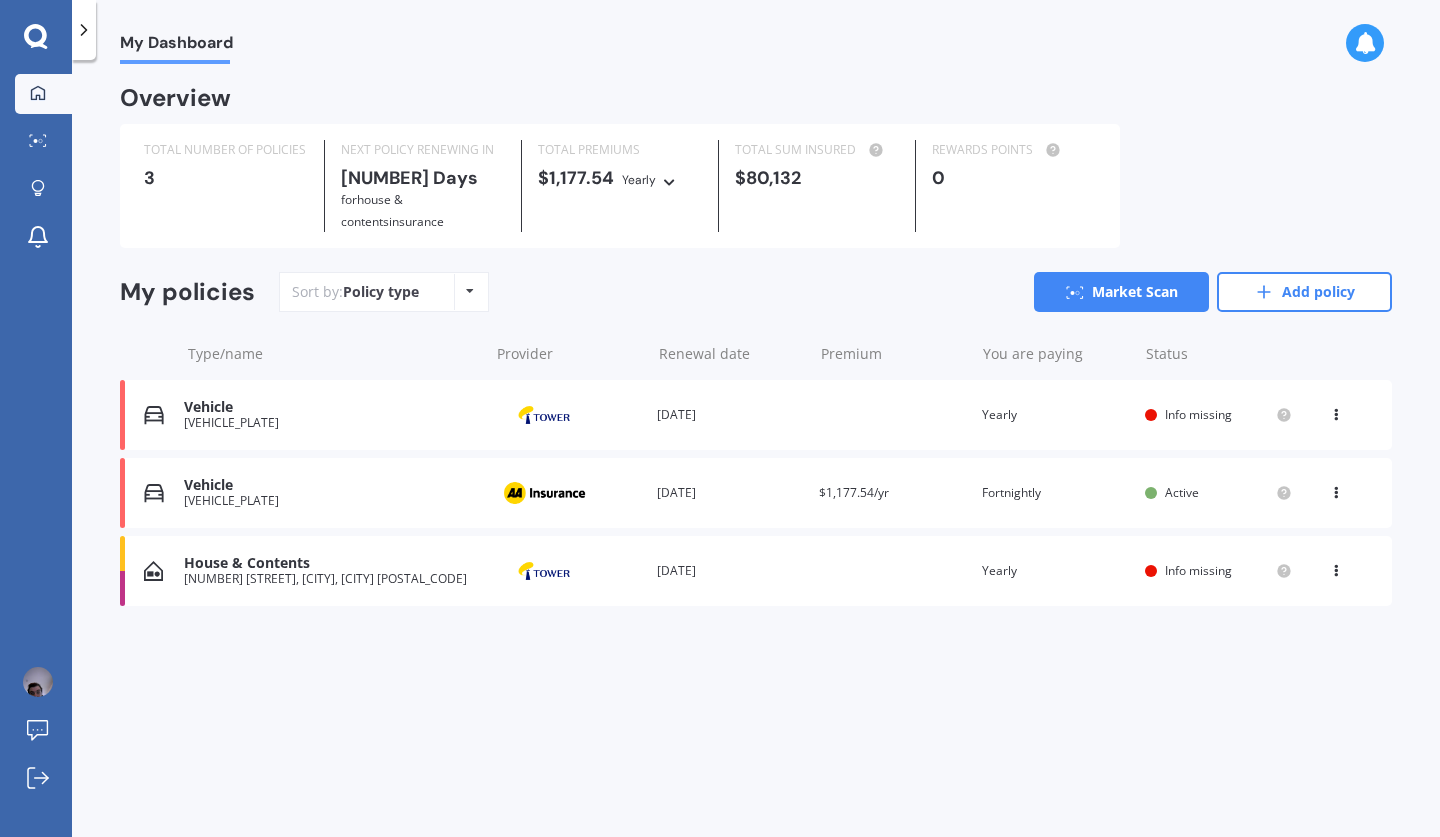 click at bounding box center [1336, 411] 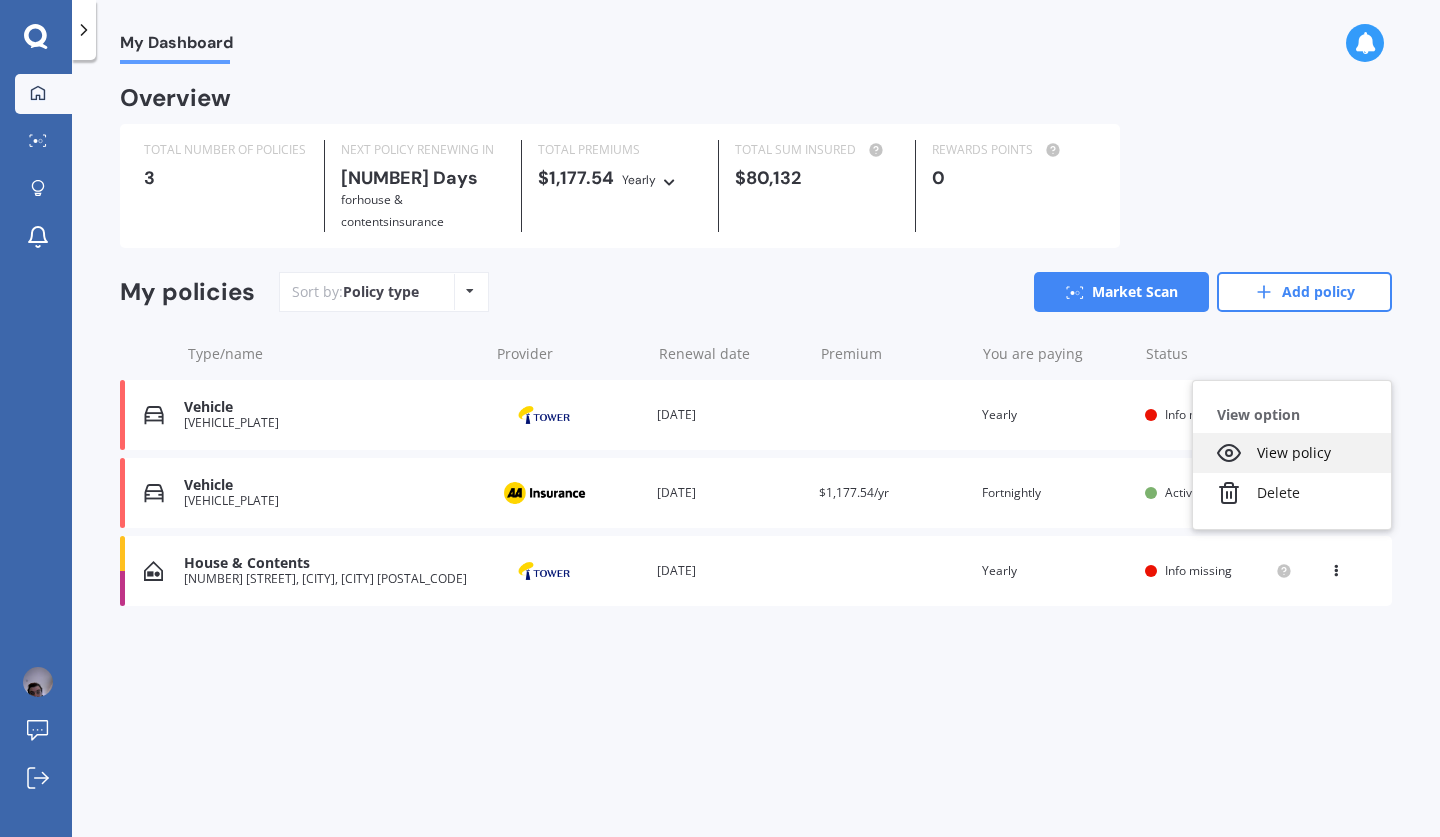 click on "View policy" at bounding box center [1292, 453] 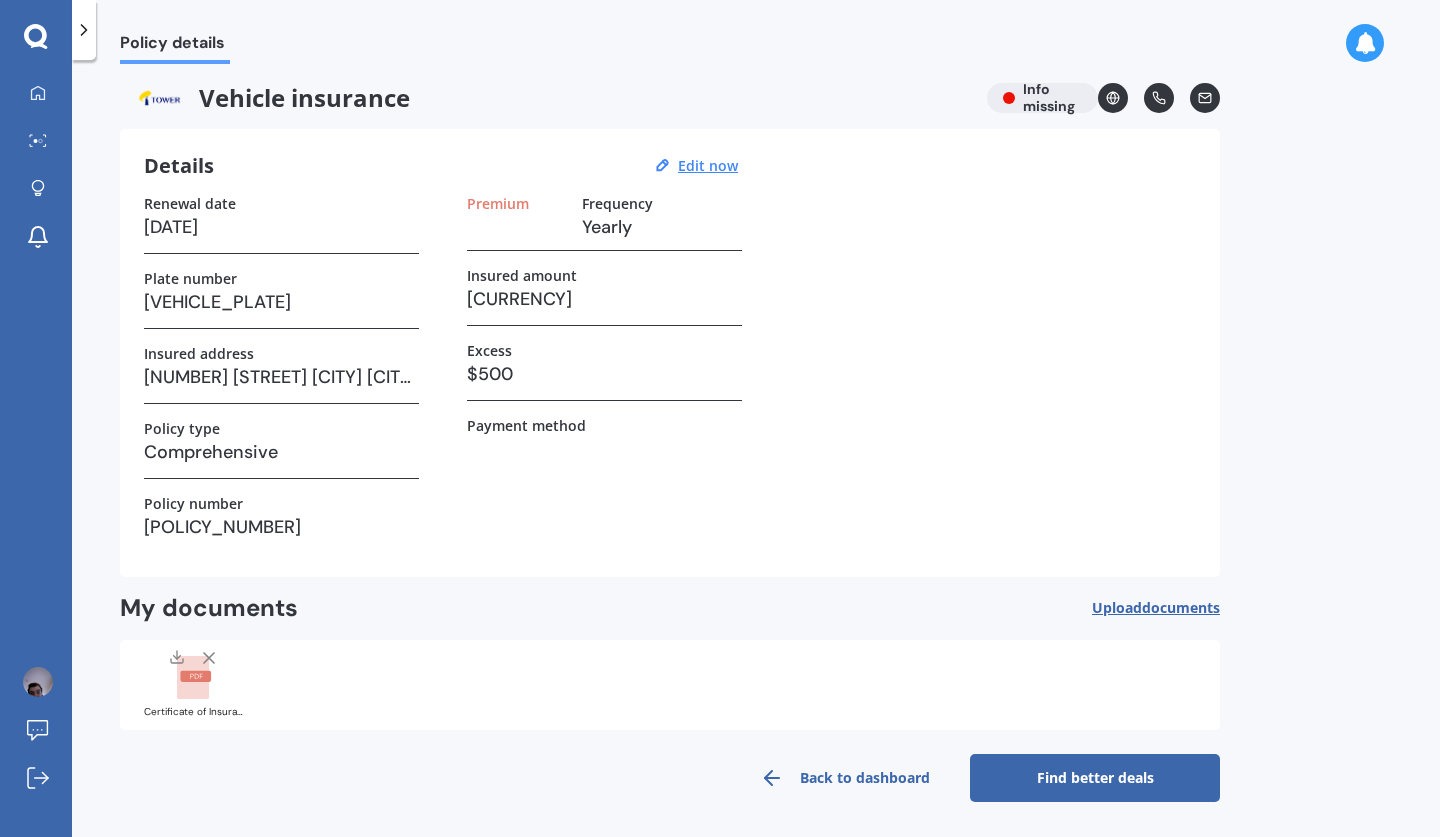 scroll, scrollTop: 0, scrollLeft: 0, axis: both 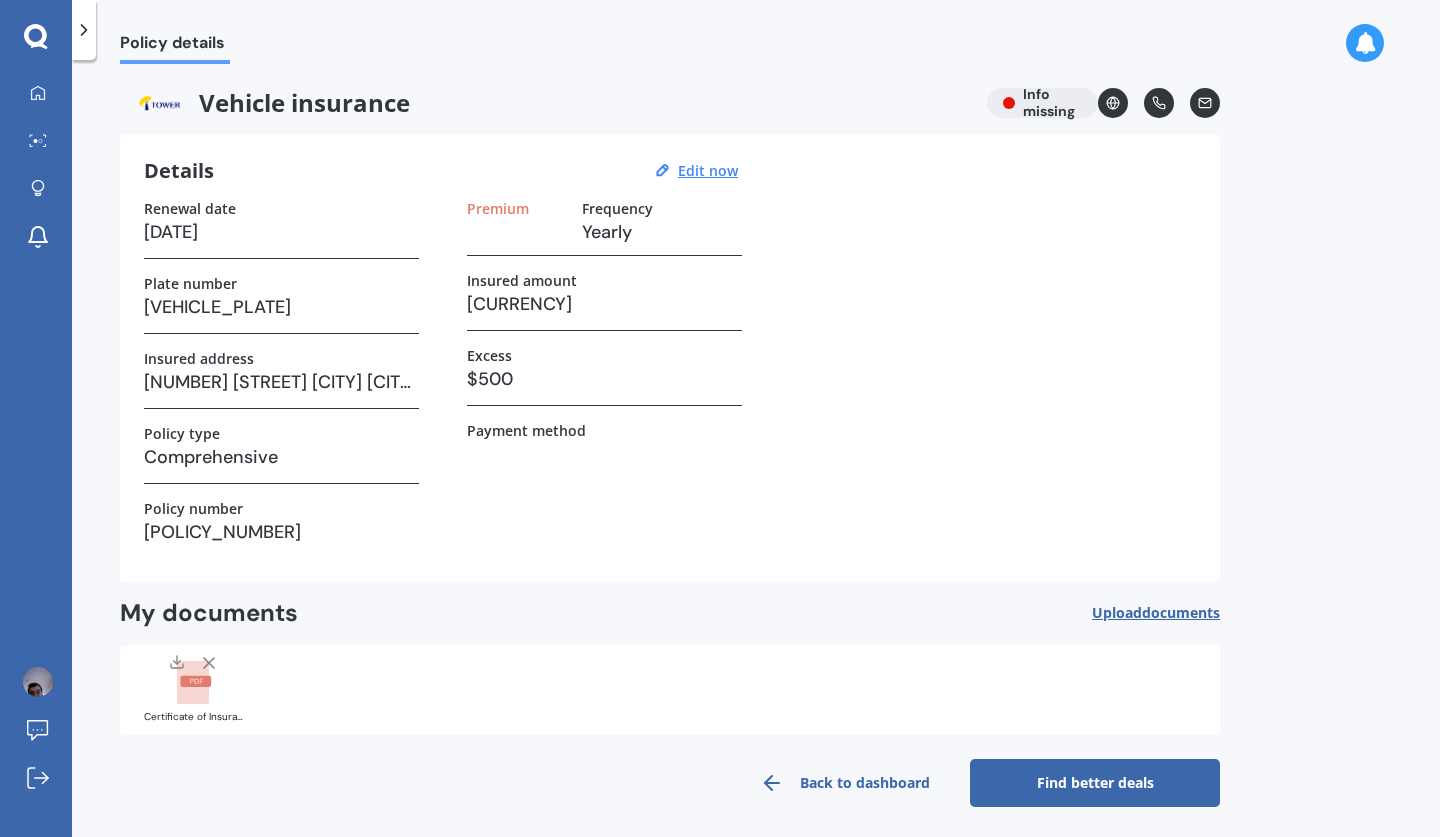 click on "Vehicle insurance Info missing" at bounding box center [670, 103] 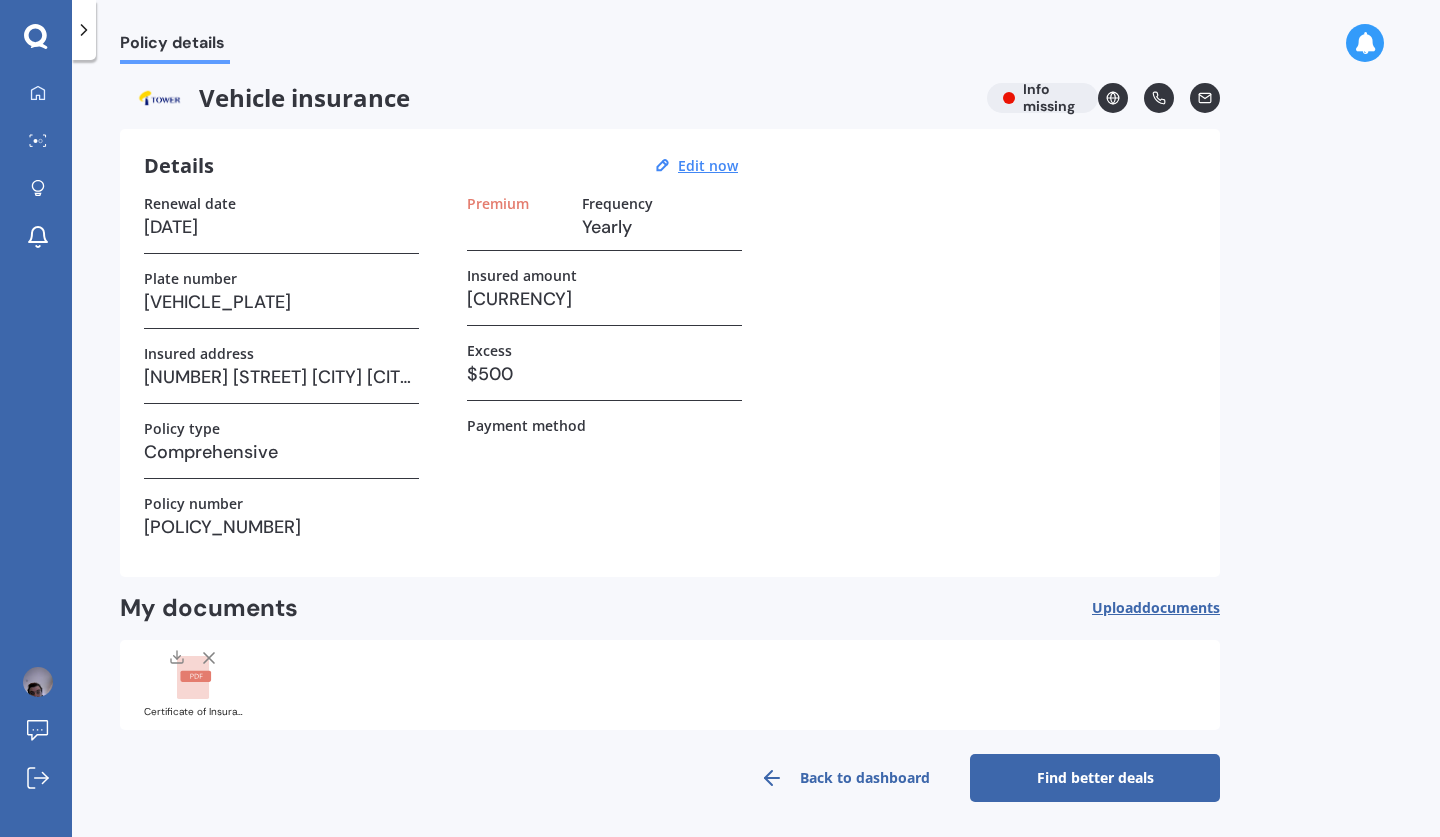 scroll, scrollTop: 0, scrollLeft: 0, axis: both 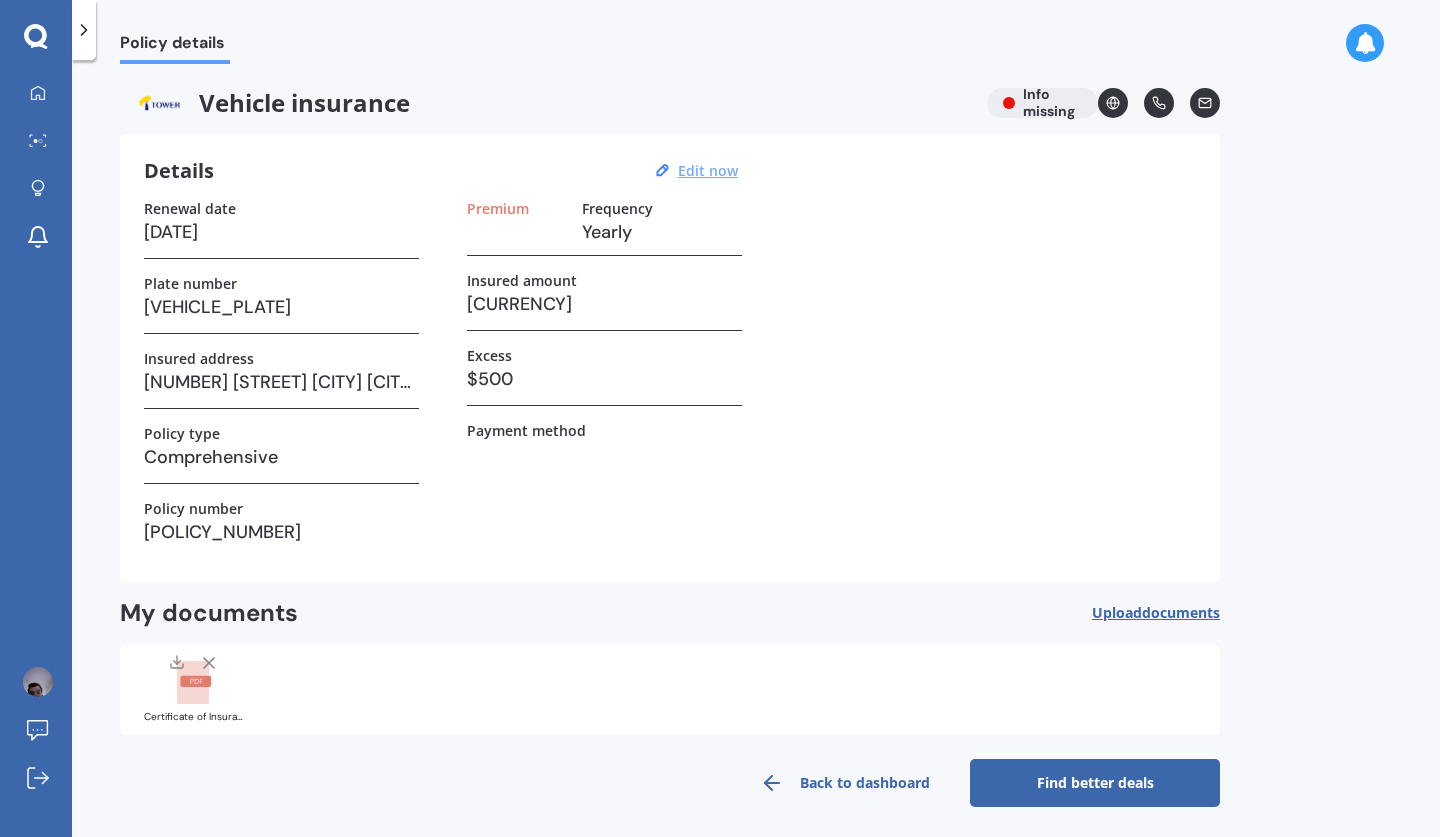 click on "Details Edit now" at bounding box center [444, 171] 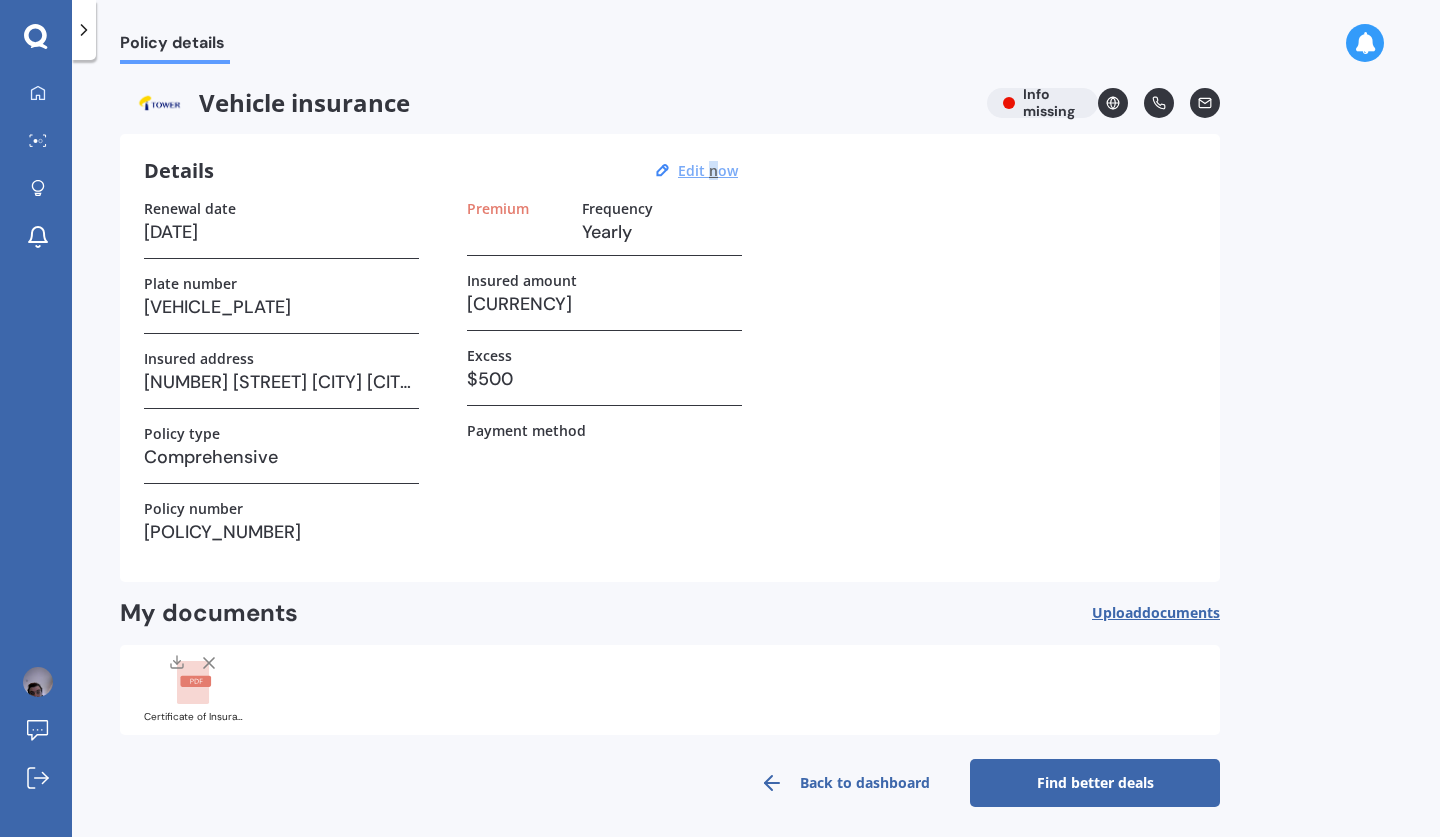click on "Edit now" at bounding box center [708, 170] 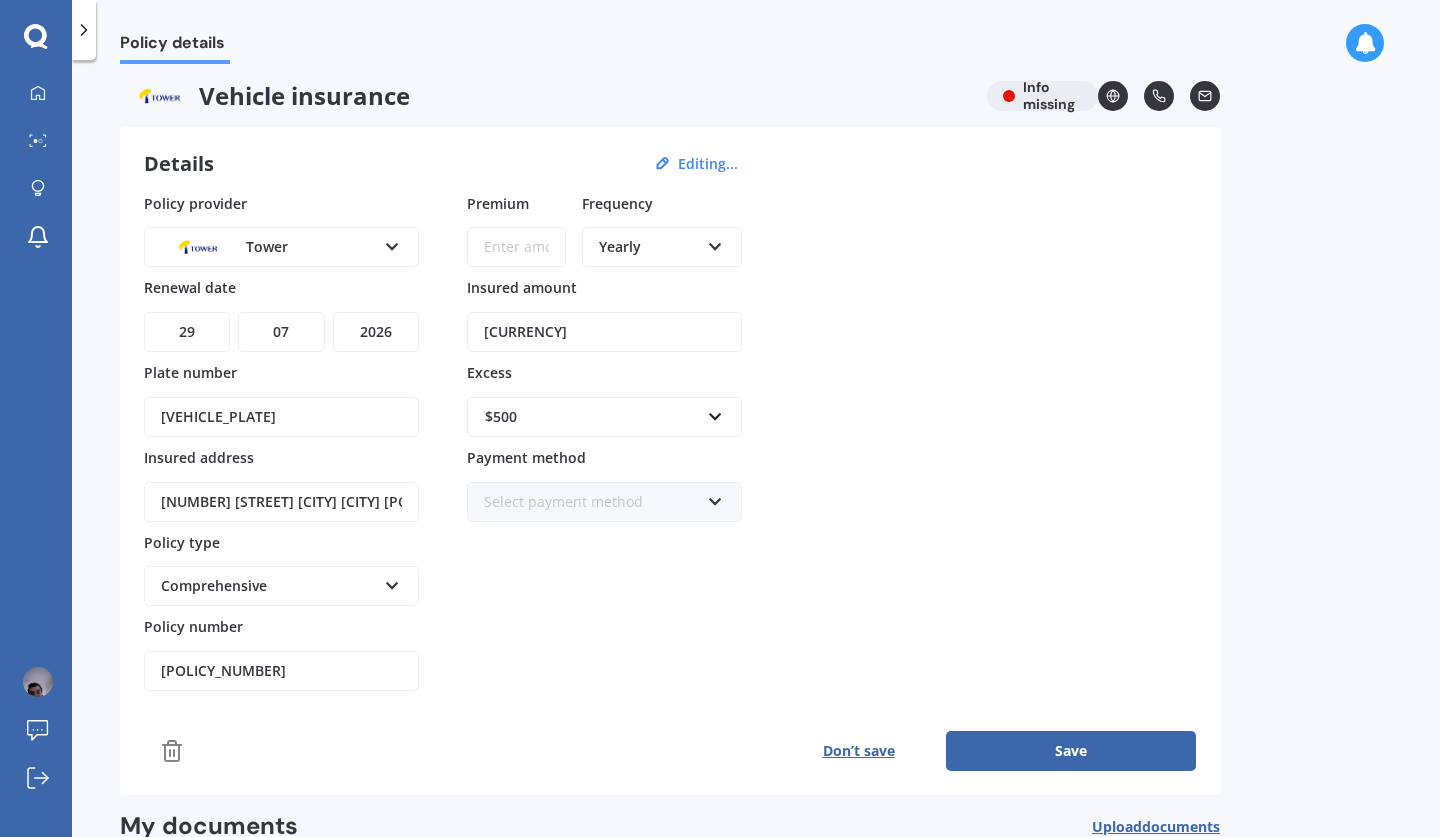 scroll, scrollTop: 0, scrollLeft: 0, axis: both 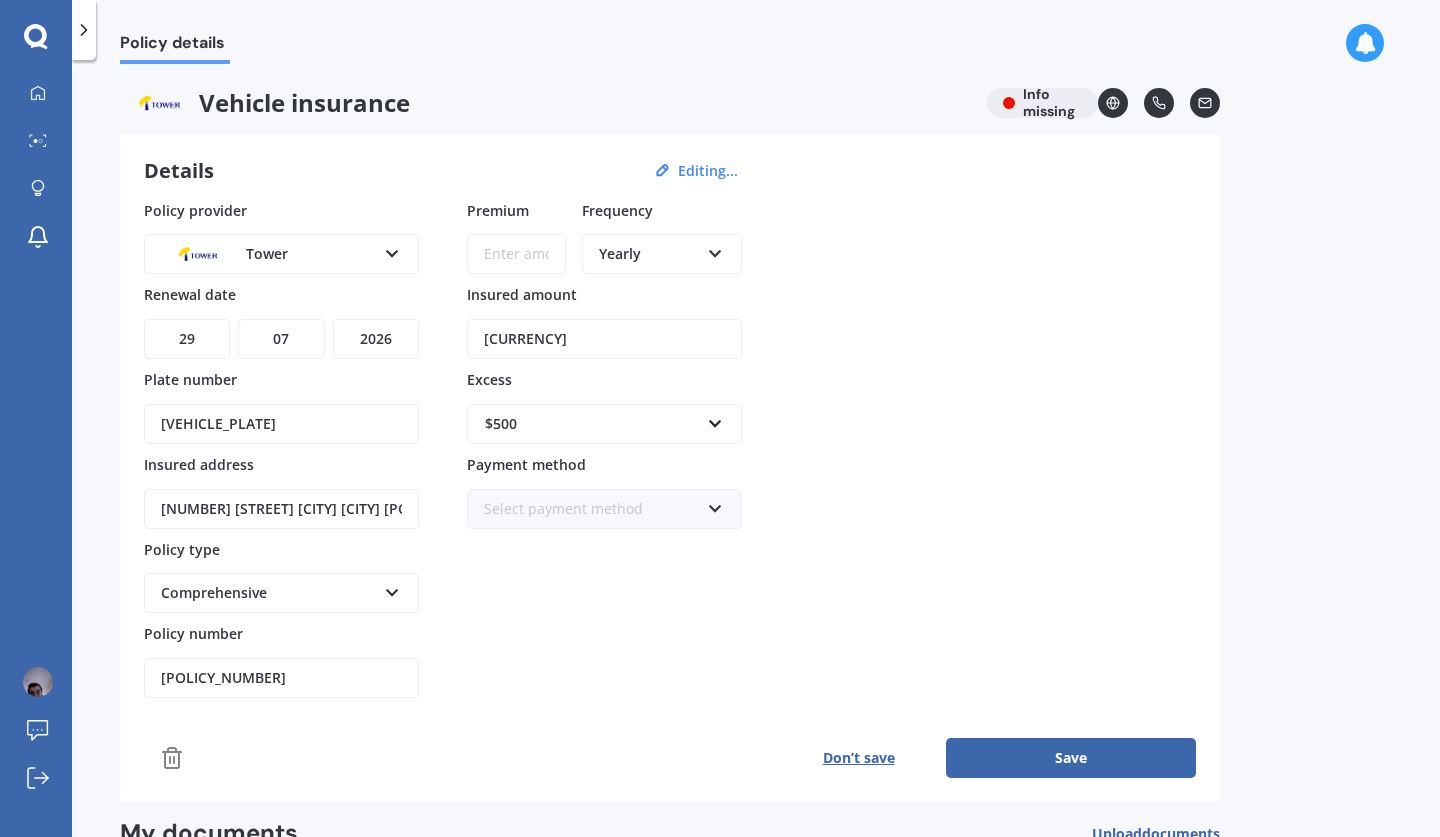 click on "Premium" at bounding box center [516, 254] 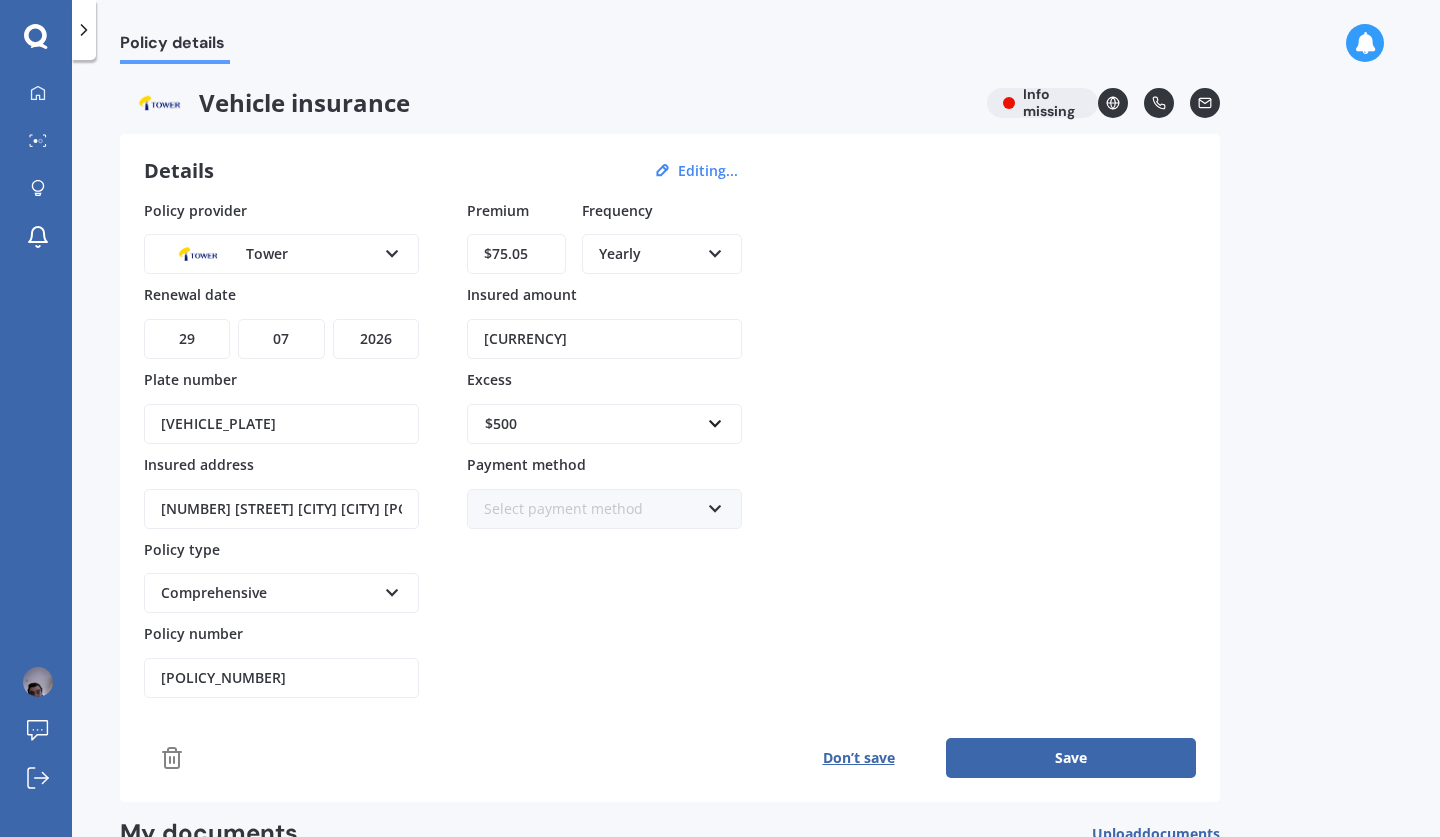 type on "$75.05" 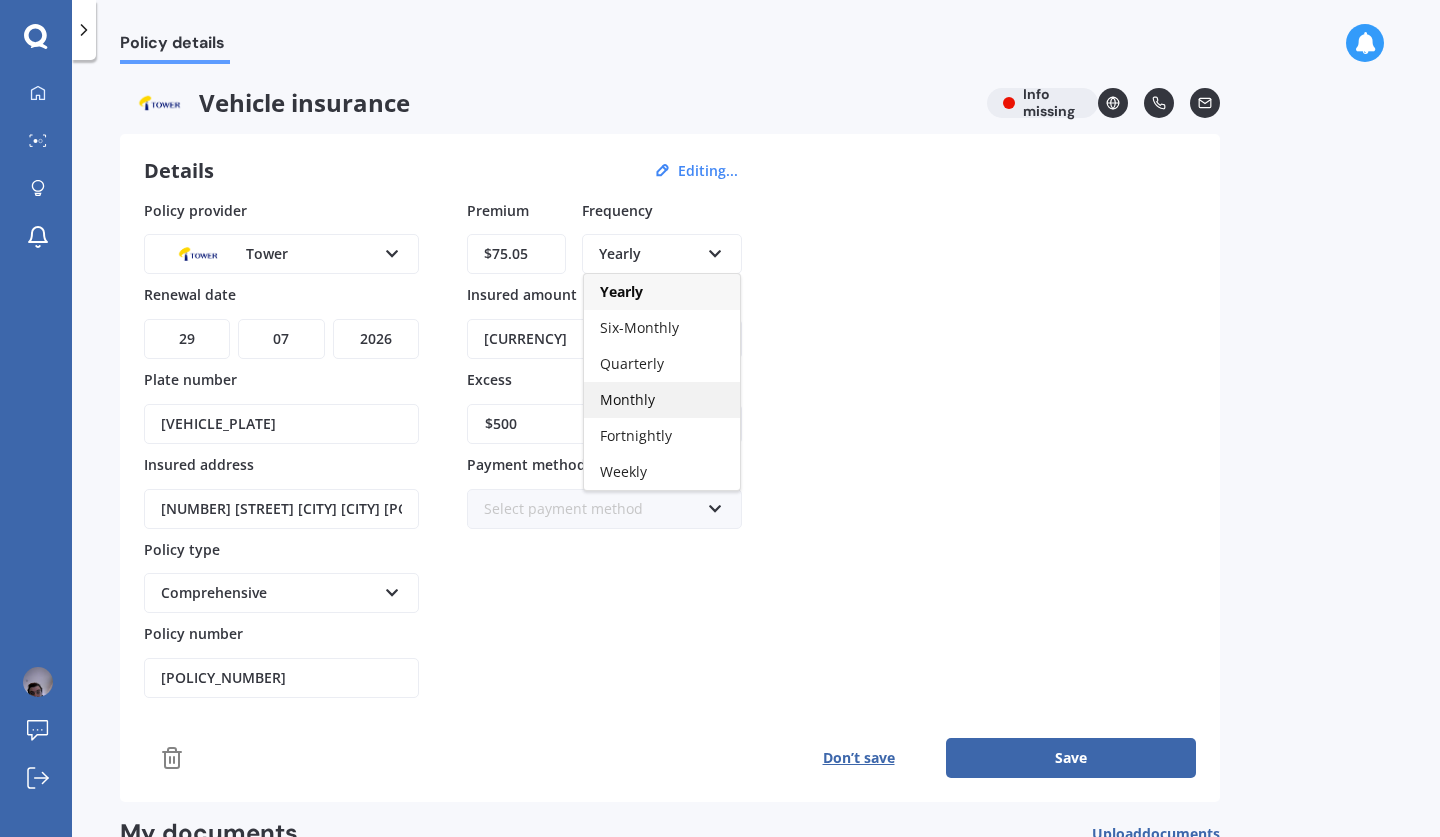 click on "Monthly" at bounding box center [662, 400] 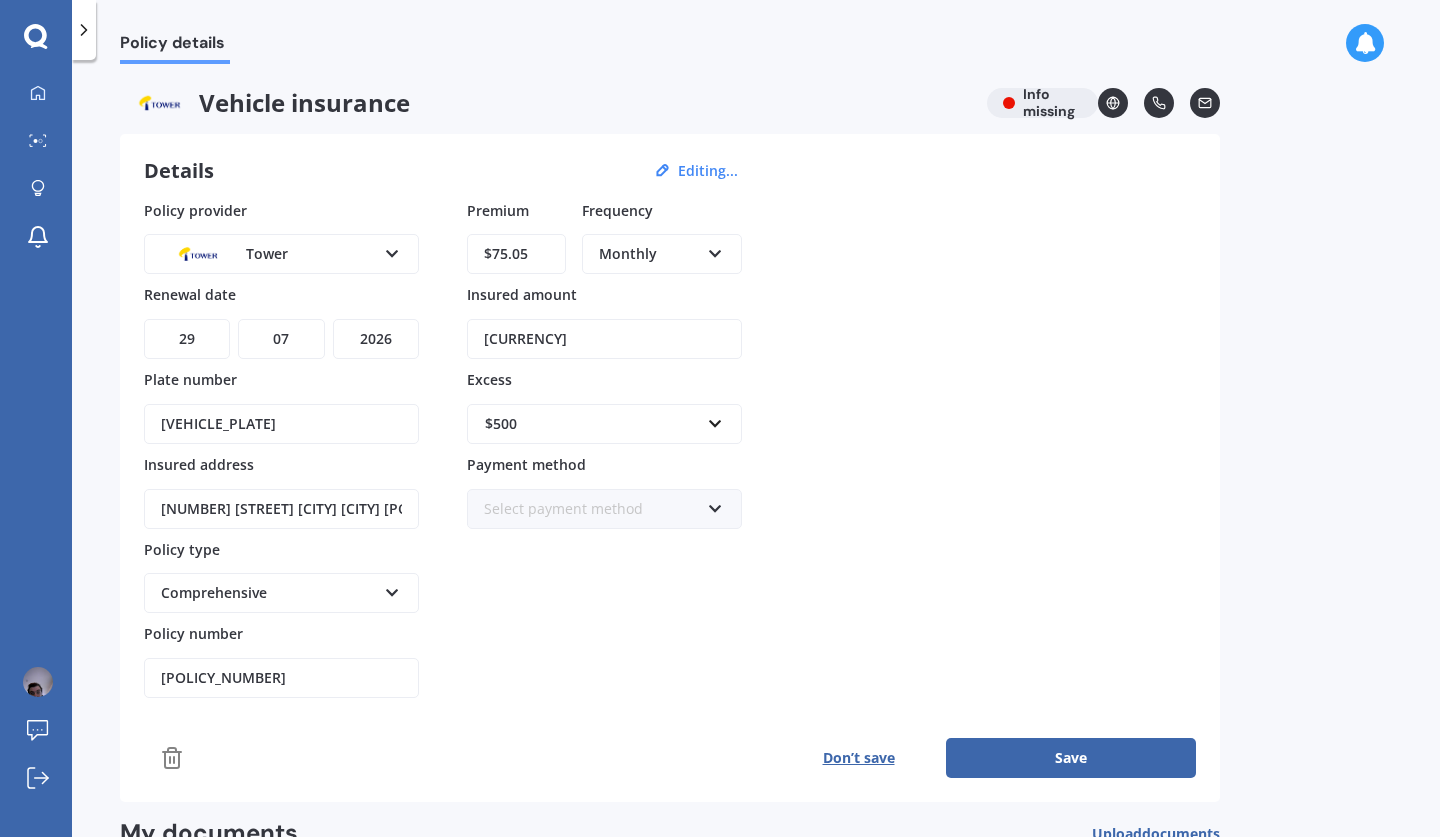 click at bounding box center [715, 505] 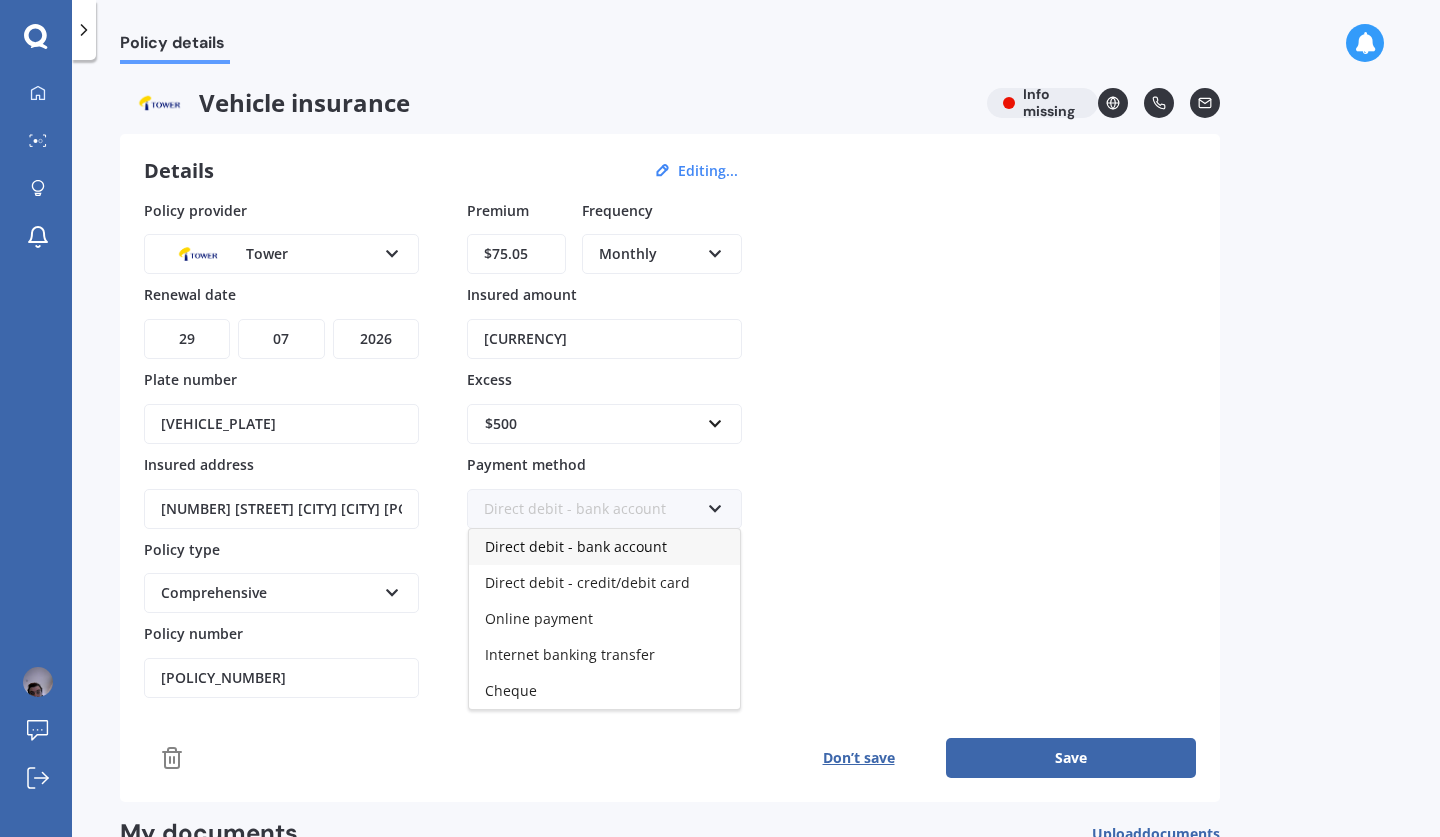 click on "Direct debit - bank account" at bounding box center [576, 546] 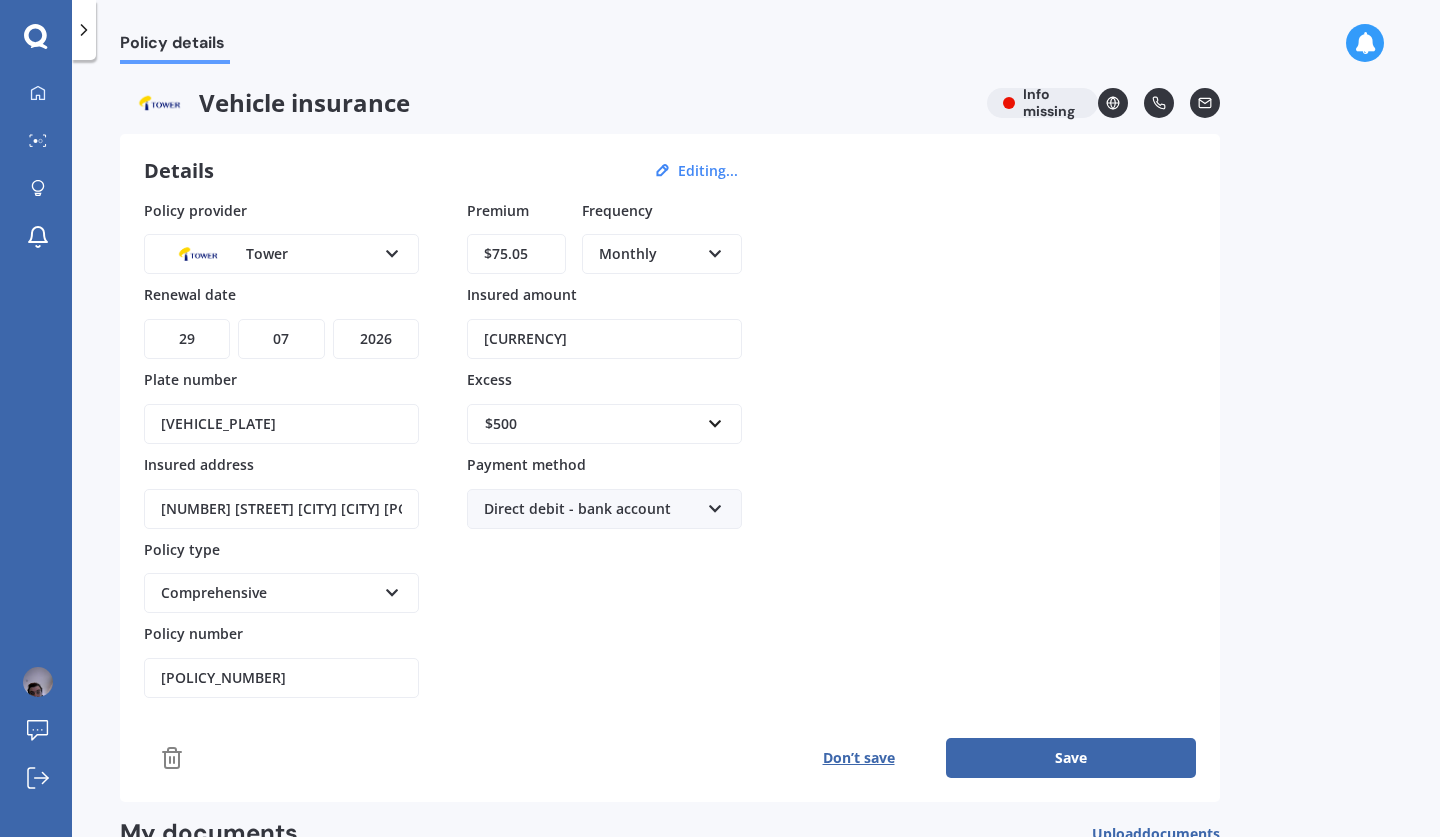 click on "Save" at bounding box center (1071, 758) 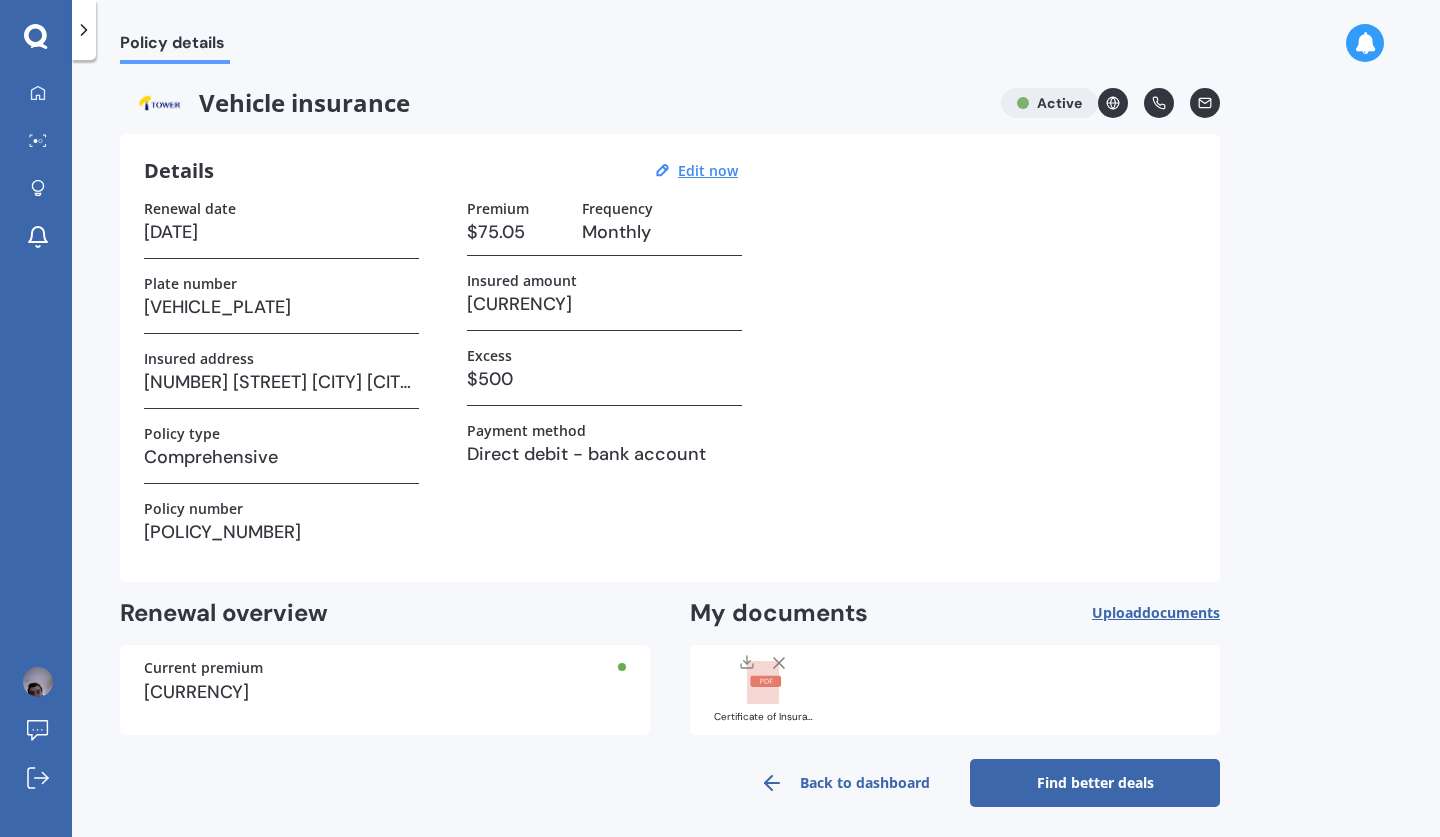click on "Find better deals" at bounding box center [1095, 783] 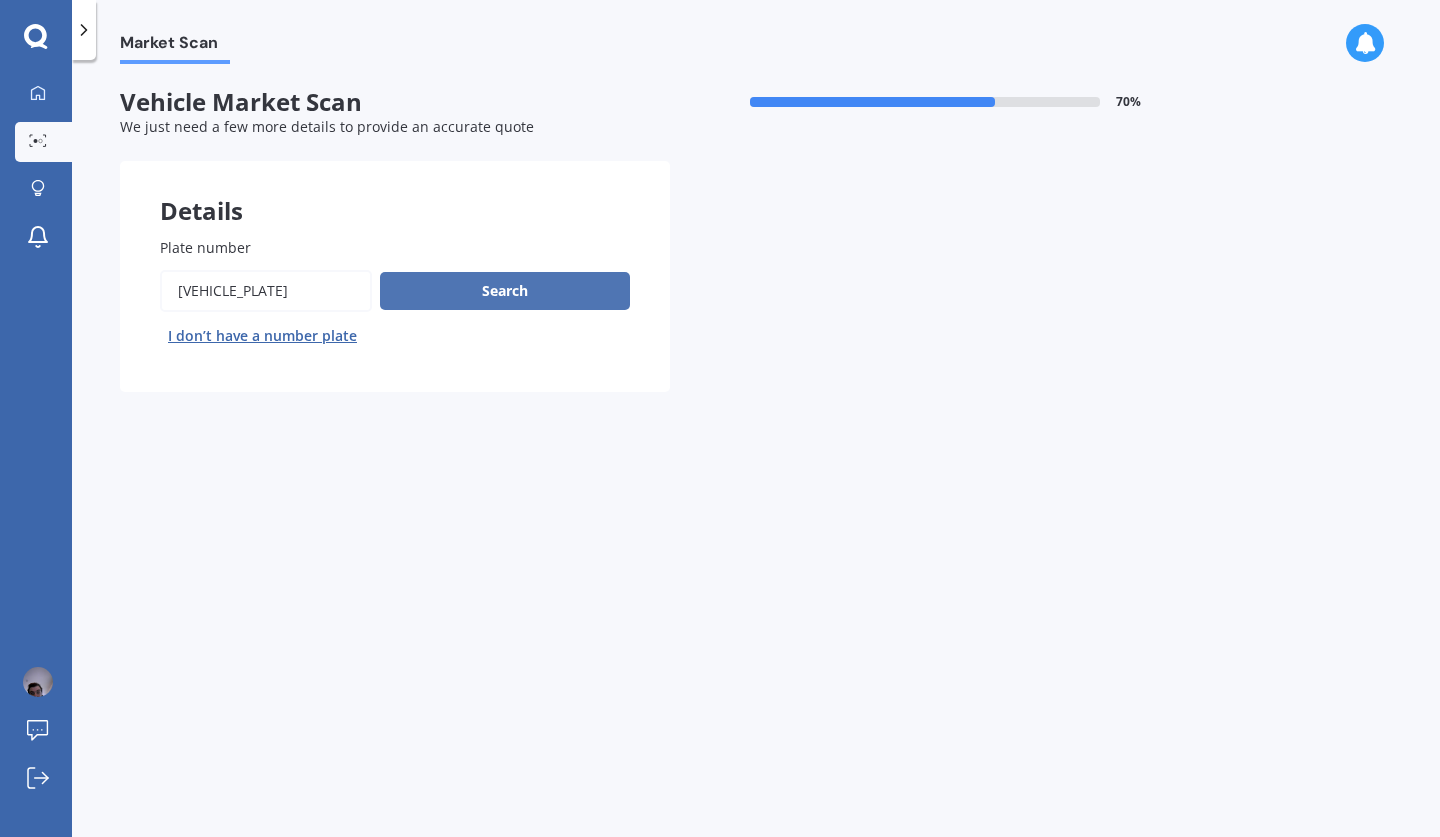 click on "Search" at bounding box center [505, 291] 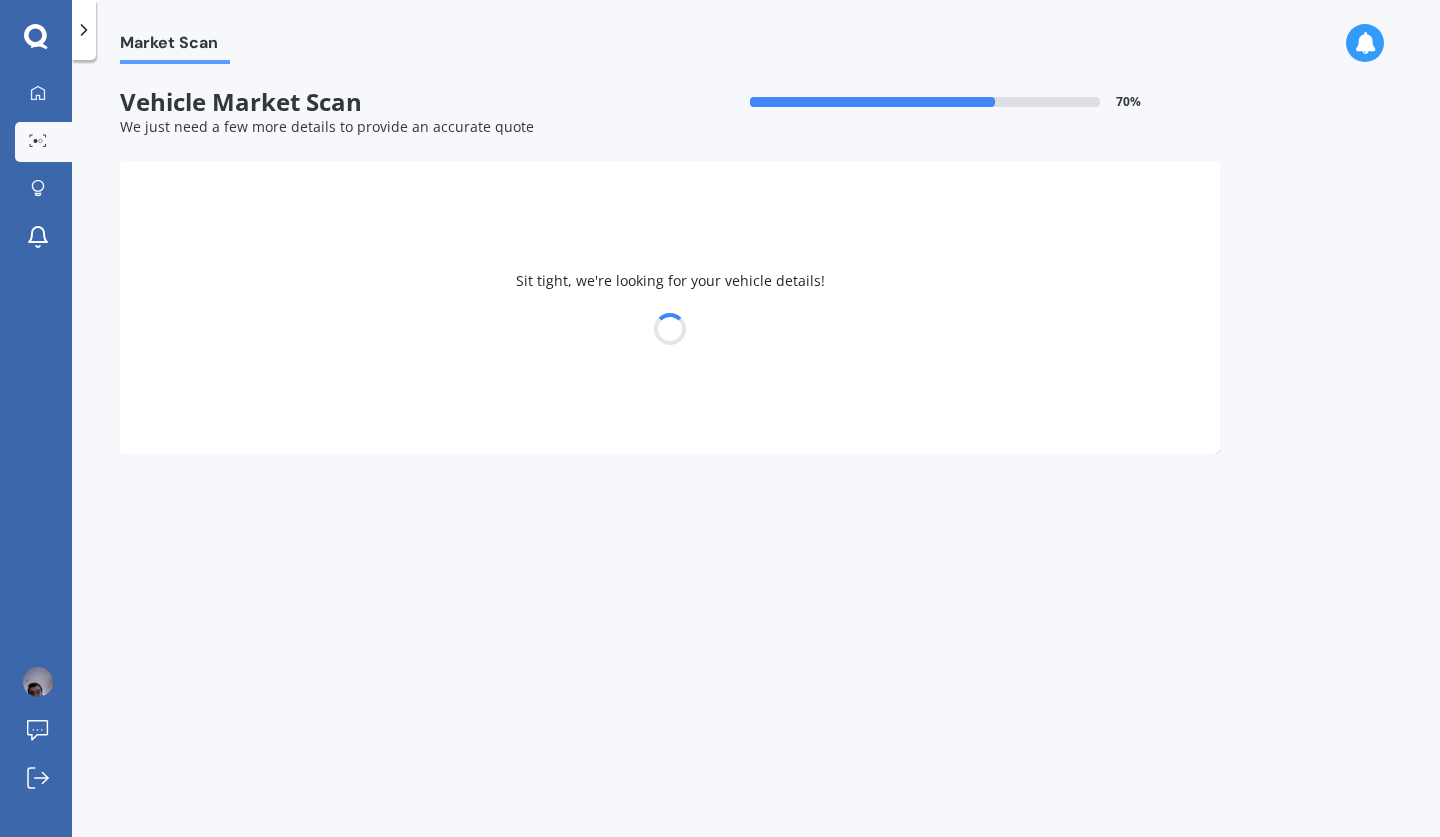 select on "TOYOTA" 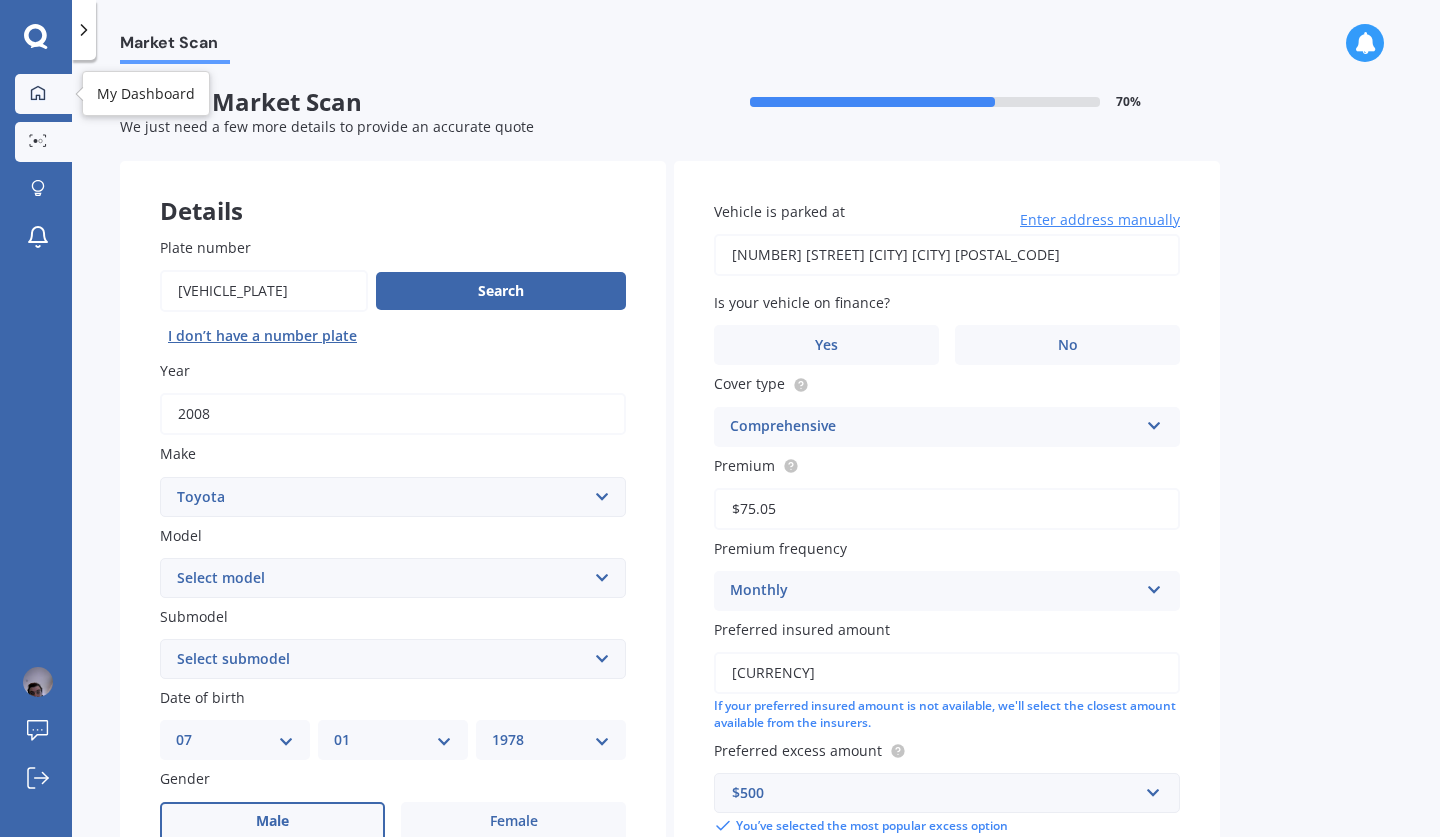 click 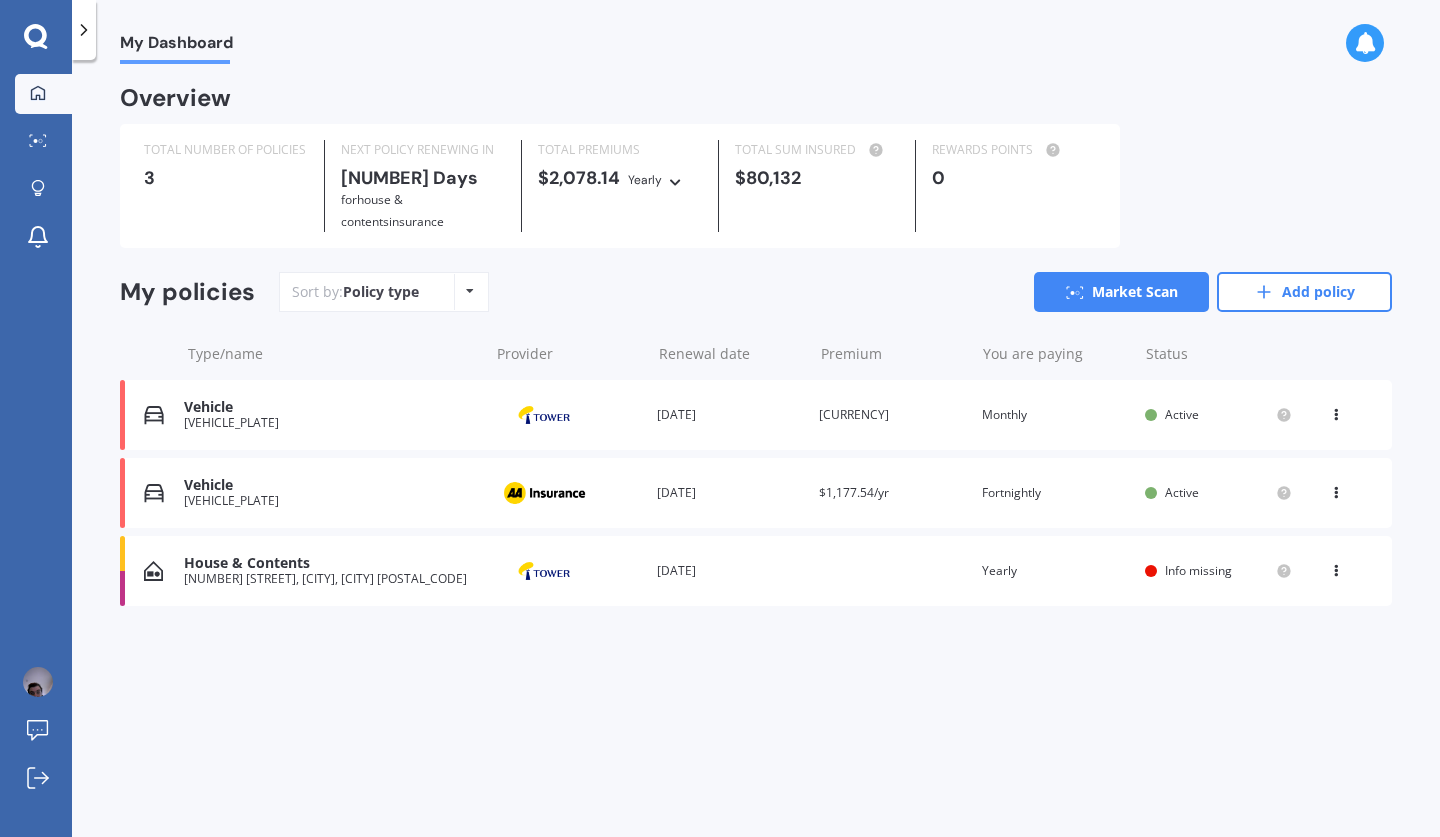 click on "House & Contents" at bounding box center [331, 563] 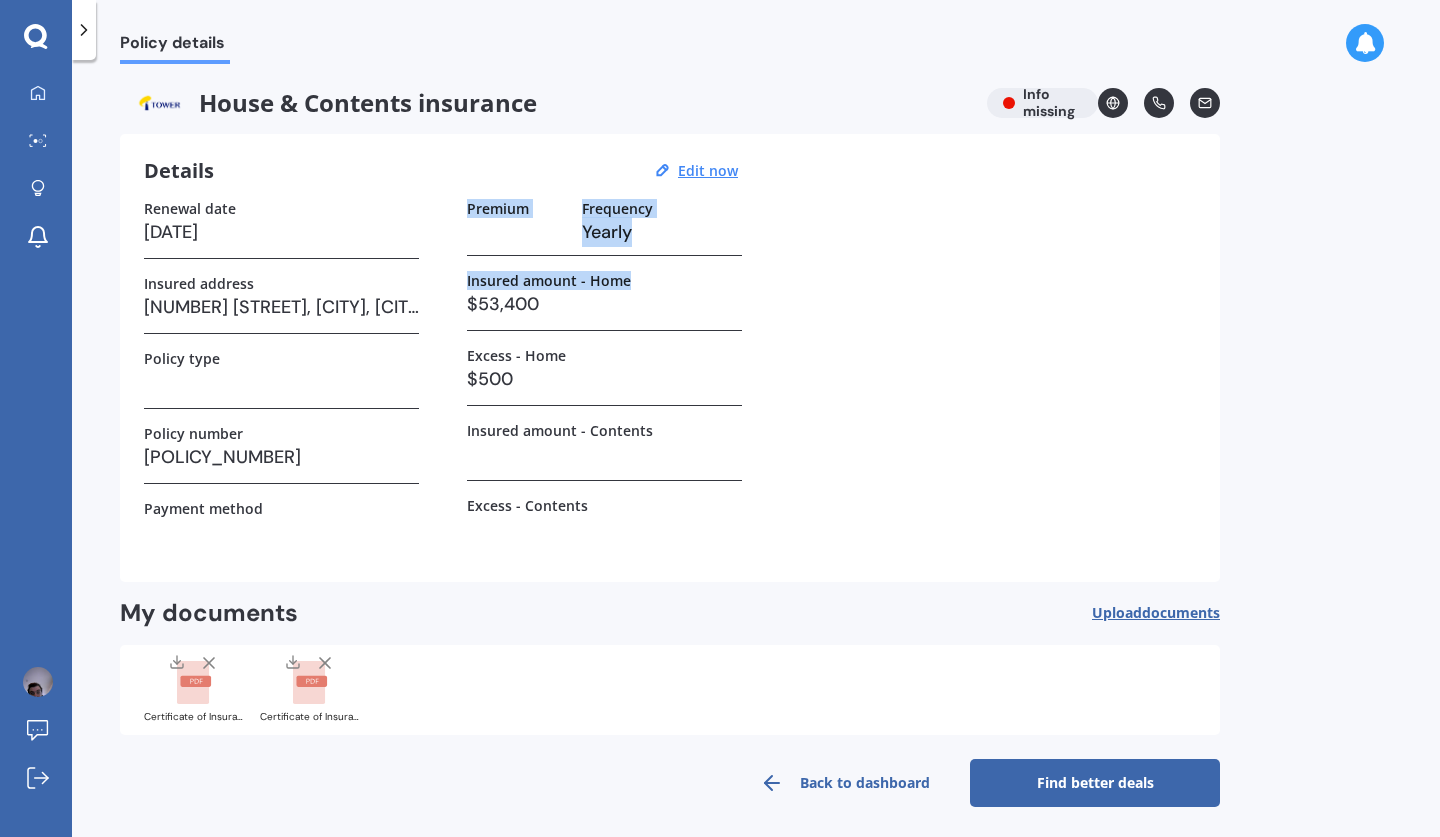 drag, startPoint x: 430, startPoint y: 543, endPoint x: 739, endPoint y: 249, distance: 426.5173 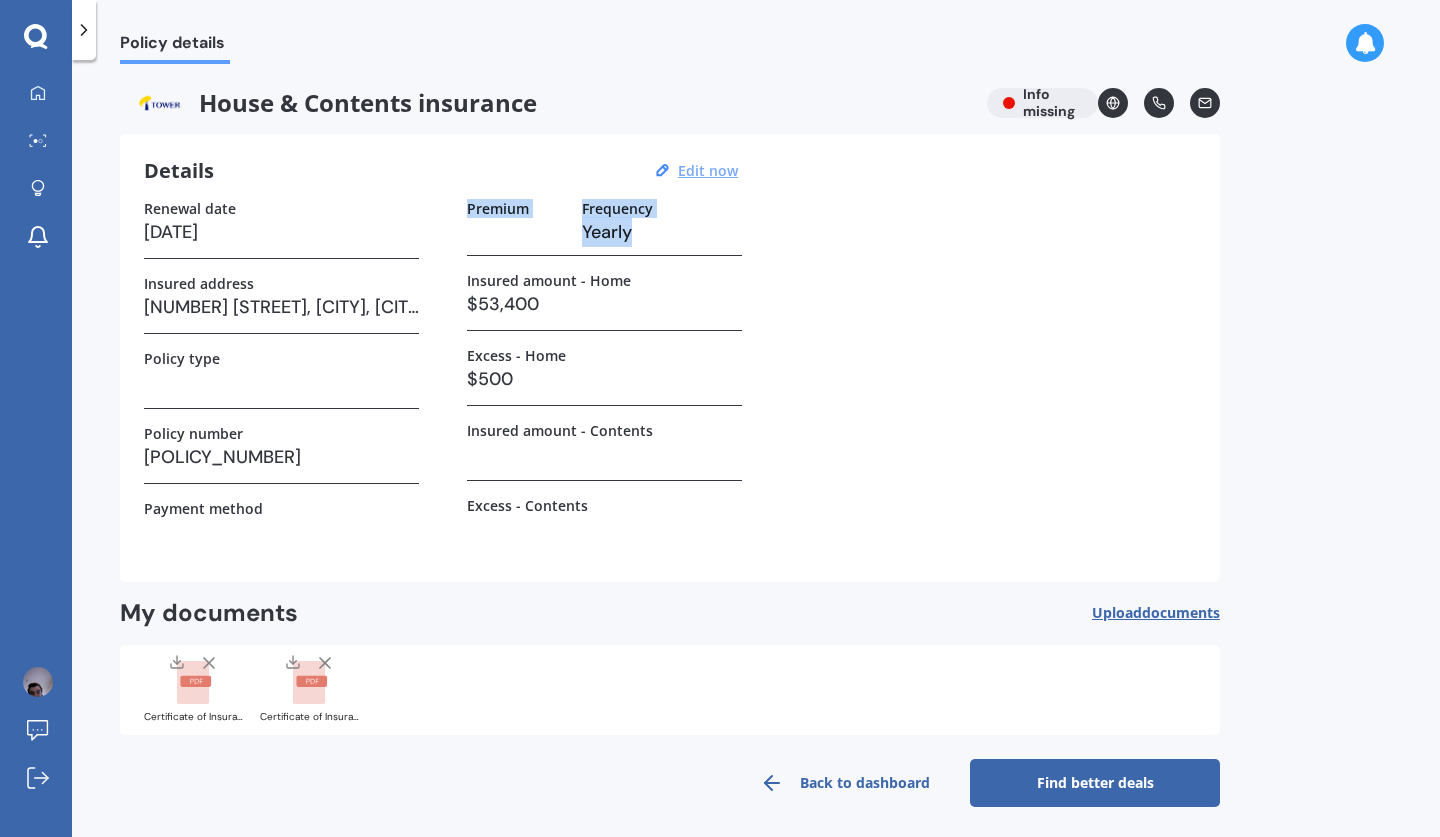drag, startPoint x: 739, startPoint y: 249, endPoint x: 702, endPoint y: 174, distance: 83.630135 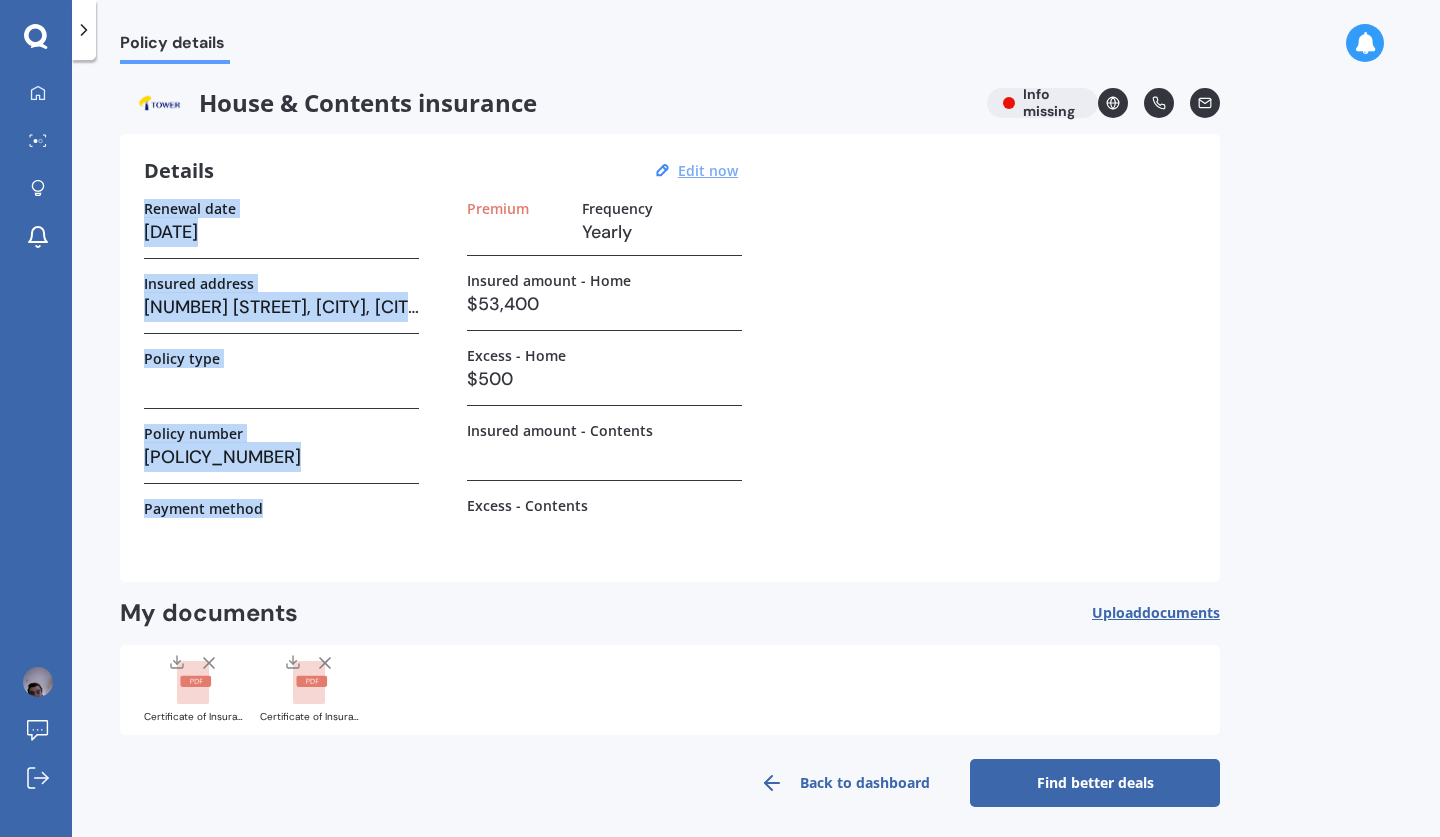 select on "18" 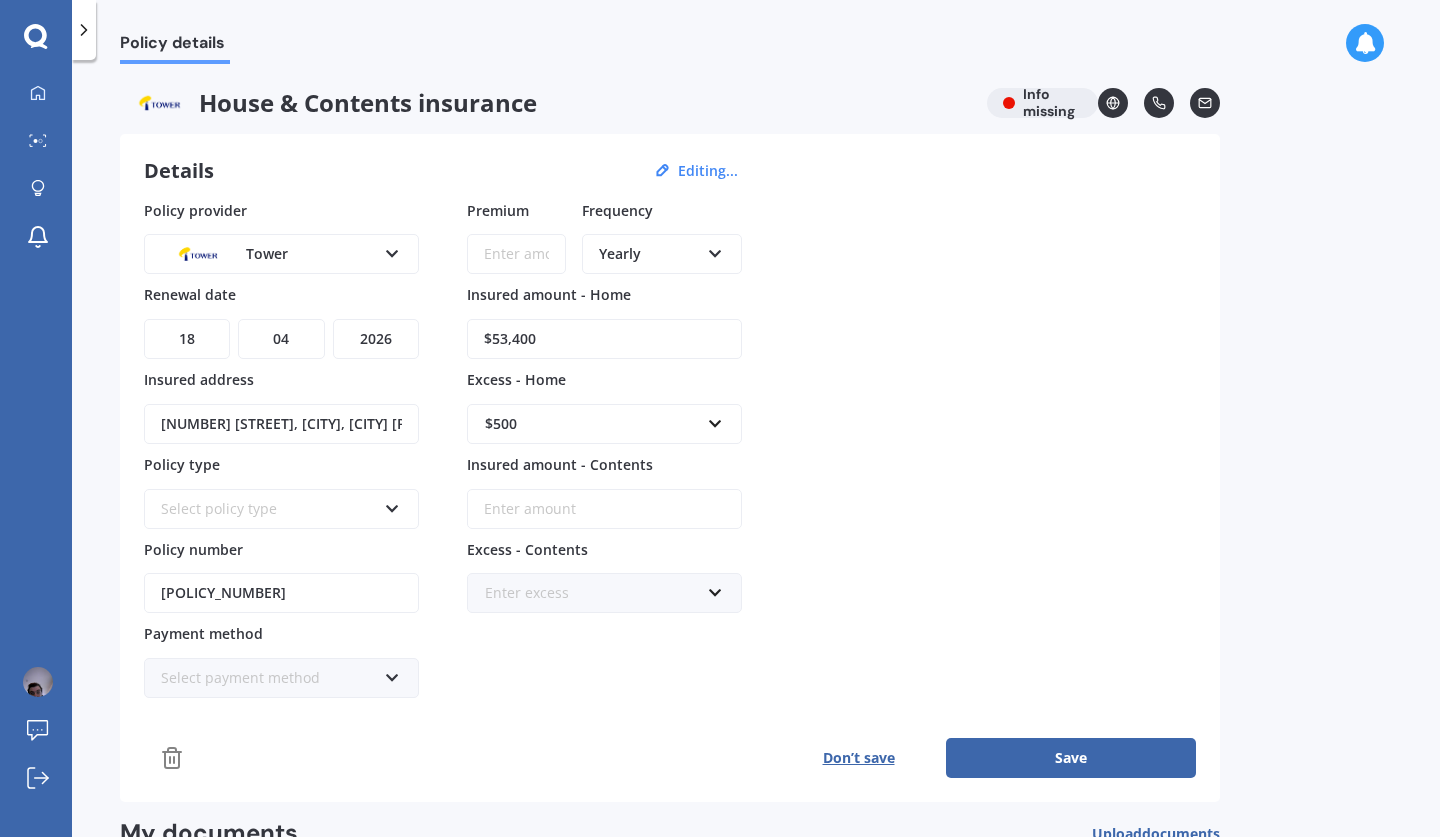 click on "Policy provider Tower AA AMI AMP ANZ ASB Ando BNZ Co-Operative Bank FMG Initio Kiwibank Lantern MAS NZI Other SBS State TSB Tower Trade Me Insurance Vero Westpac YOUI Renewal date [DATE] Insured address [NUMBER] [STREET], [CITY], [STATE] [POSTAL_CODE] Policy type Select policy type Home and Contents - Standard Home and Contents - Plus House and Contents - Premium Policy number [POLICY_NUMBER] $500" at bounding box center [670, 449] 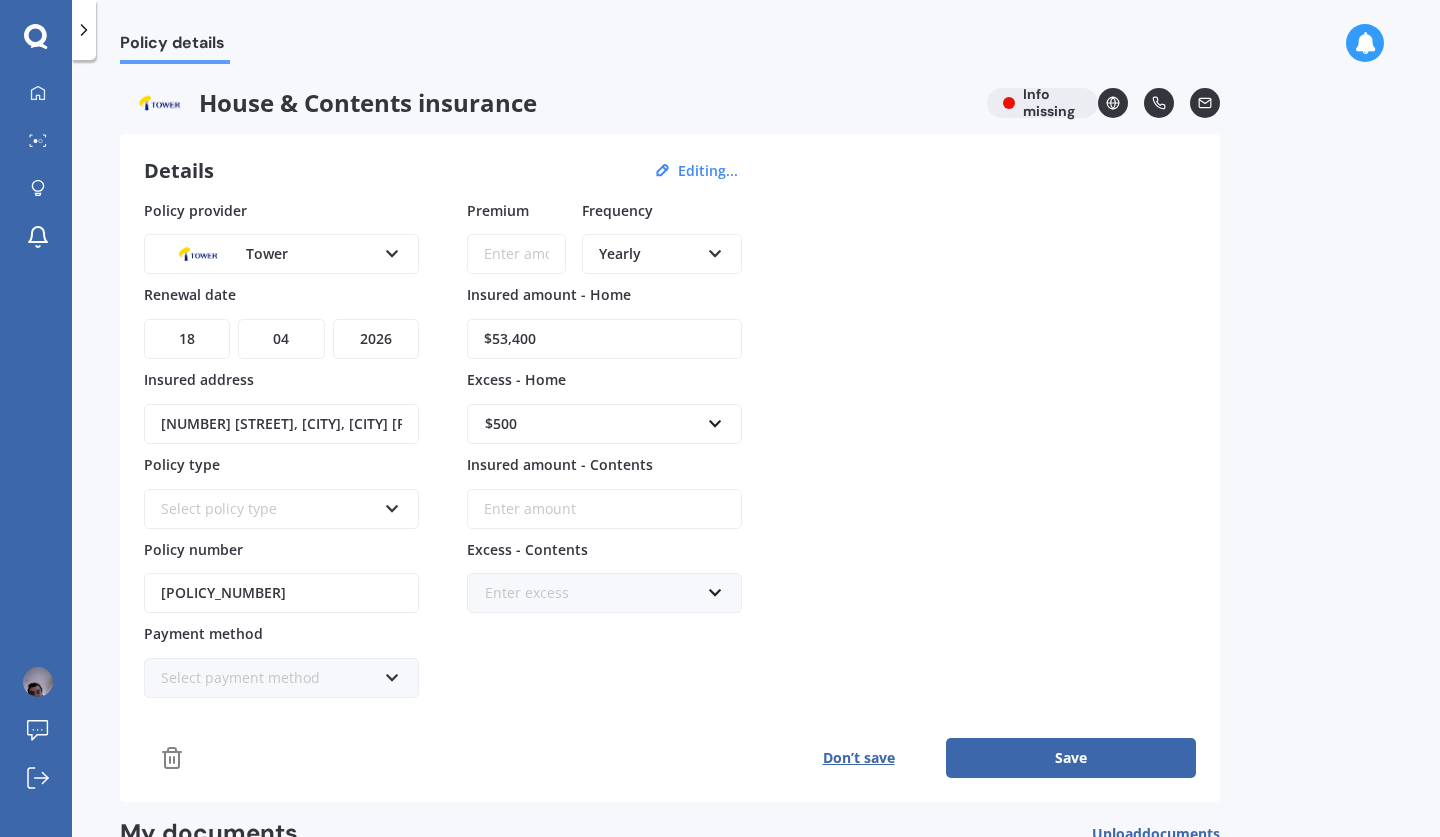 click on "Select payment method" at bounding box center [268, 678] 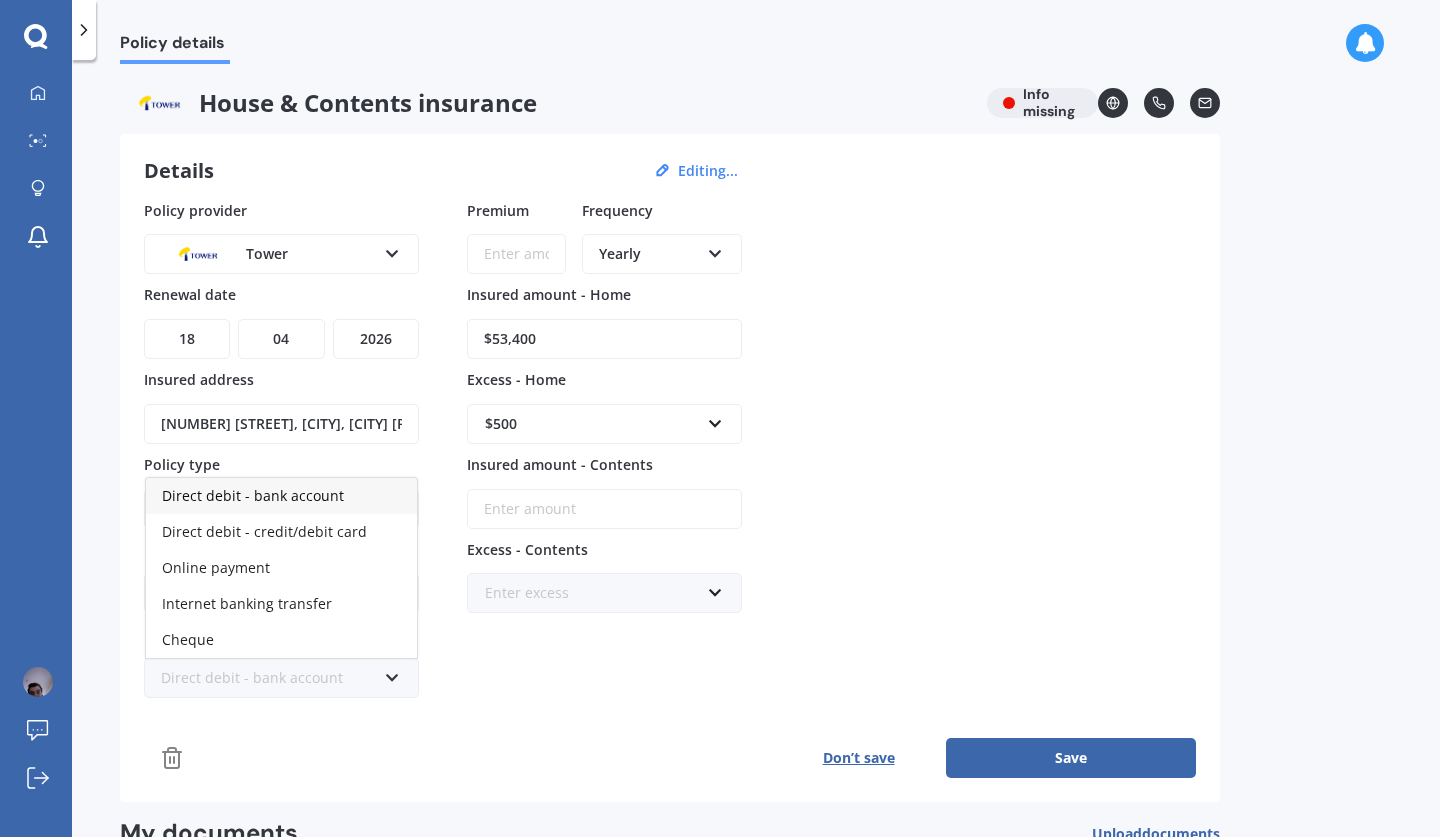 click on "Direct debit - bank account" at bounding box center (253, 495) 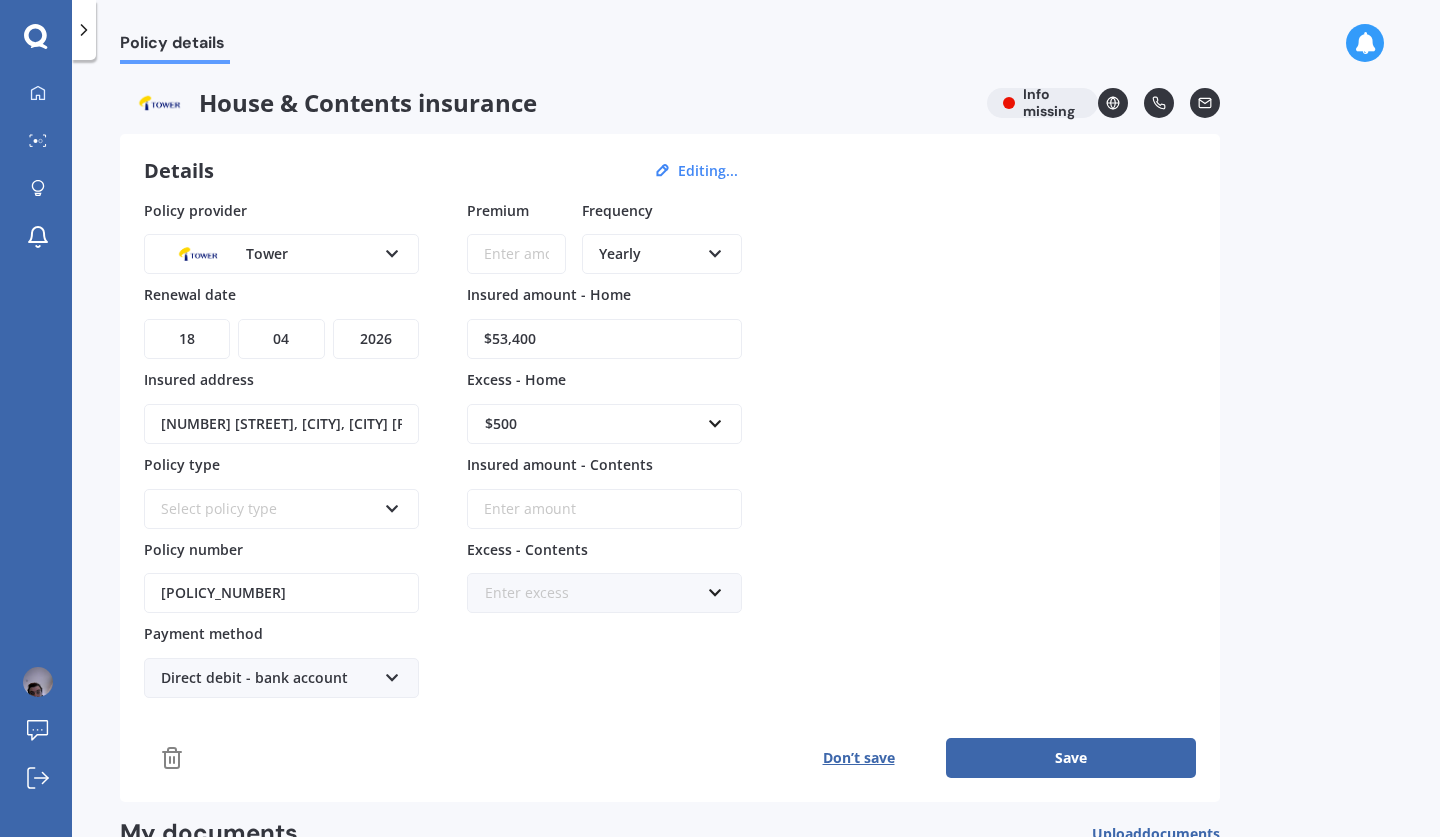click on "Premium" at bounding box center (516, 254) 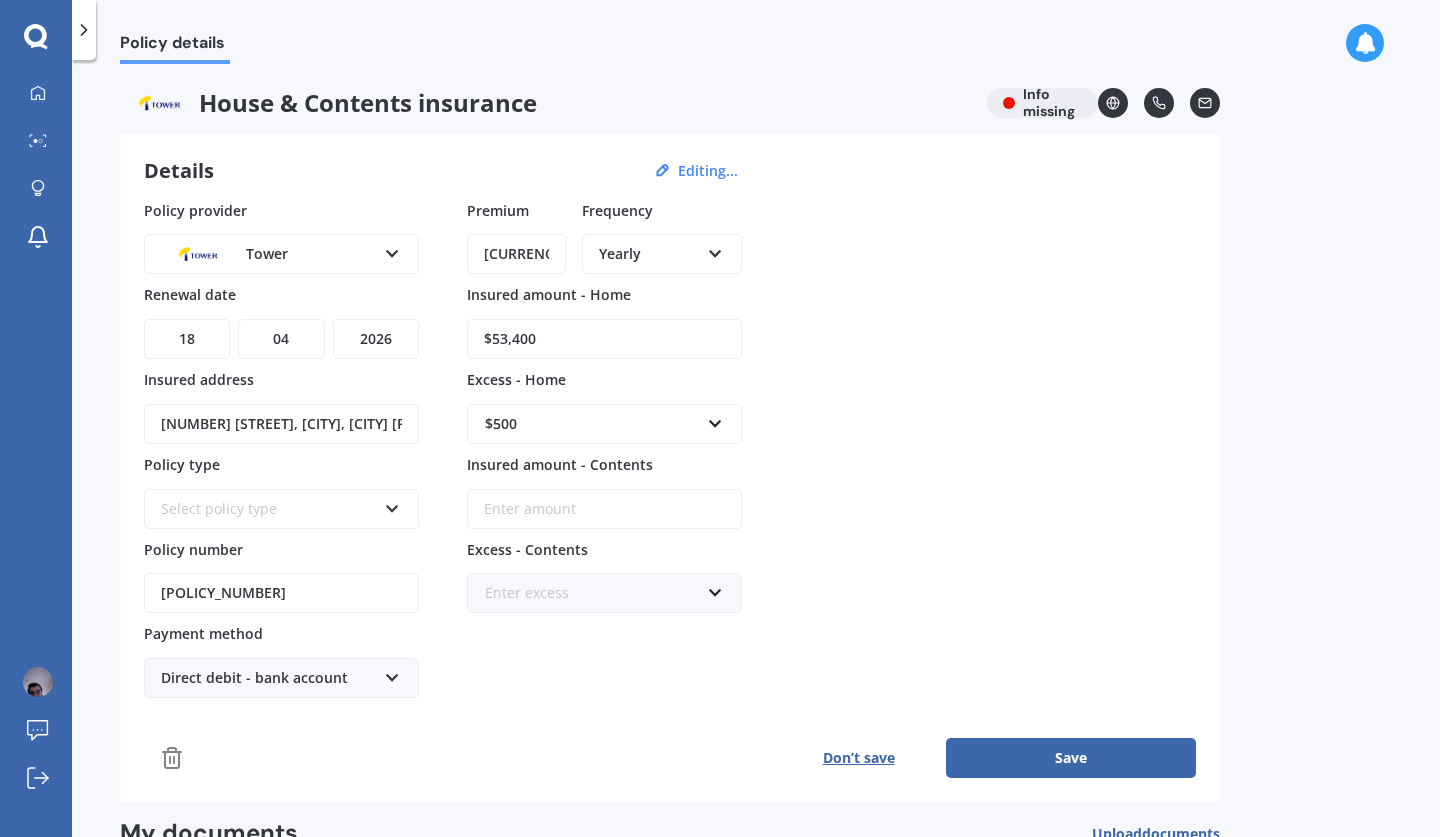 type on "[CURRENCY]" 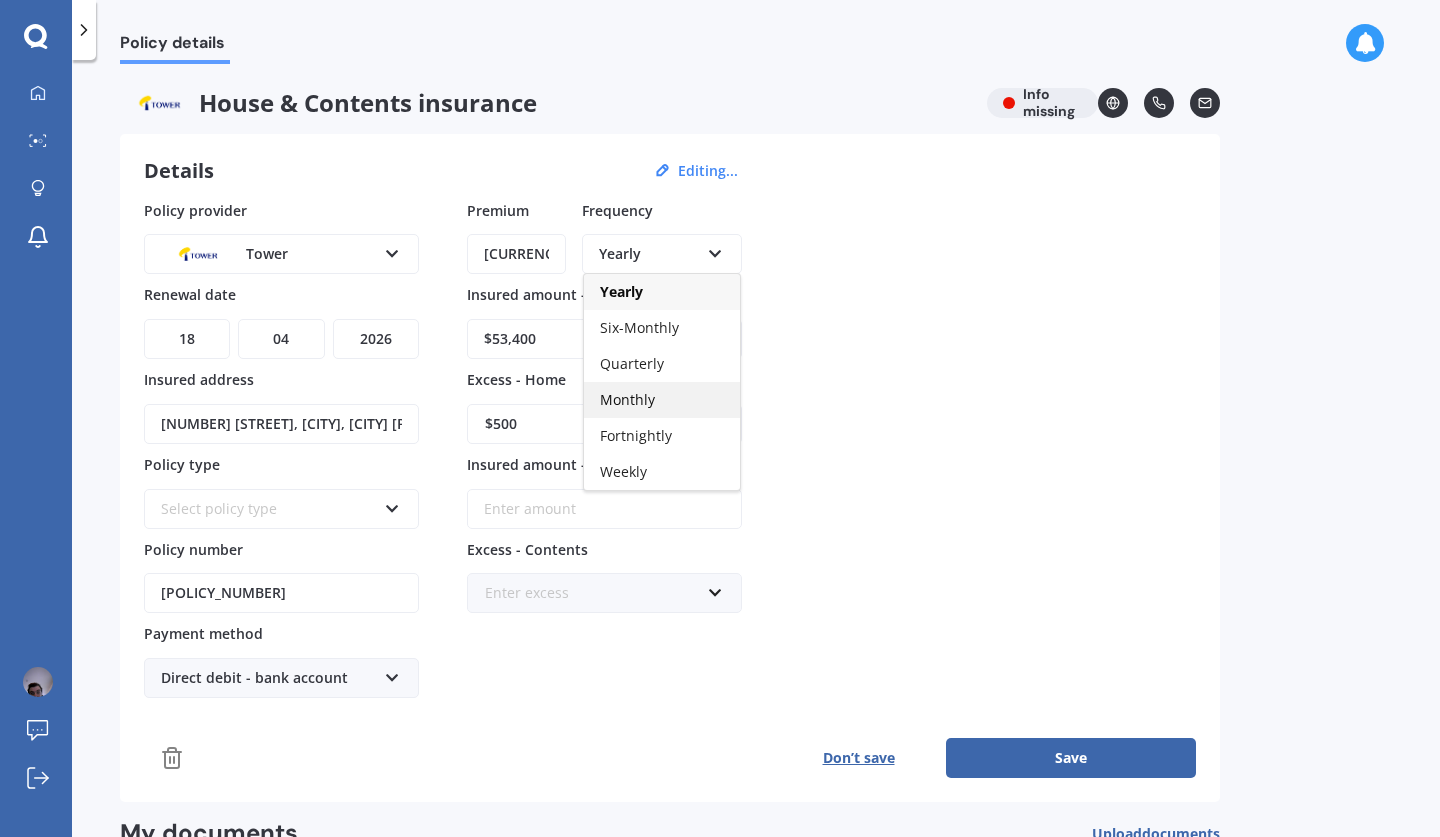 click on "Monthly" at bounding box center (662, 400) 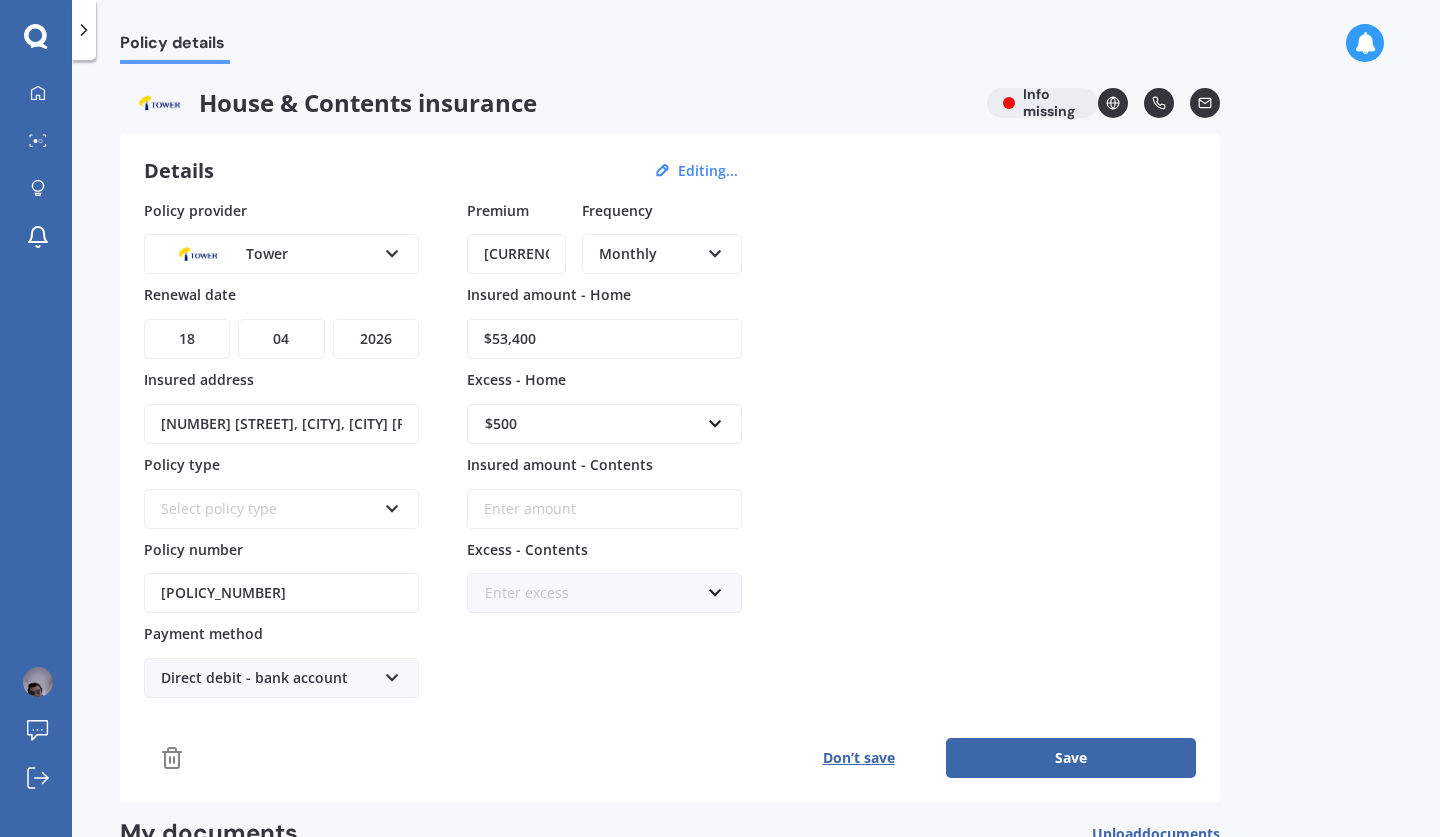 drag, startPoint x: 555, startPoint y: 341, endPoint x: 478, endPoint y: 334, distance: 77.31753 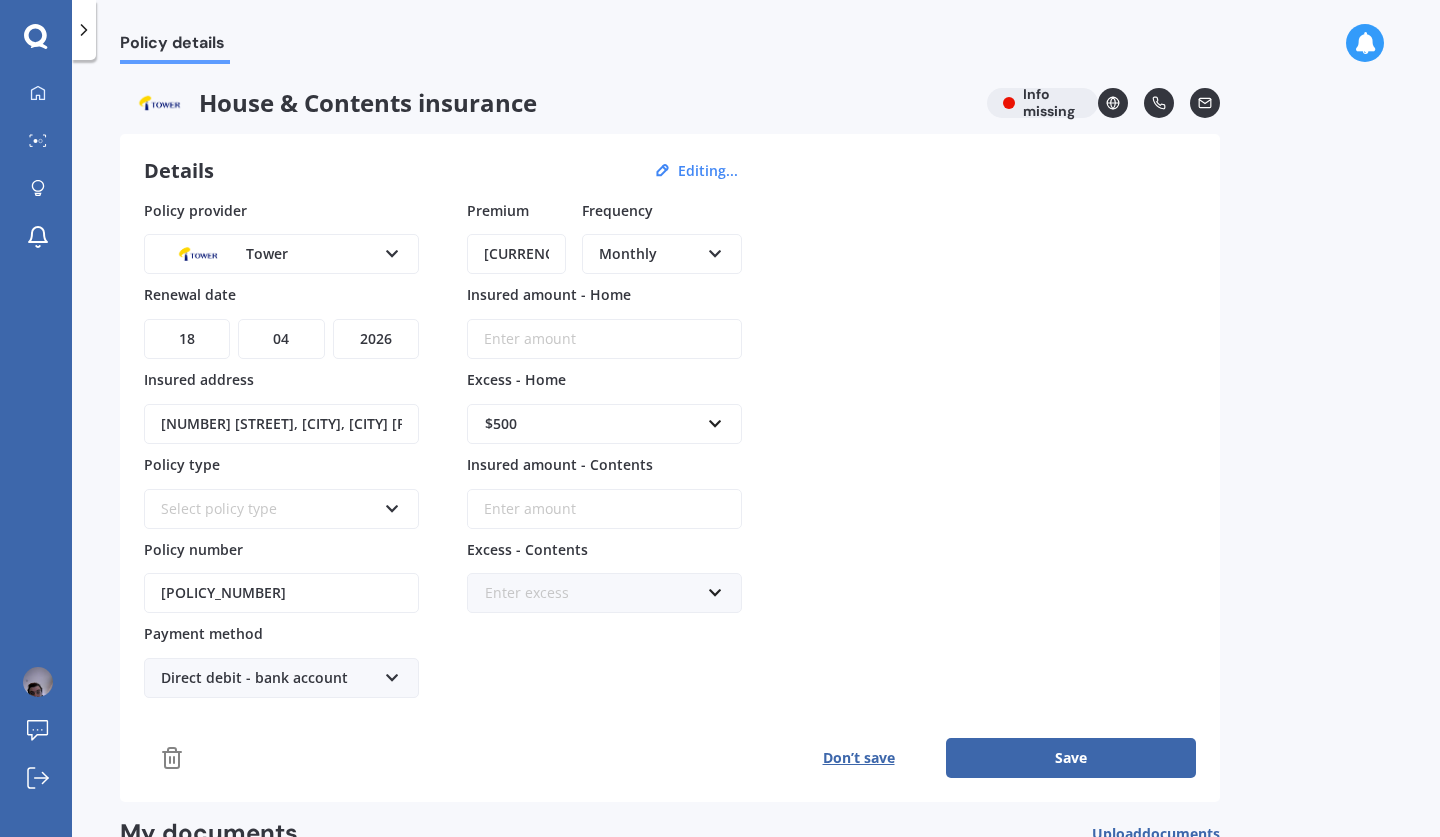 type 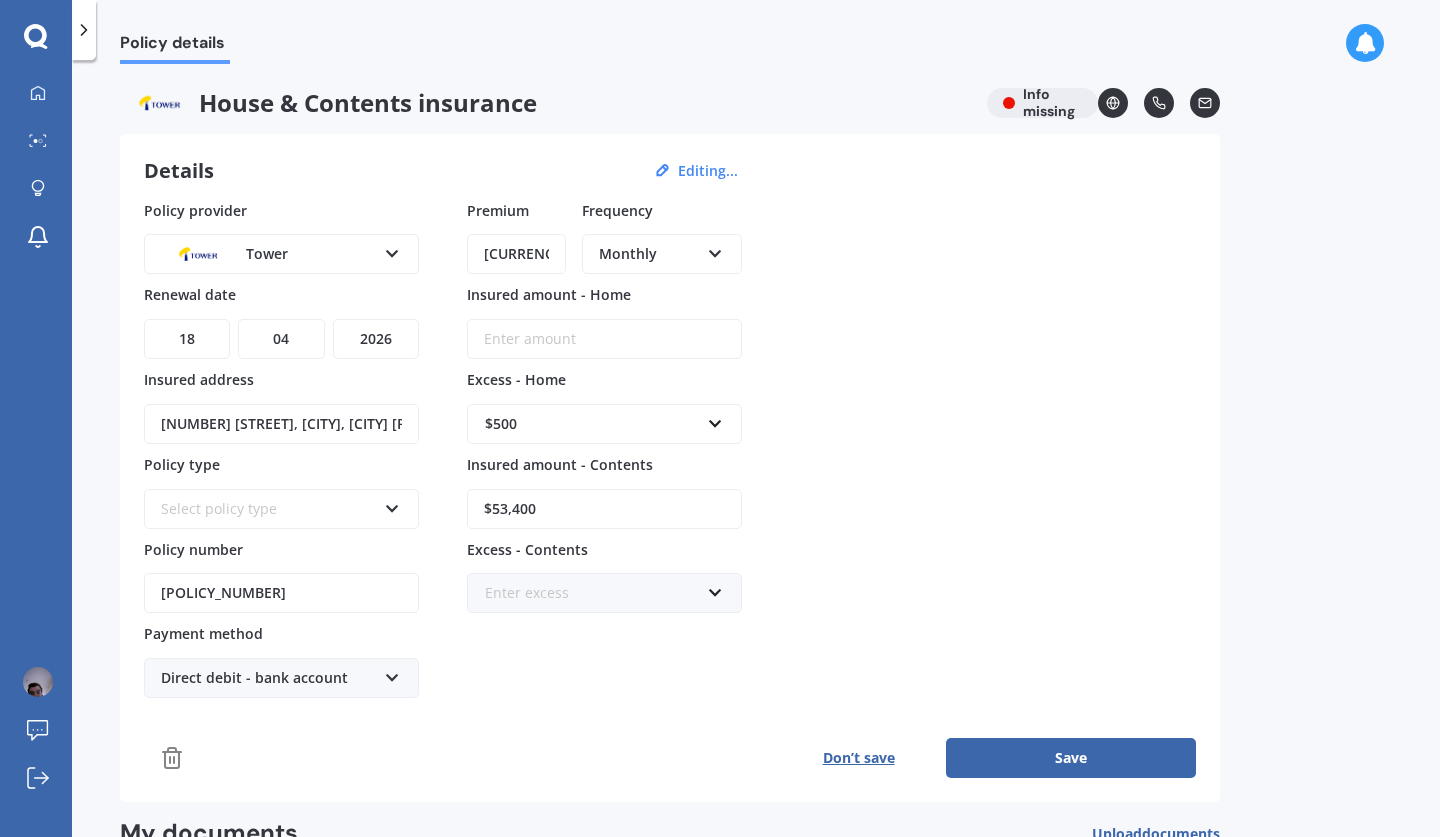 type on "$53,400" 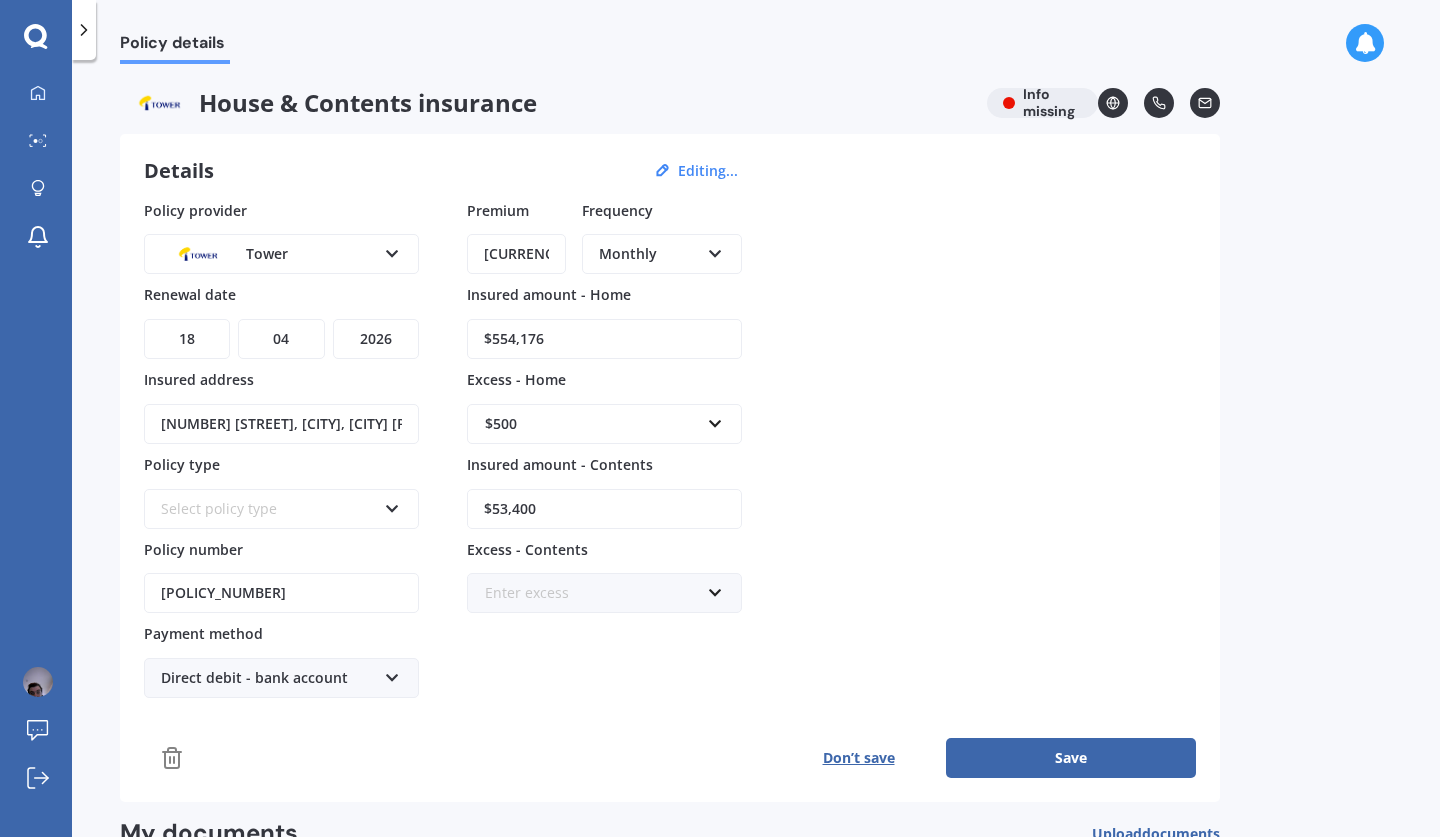 type on "$554,176" 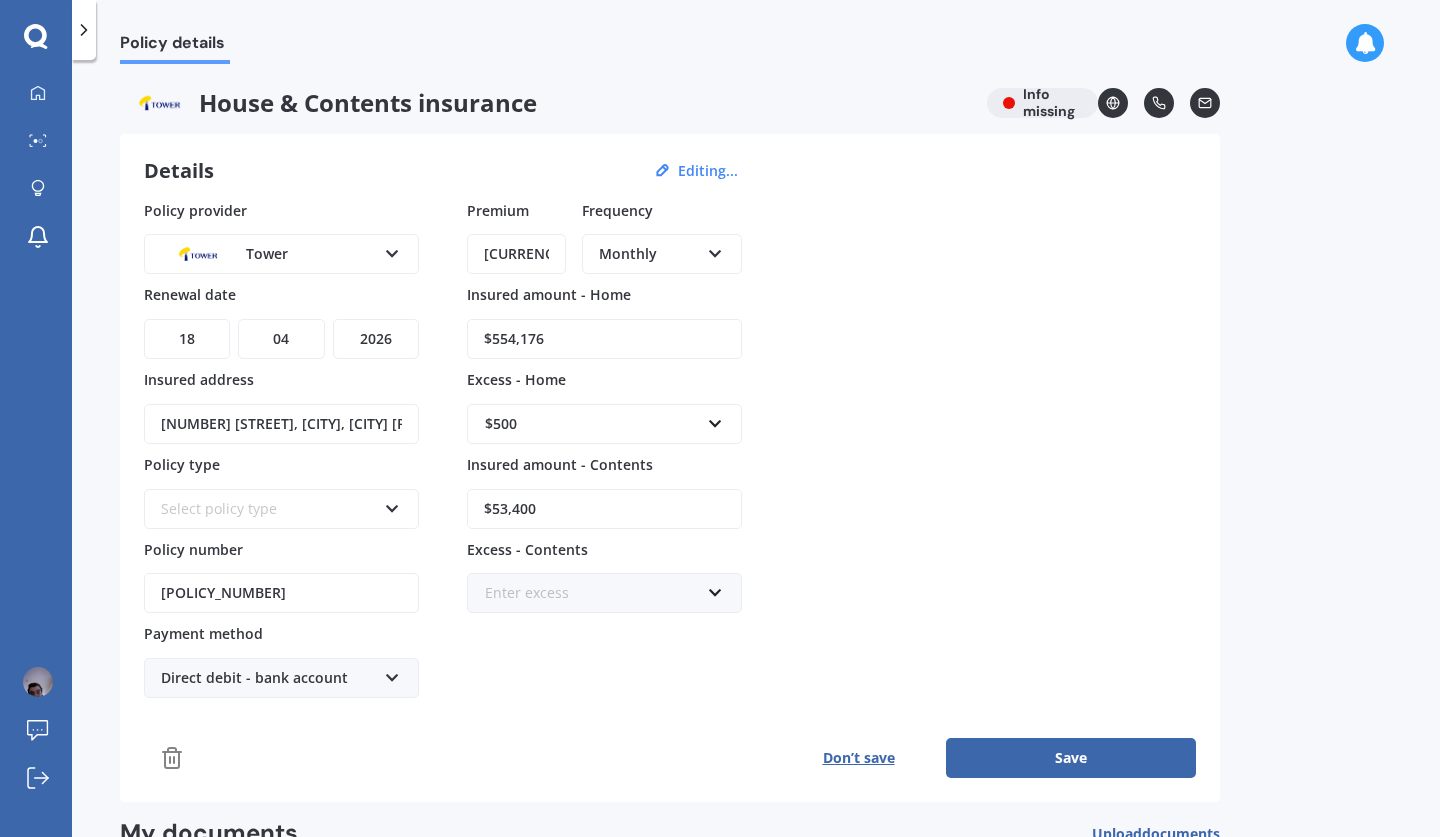 click at bounding box center [597, 593] 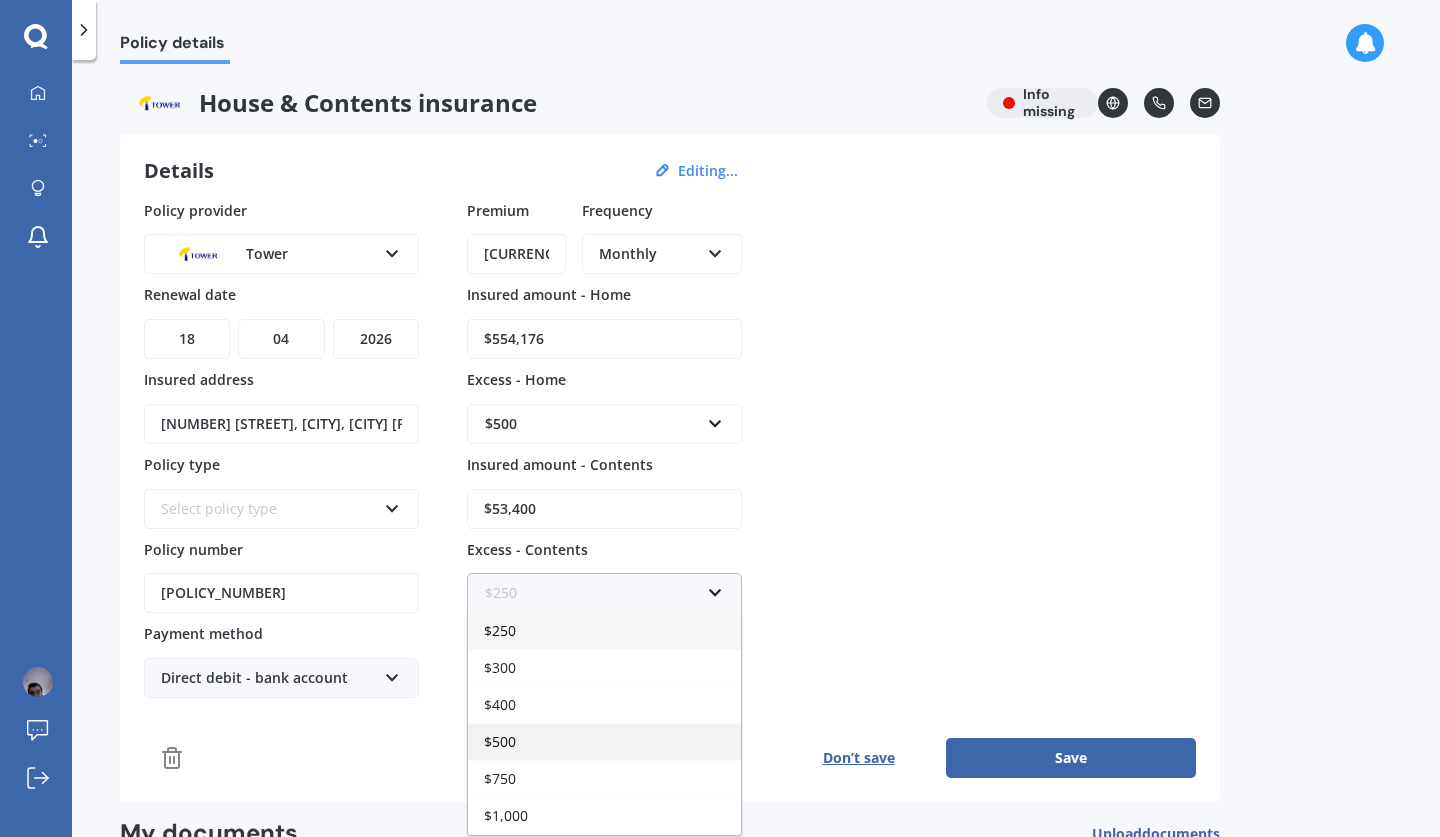 click on "$500" at bounding box center (604, 741) 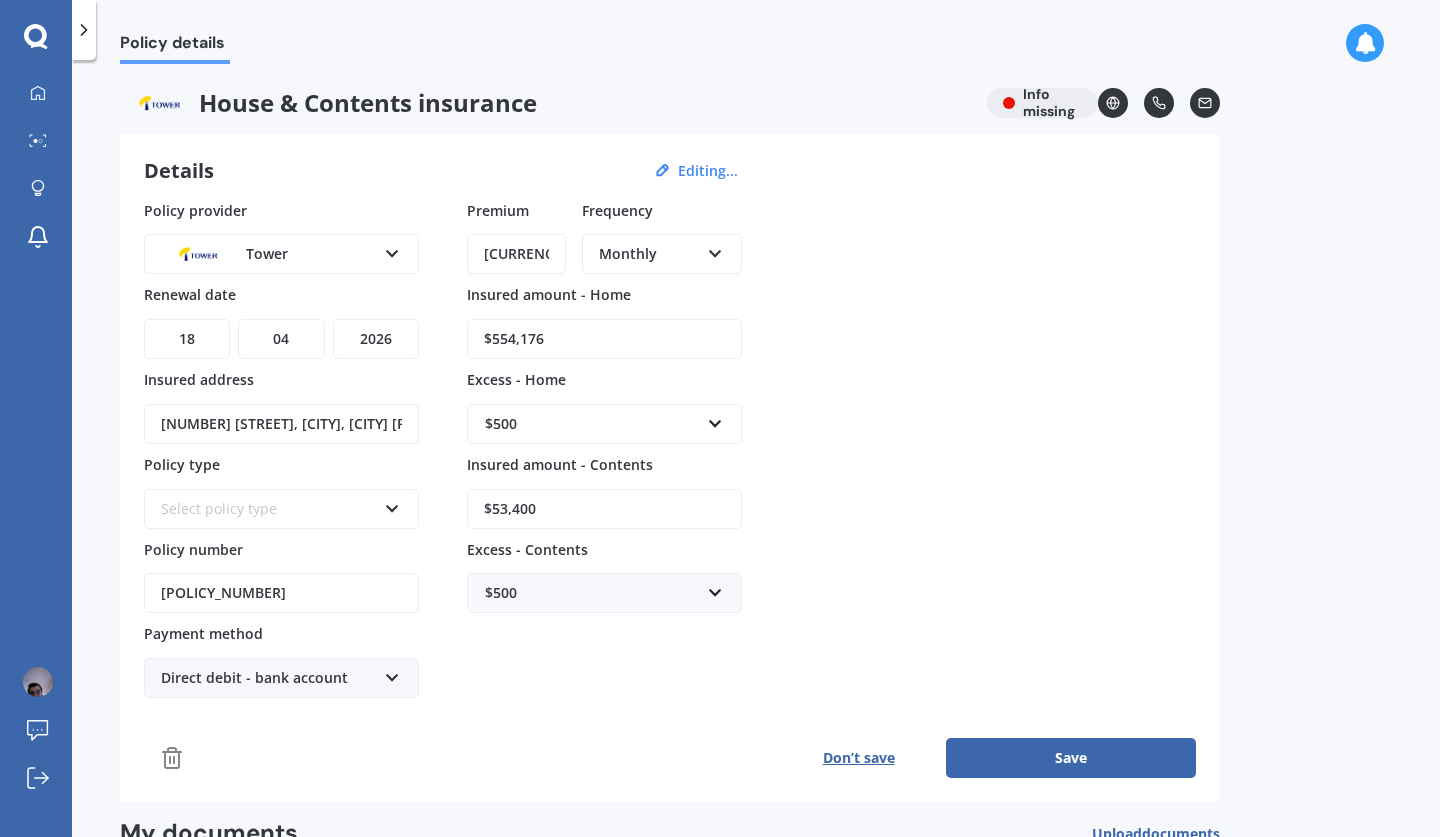 click on "Save" at bounding box center (1071, 758) 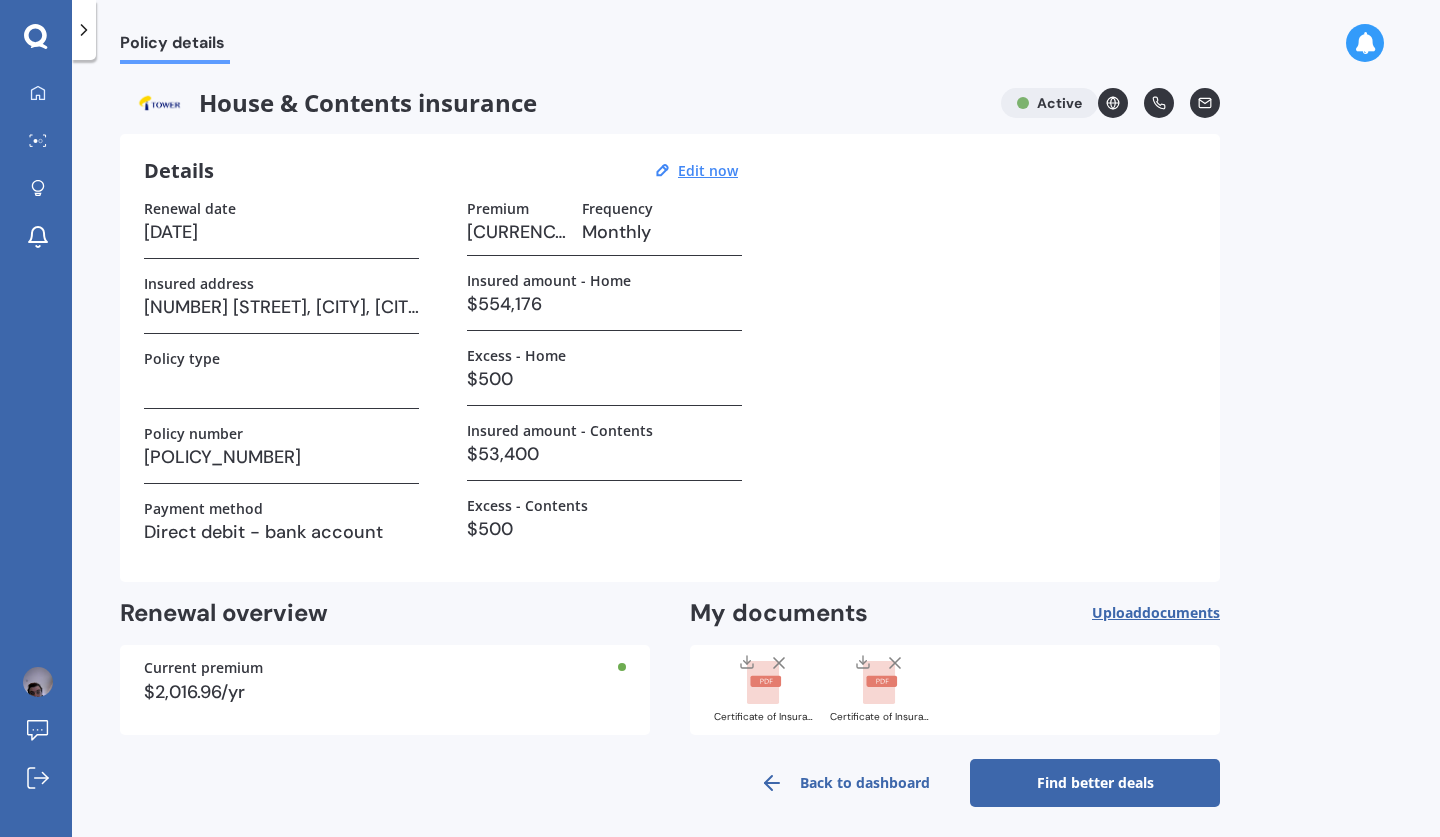 click on "Find better deals" at bounding box center (1095, 783) 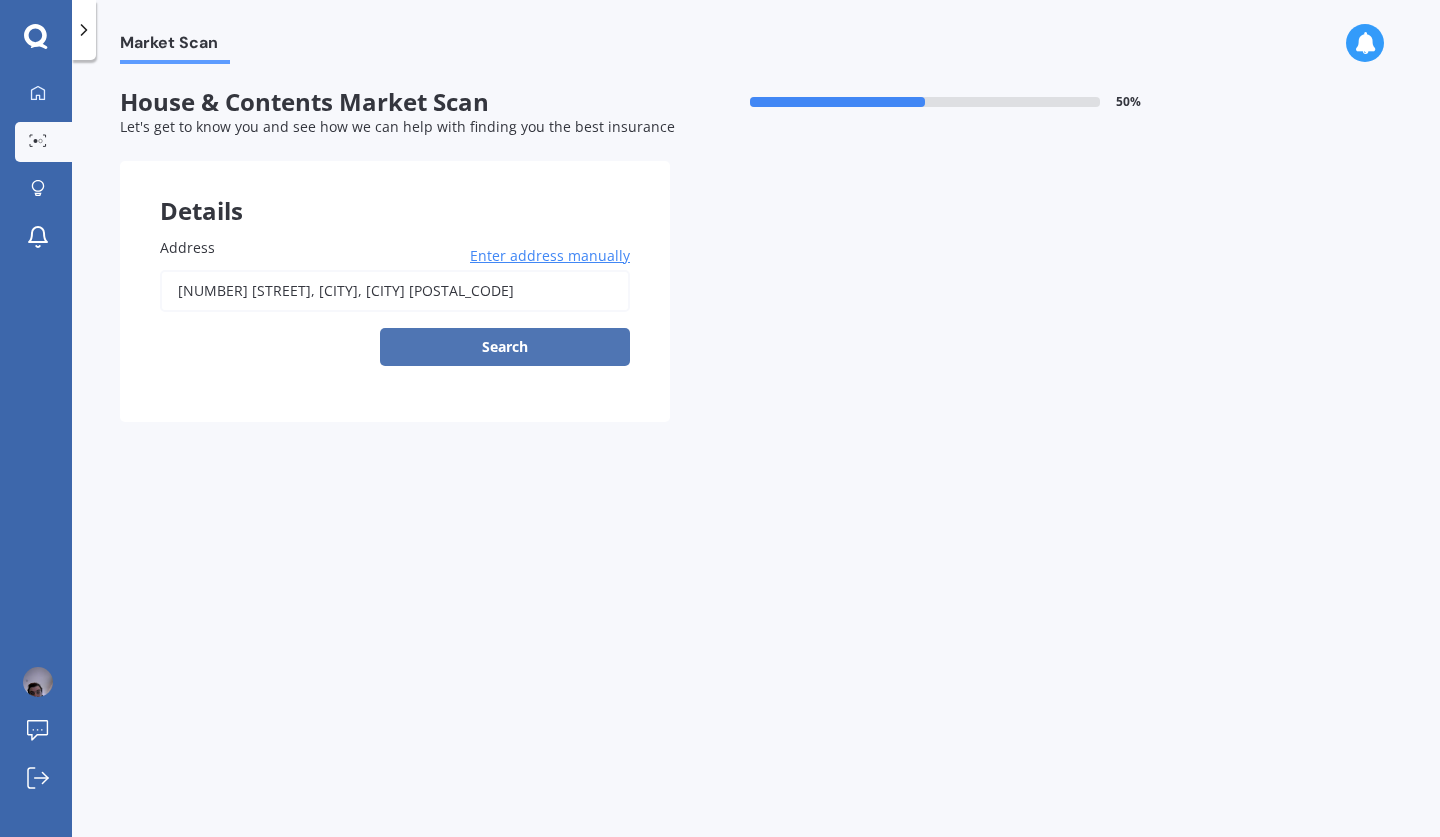 click on "Search" at bounding box center [505, 347] 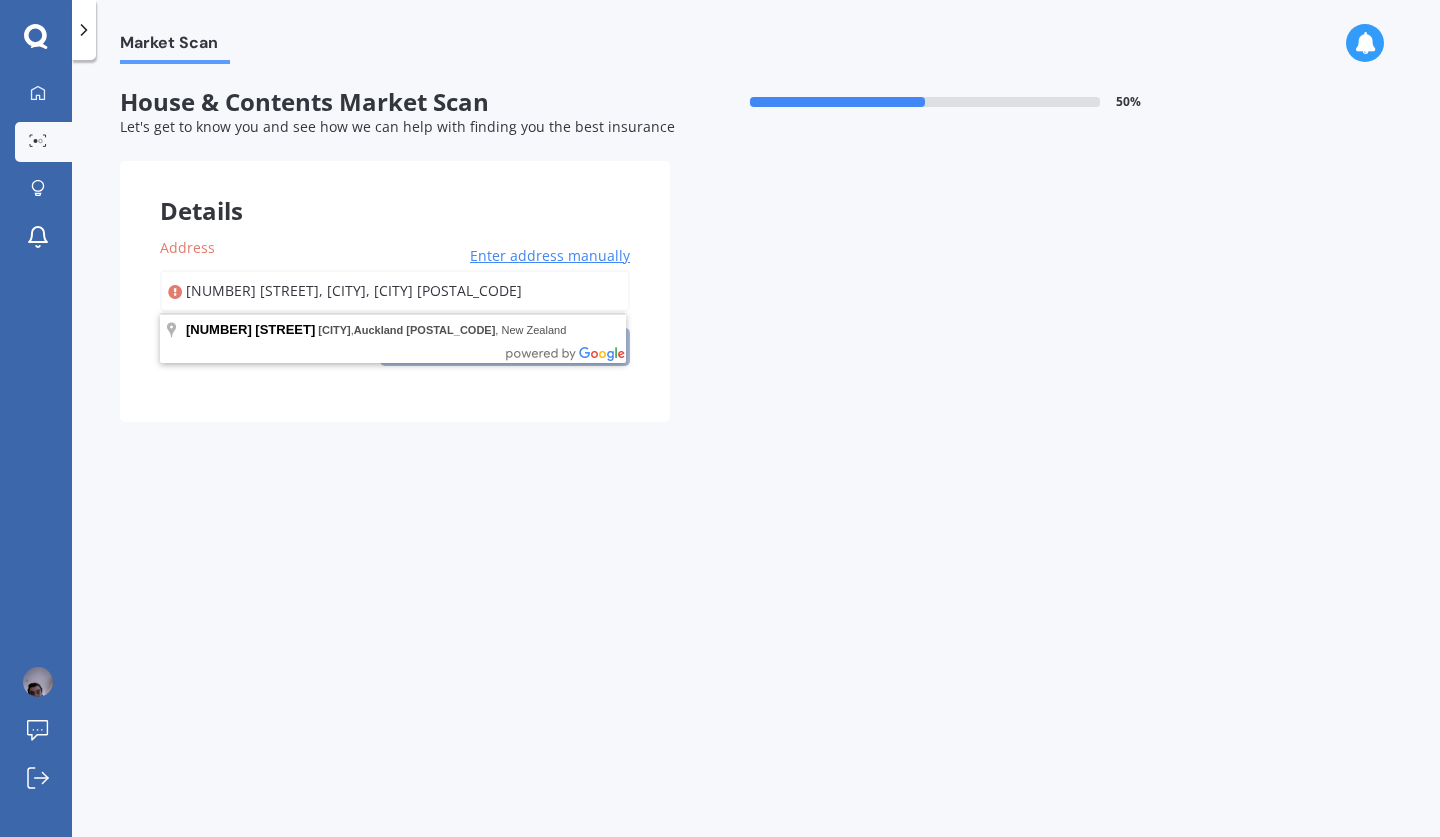 click on "[NUMBER] [STREET], [CITY], [CITY] [POSTAL_CODE]" at bounding box center [395, 291] 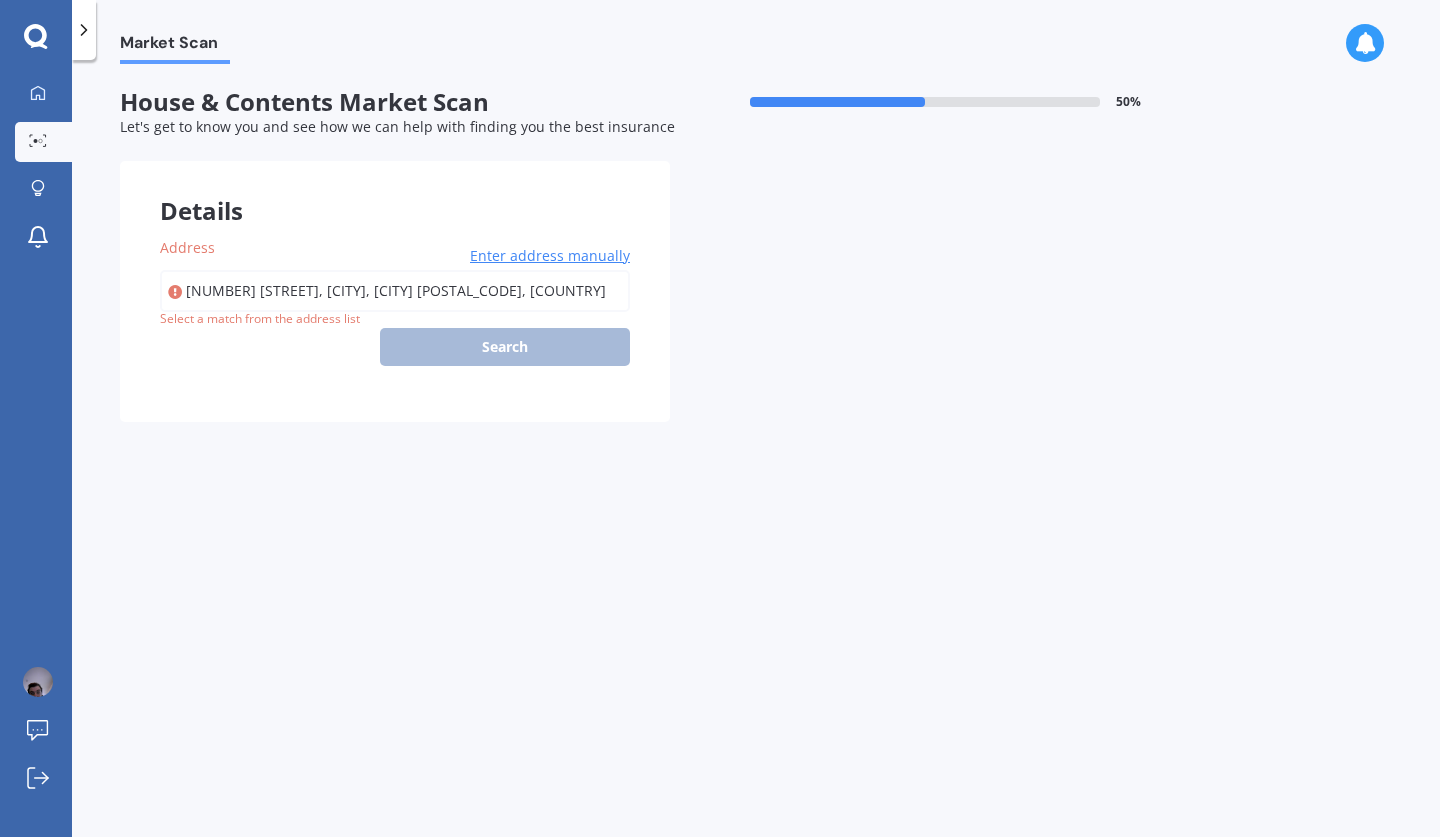 type on "[NUMBER] [STREET], [CITY], [CITY] [POSTAL_CODE]" 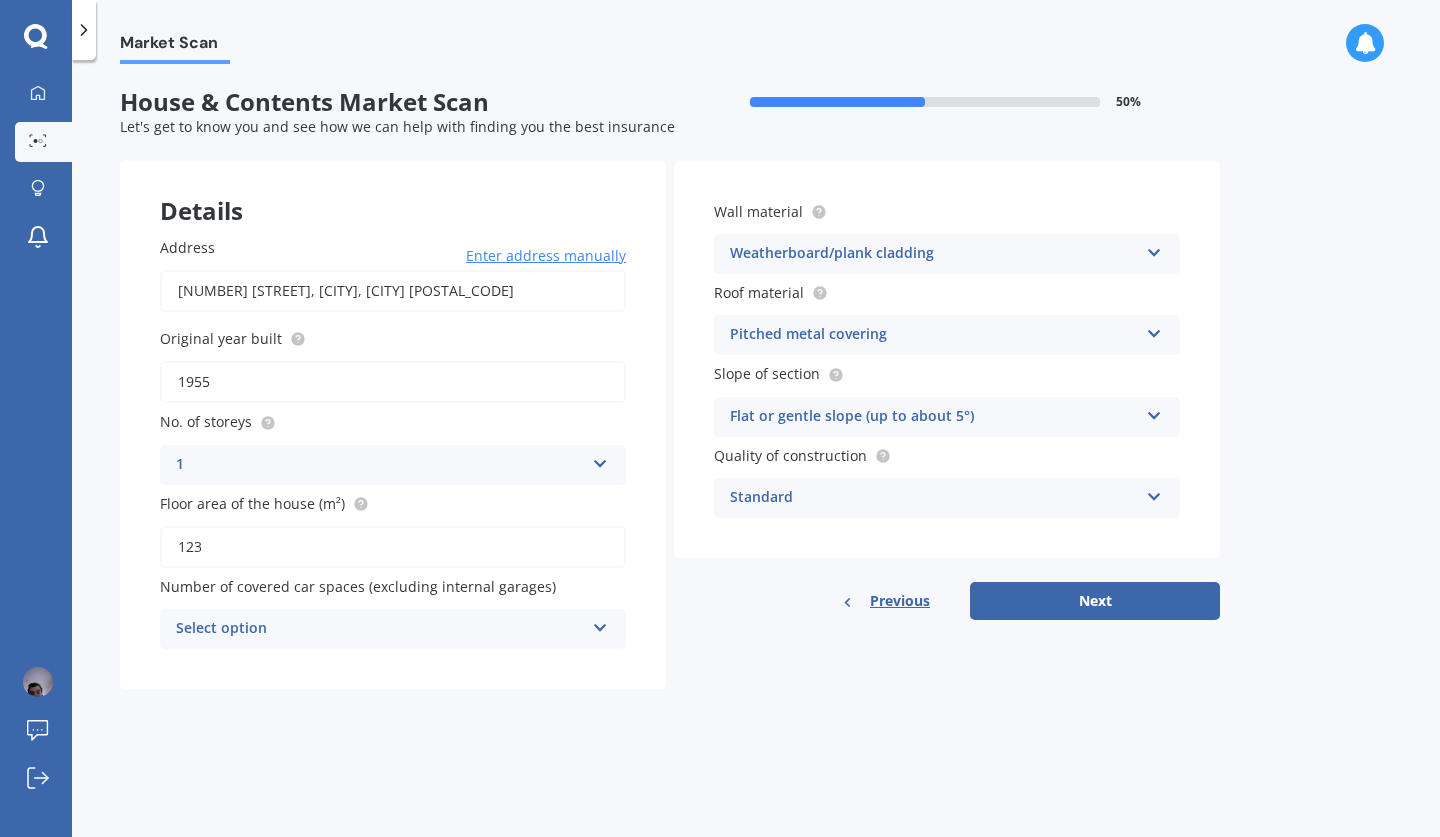 click on "Select option" at bounding box center [380, 629] 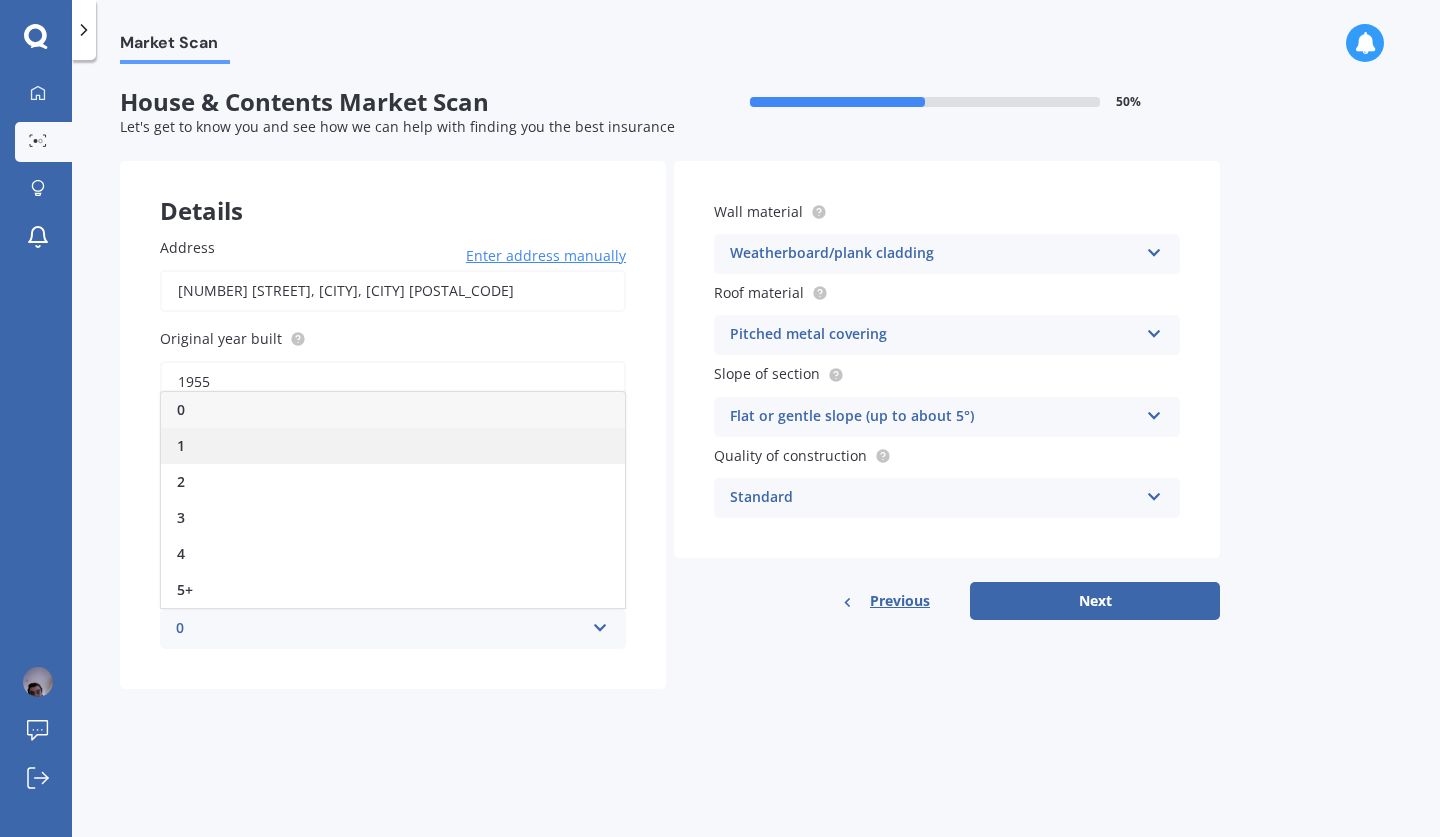 click on "1" at bounding box center [393, 446] 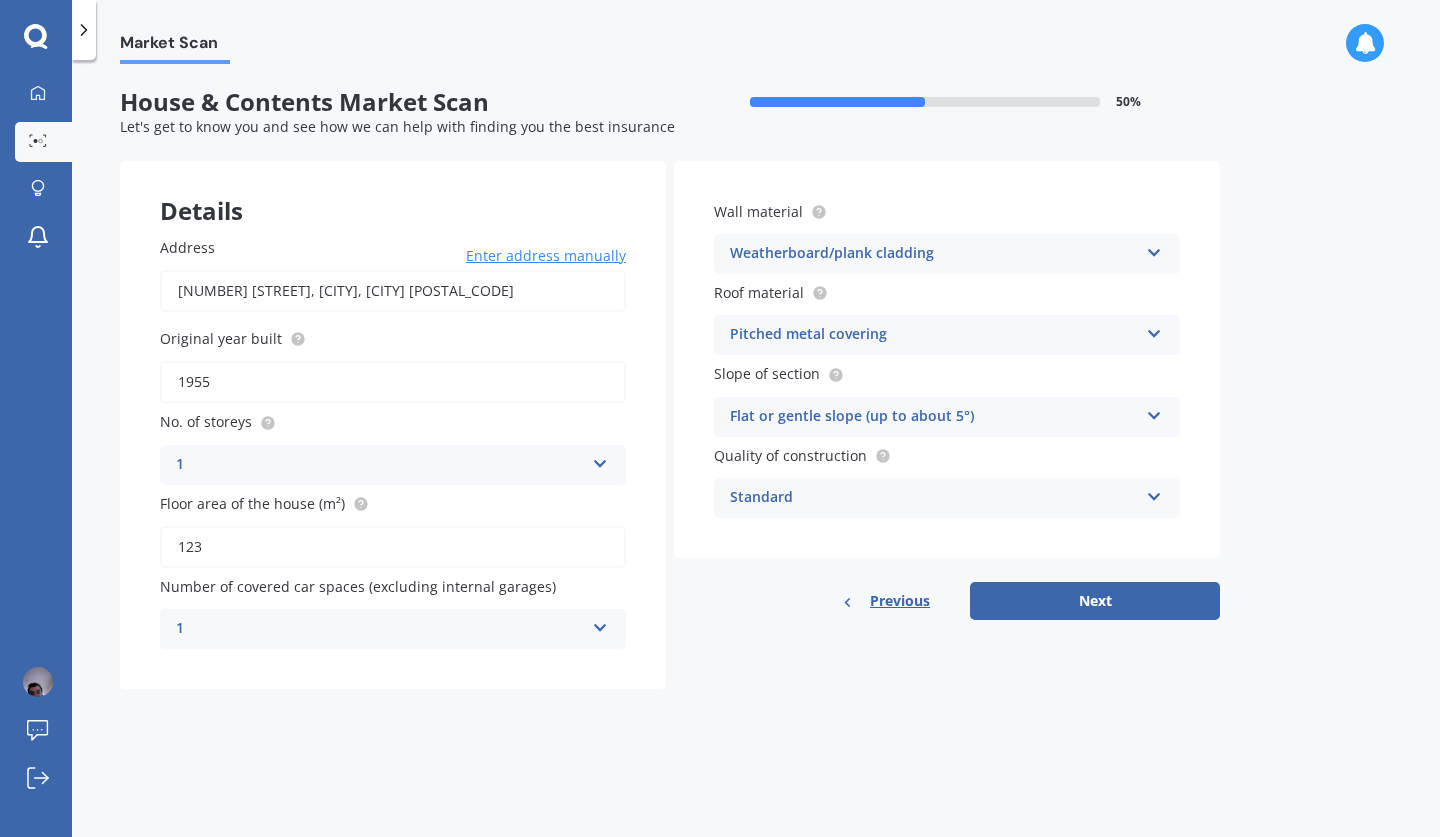 click on "Flat or gentle slope (up to about 5°)" at bounding box center [934, 417] 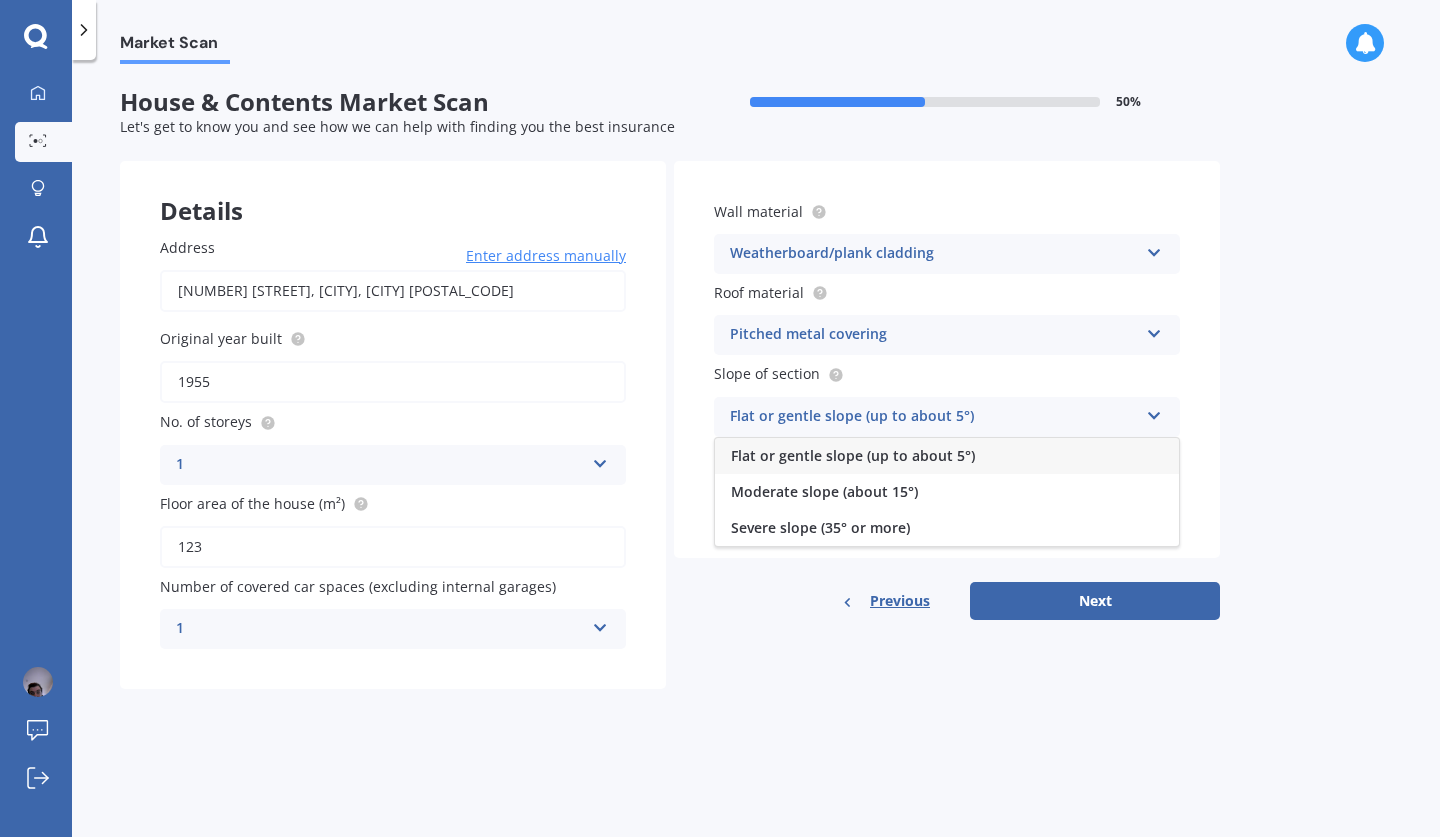 click on "Details Address [NUMBER] [STREET], [CITY], [CITY] [POSTAL_CODE] Enter address manually Search Original year built [YEAR] No. of storeys [NUMBER] [NUMBER] [NUMBER] [NUMBER] [NUMBER] Floor area of the house (m²) [NUMBER] Number of covered car spaces (excluding internal garages) [NUMBER] [NUMBER] [NUMBER] [NUMBER] [NUMBER] Wall material Weatherboard/plank cladding Artificial weatherboard/plank cladding Blockwork Brick veneer Double brick Mud brick Other Rockcote/EPS Sheet cladding Solid brickwork Stonework solid Stonework veneer Stucco Weatherboard/plank cladding Roof material Pitched metal covering Flat fibre cement Flat membrane Flat metal covering Pitched concrete tiles Pitched fibre cement covering Pitched metal covering Pitched slate Pitched terracotta tiles Pitched timber shingles Other Slope of section Flat or gentle slope (up to about 5°) Flat or gentle slope (up to about 5°) Moderate slope (about 15°) Severe slope (35° or more) Quality of construction Standard Standard High Prestige Previous Next" at bounding box center [670, 425] 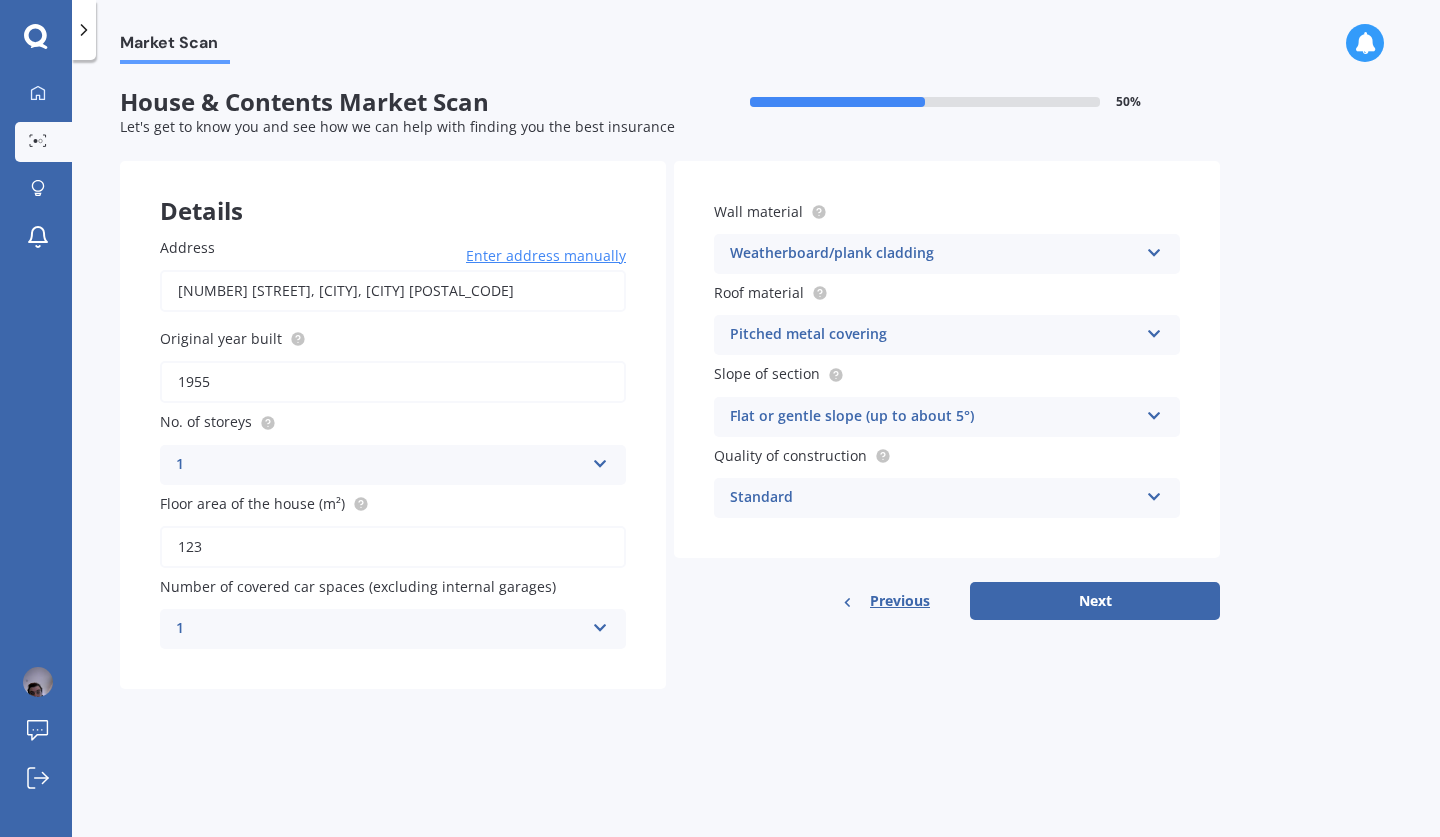 click on "Standard" at bounding box center (934, 498) 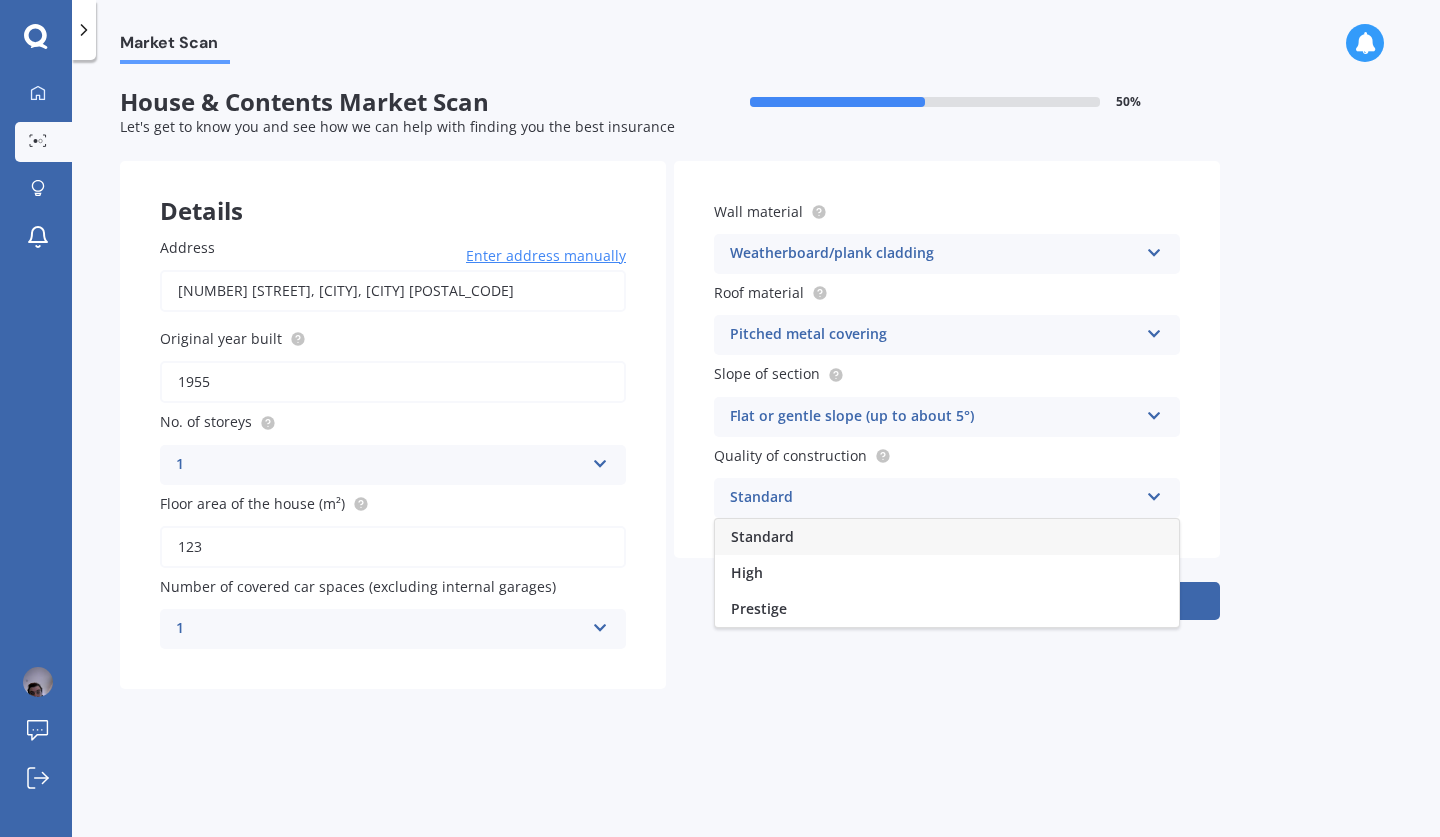 click on "Standard" at bounding box center (947, 537) 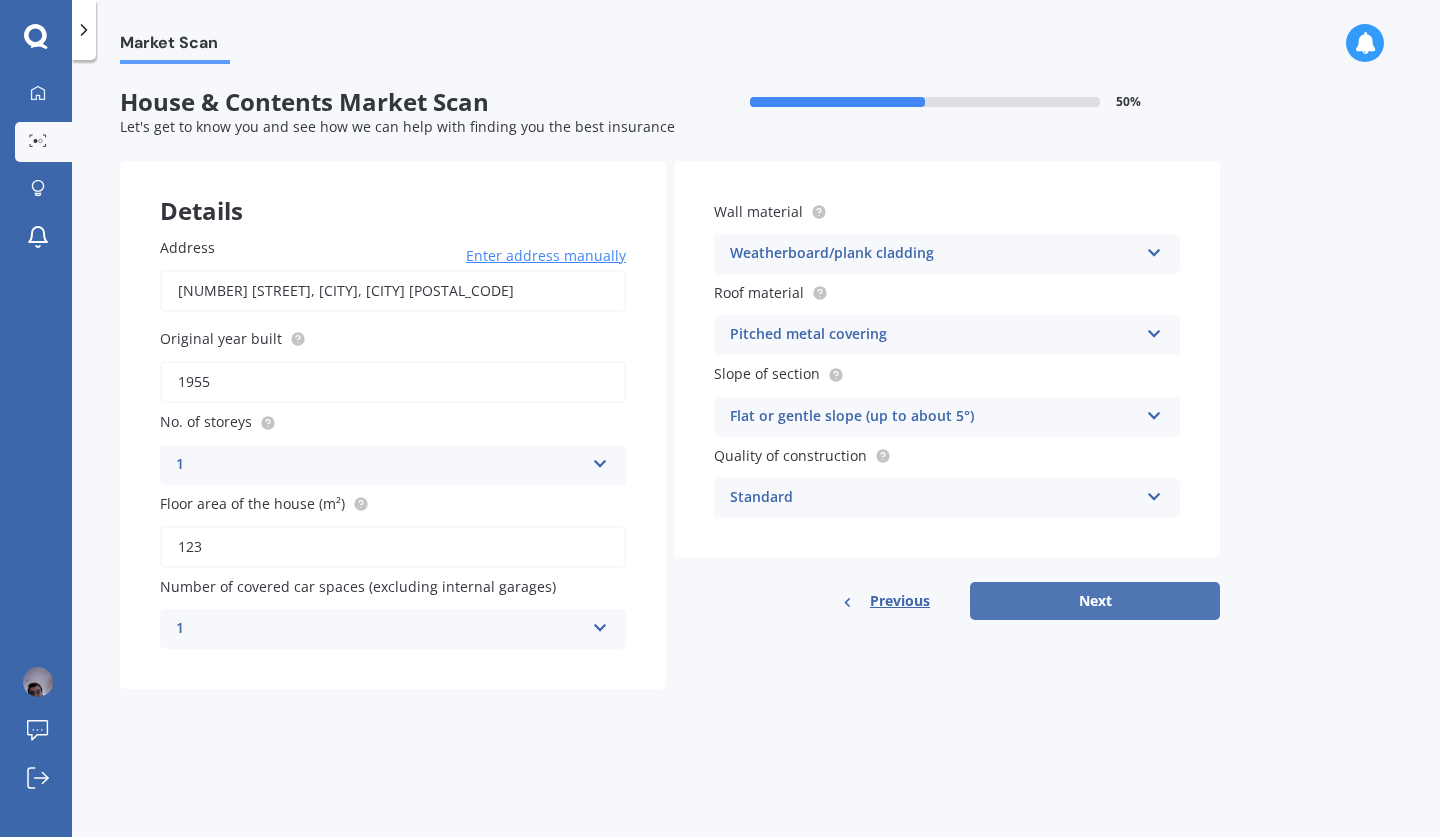 click on "Next" at bounding box center [1095, 601] 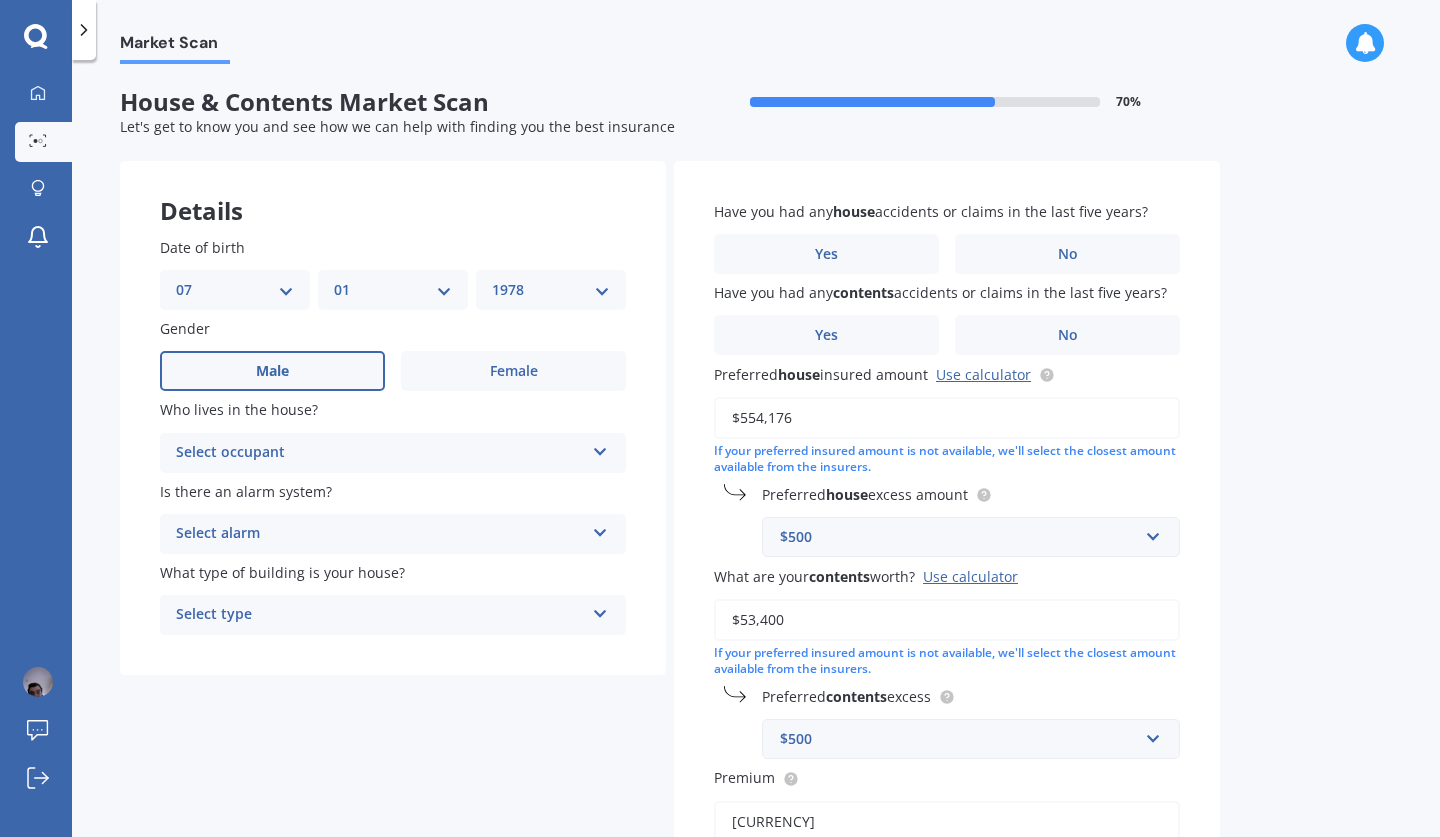 click on "Select occupant" at bounding box center (380, 453) 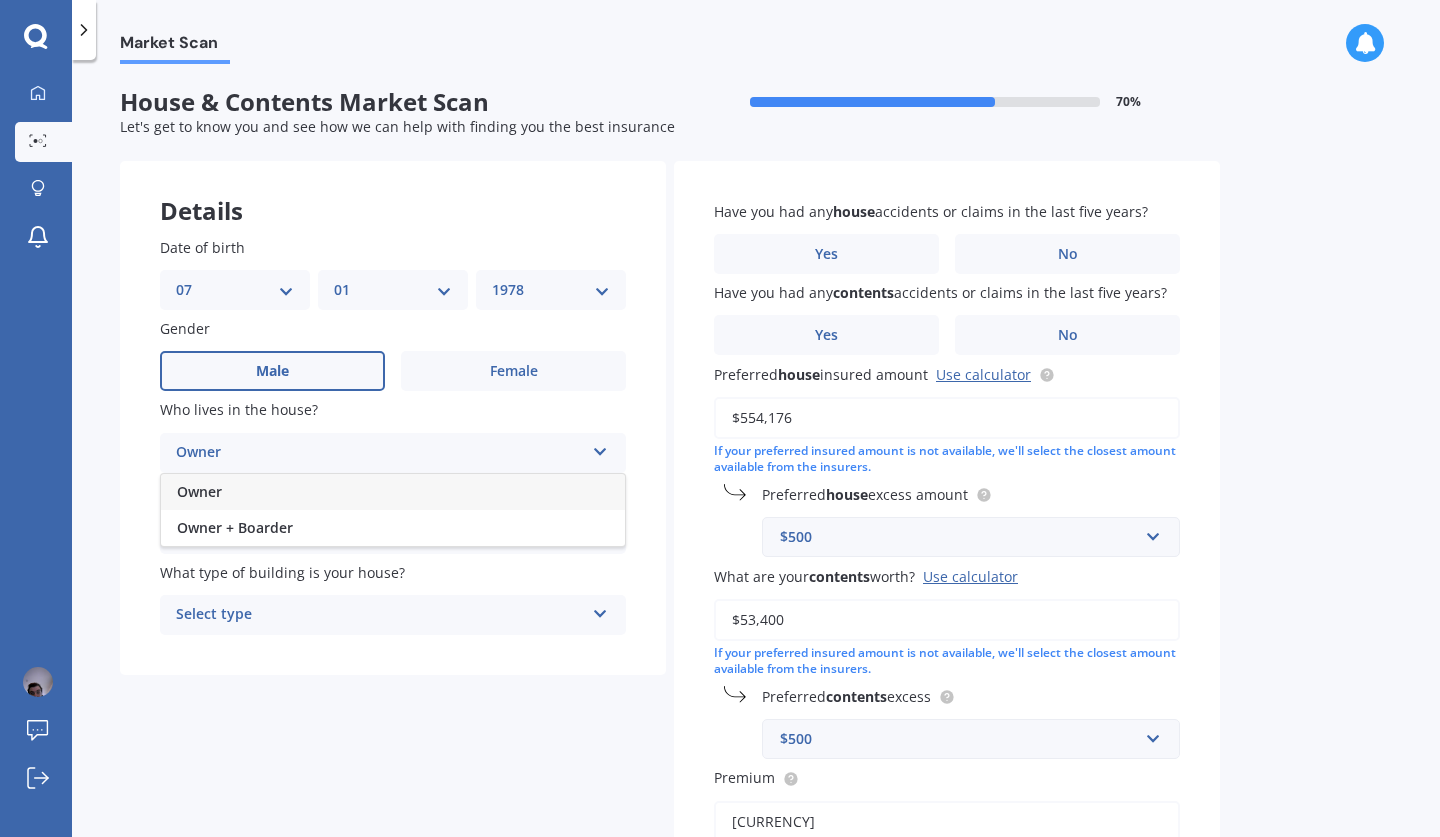 click on "Owner" at bounding box center (393, 492) 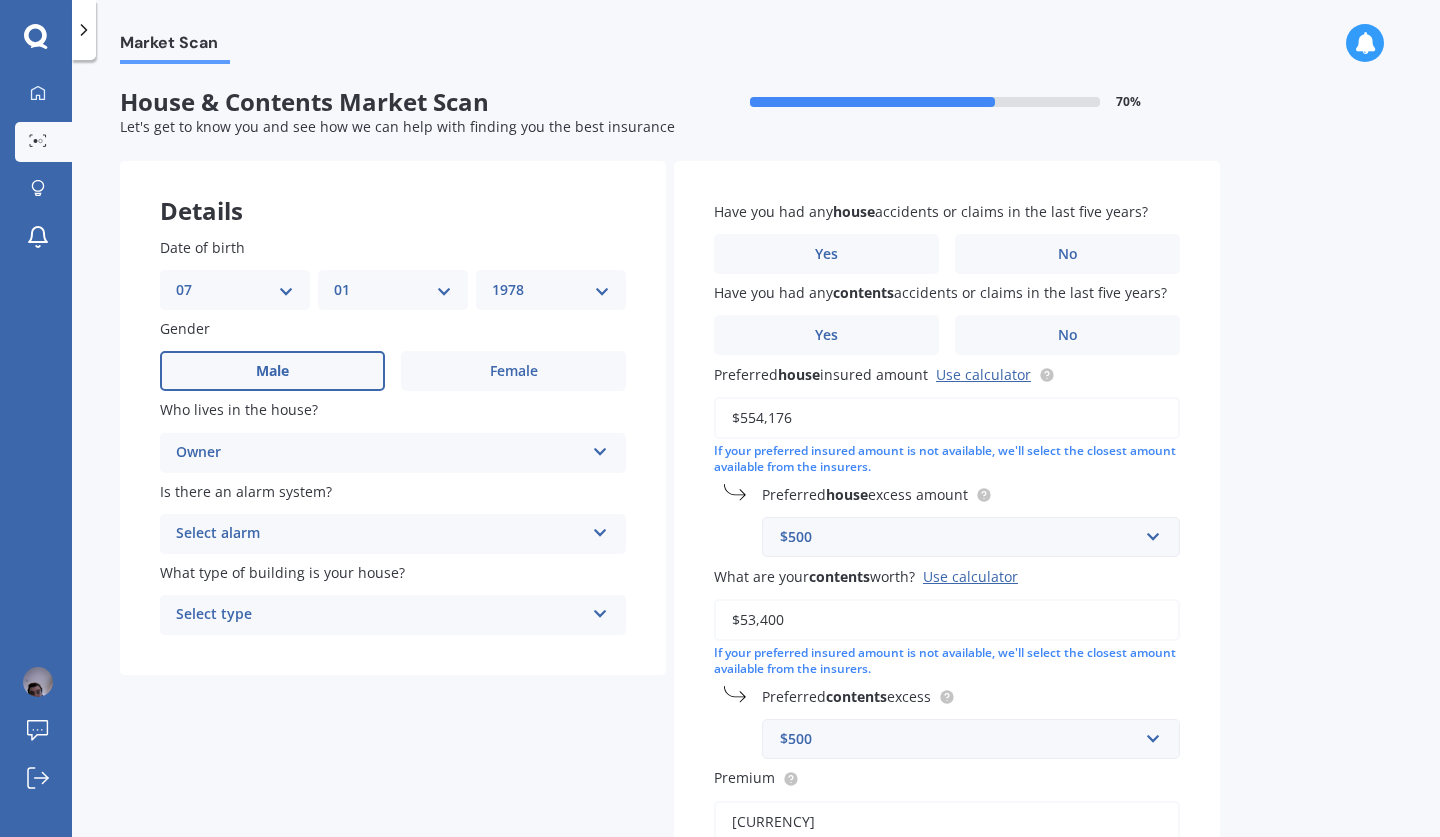 click on "Select alarm" at bounding box center (380, 534) 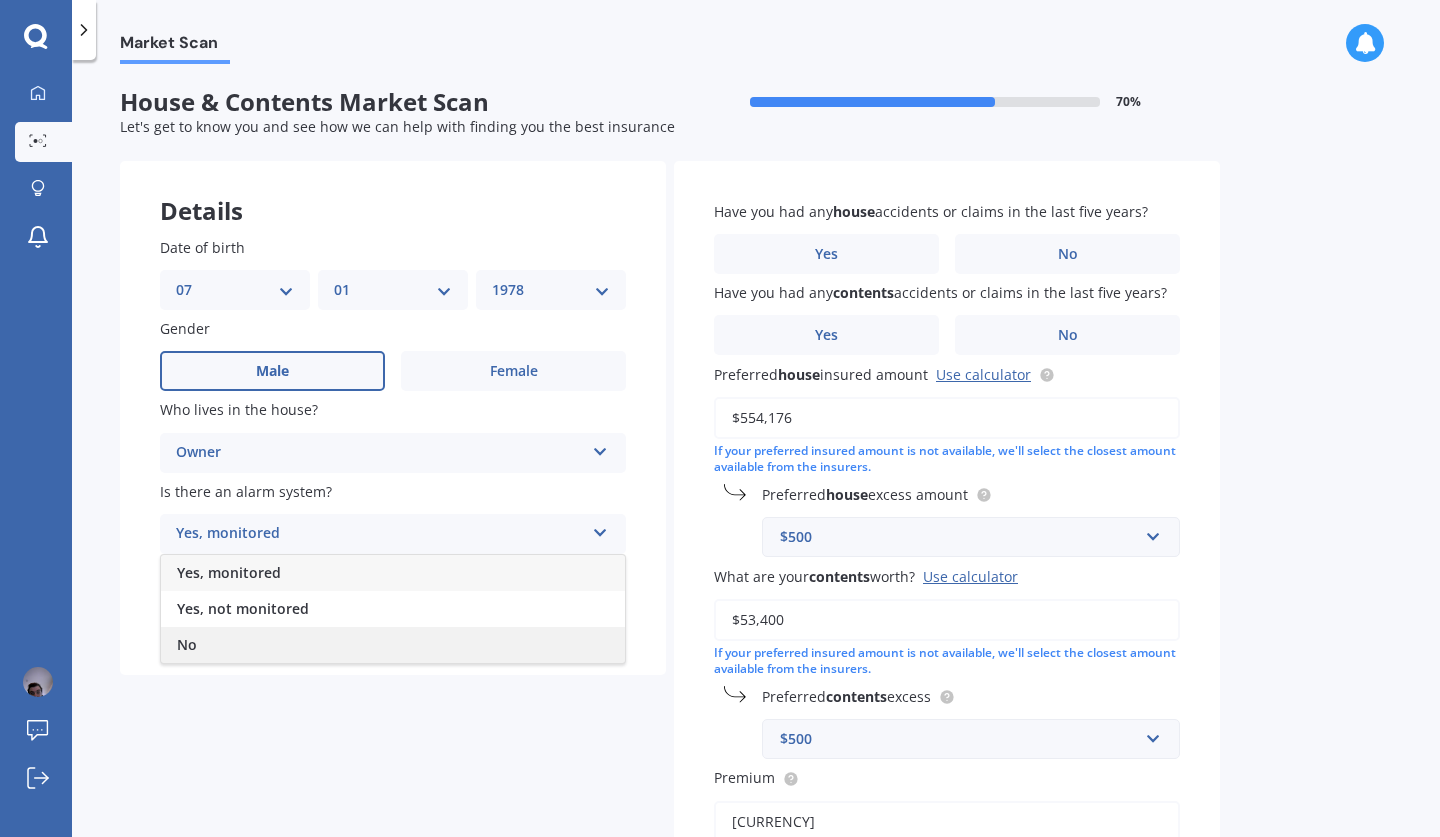 click on "No" at bounding box center [393, 645] 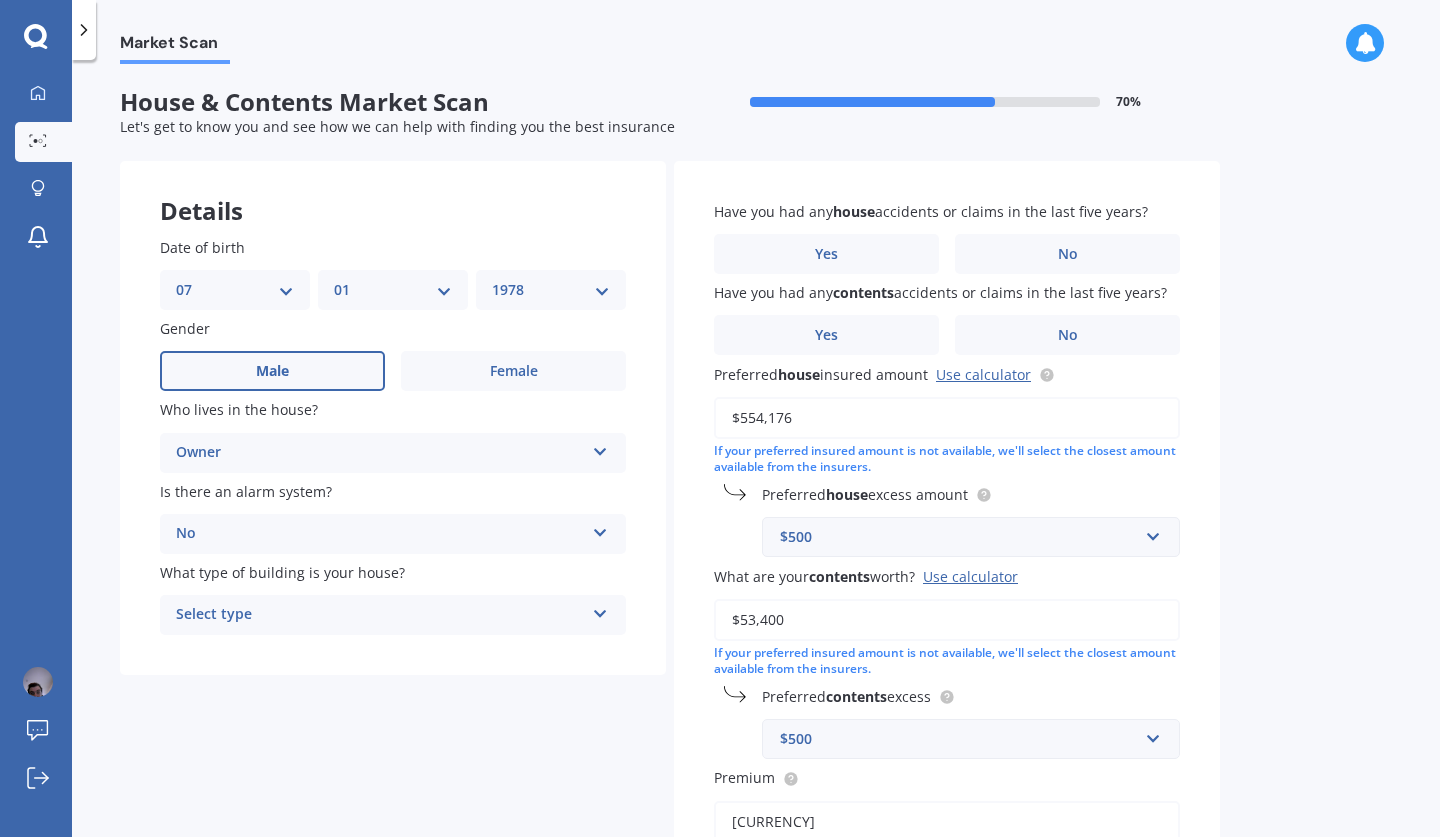 click on "Select type" at bounding box center [380, 615] 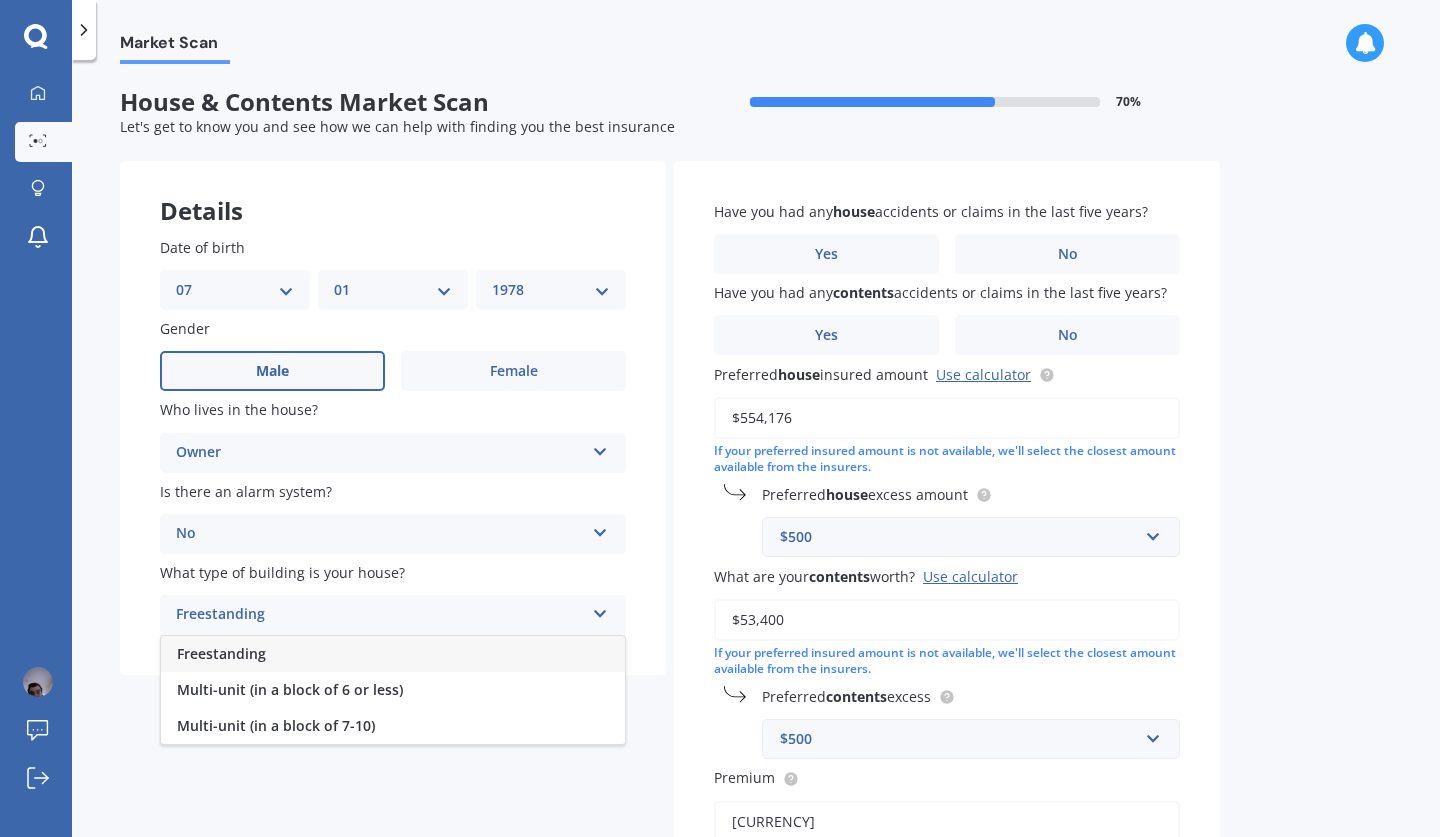 click on "Freestanding" at bounding box center (393, 654) 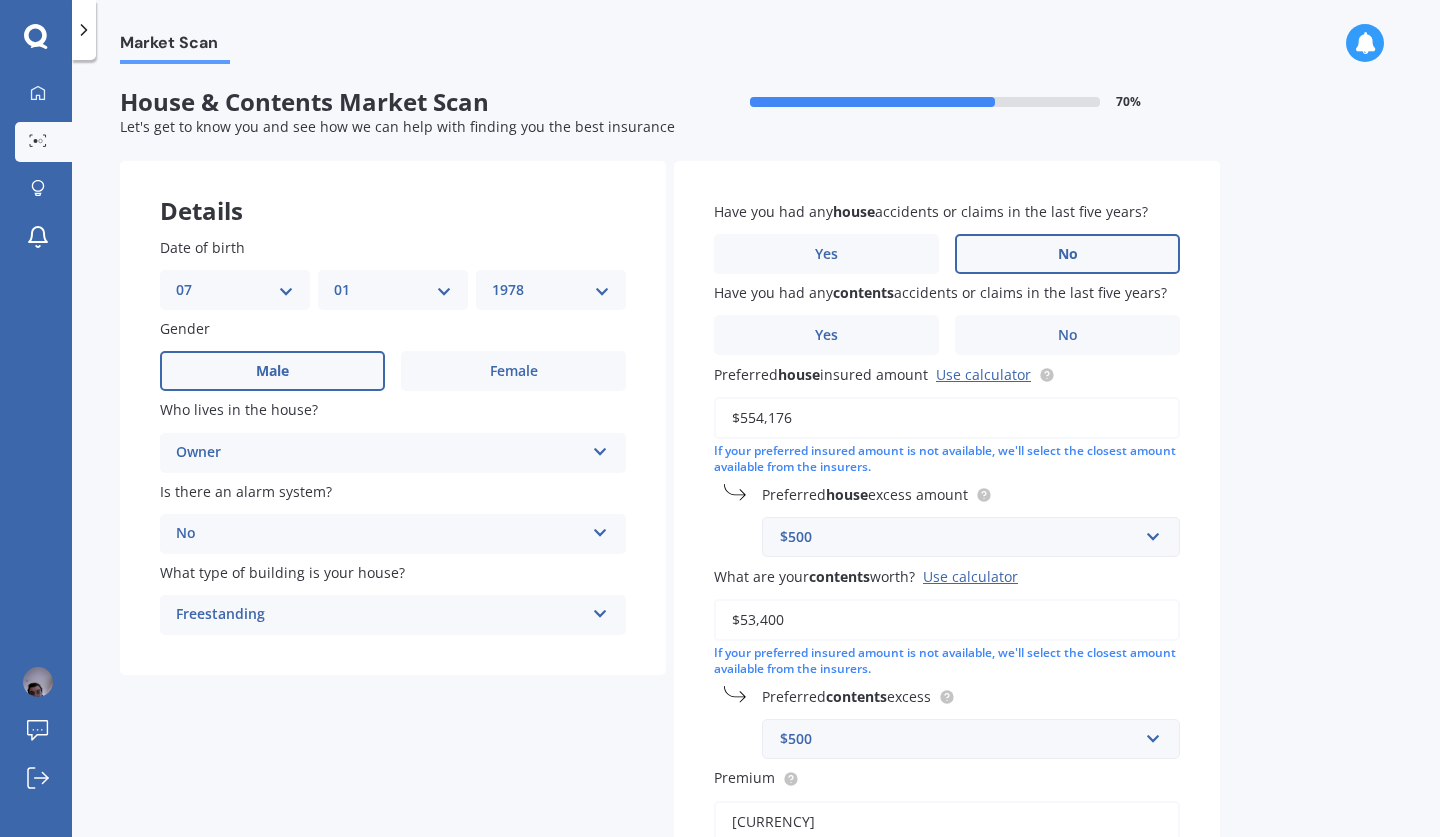 click on "No" at bounding box center [1068, 254] 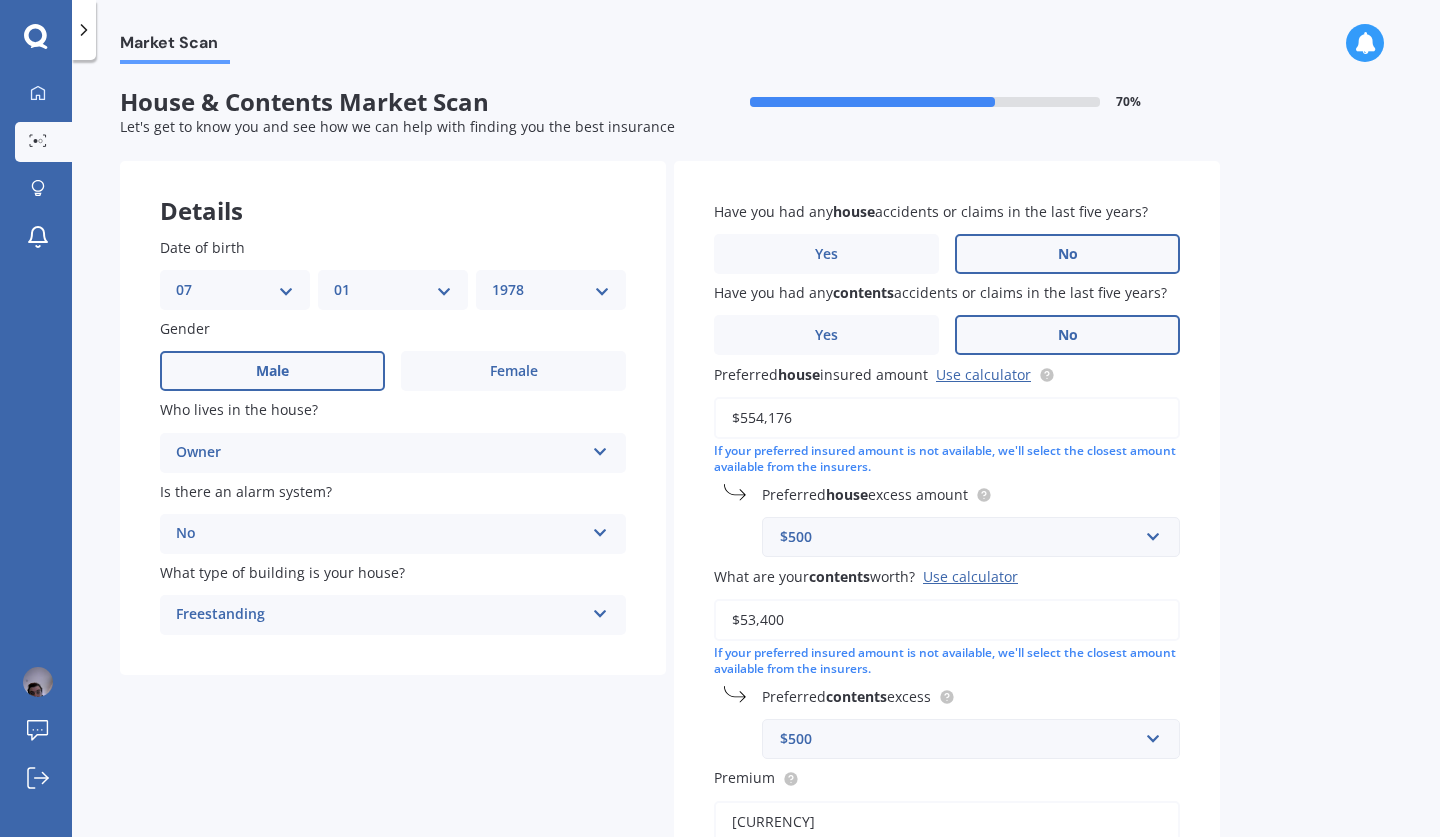 click on "No" at bounding box center [1067, 335] 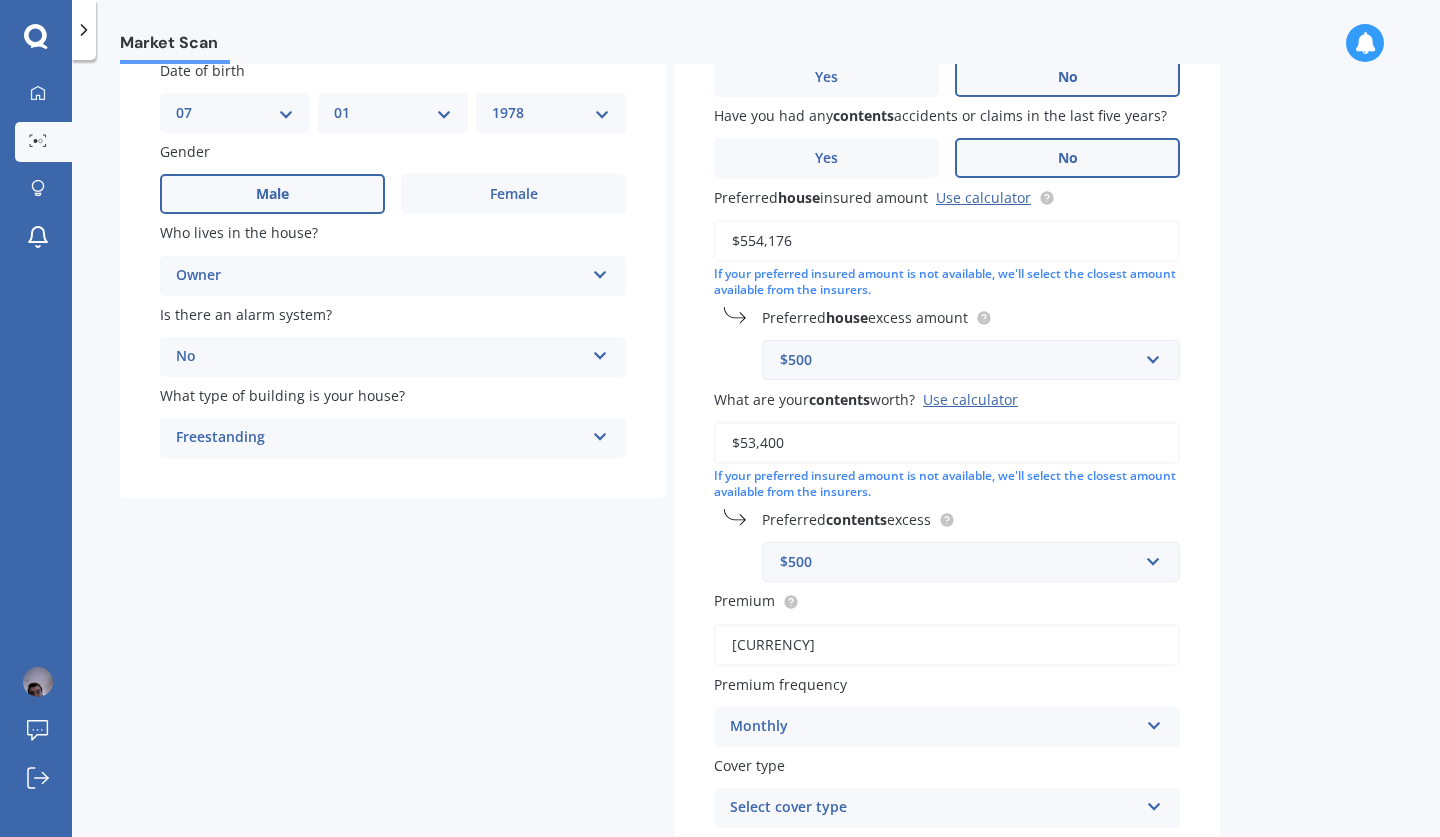 scroll, scrollTop: 326, scrollLeft: 0, axis: vertical 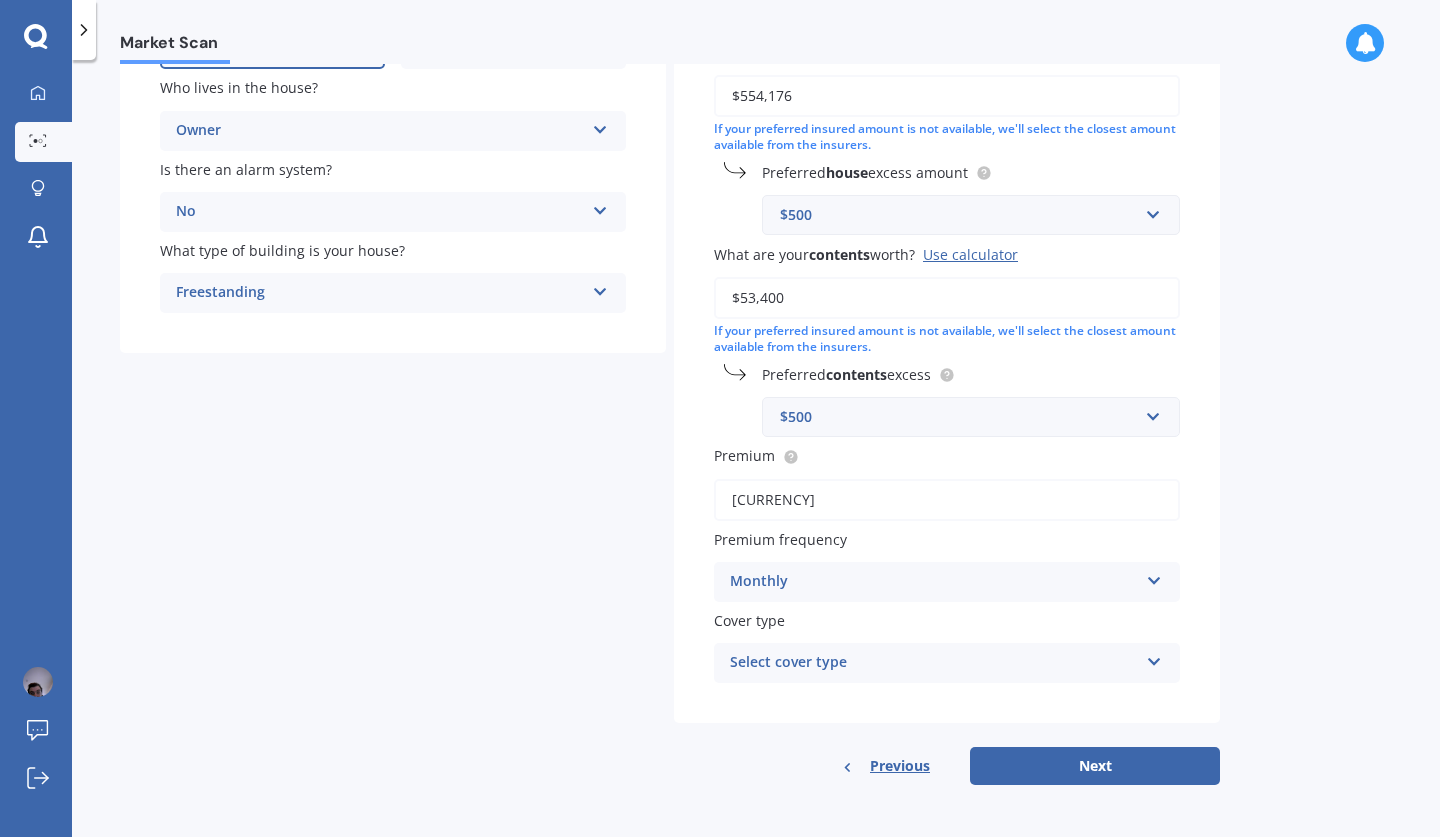click on "Select cover type" at bounding box center [934, 663] 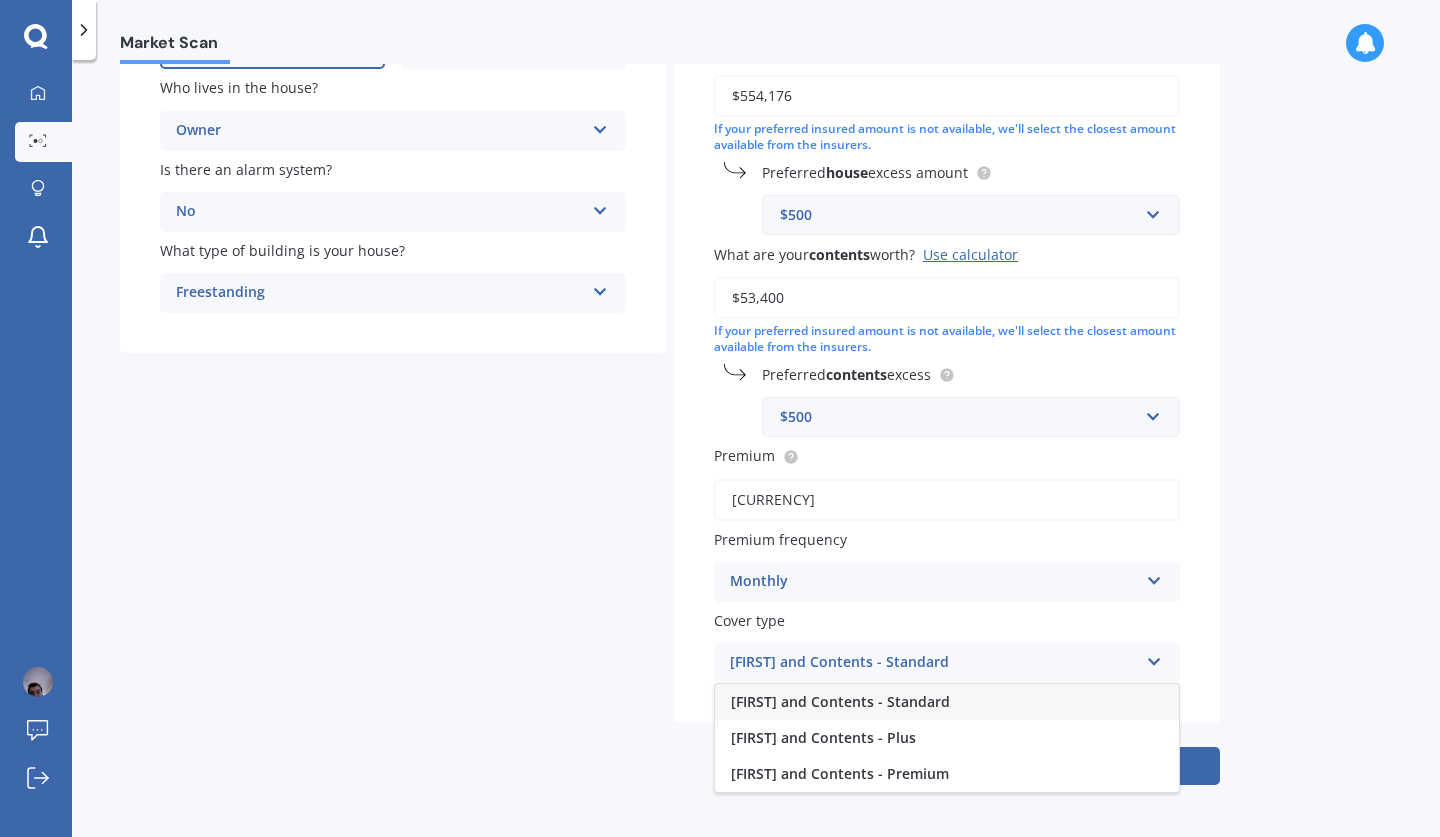 click on "[FIRST] and Contents - Standard" at bounding box center [947, 702] 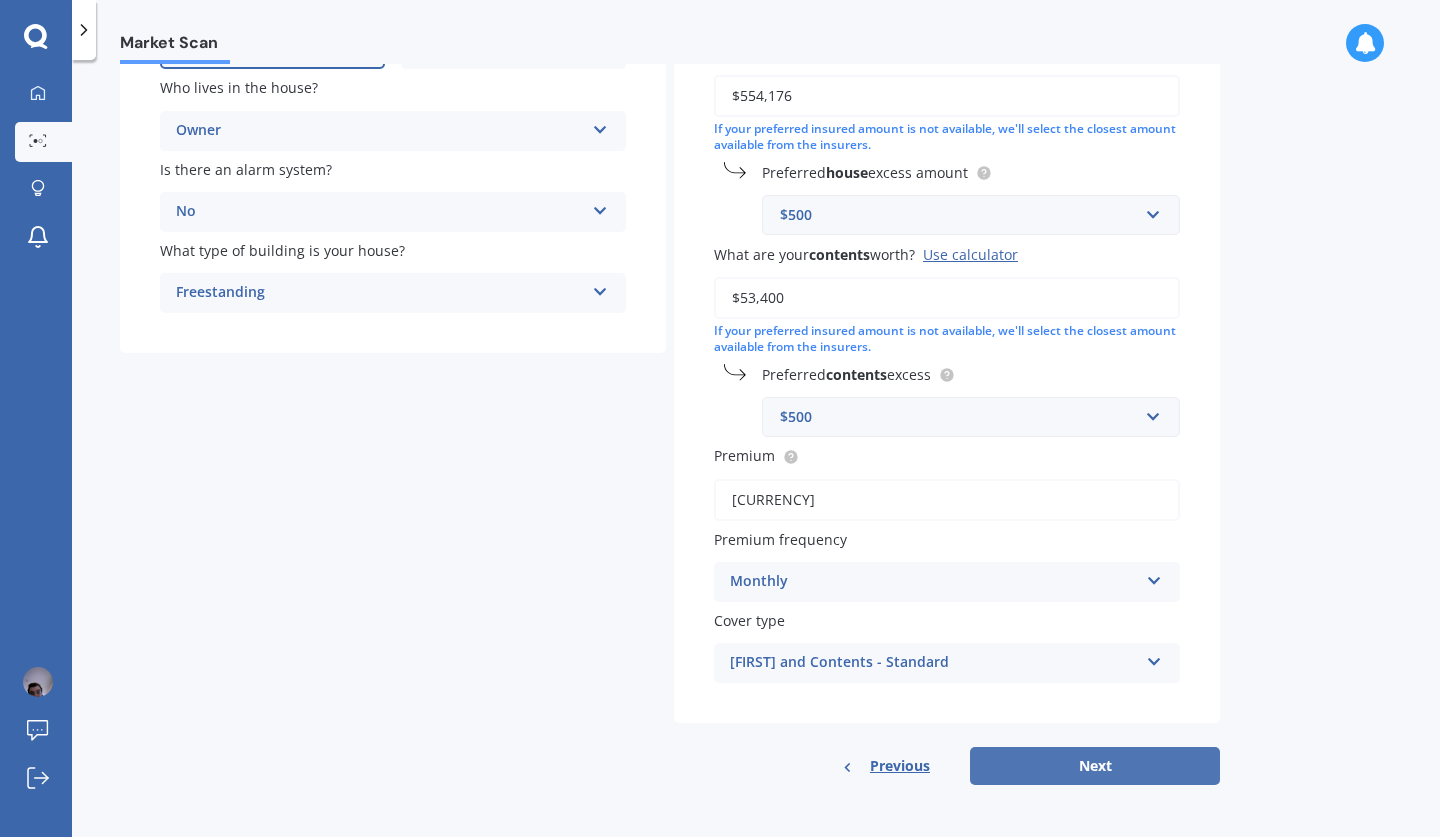 click on "Next" at bounding box center (1095, 766) 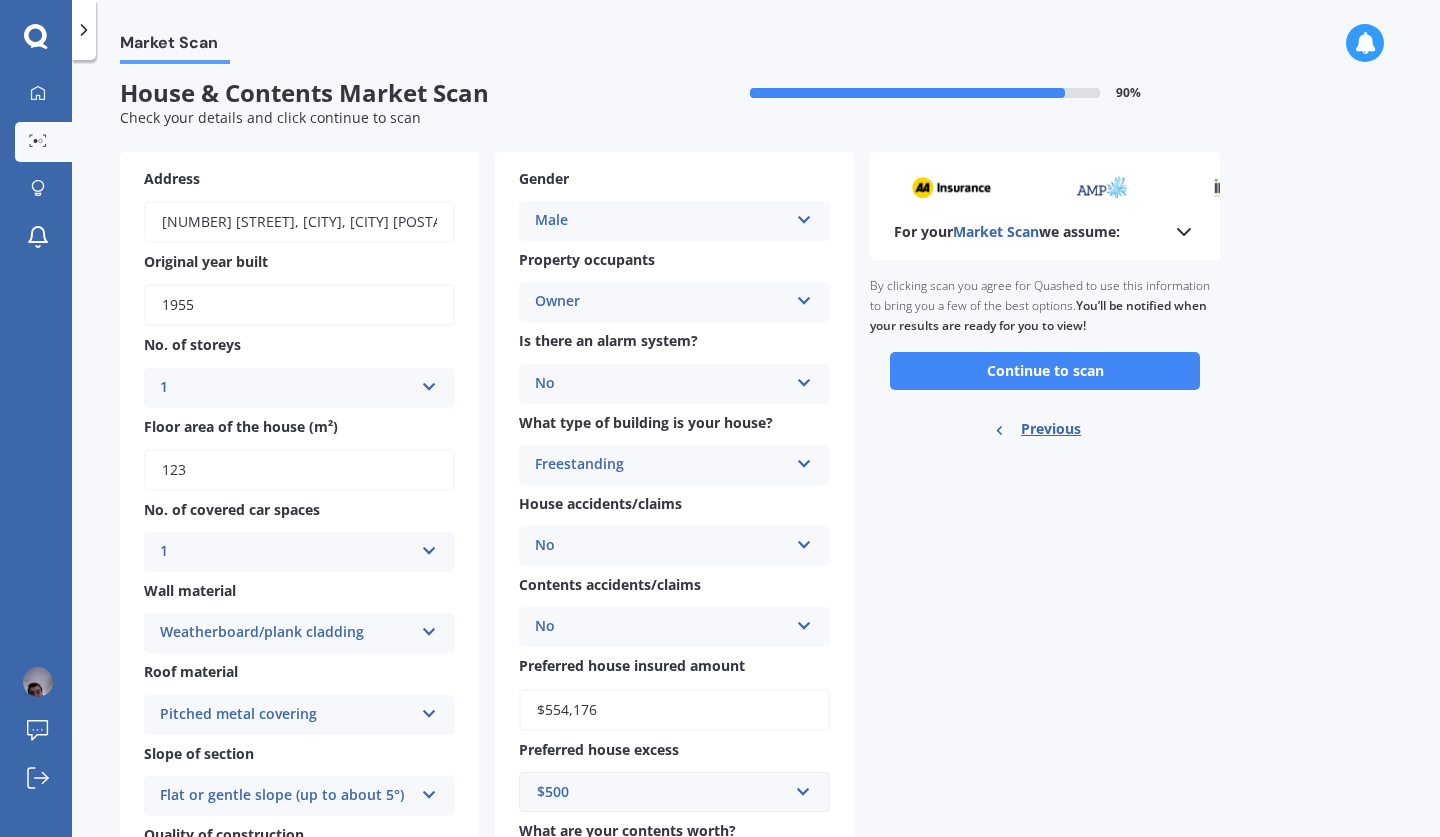 scroll, scrollTop: 0, scrollLeft: 0, axis: both 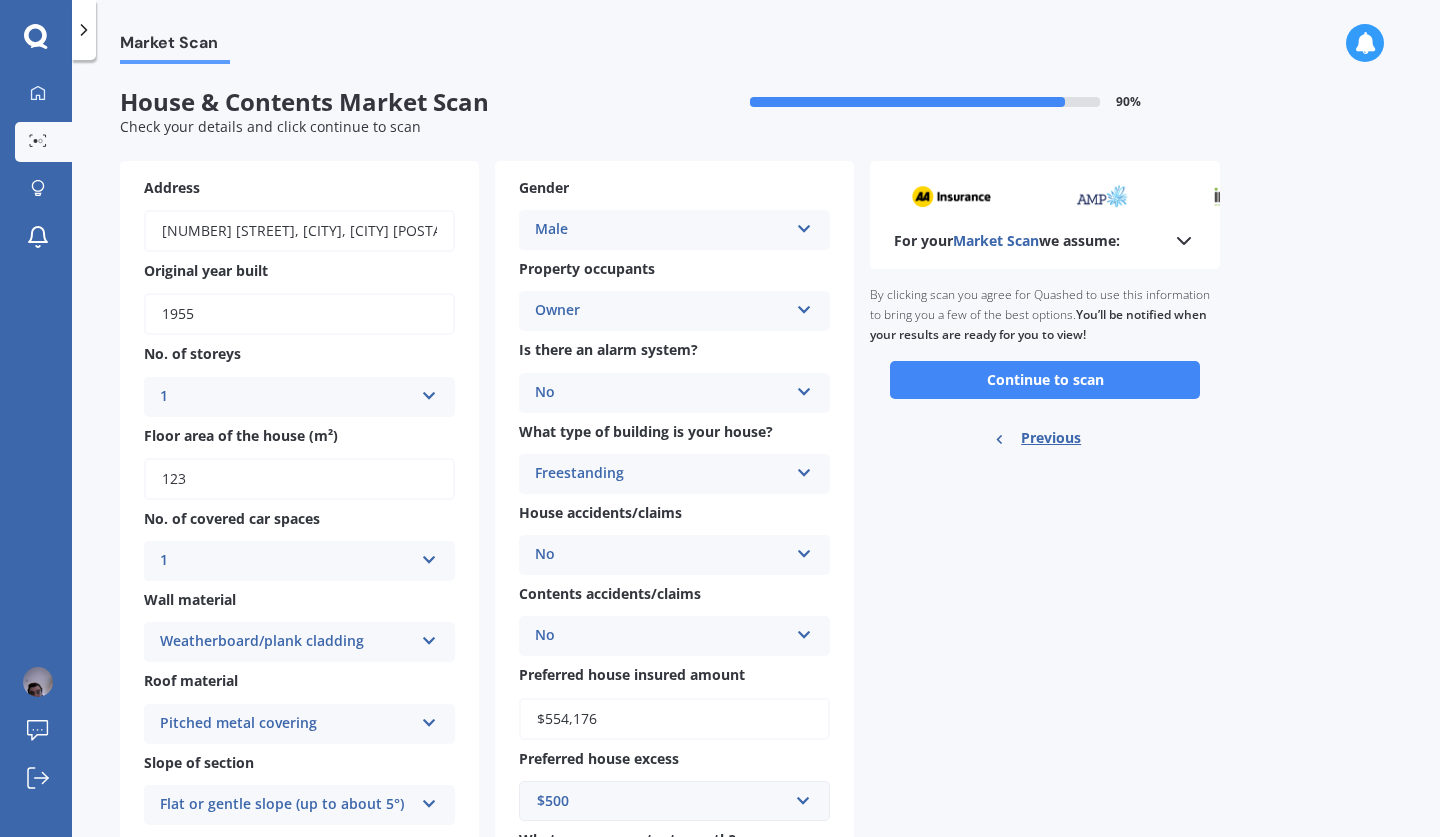click 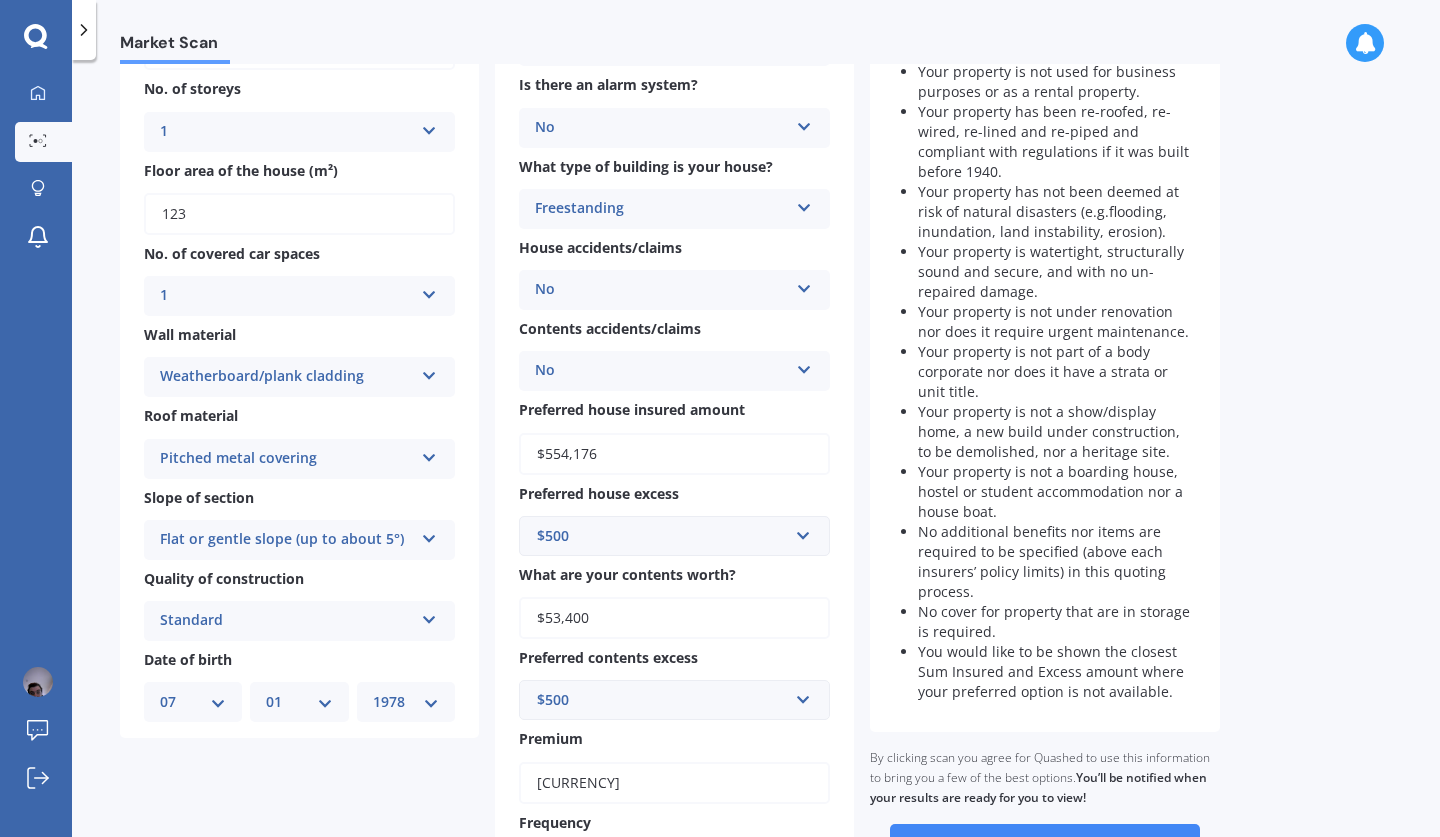 scroll, scrollTop: 468, scrollLeft: 0, axis: vertical 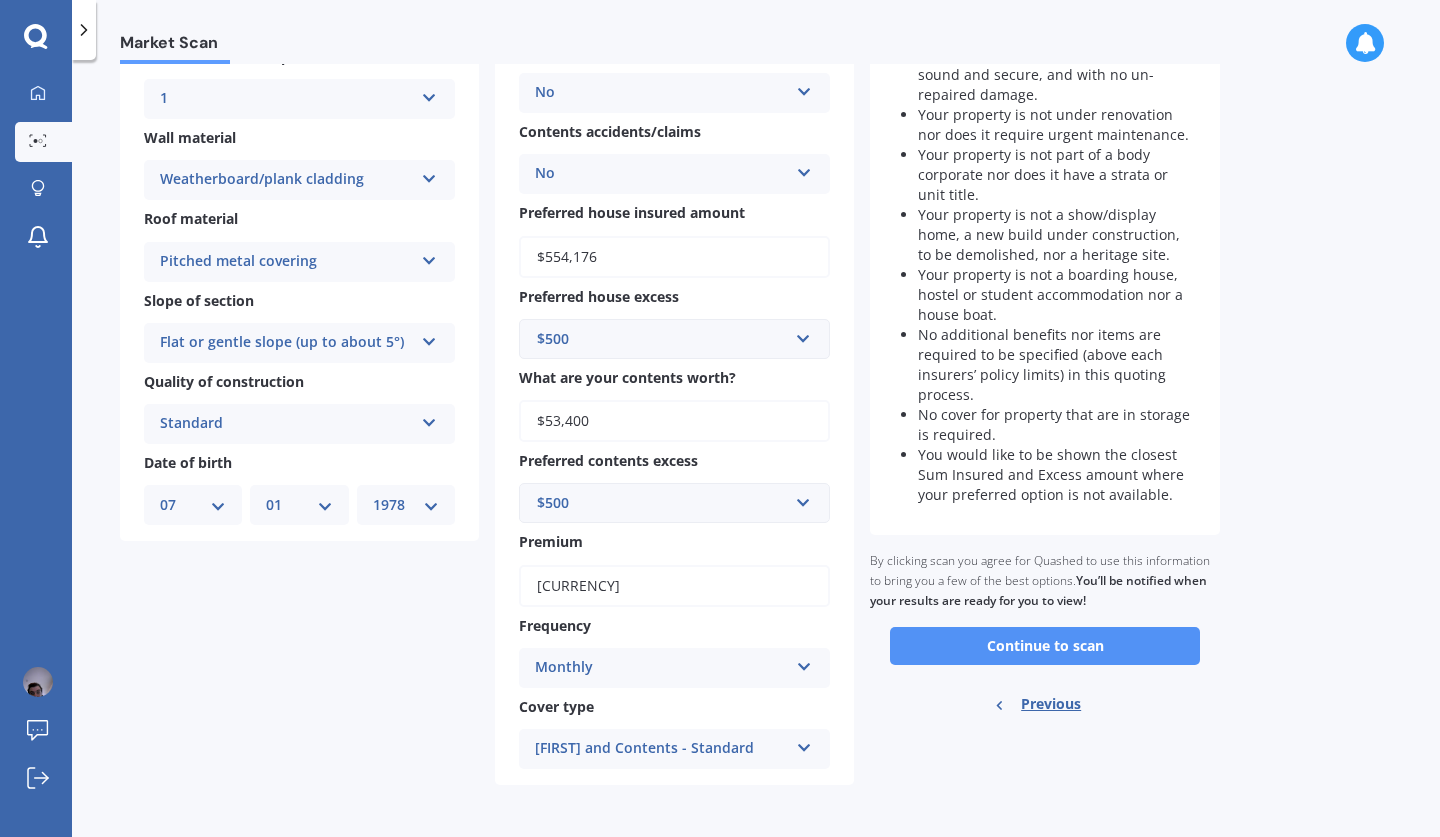 click on "Continue to scan" at bounding box center [1045, 646] 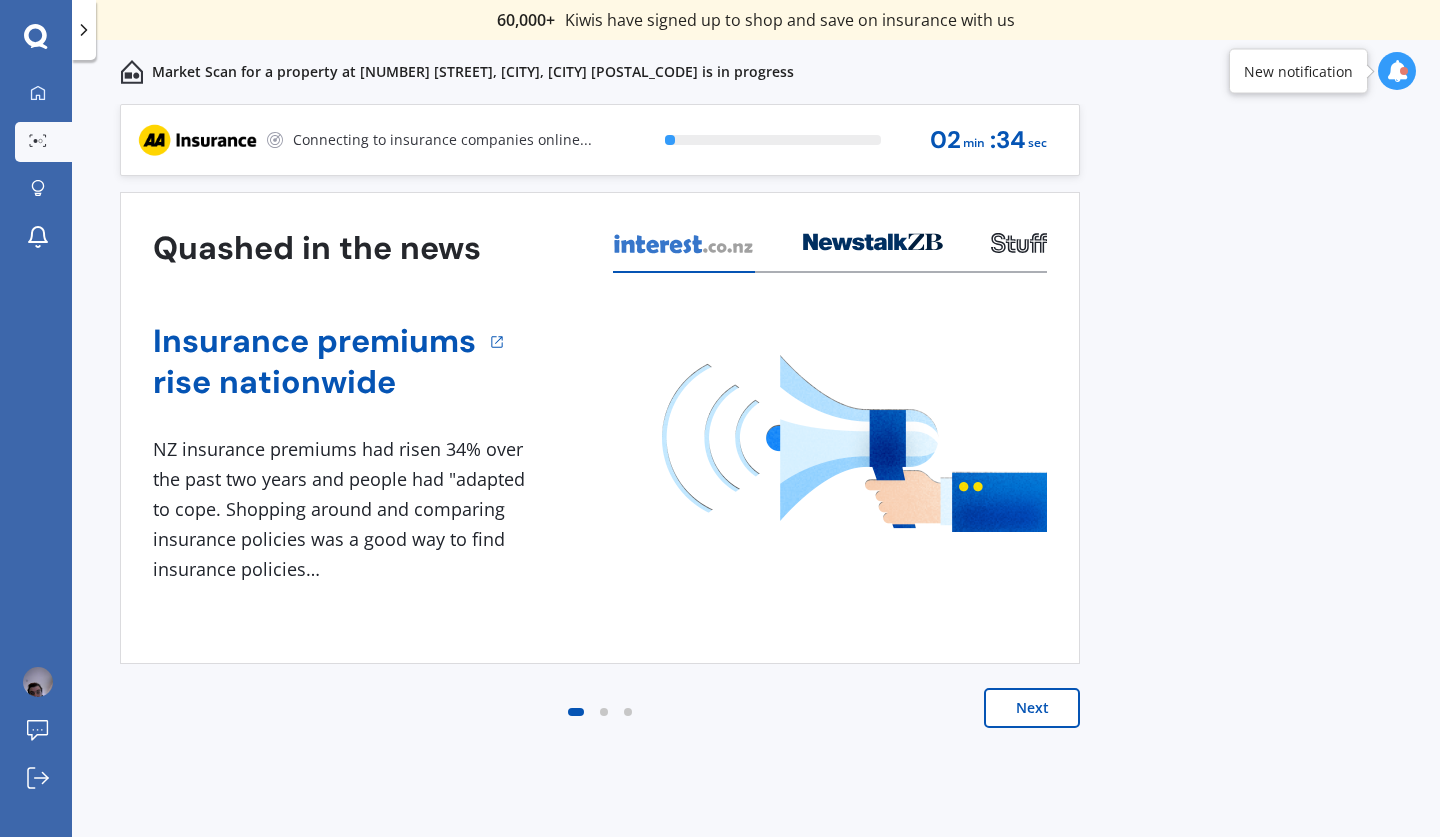 scroll, scrollTop: 0, scrollLeft: 0, axis: both 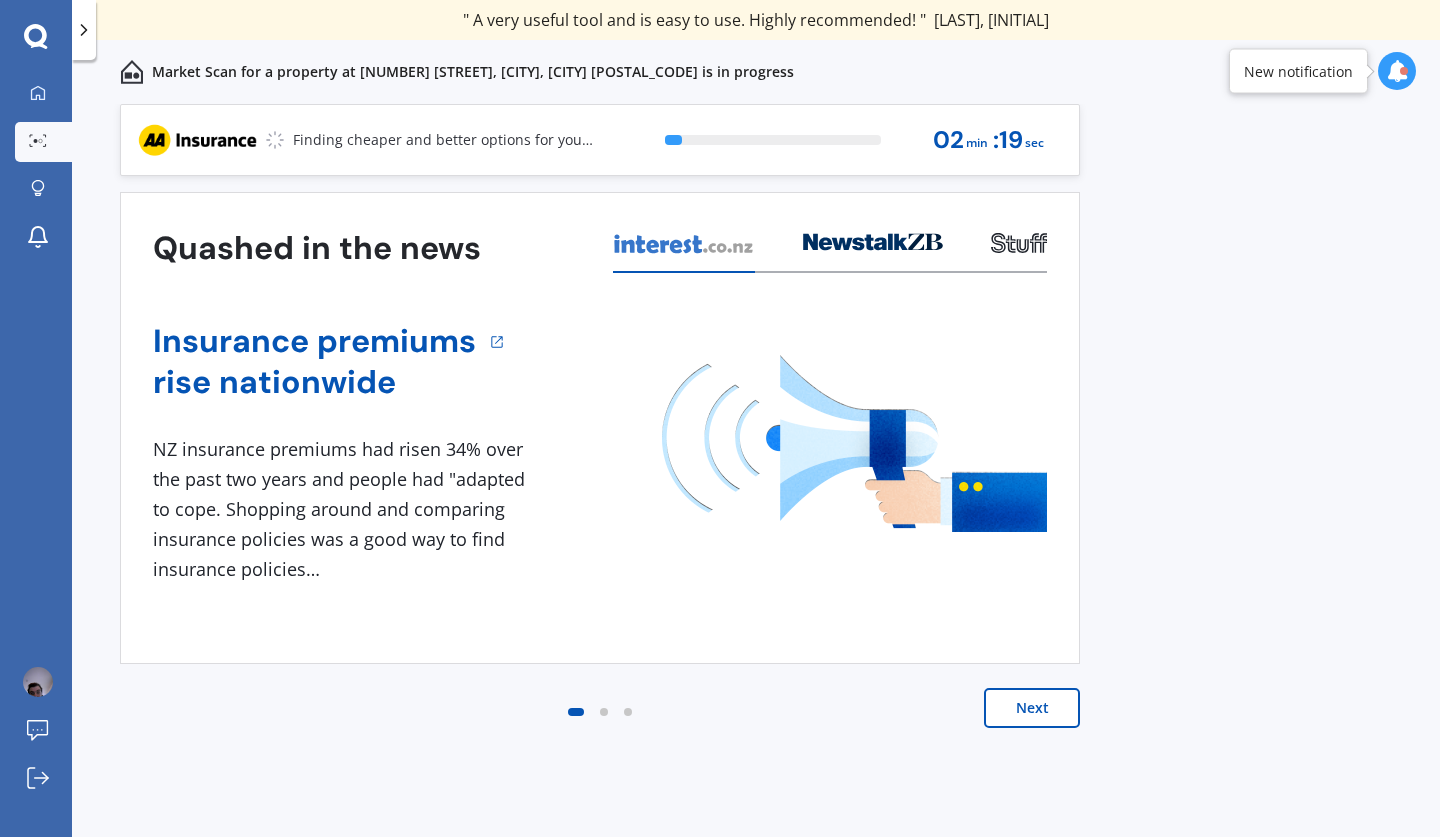 click on "Next" at bounding box center (1032, 708) 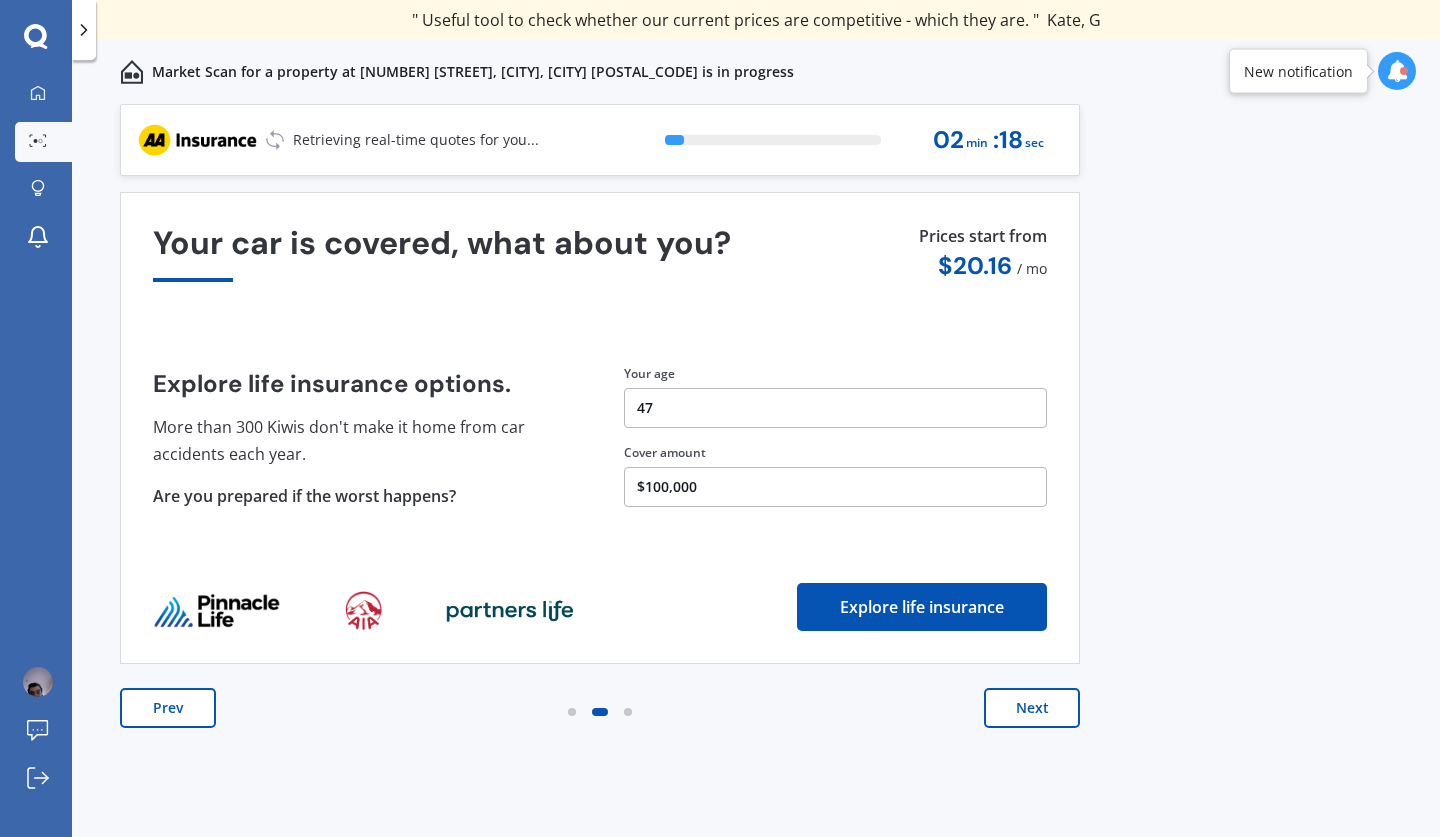click on "Next" at bounding box center [1032, 708] 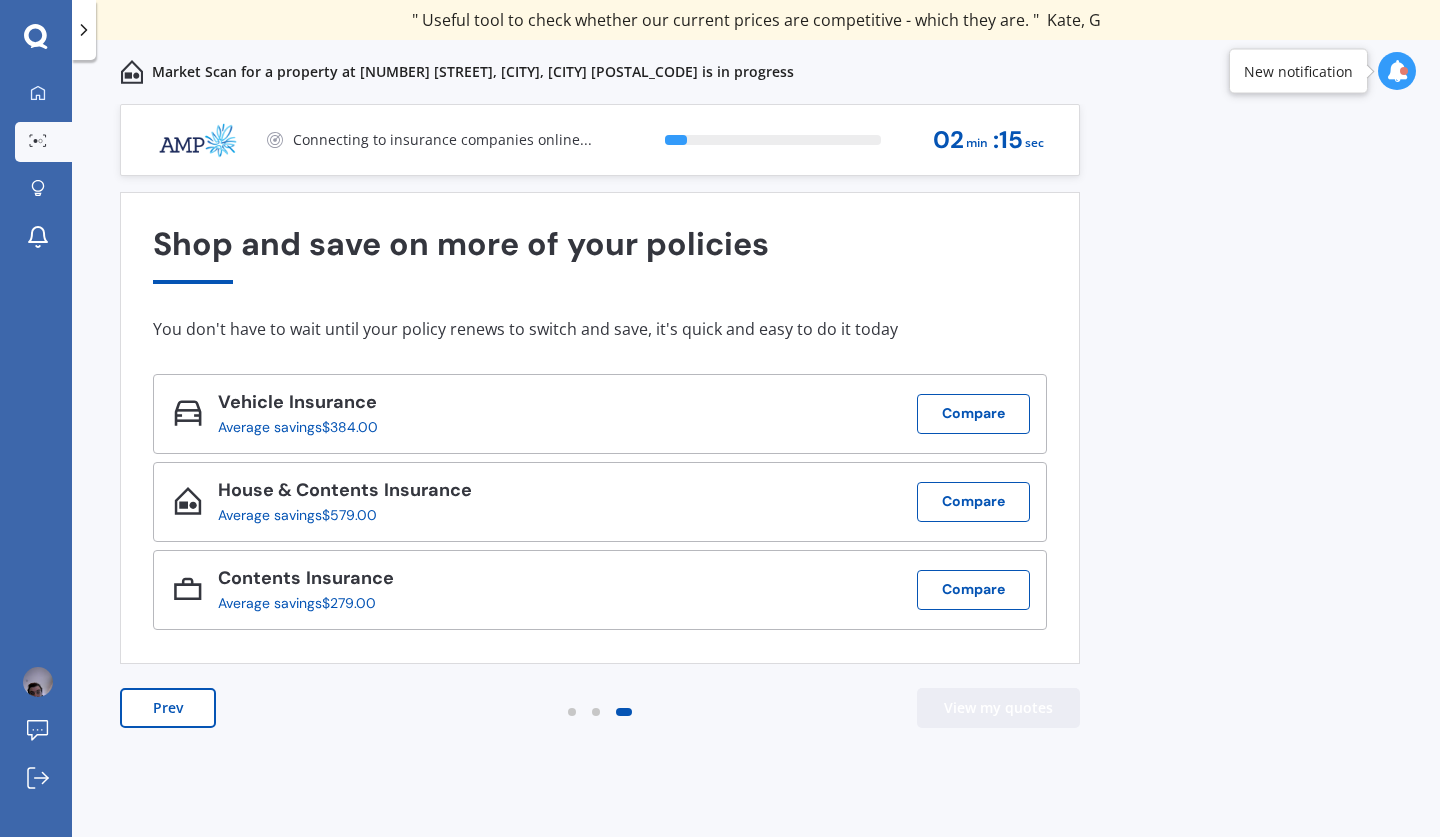 click on "View my quotes" at bounding box center (998, 708) 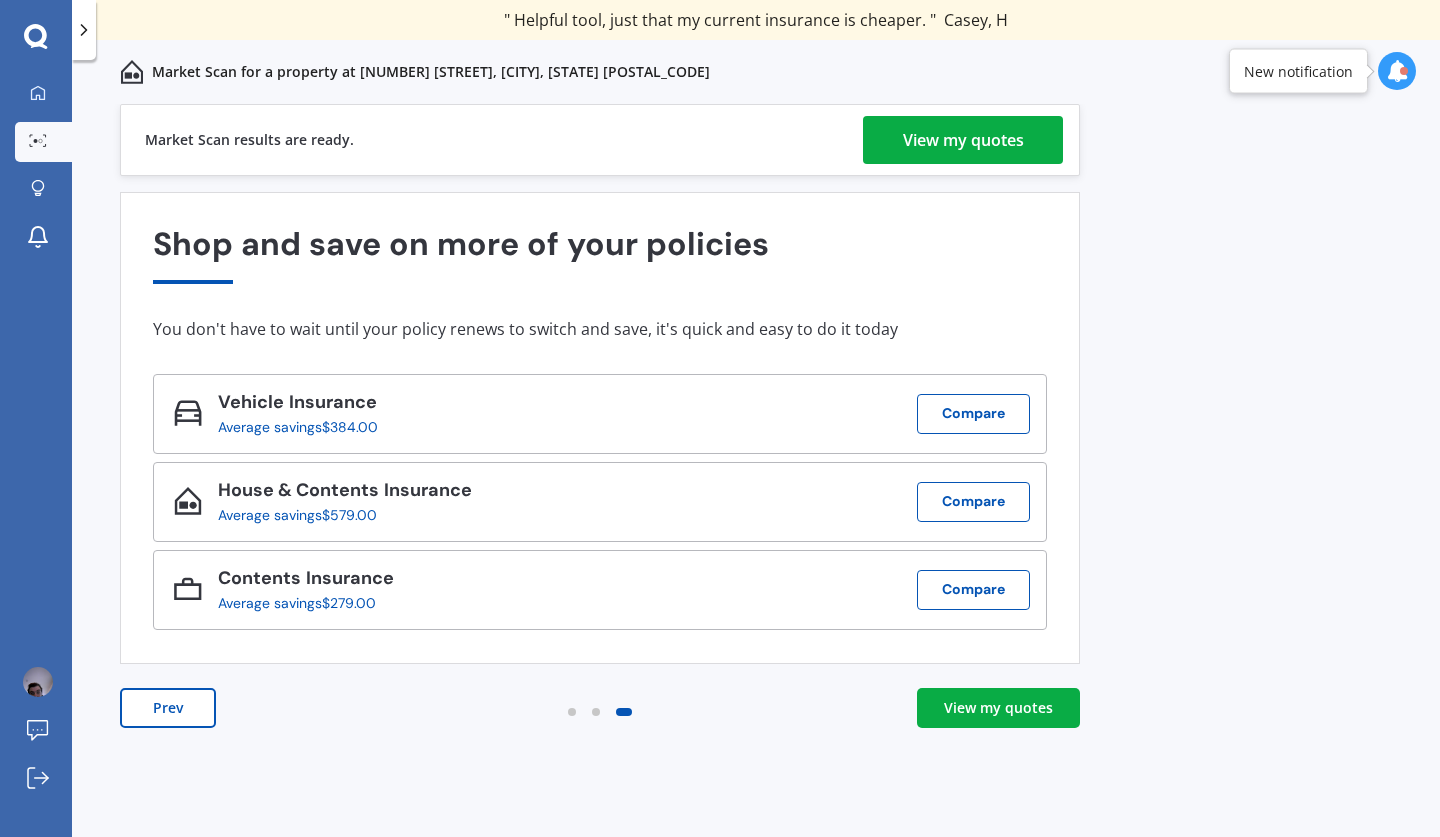 click on "View my quotes" at bounding box center (963, 140) 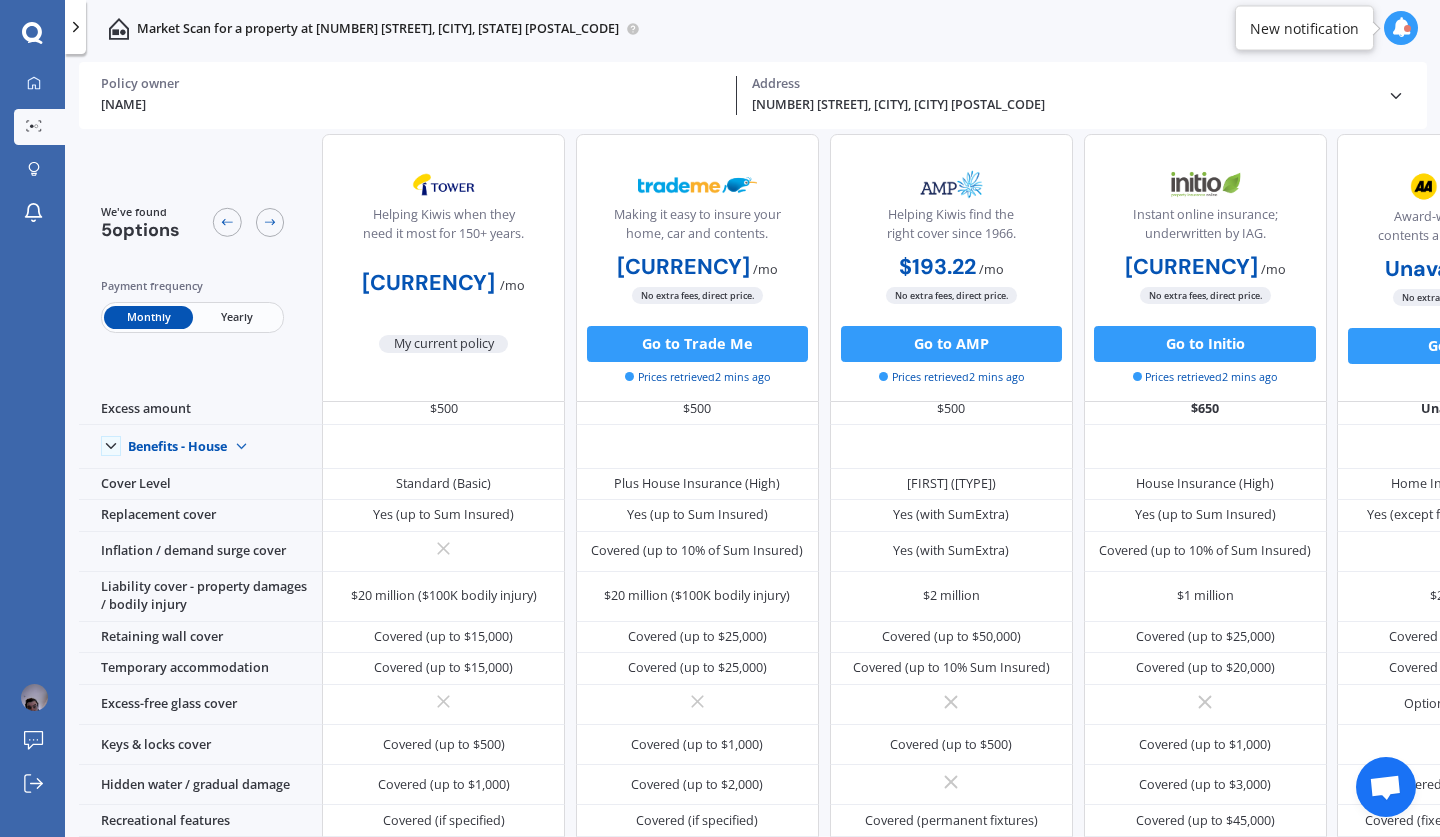 scroll, scrollTop: 0, scrollLeft: 0, axis: both 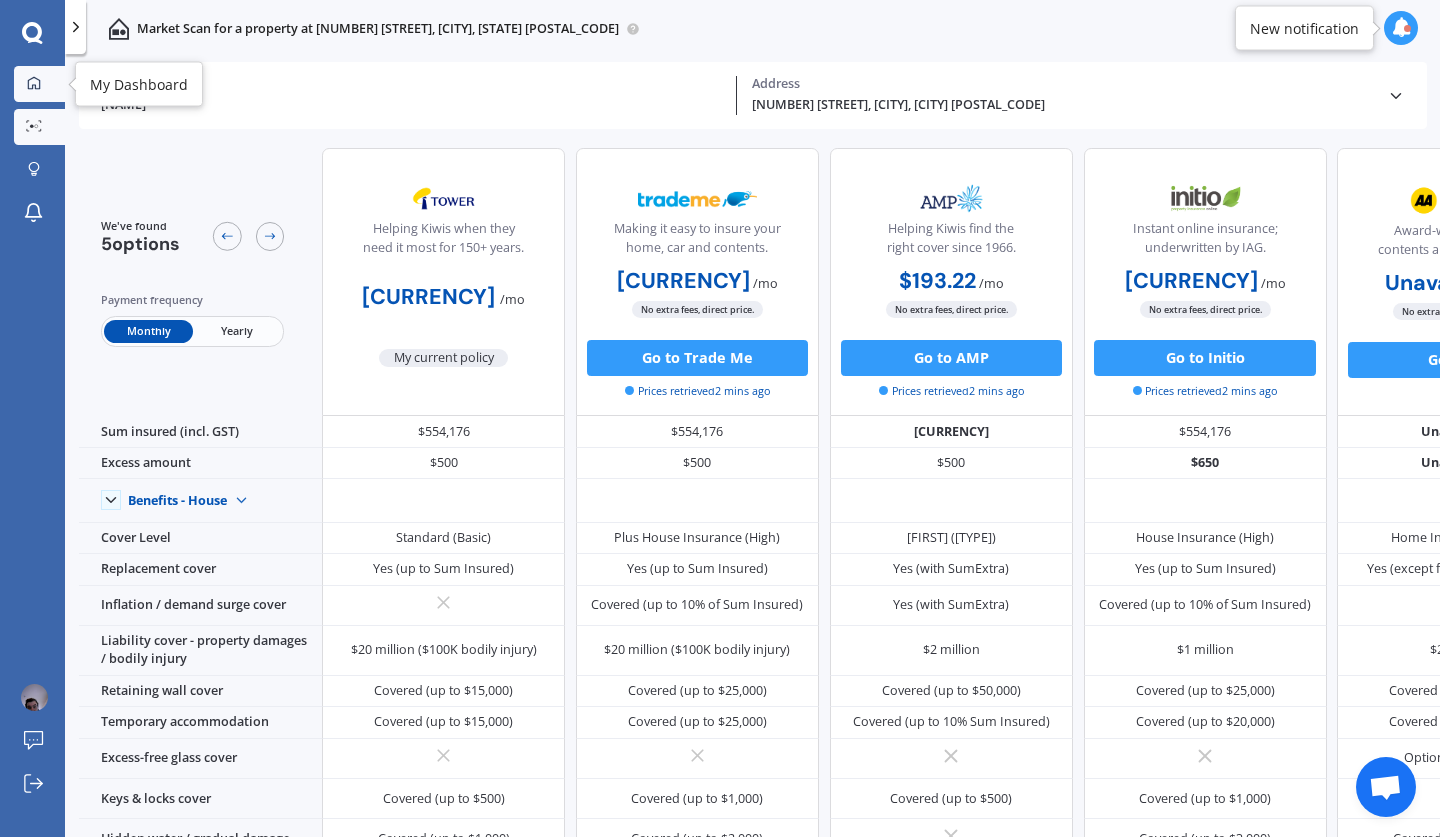 click 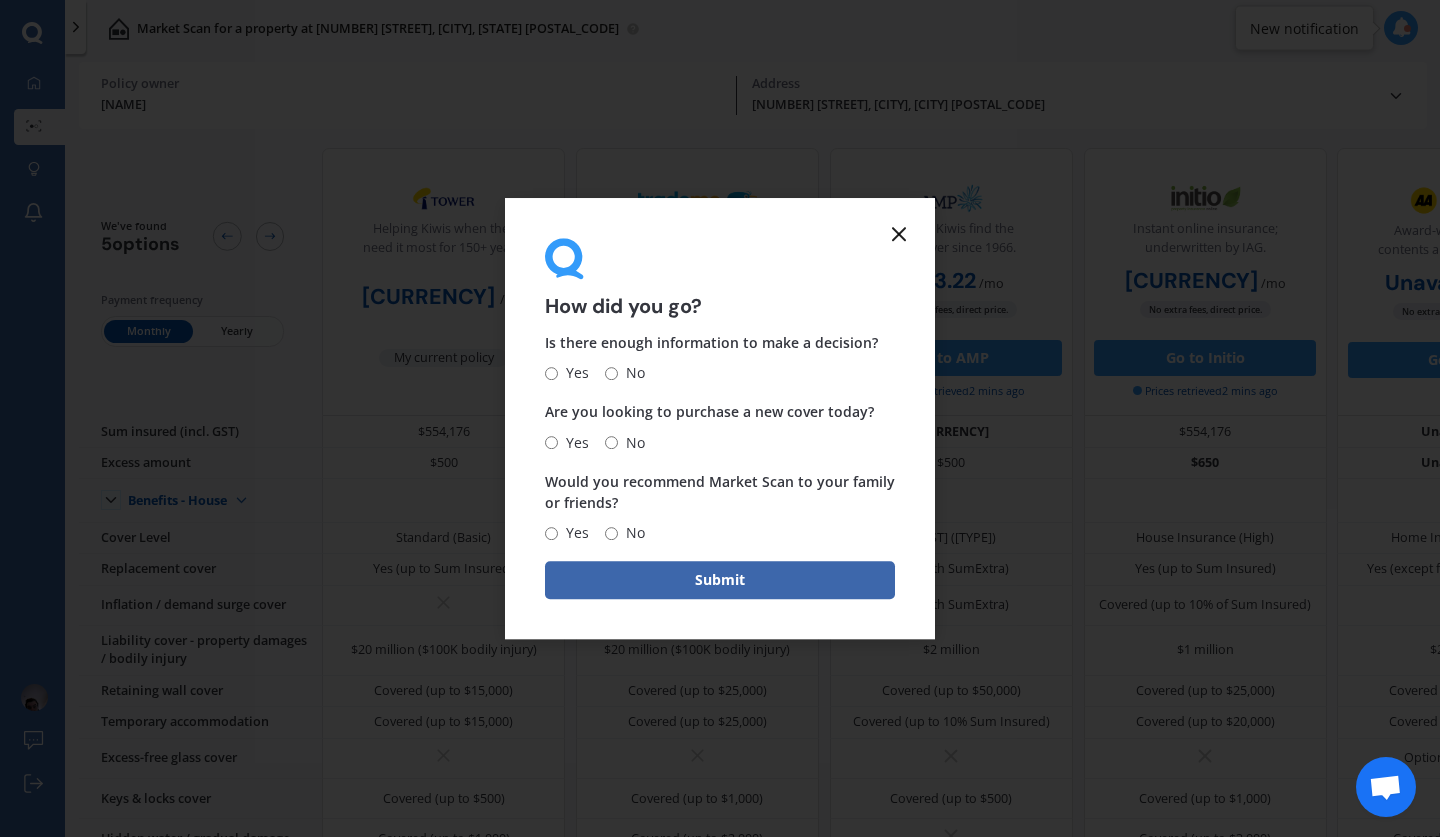 click on "Yes" at bounding box center [551, 373] 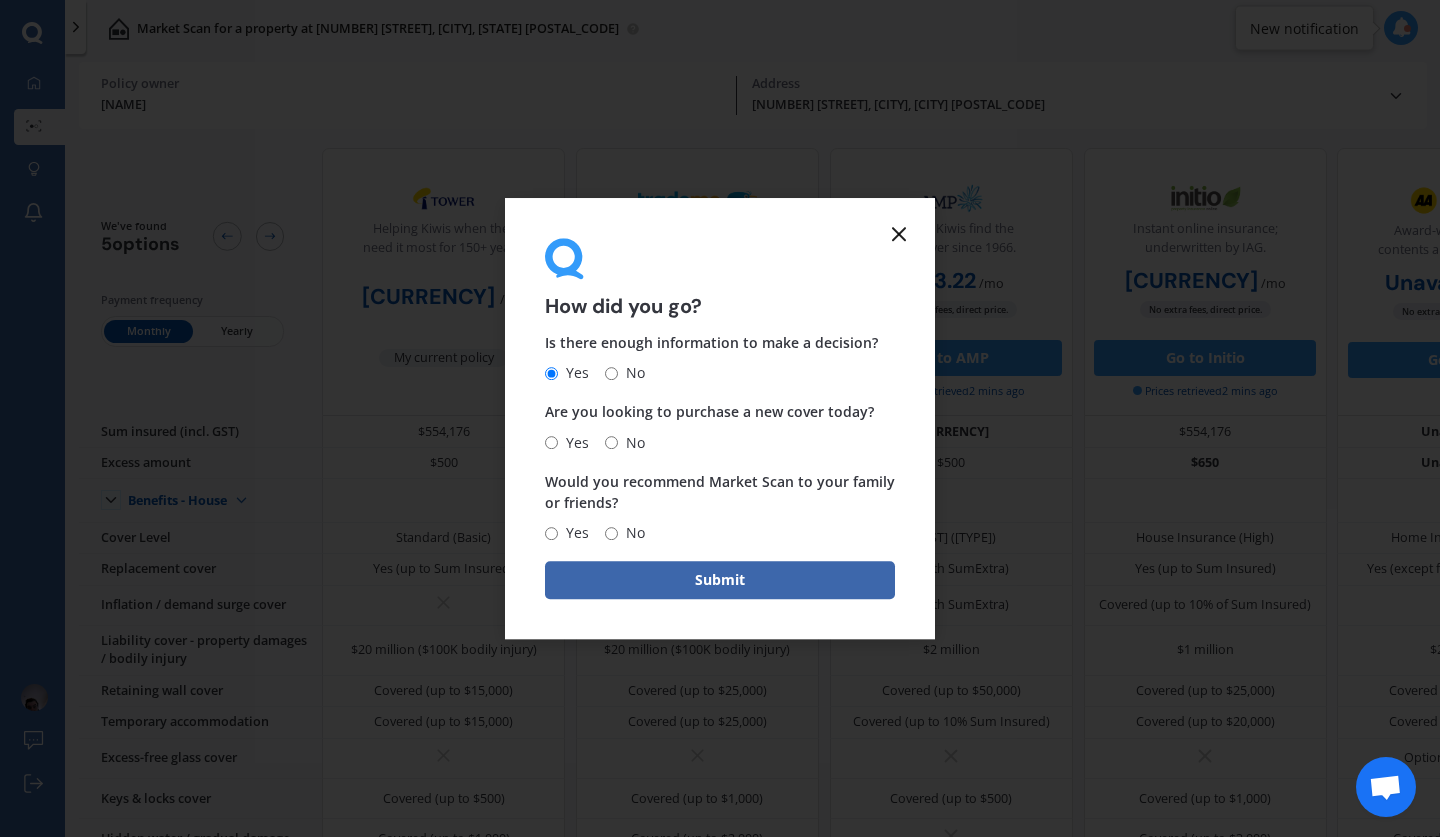 click on "No" at bounding box center [611, 442] 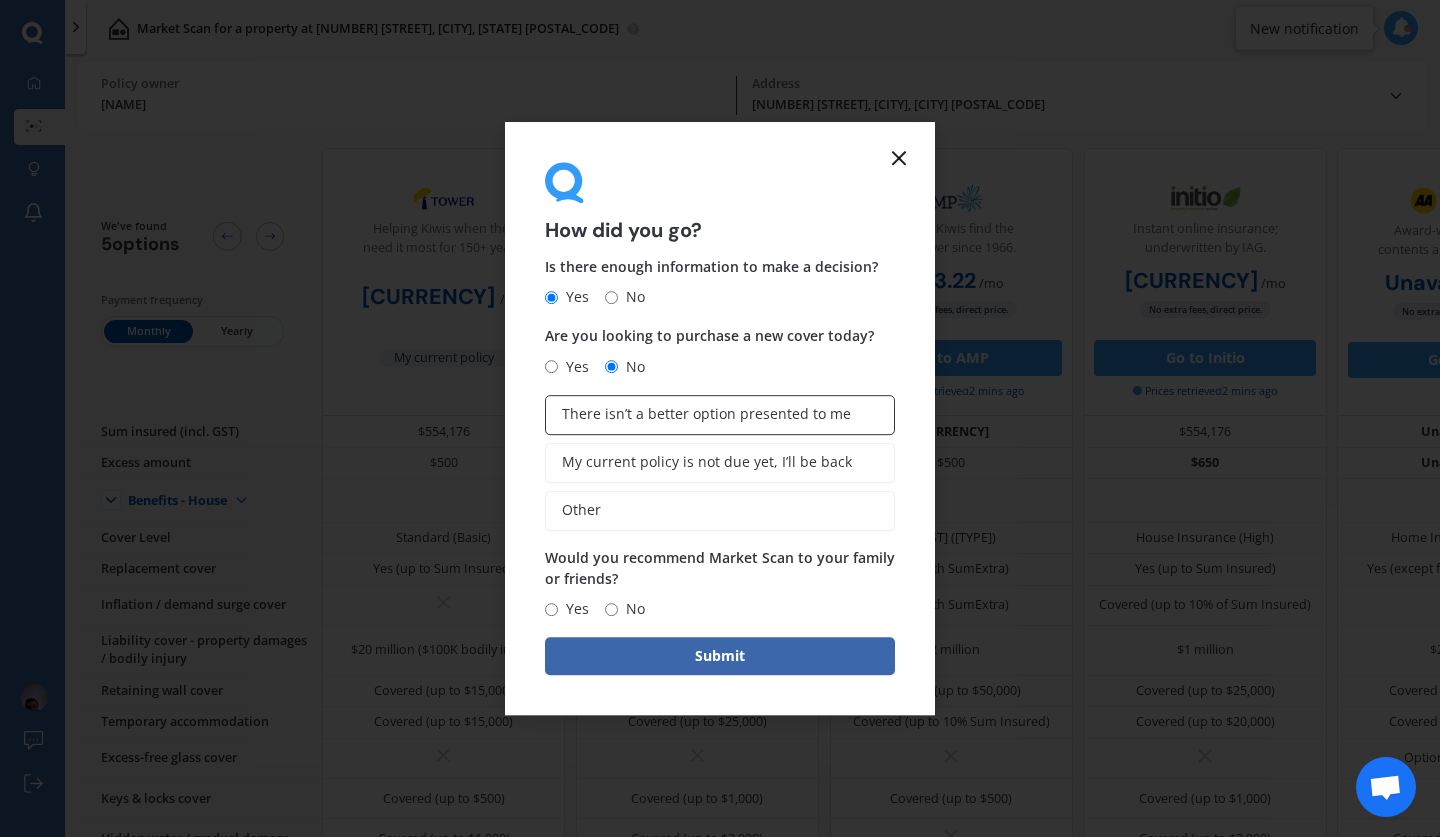 click on "There isn’t a better option presented to me" at bounding box center (706, 414) 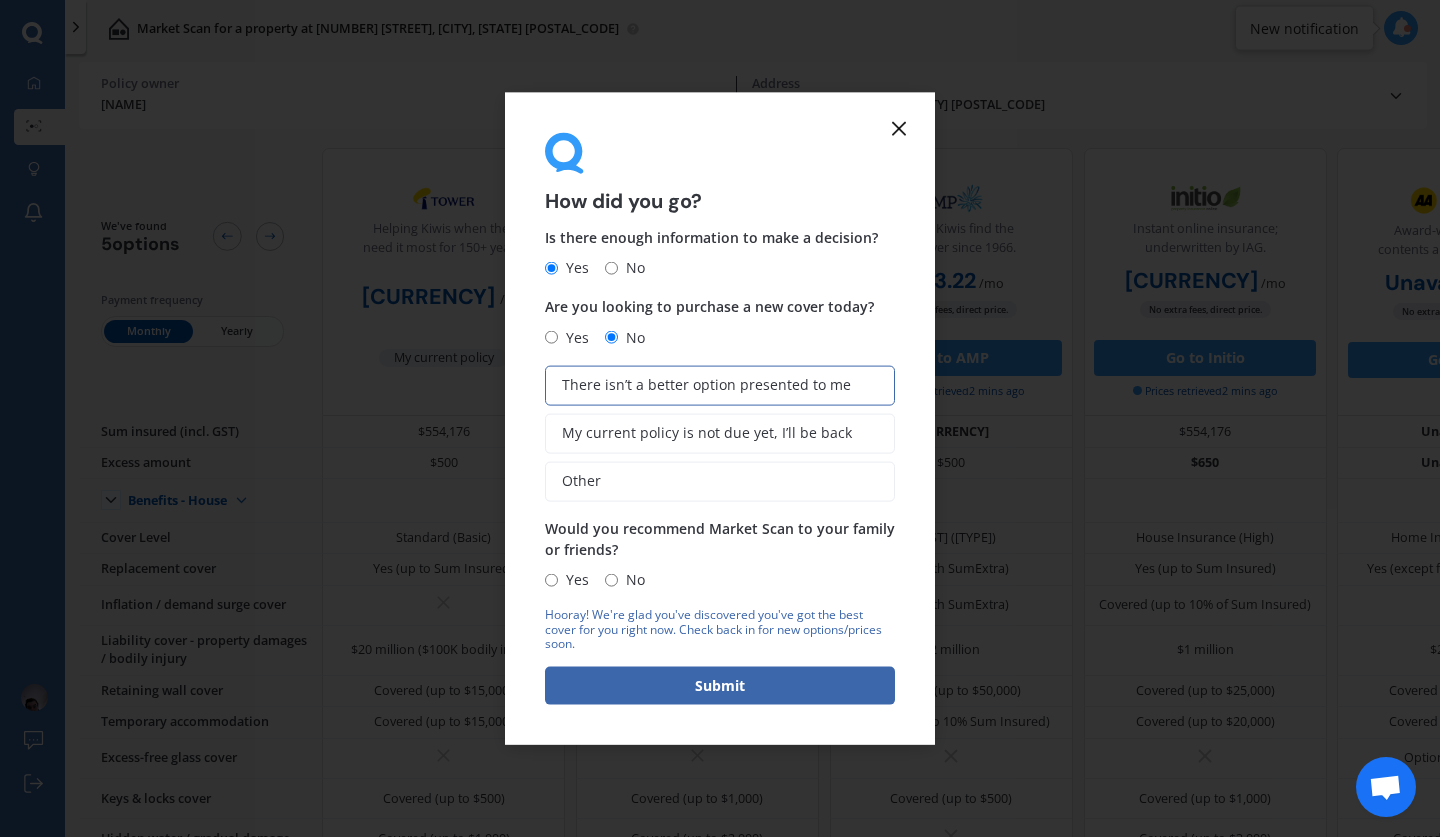 click on "Yes" at bounding box center [551, 579] 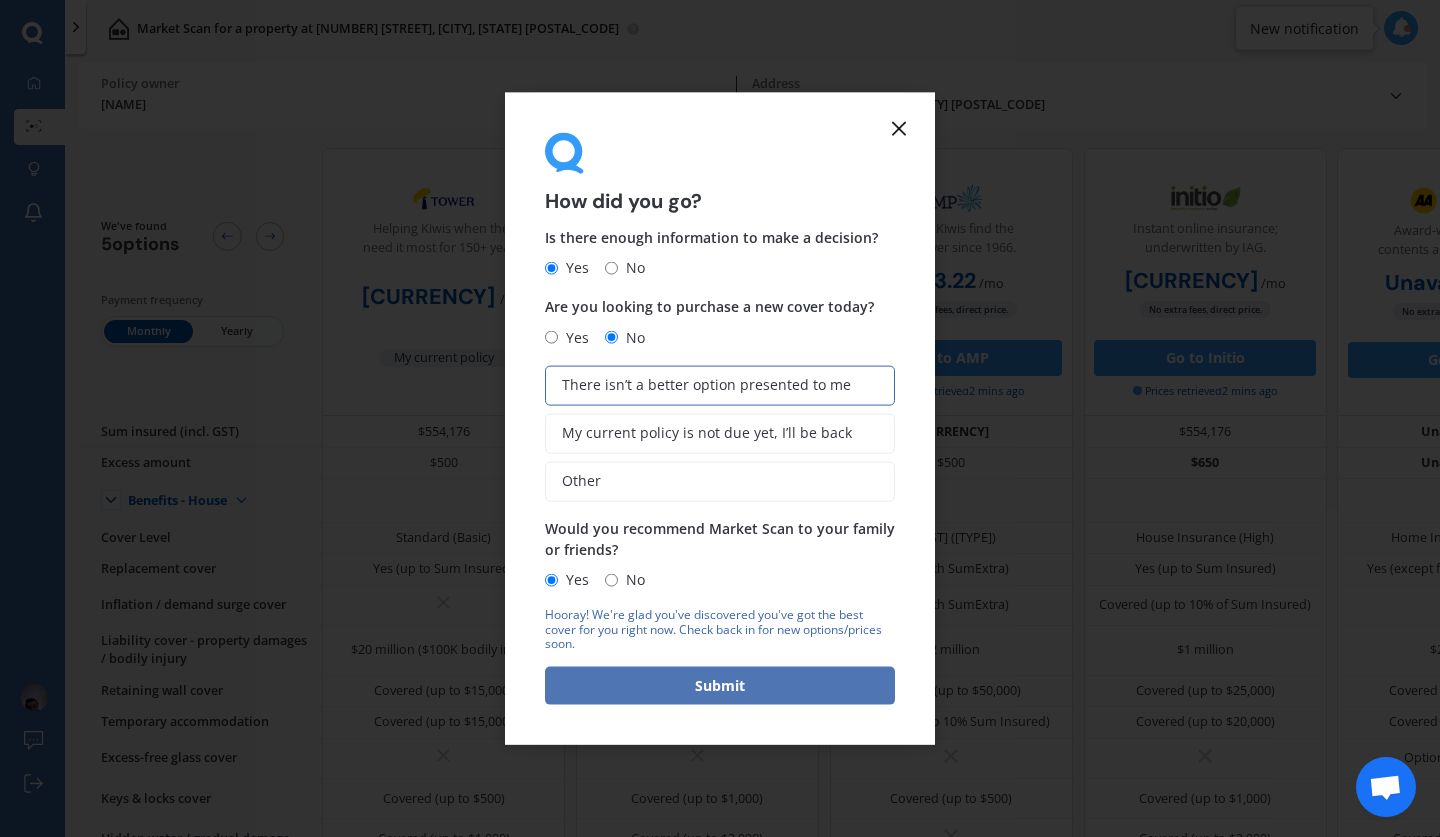 click on "Submit" at bounding box center (720, 686) 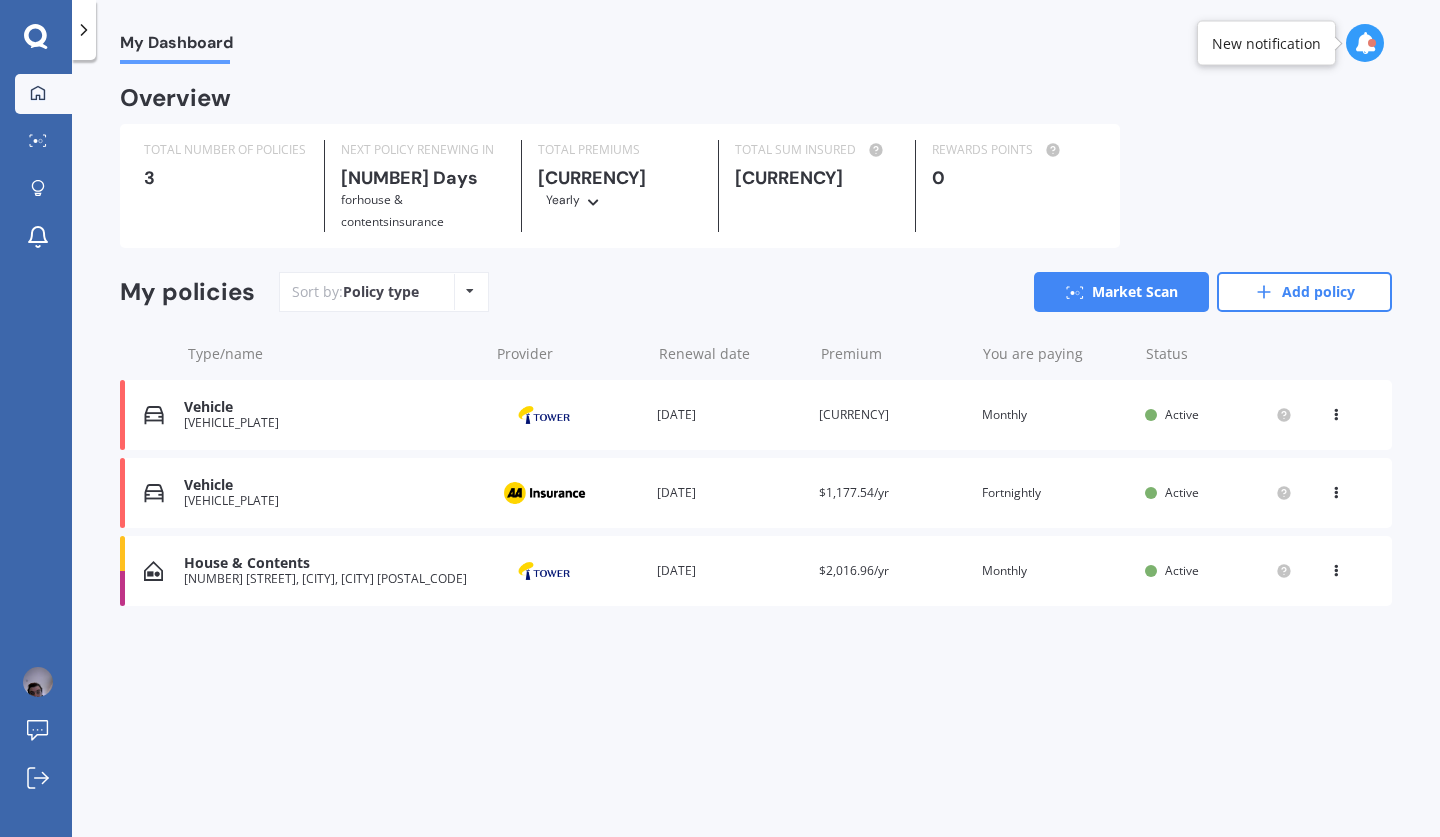 click on "Vehicle" at bounding box center [331, 407] 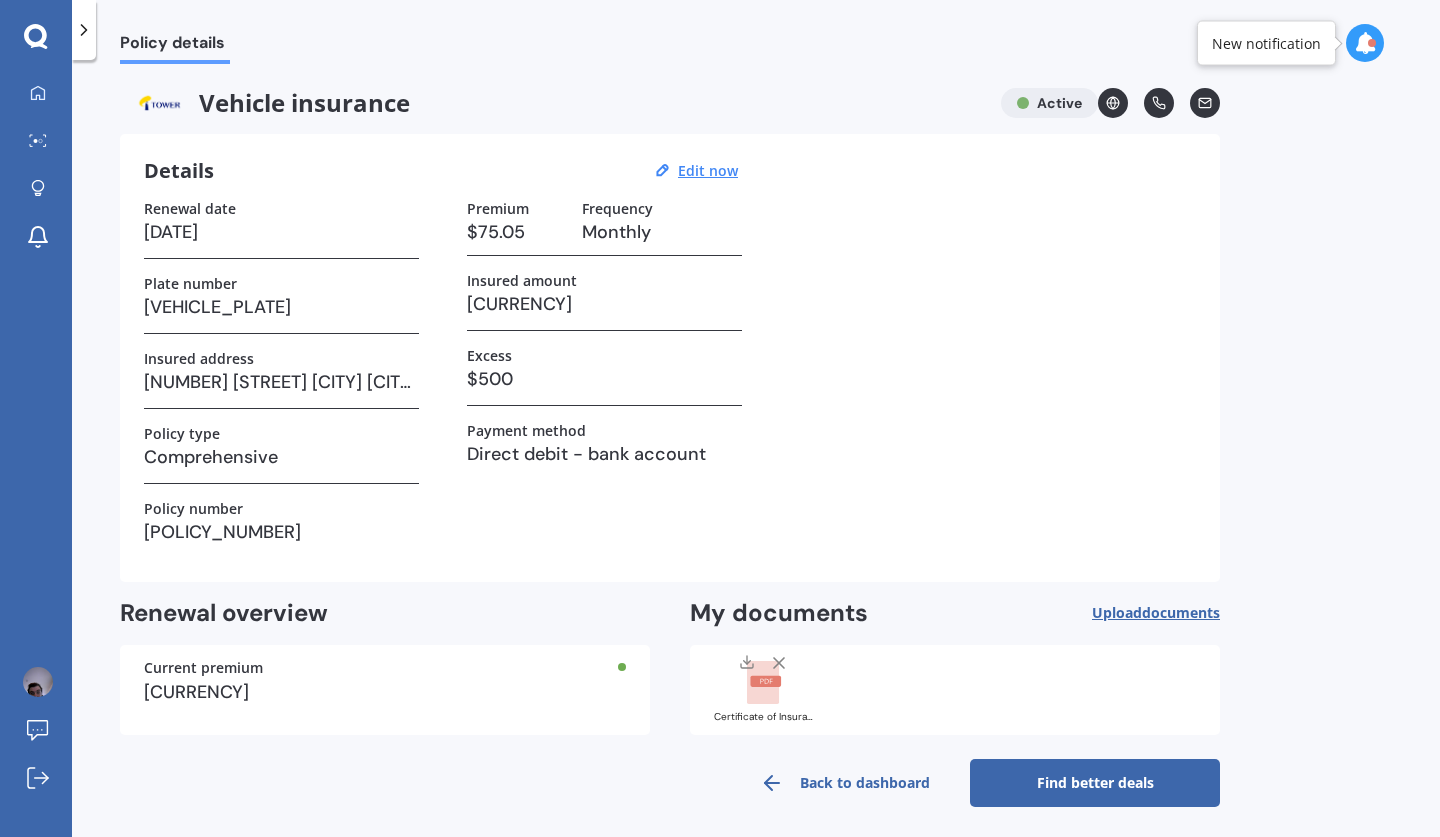 click on "Find better deals" at bounding box center (1095, 783) 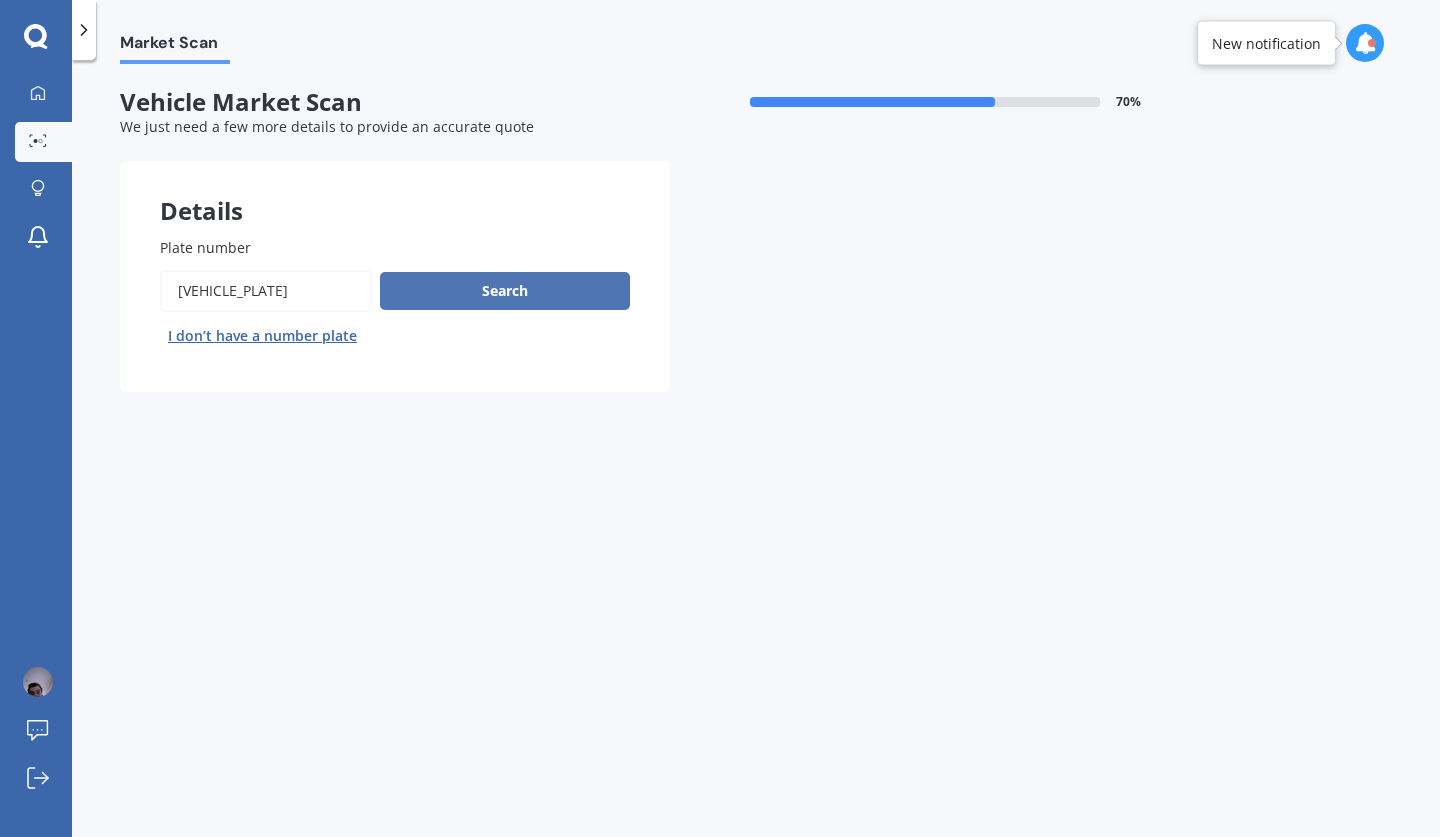 click on "Search" at bounding box center (505, 291) 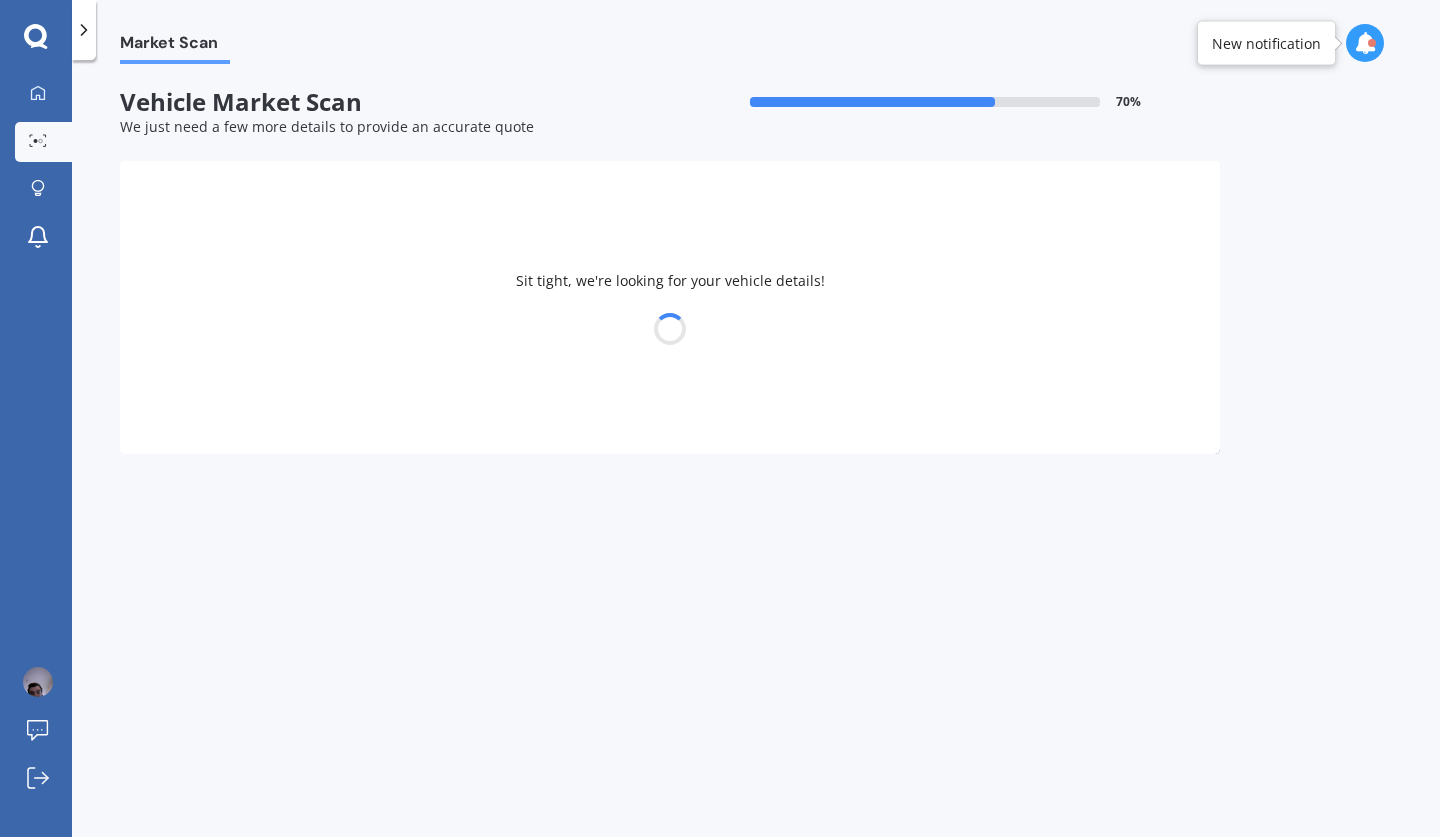 select on "TOYOTA" 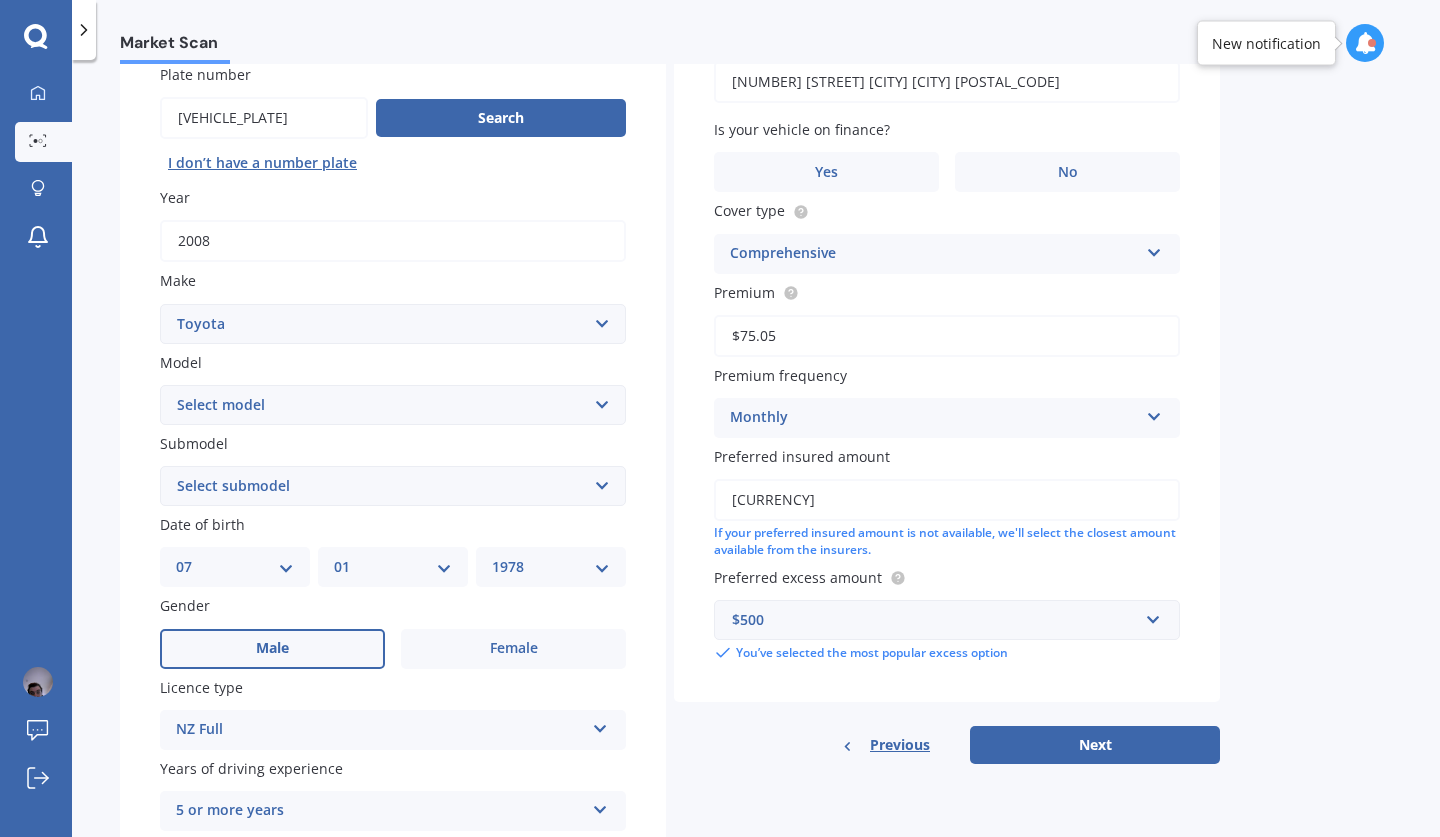 scroll, scrollTop: 345, scrollLeft: 0, axis: vertical 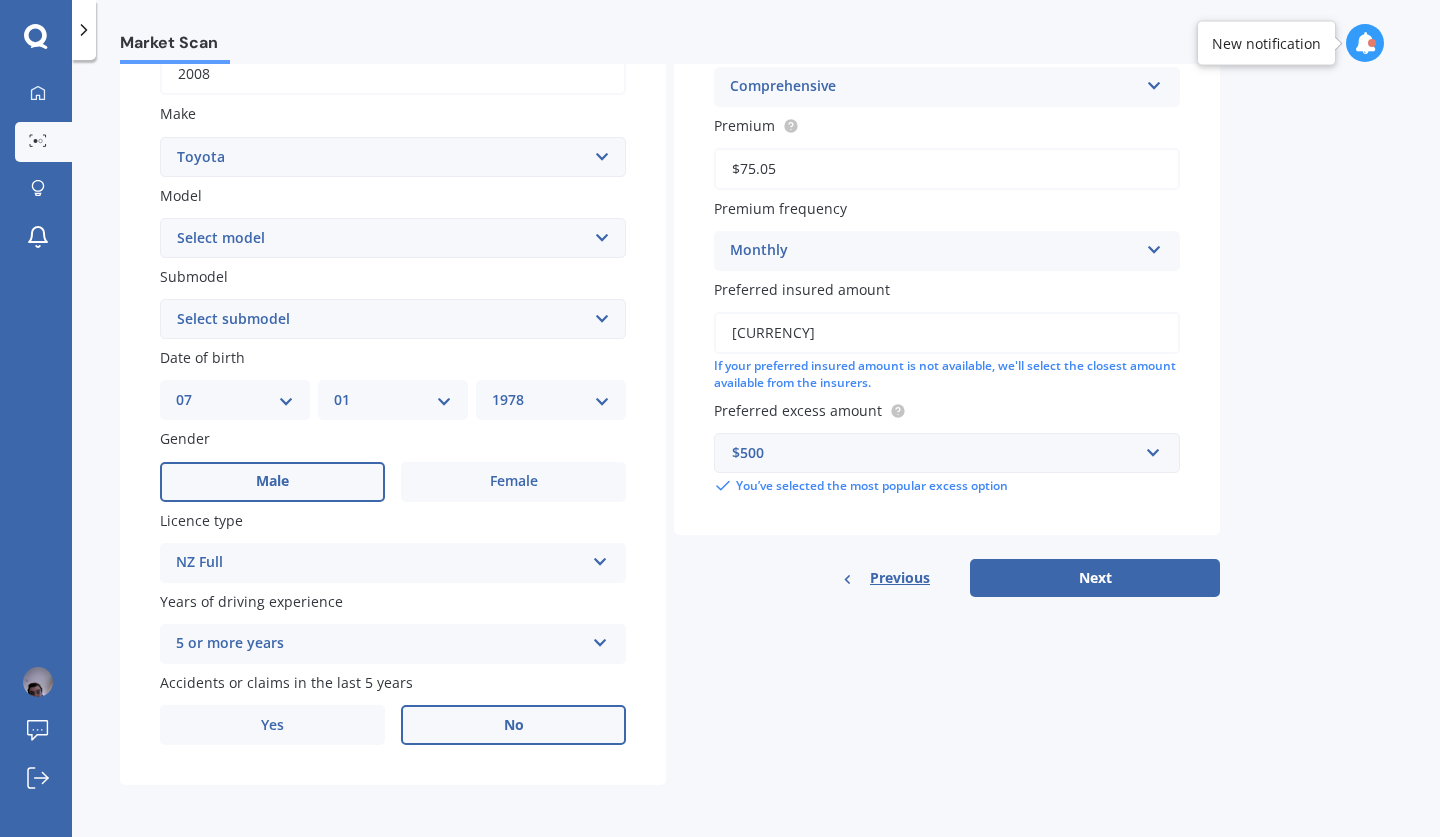 click on "No" at bounding box center [513, 725] 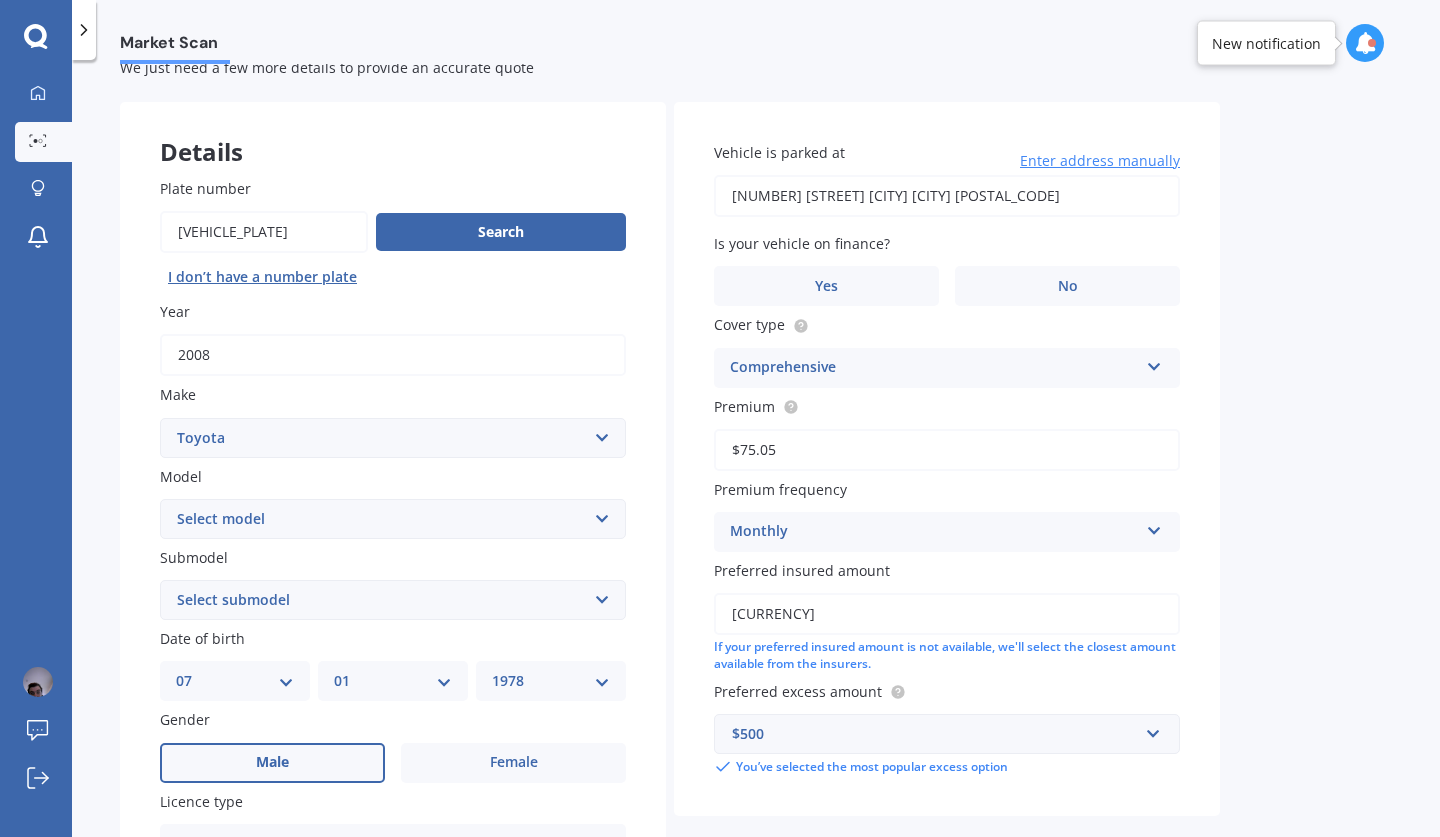 scroll, scrollTop: 0, scrollLeft: 0, axis: both 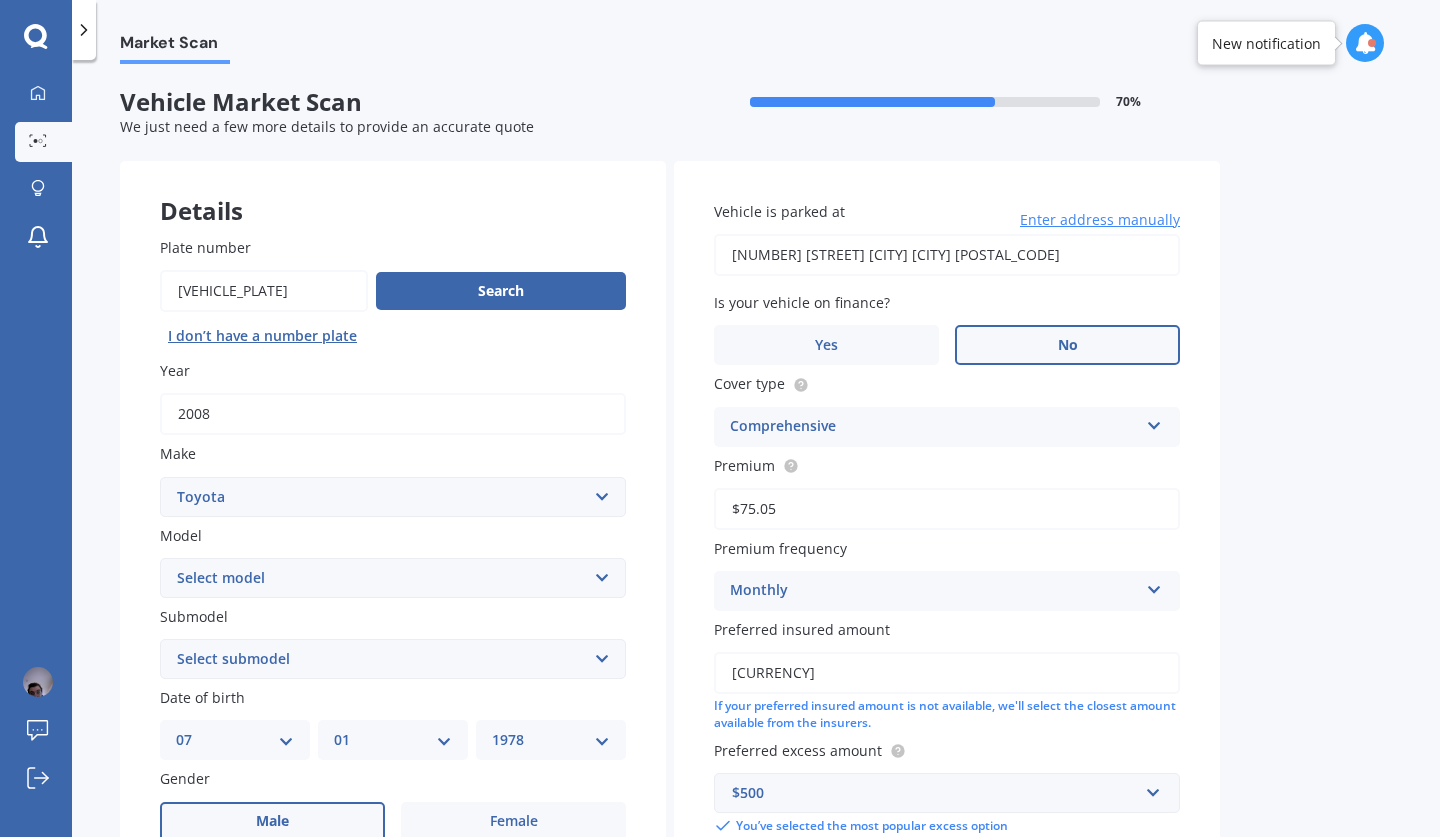 click on "No" at bounding box center [1067, 345] 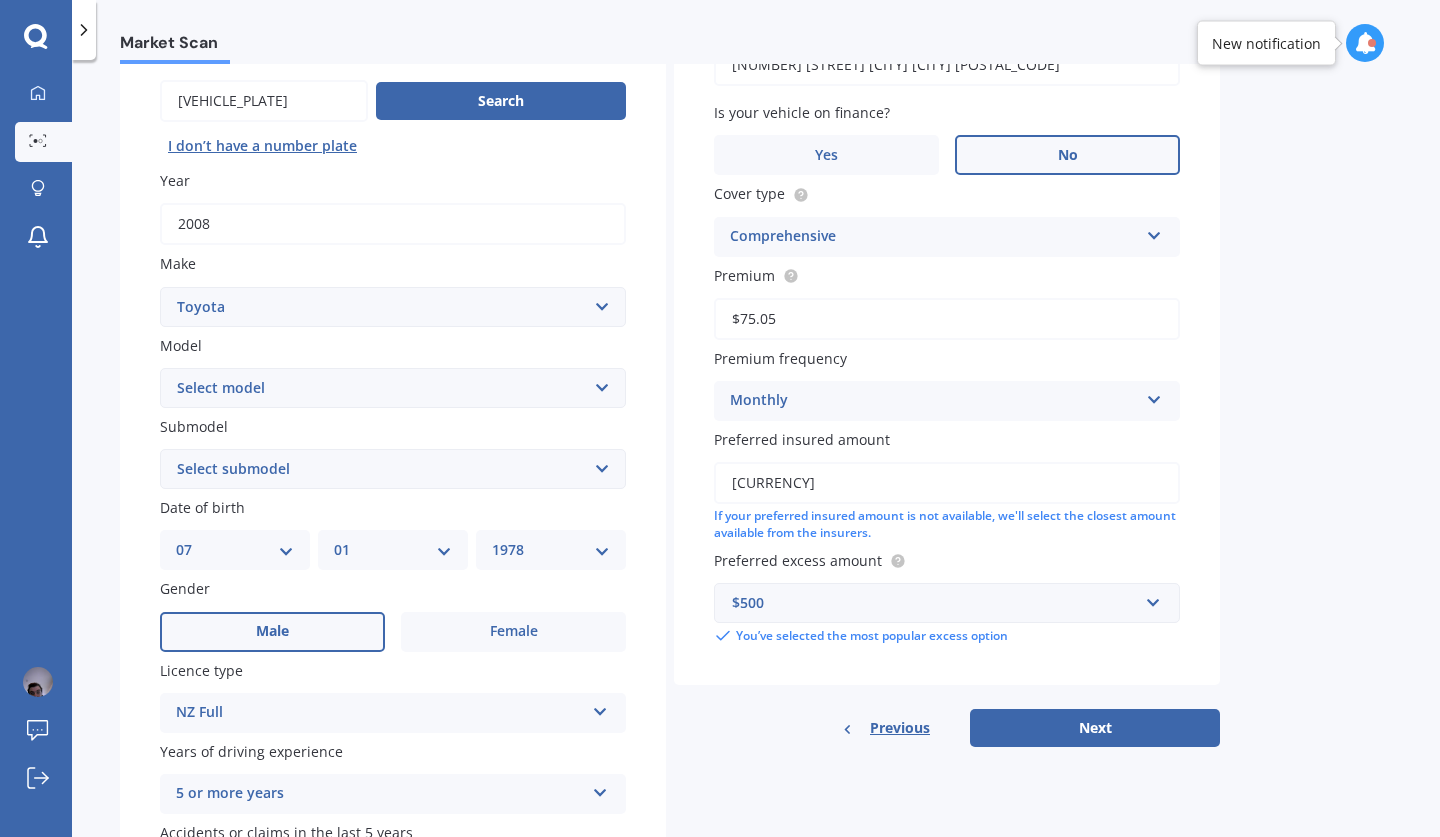 scroll, scrollTop: 191, scrollLeft: 0, axis: vertical 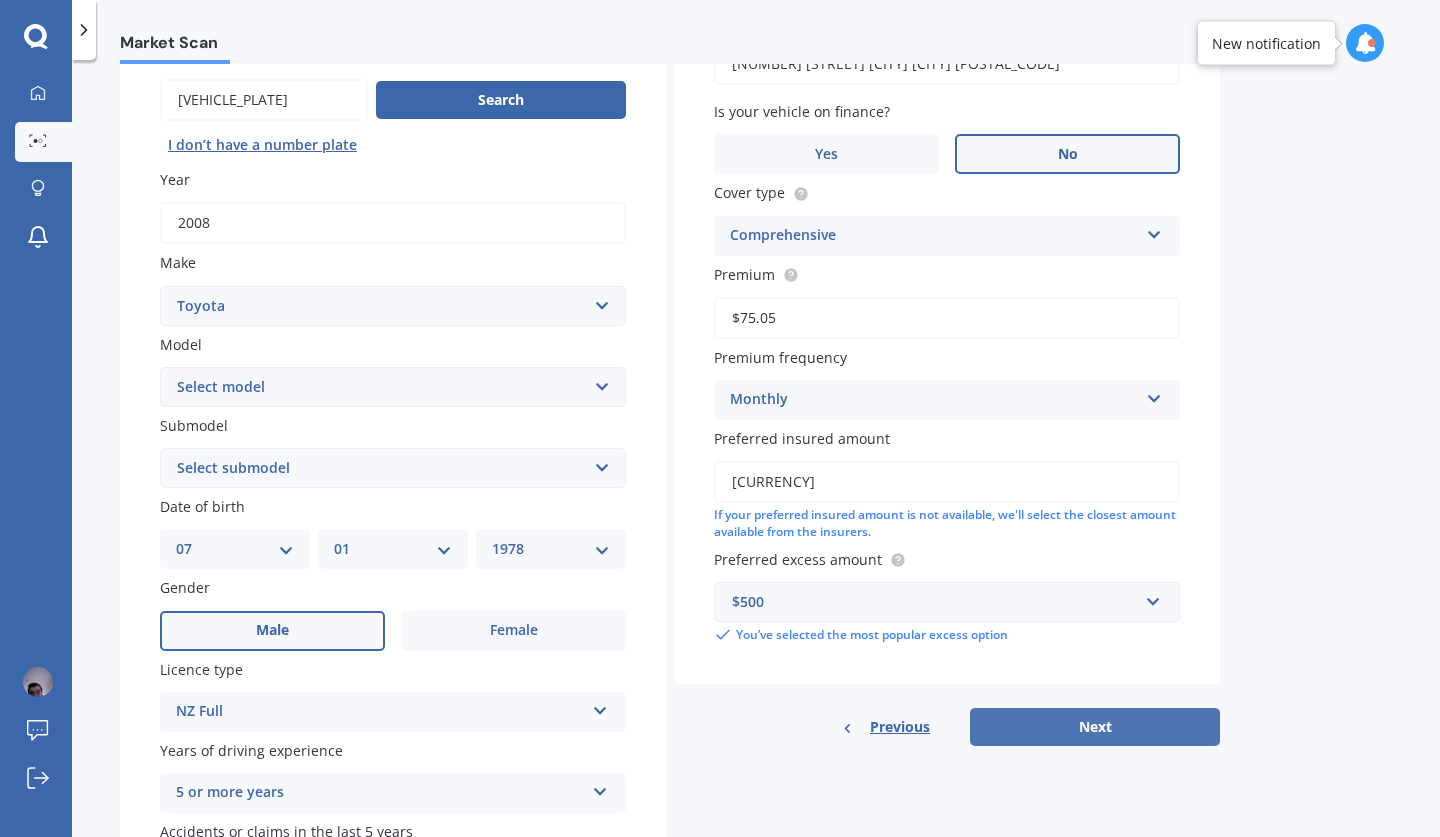click on "Next" at bounding box center (1095, 727) 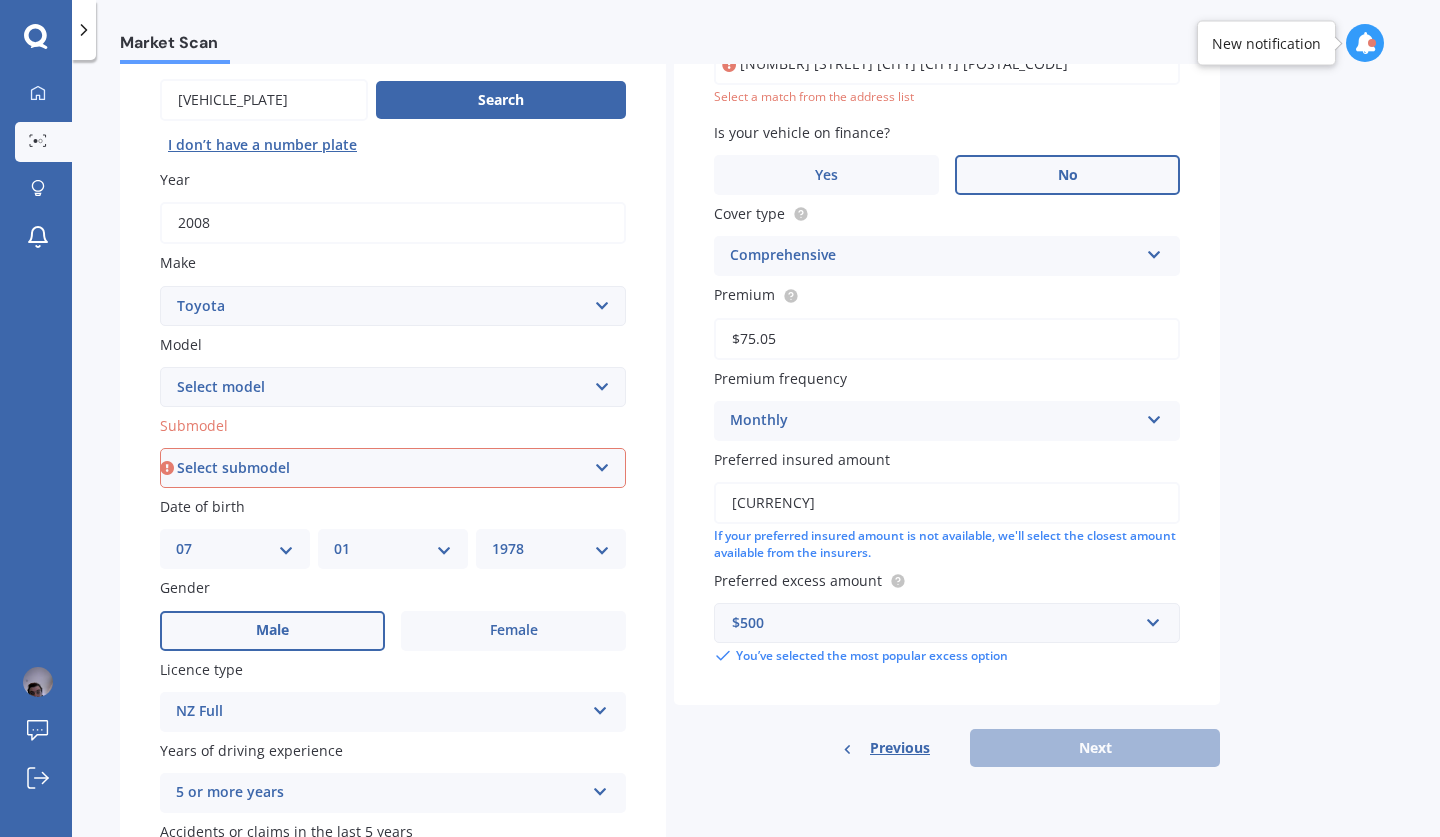click on "Select submodel AT-X V6 3.5 Sedan Grande V6 3.5 Sedan Sportivo SX6 V6 3.5 Sedan Touring V6 3.5 Sedan" at bounding box center [393, 468] 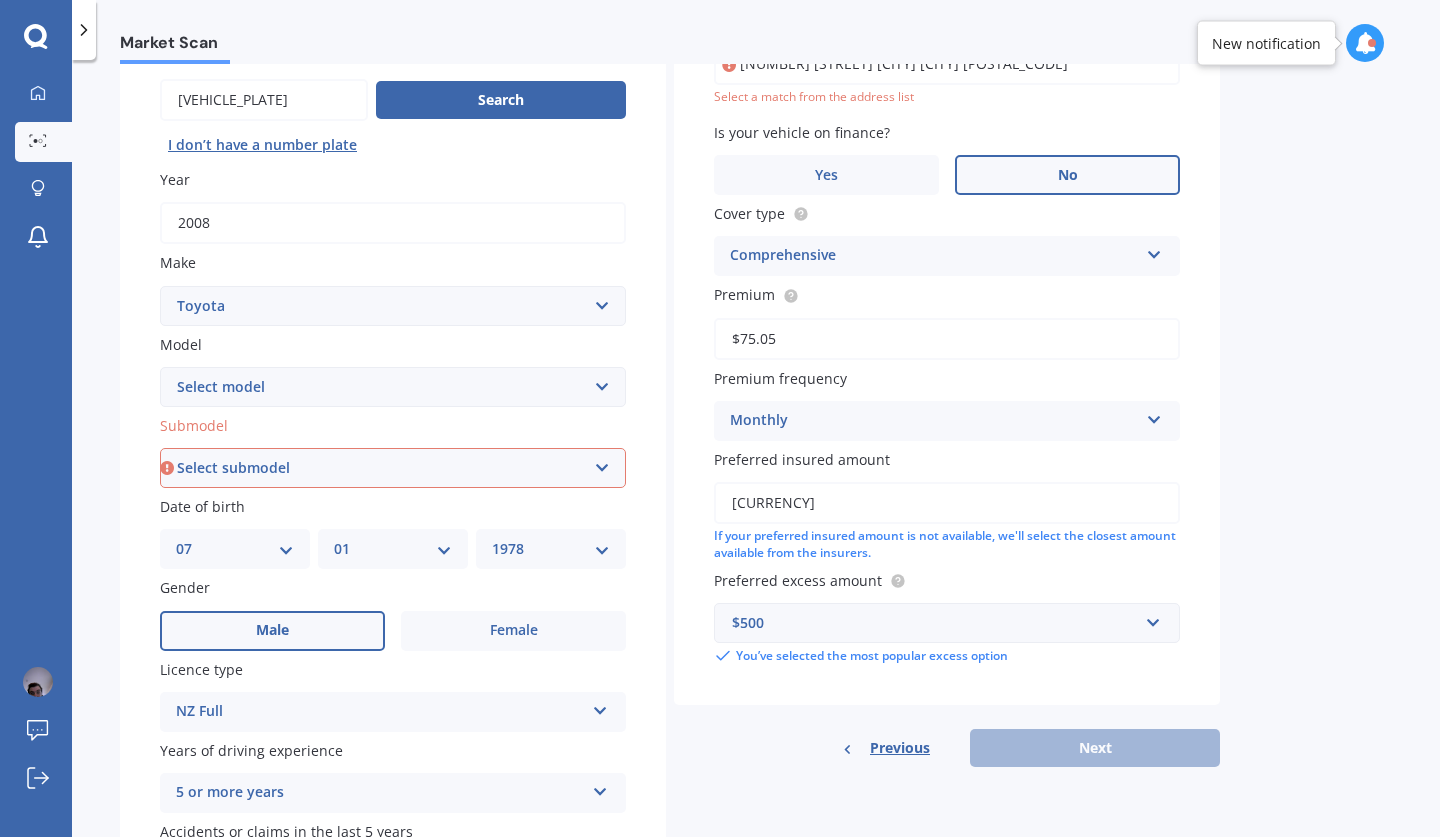 select on "AT-X V6 3.5 SEDAN" 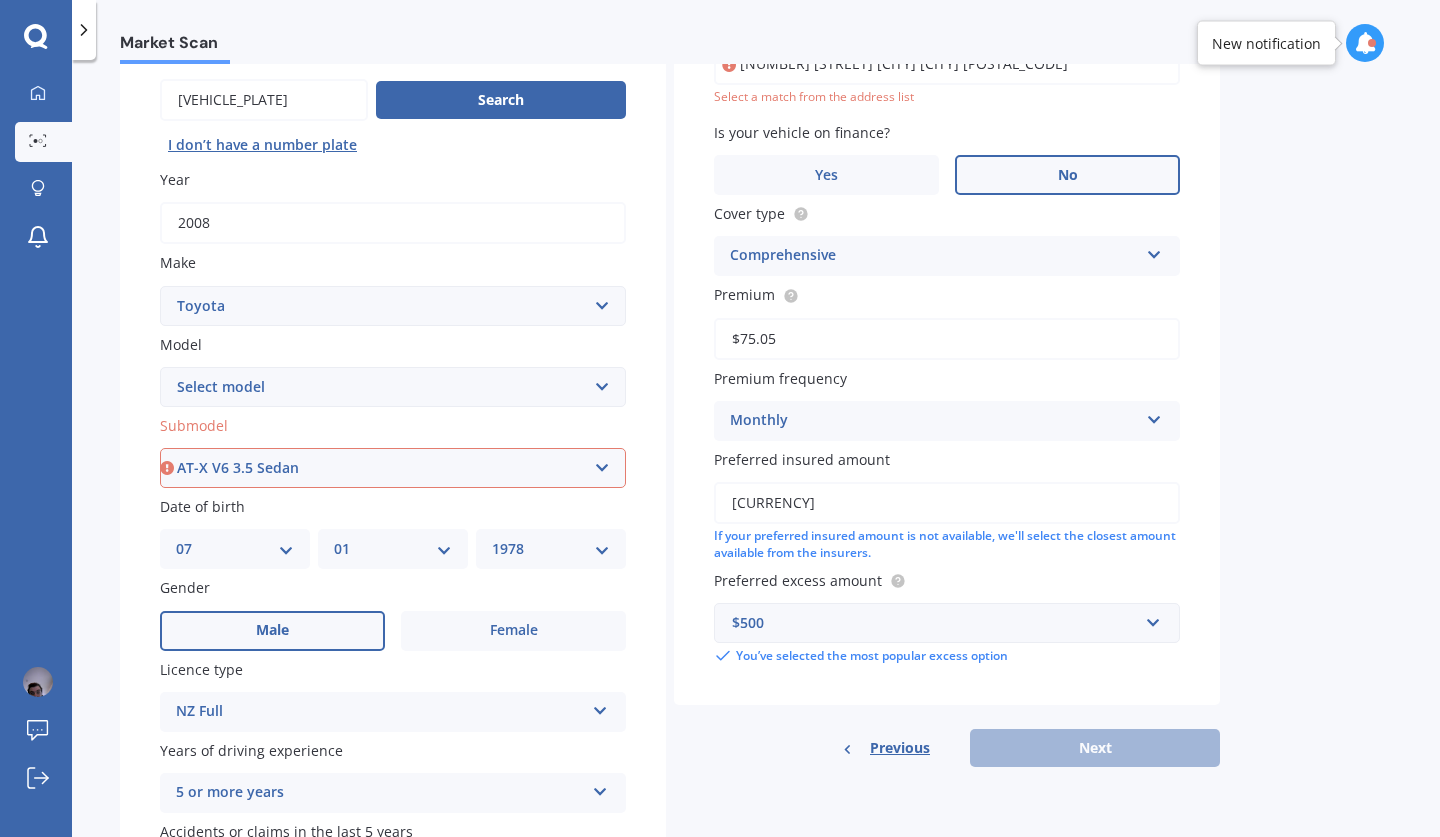 click on "Select submodel AT-X V6 3.5 Sedan Grande V6 3.5 Sedan Sportivo SX6 V6 3.5 Sedan Touring V6 3.5 Sedan" at bounding box center [393, 468] 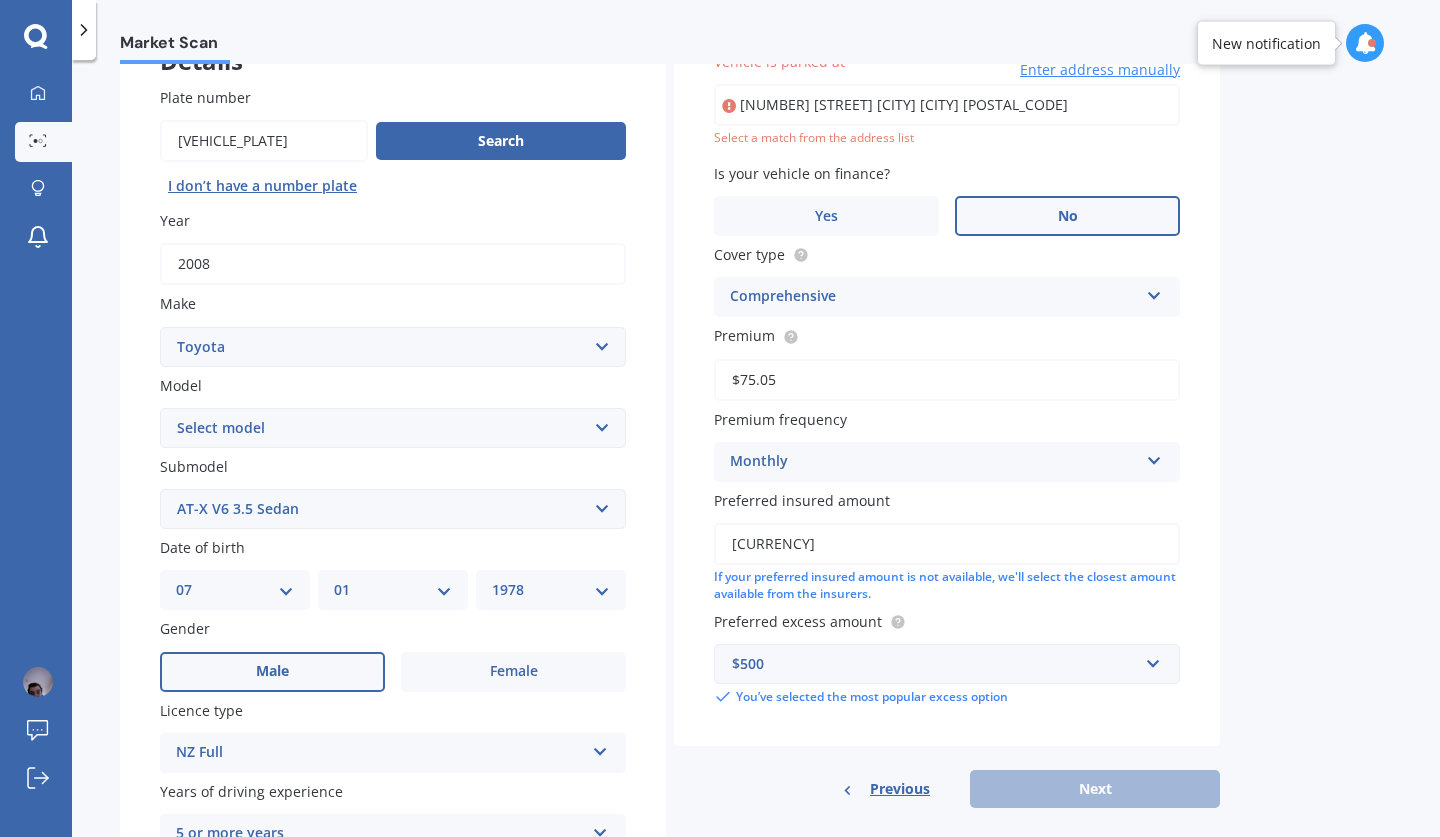 scroll, scrollTop: 137, scrollLeft: 0, axis: vertical 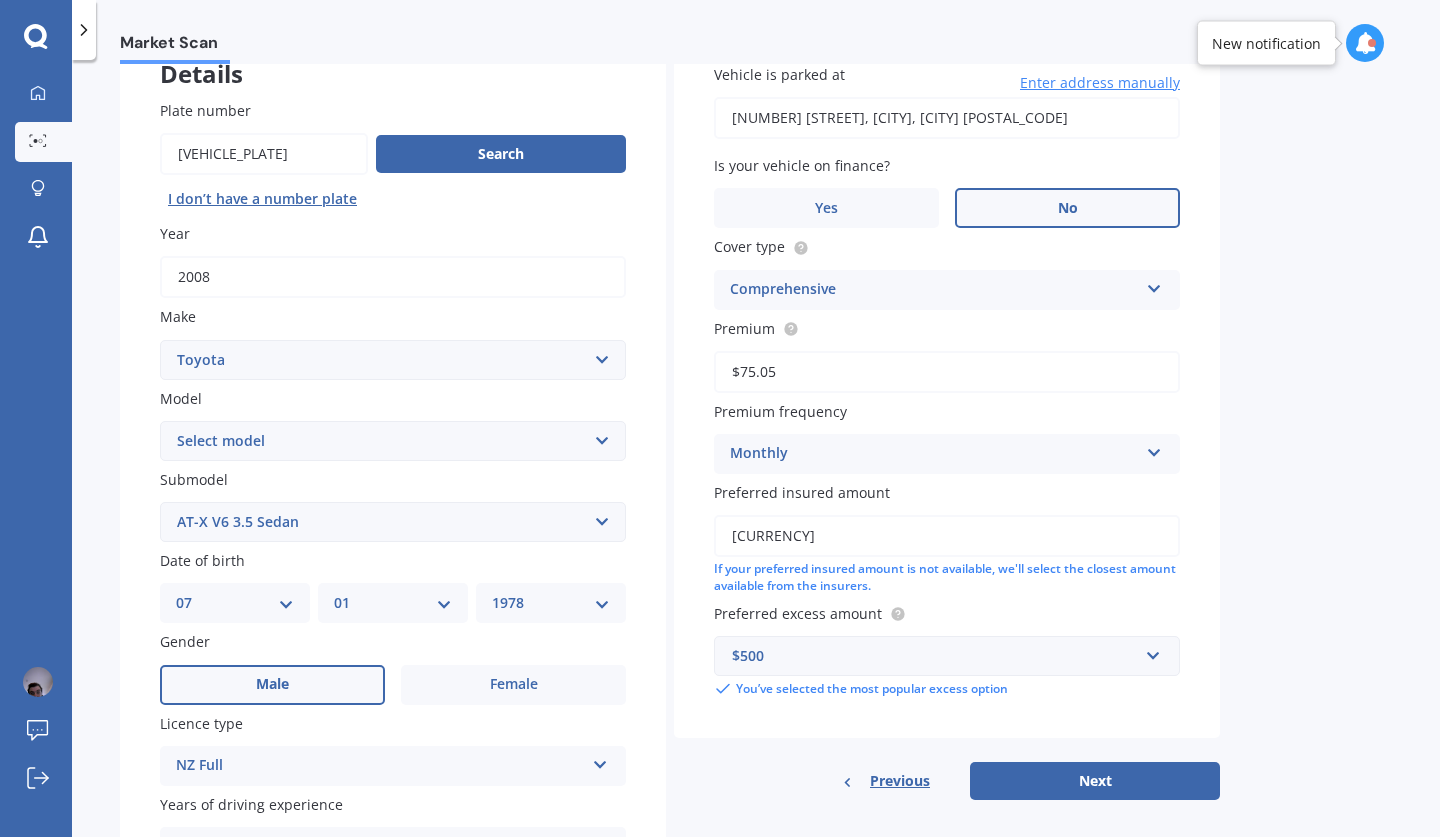click on "[NUMBER] [STREET], [CITY], [CITY] [POSTAL_CODE]" at bounding box center [947, 118] 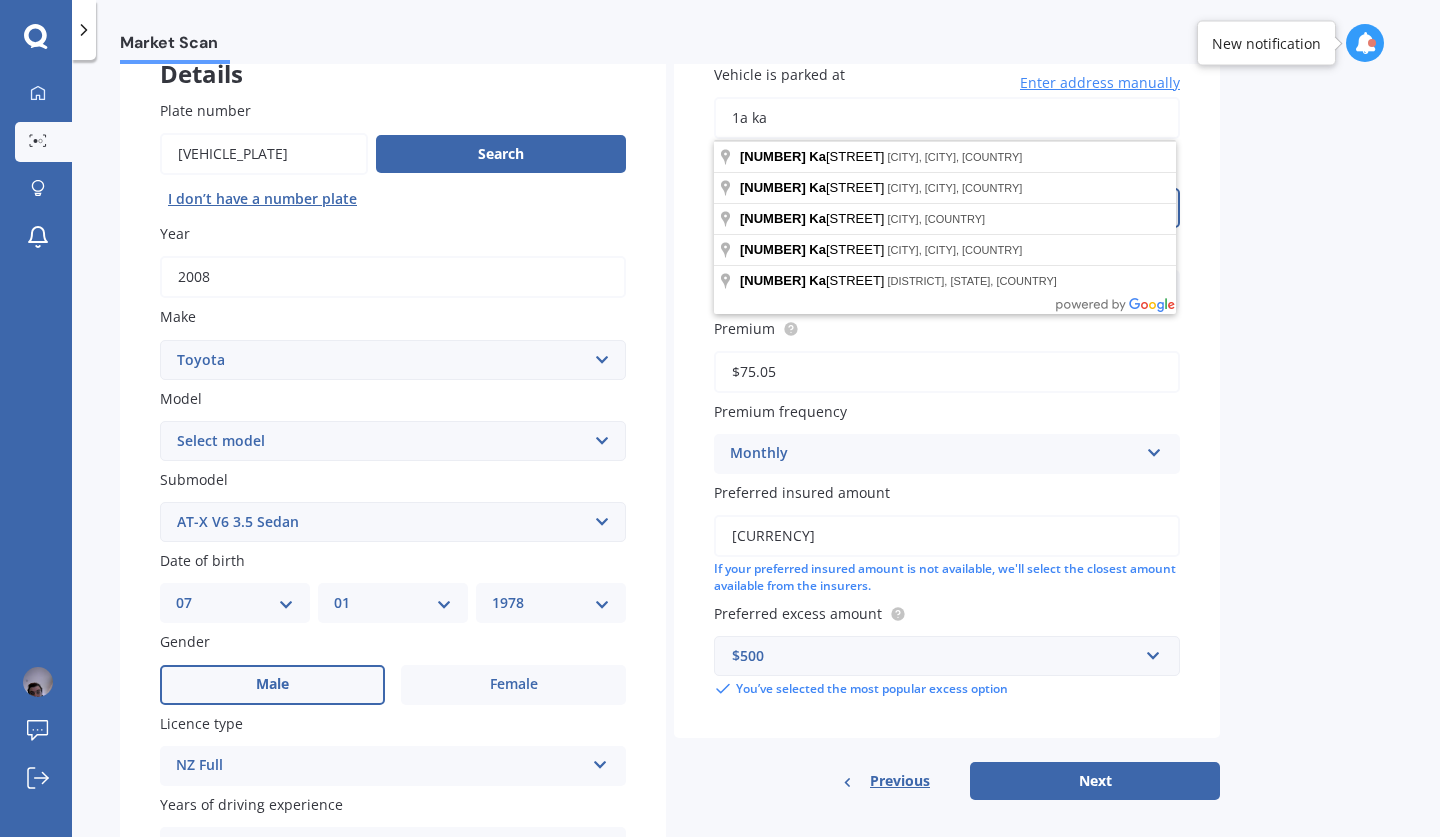 scroll, scrollTop: 0, scrollLeft: 0, axis: both 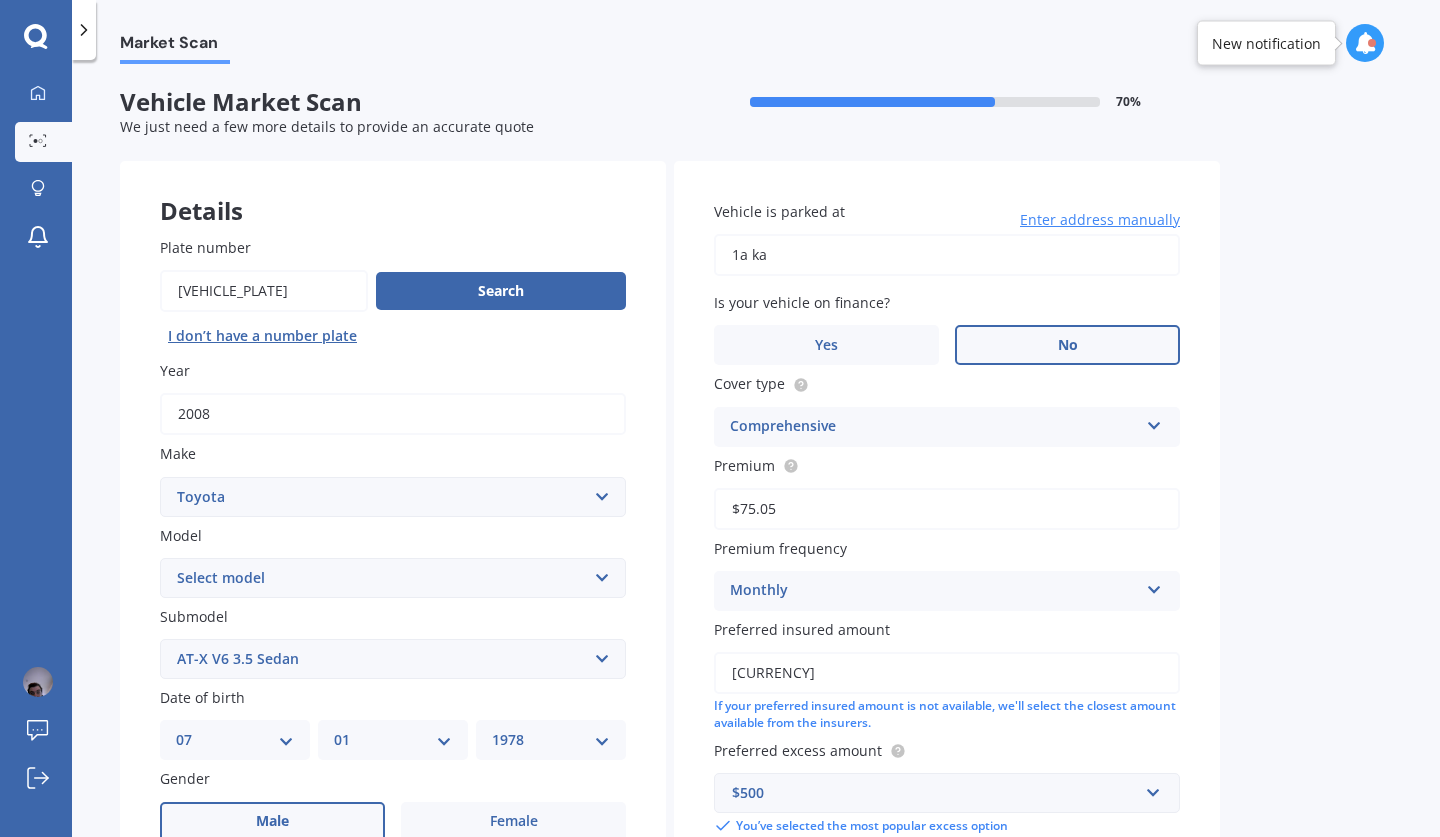 click on "Market Scan Vehicle Market Scan 70 % We just need a few more details to provide an accurate quote Details Plate number Search I don’t have a number plate Year [YEAR] Make Select make AC ALFA ROMEO ASTON MARTIN AUDI AUSTIN BEDFORD Bentley BMW BYD CADILLAC CAN-AM CHERY CHEVROLET CHRYSLER Citroen CRUISEAIR CUPRA DAEWOO DAIHATSU DAIMLER DAMON DIAHATSU DODGE EXOCET FACTORY FIVE FERRARI FIAT Fiord FLEETWOOD FORD FOTON FRASER GEELY GENESIS GEORGIE BOY GMC GREAT WALL GWM HAVAL HILLMAN HINO HOLDEN HOLIDAY RAMBLER HONDA HUMMER HYUNDAI INFINITI ISUZU IVECO JAC JAECOO JAGUAR JEEP KGM KIA LADA LAMBORGHINI LANCIA LANDROVER LDV LEAPMOTOR LEXUS LINCOLN LOTUS LUNAR M.G M.G. MAHINDRA MASERATI MAZDA MCLAREN MERCEDES AMG Mercedes Benz MERCEDES-AMG MERCURY MINI Mitsubishi MORGAN MORRIS NEWMAR Nissan OMODA OPEL OXFORD PEUGEOT Plymouth Polestar PONTIAC PORSCHE PROTON RAM Range Rover Rayne RENAULT ROLLS ROYCE ROVER SAAB SATURN SEAT SHELBY SKODA SMART SSANGYONG SUBARU SUZUKI TATA TESLA TIFFIN Toyota TRIUMPH TVR Vauxhall VOLKSWAGEN ZX" at bounding box center [756, 452] 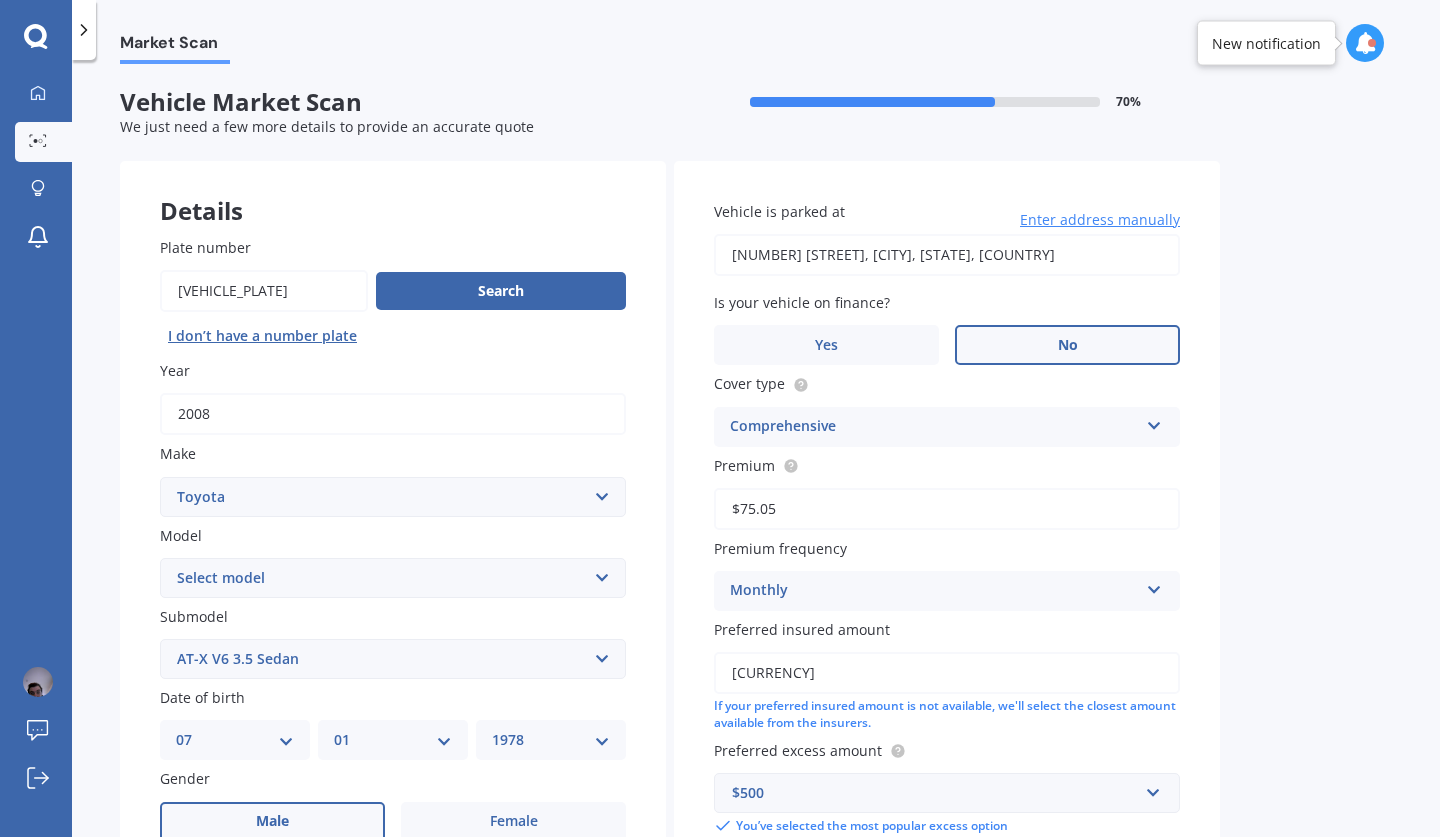 type on "[NUMBER] [STREET], [CITY], [CITY] [POSTAL_CODE]" 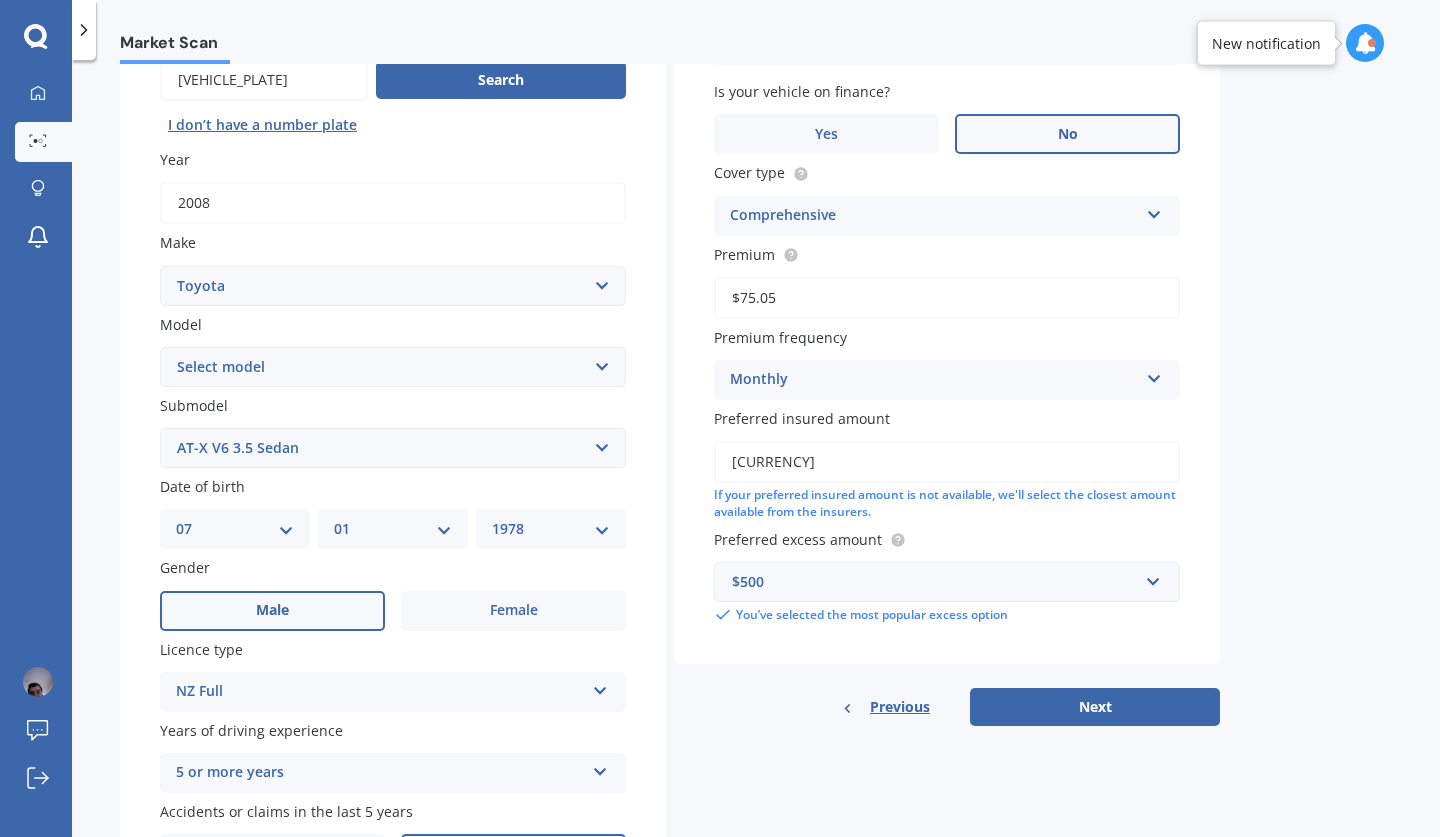 scroll, scrollTop: 345, scrollLeft: 0, axis: vertical 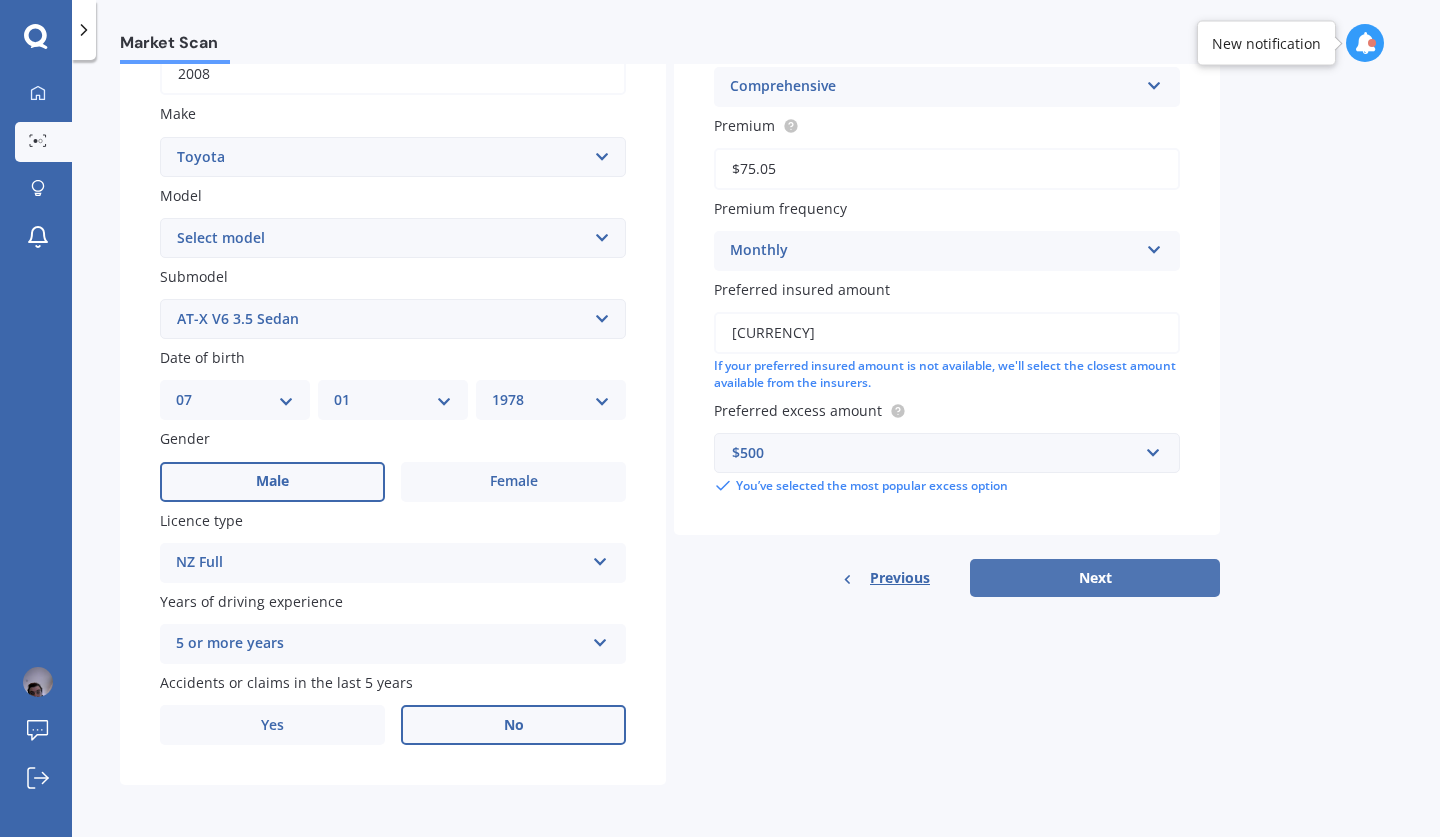 click on "Next" at bounding box center (1095, 578) 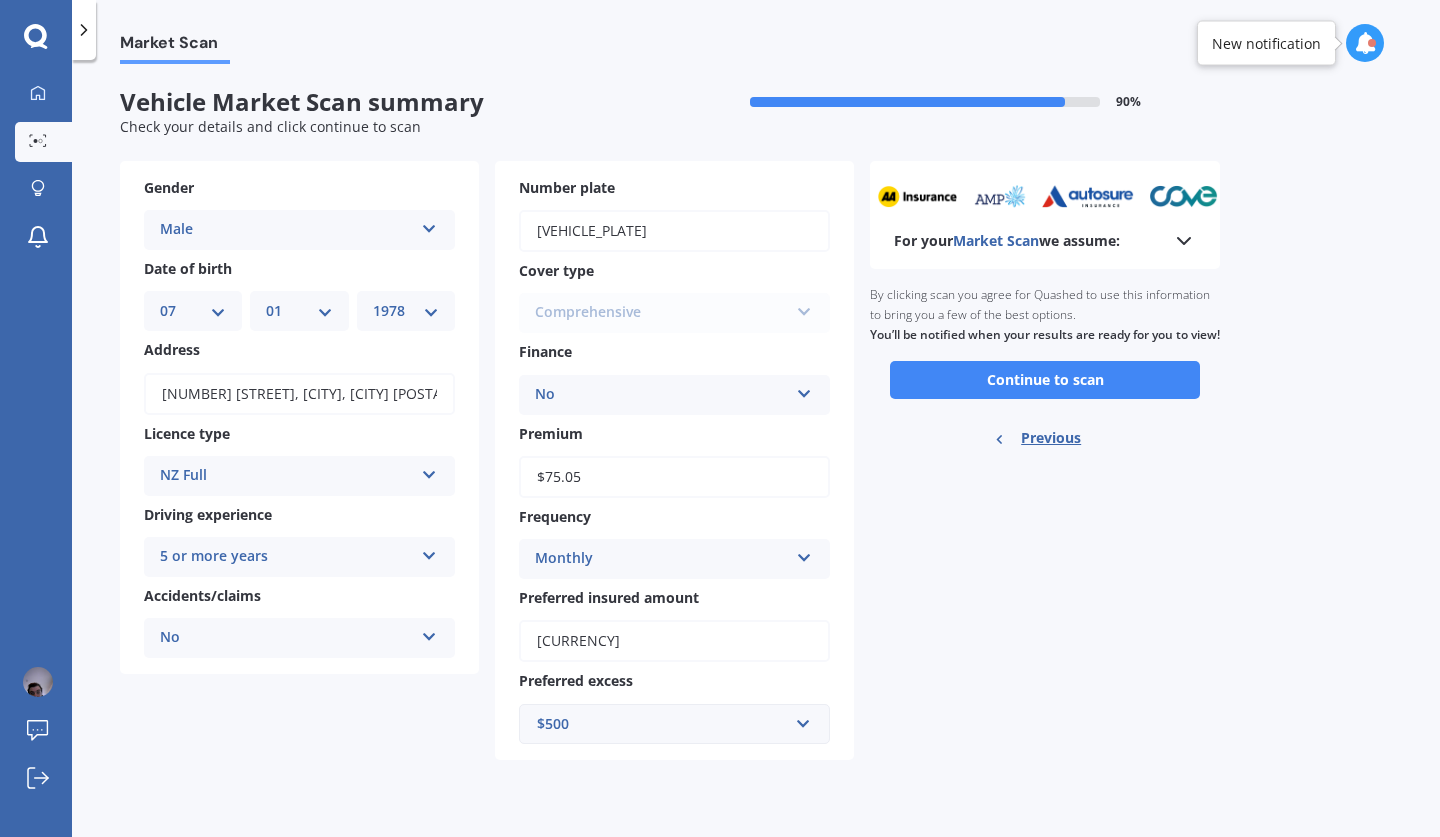 scroll, scrollTop: 0, scrollLeft: 0, axis: both 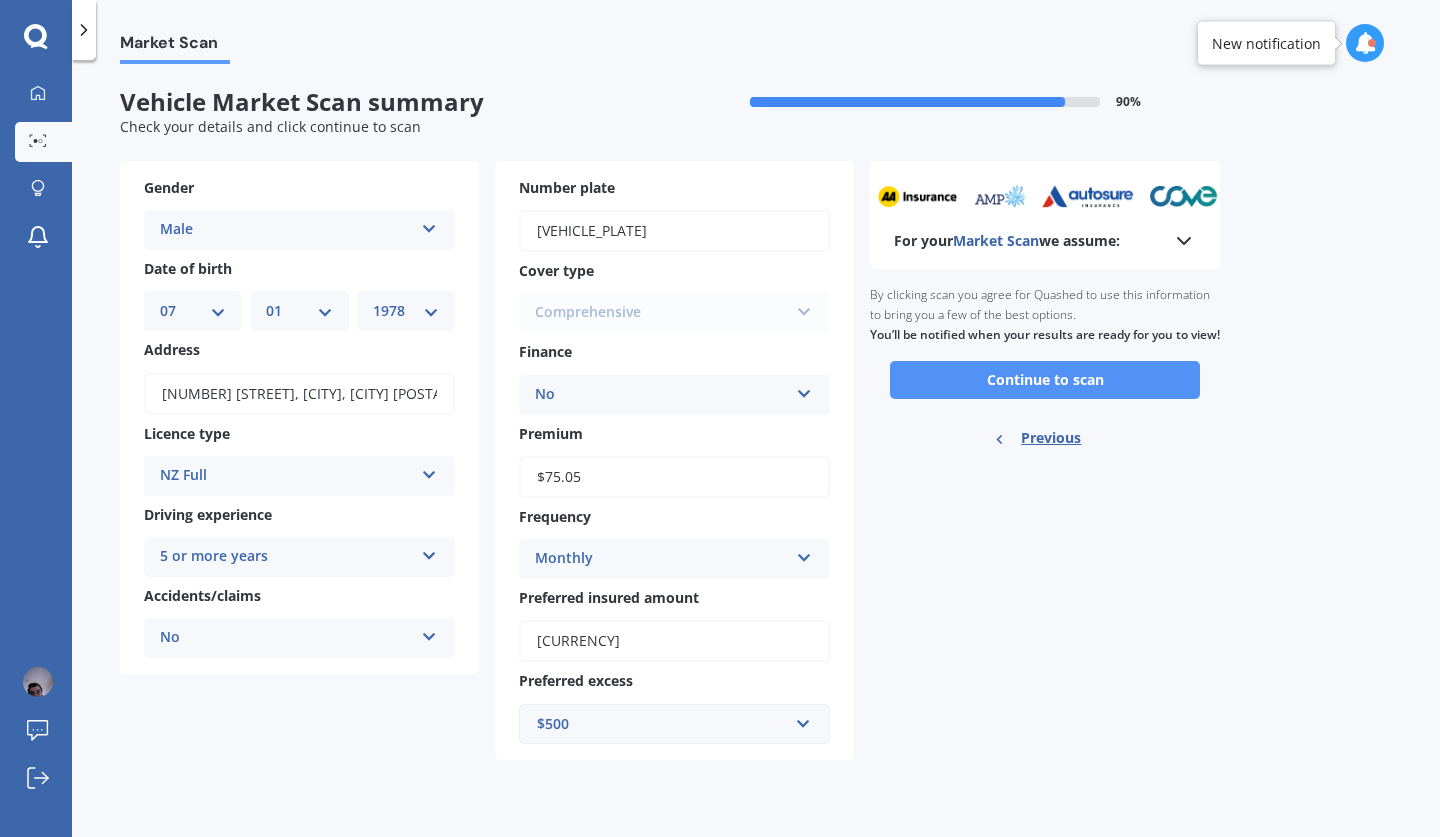 click on "Continue to scan" at bounding box center [1045, 380] 